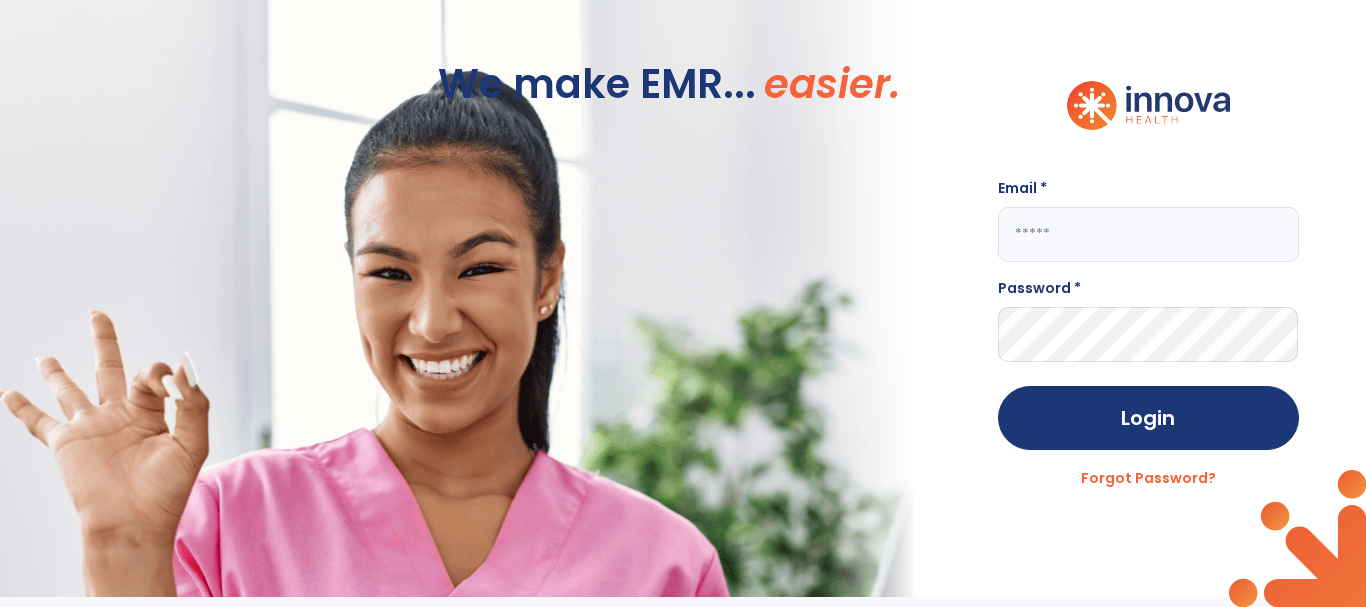 scroll, scrollTop: 0, scrollLeft: 0, axis: both 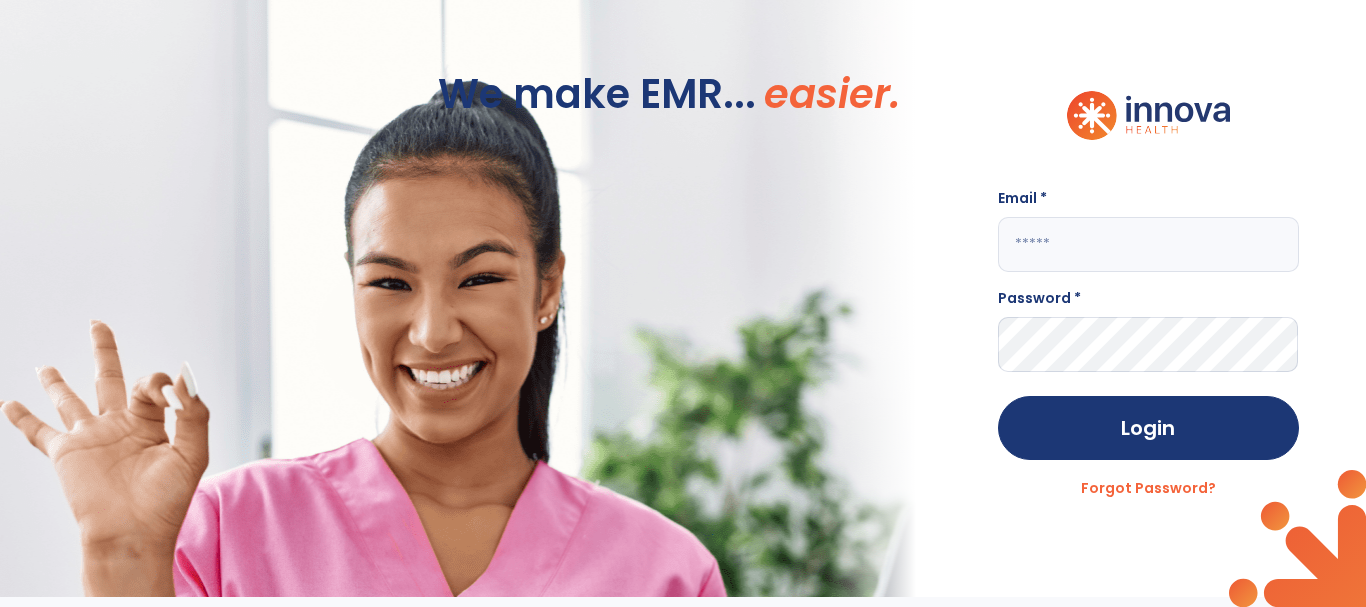 click 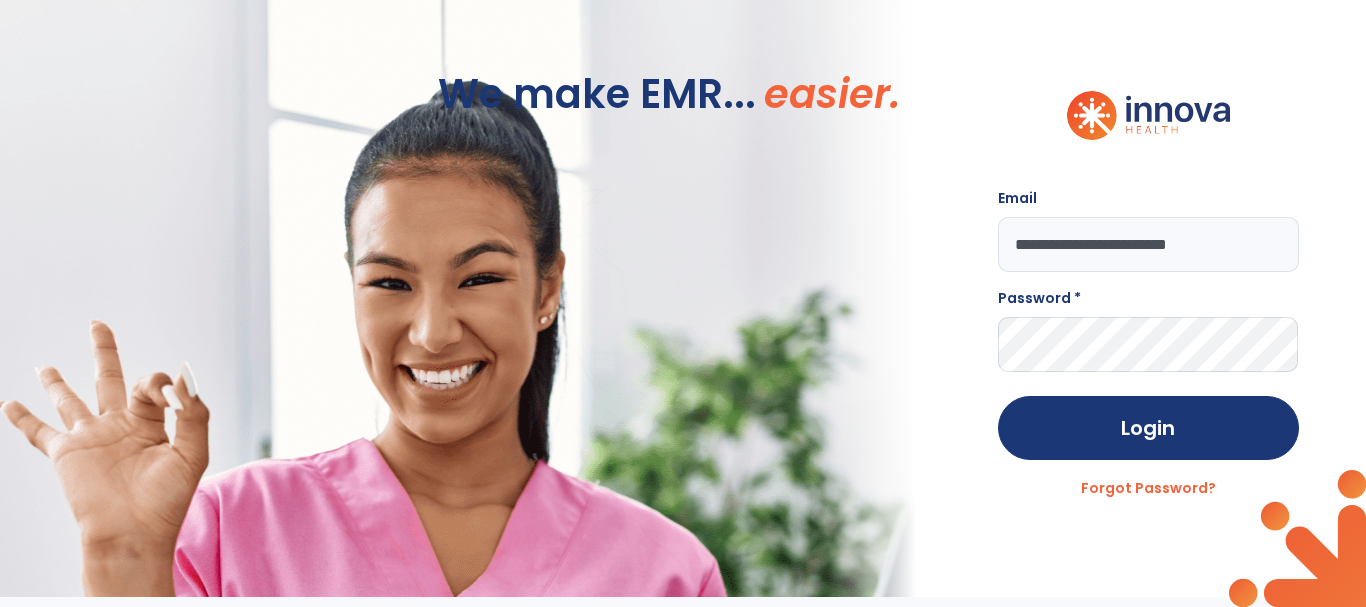 type on "**********" 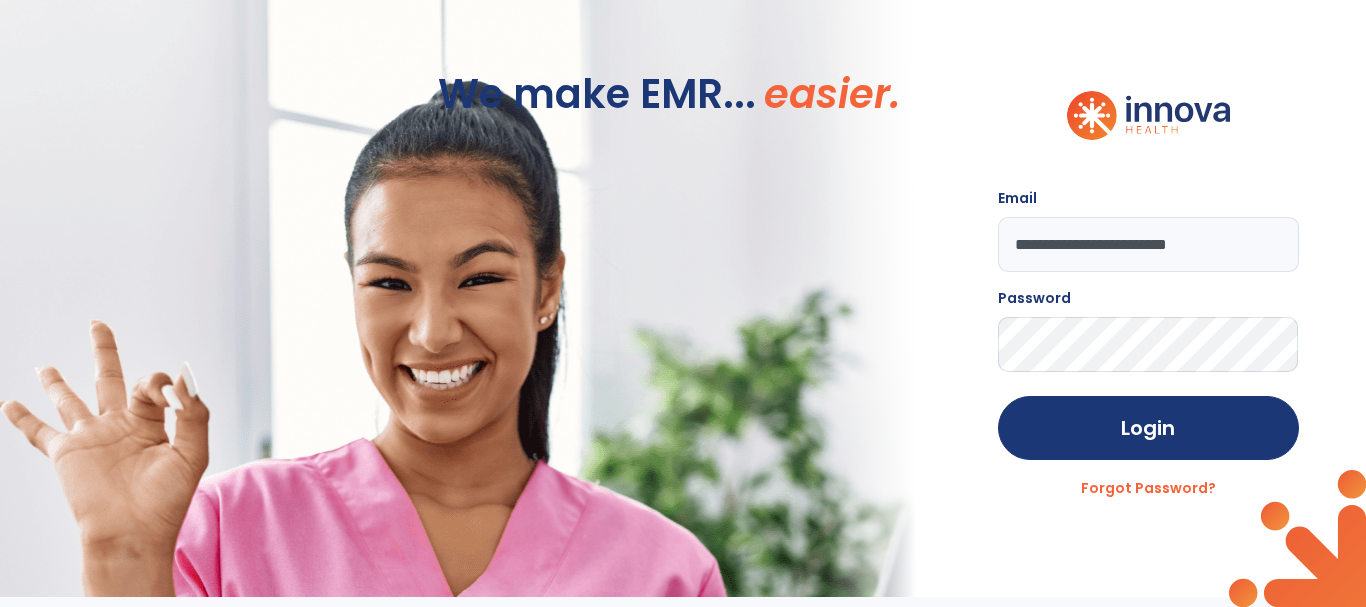 click on "Login" 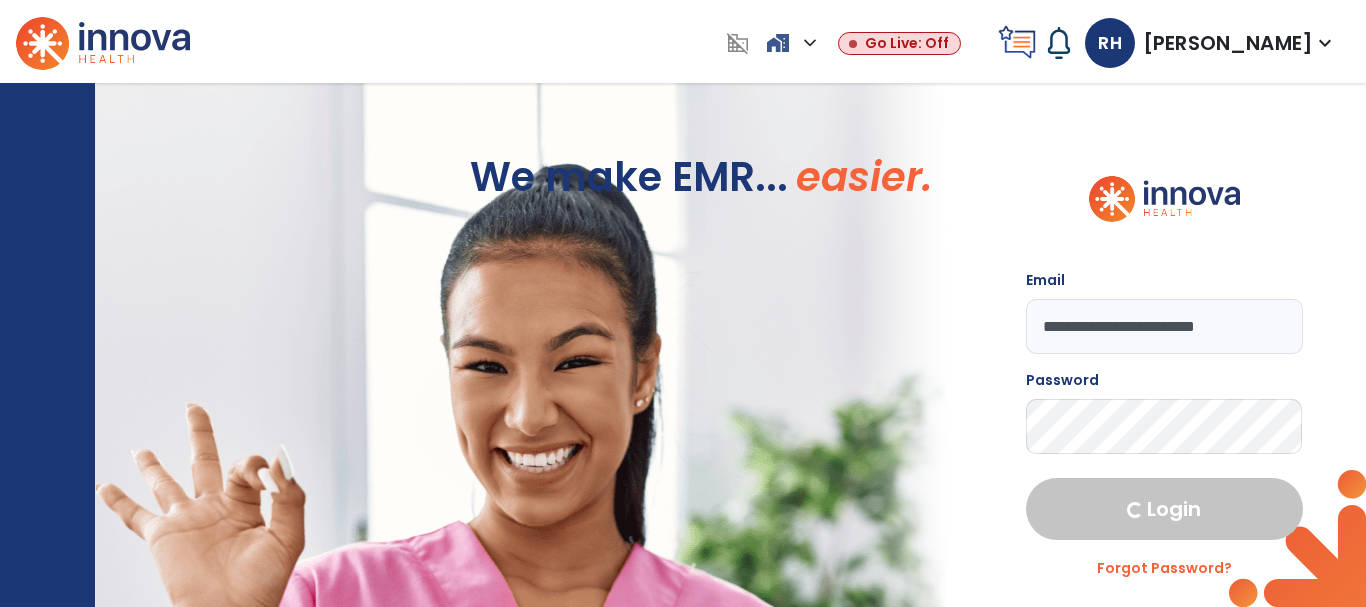 scroll, scrollTop: 0, scrollLeft: 0, axis: both 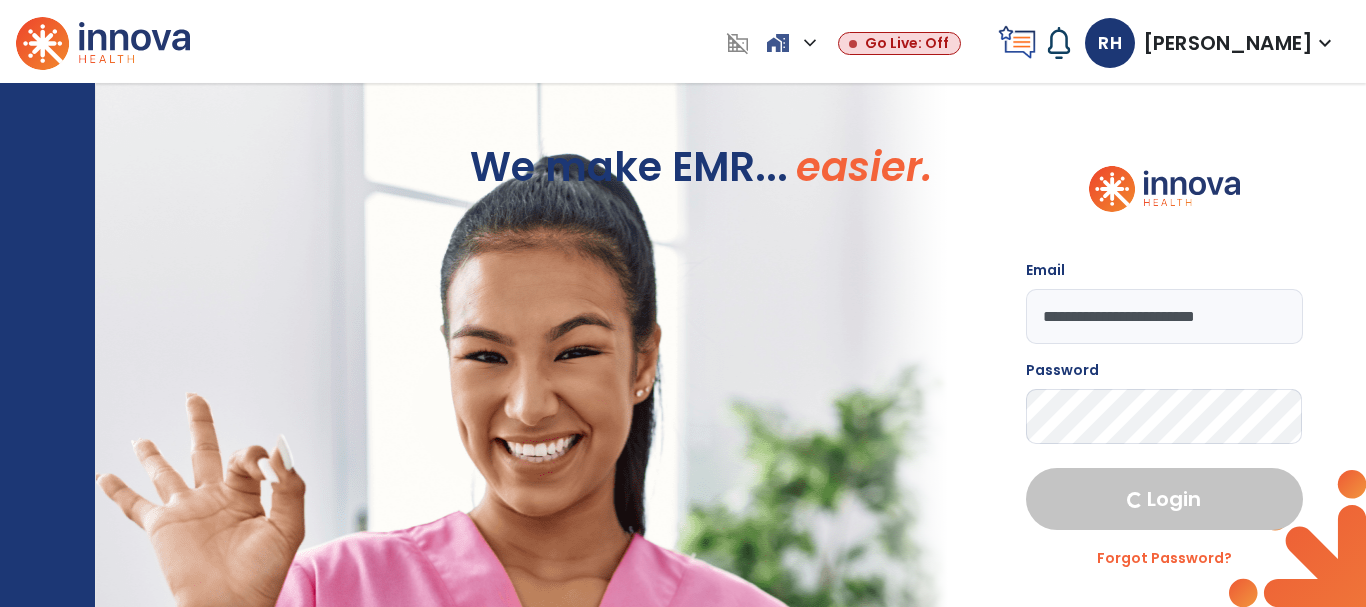 select on "****" 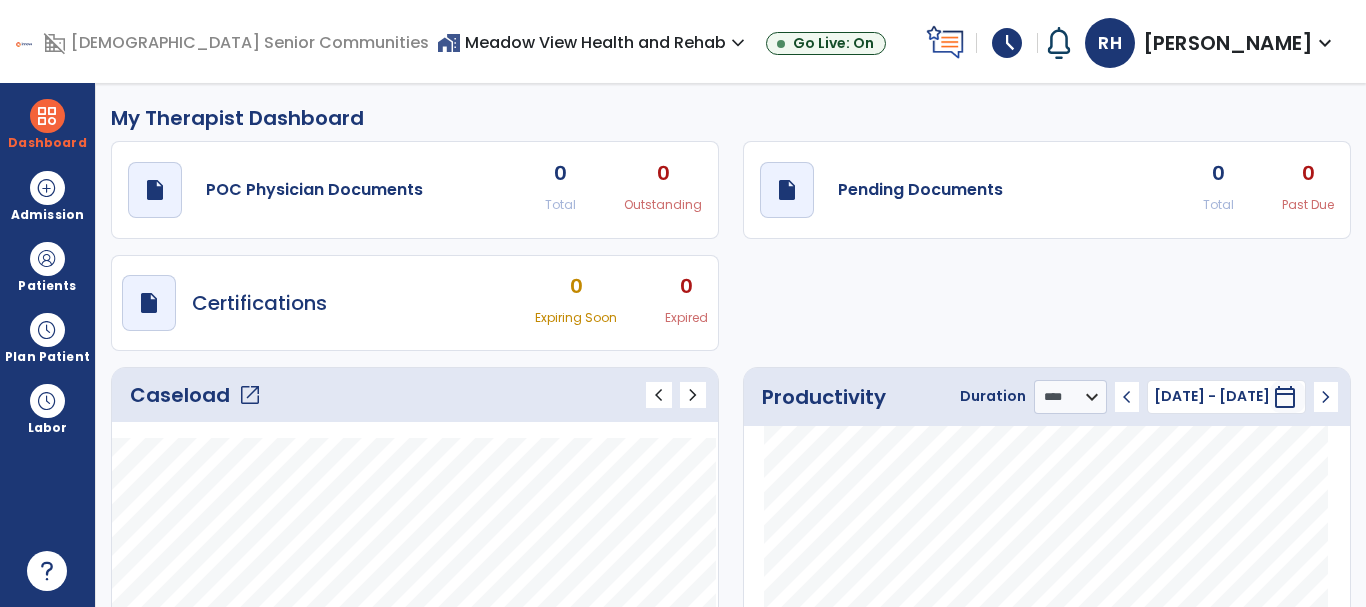 click on "open_in_new" 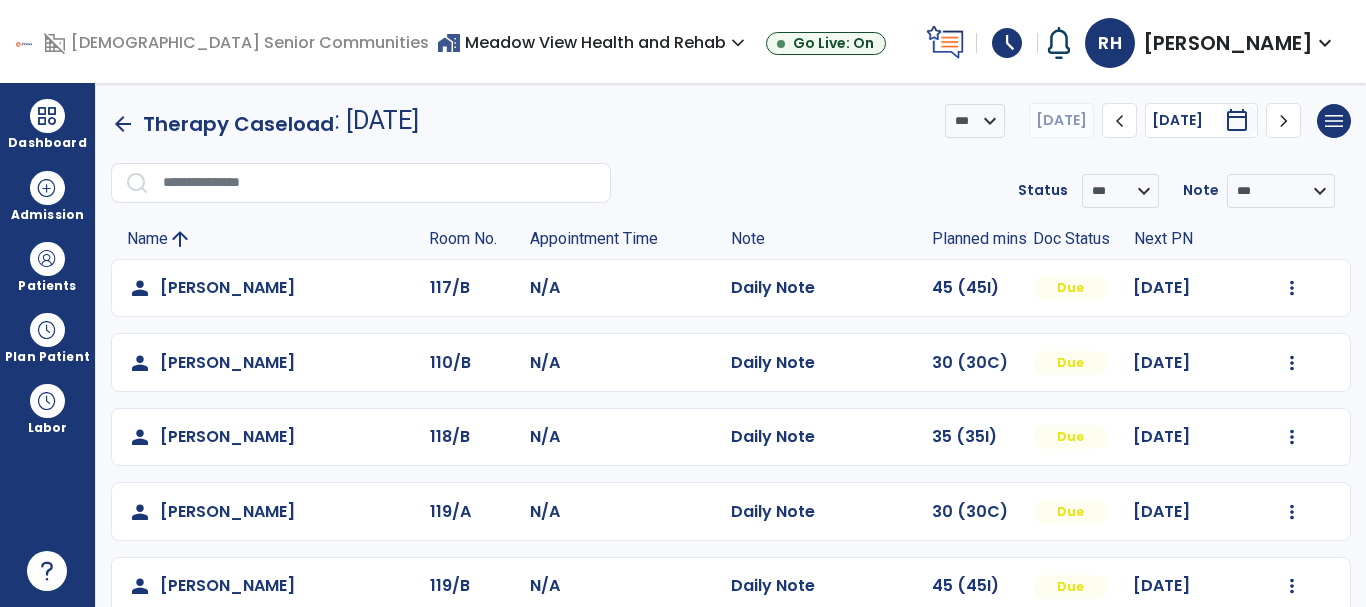 click on "Mark Visit As Complete   Reset Note   Open Document   G + C Mins" 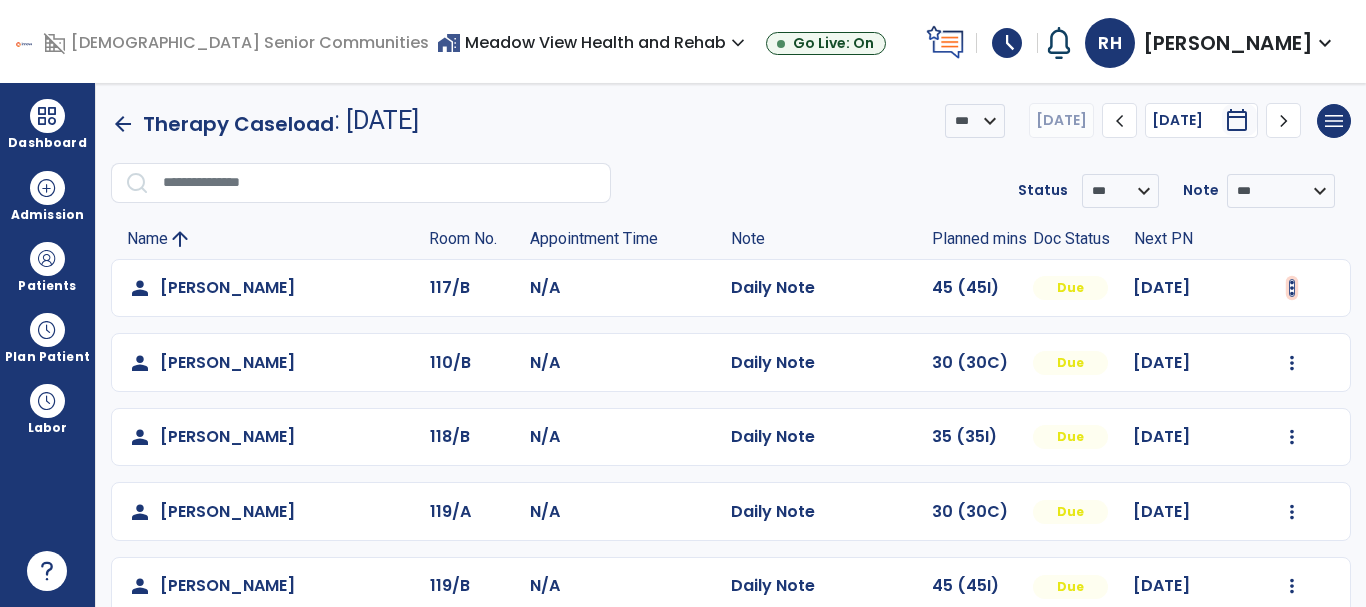 click at bounding box center (1292, 288) 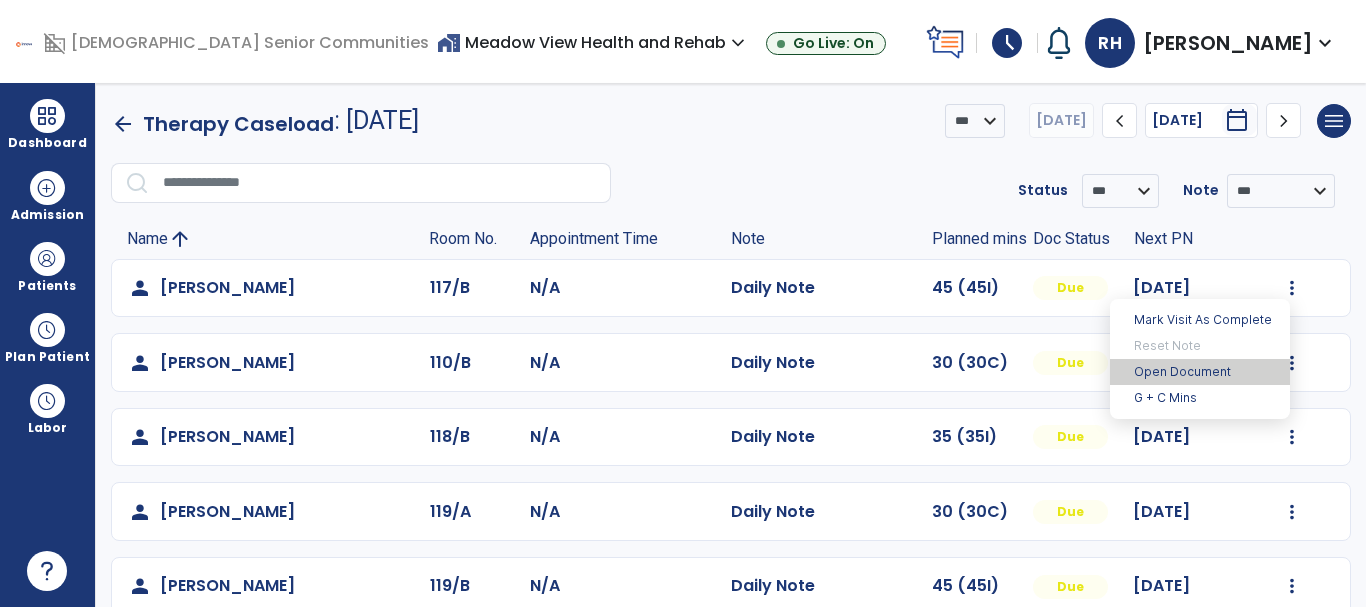 click on "Open Document" at bounding box center [1200, 372] 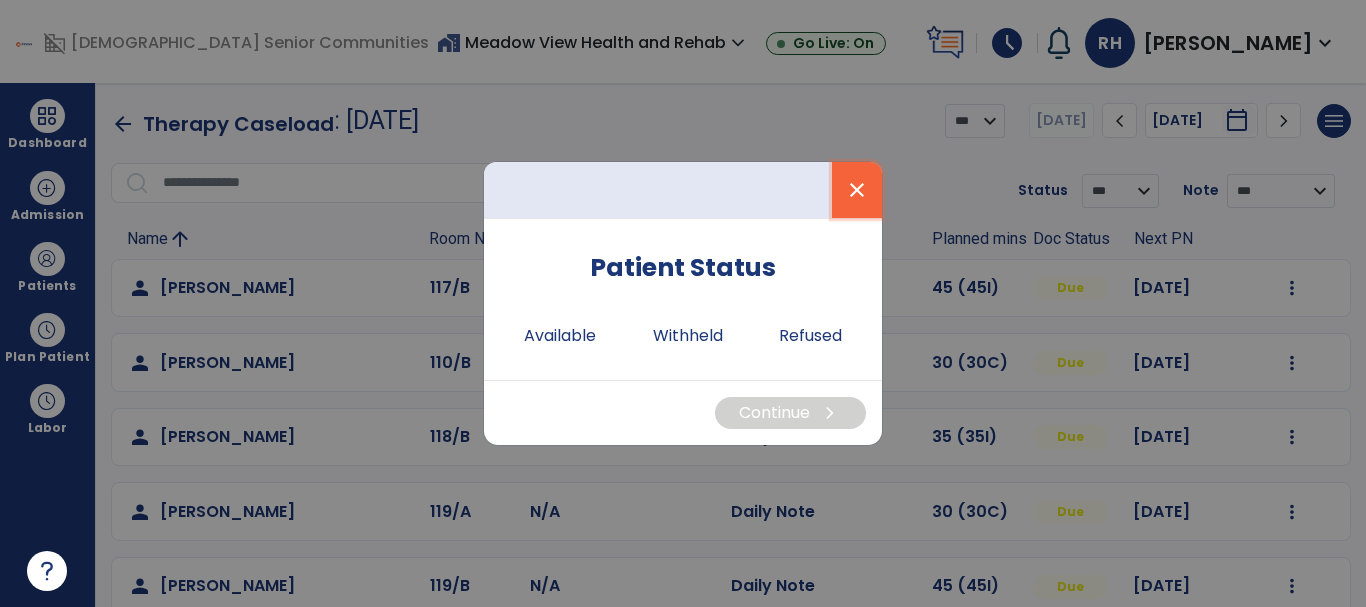 click on "close" at bounding box center (857, 190) 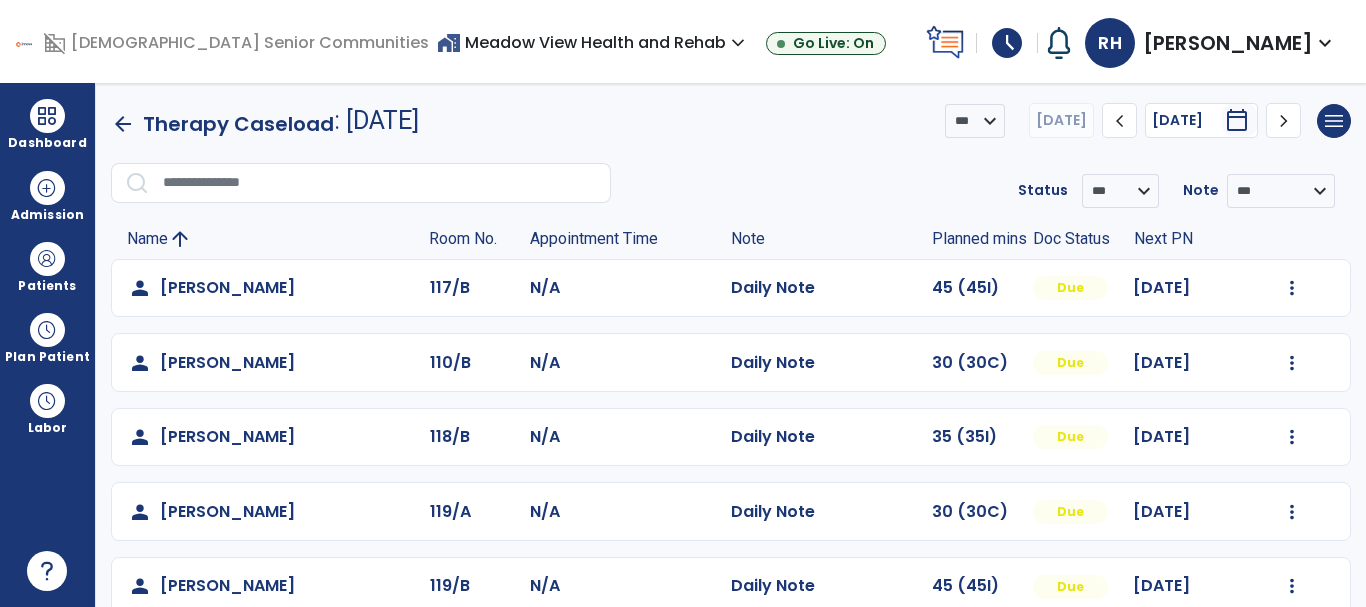click on "home_work   Meadow View Health and Rehab   expand_more   Meadow View Health and Rehab   Salem Crossing  Go Live: On" at bounding box center [677, 43] 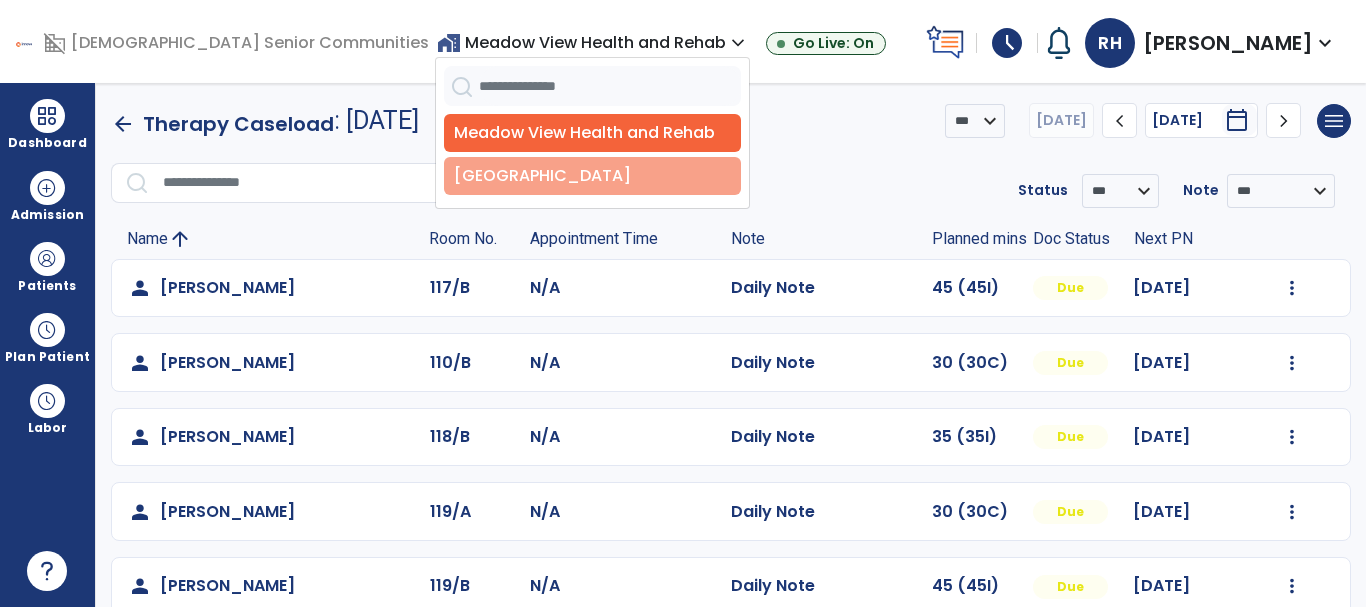 click on "[GEOGRAPHIC_DATA]" at bounding box center [592, 176] 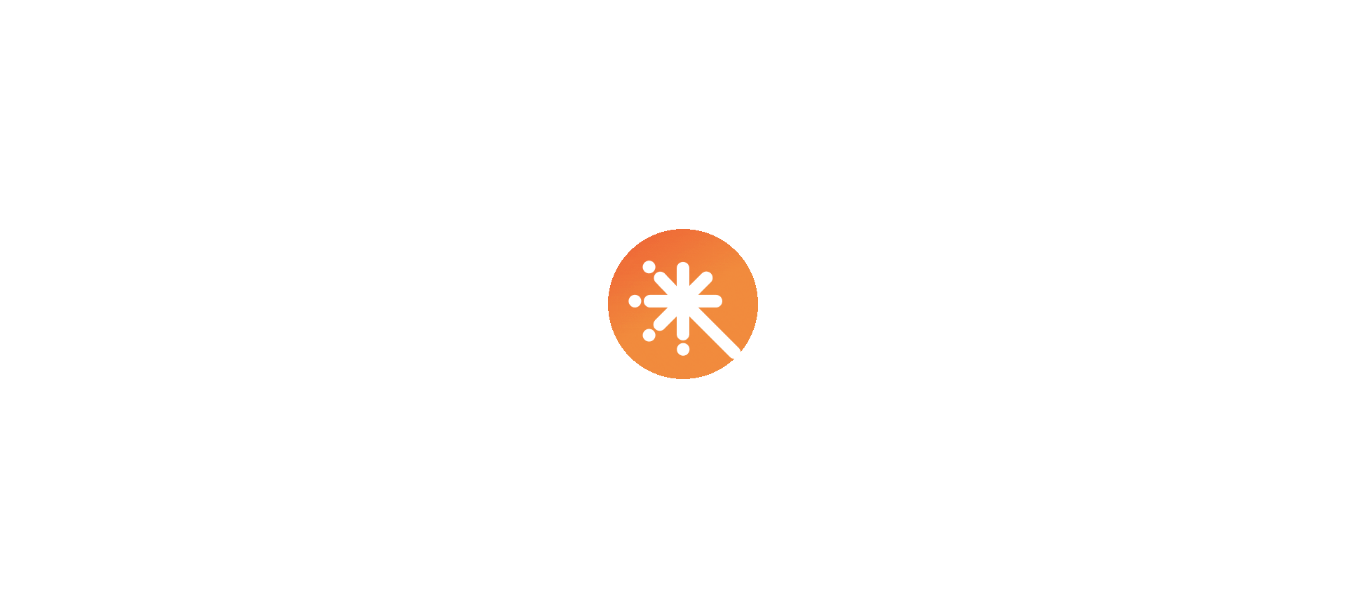 scroll, scrollTop: 0, scrollLeft: 0, axis: both 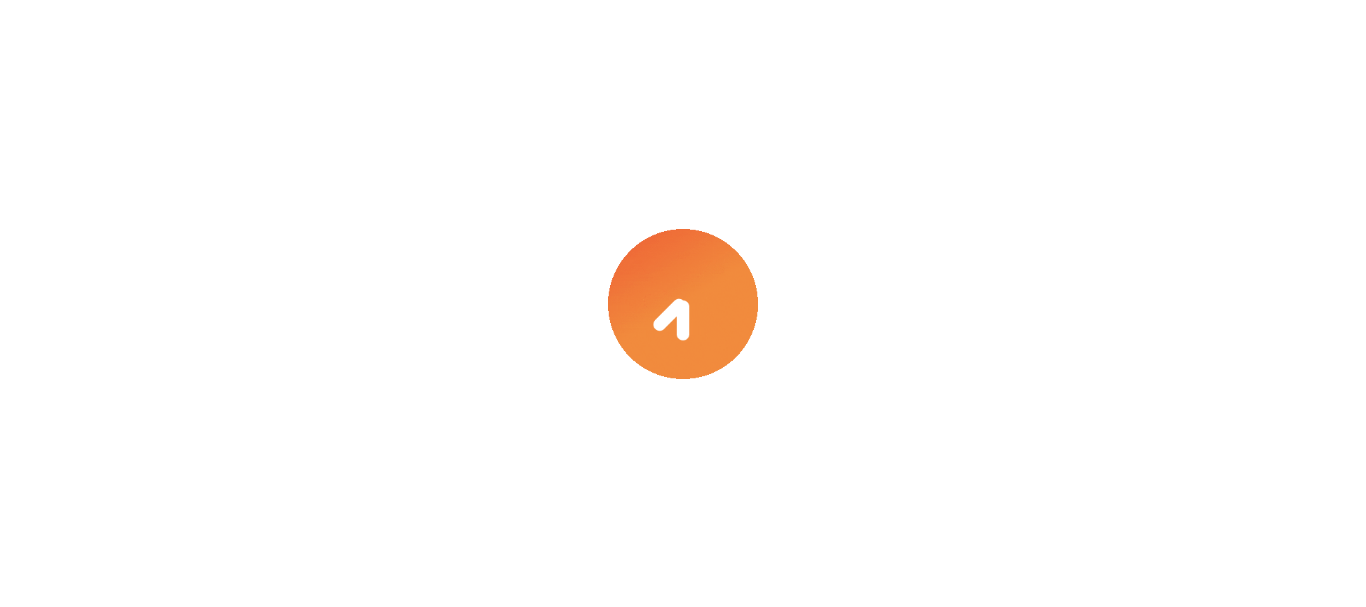 click at bounding box center [683, 303] 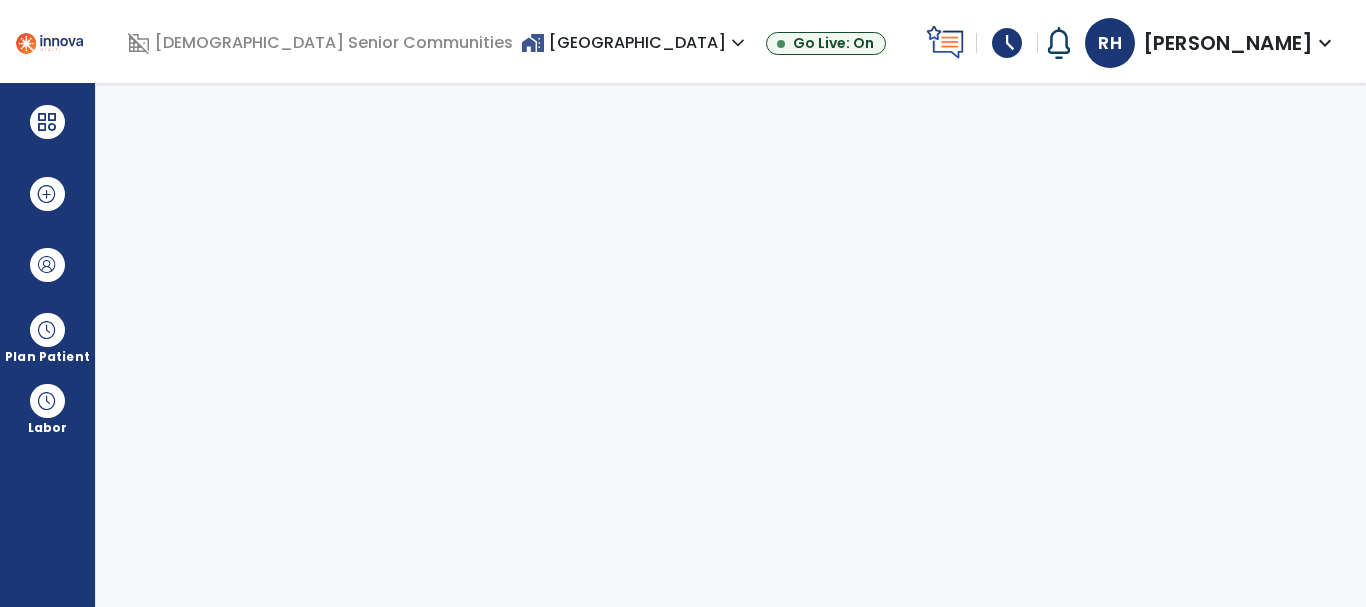 select on "****" 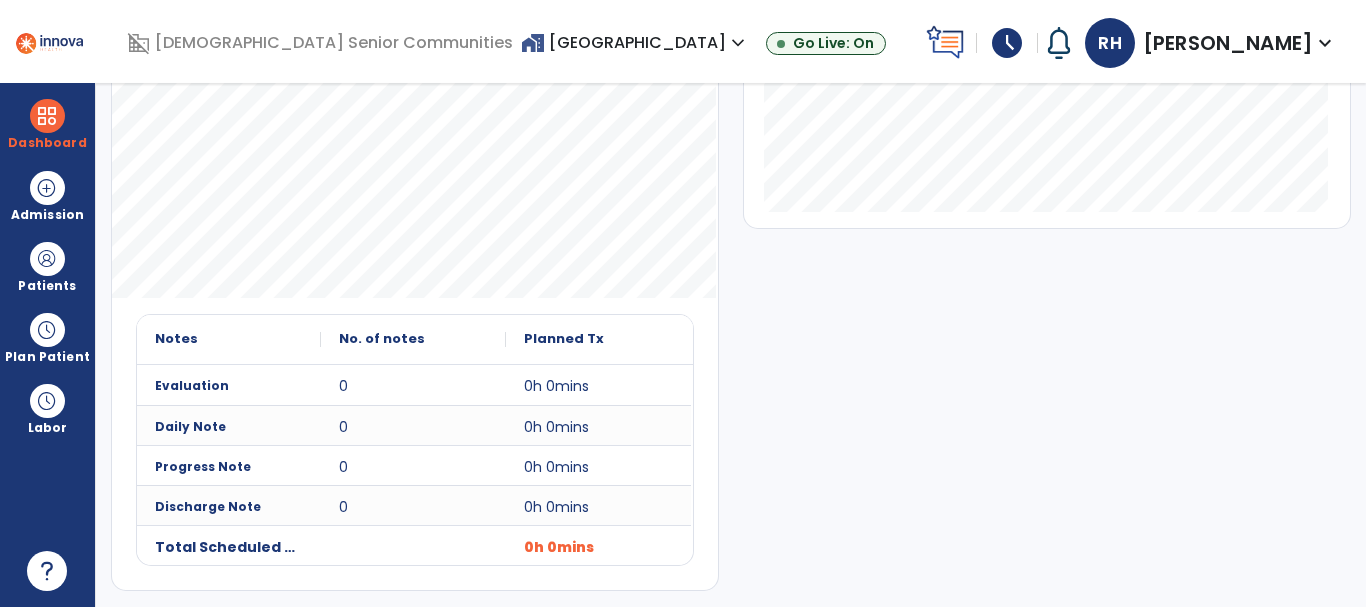 scroll, scrollTop: 40, scrollLeft: 0, axis: vertical 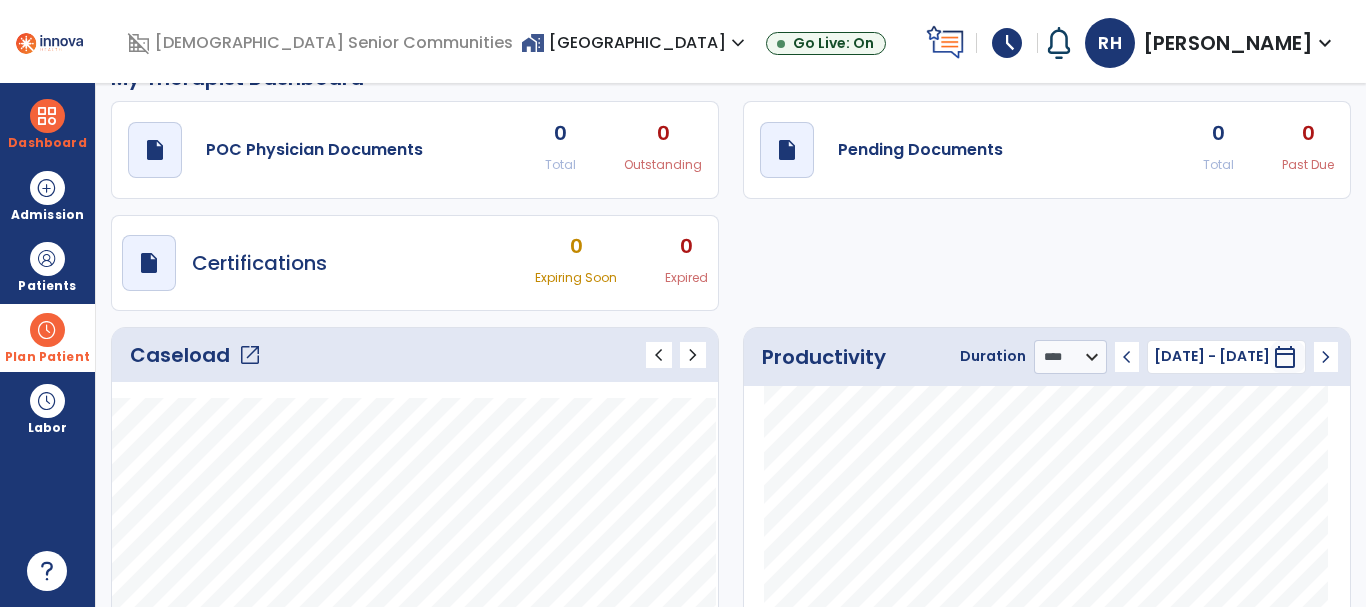 click at bounding box center (47, 330) 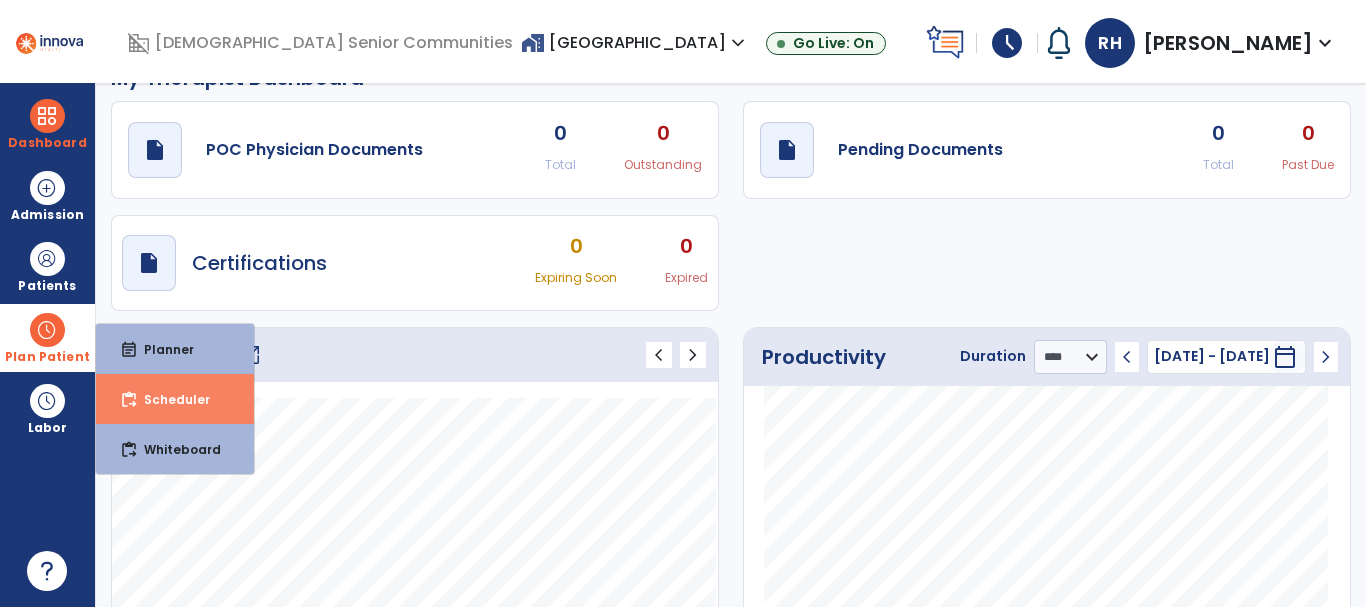 click on "content_paste_go  Scheduler" at bounding box center [175, 399] 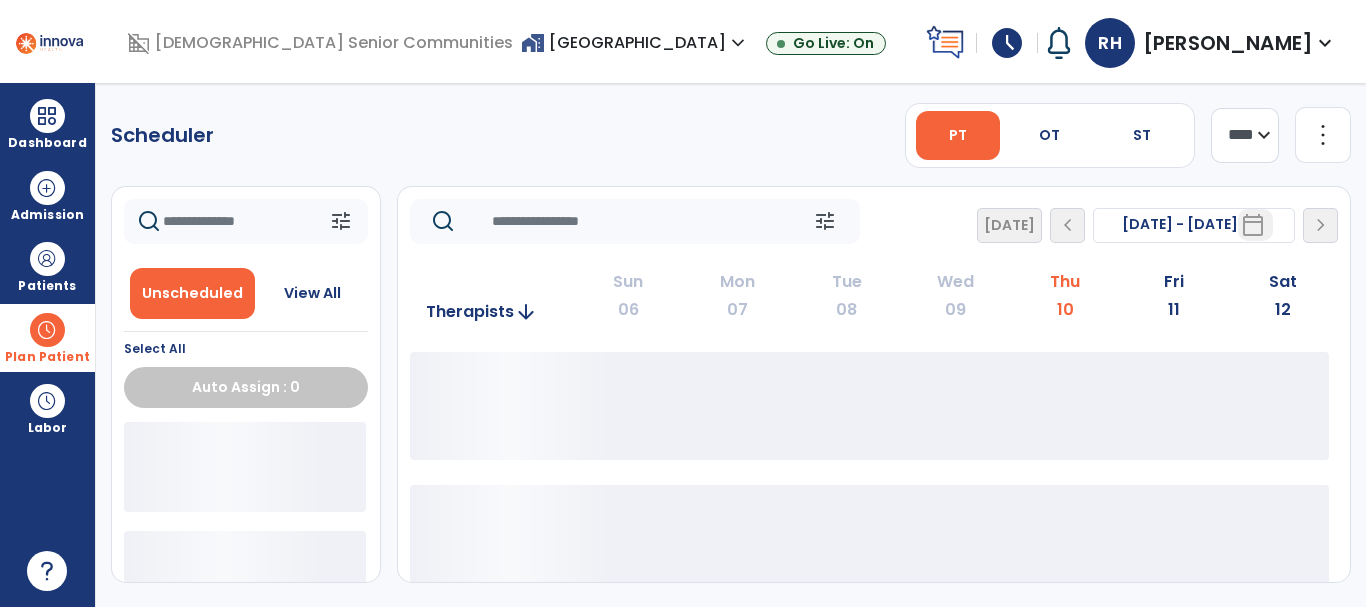 scroll, scrollTop: 0, scrollLeft: 0, axis: both 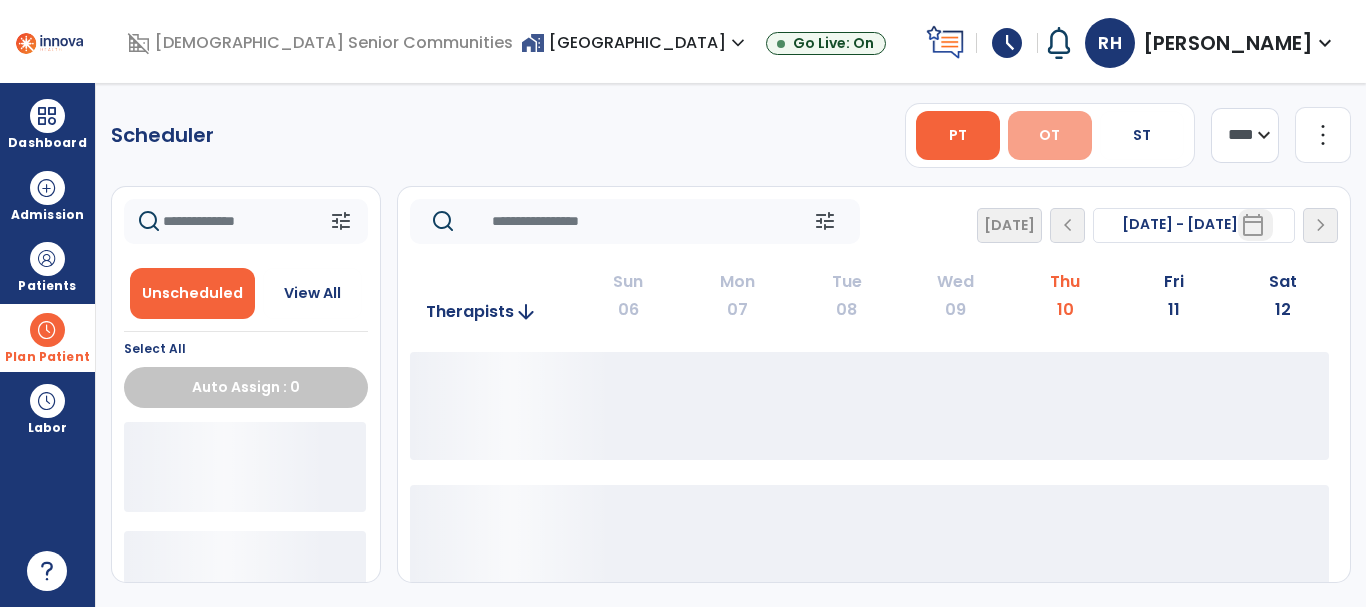 click on "OT" at bounding box center (1049, 135) 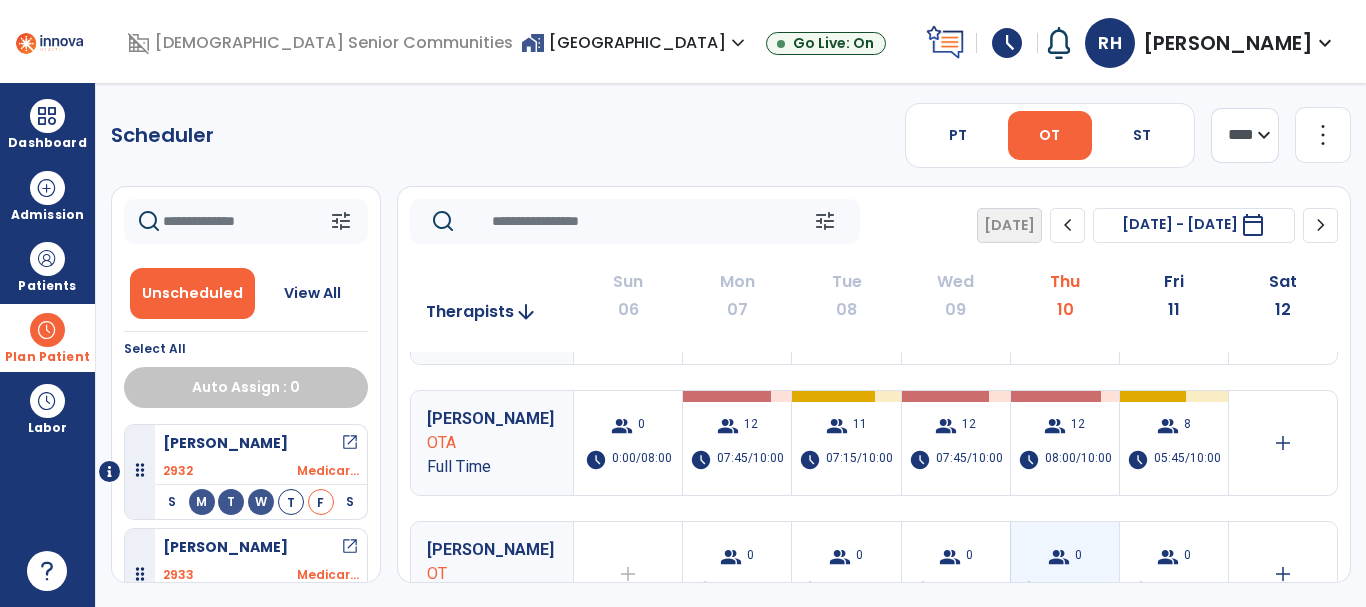 scroll, scrollTop: 0, scrollLeft: 0, axis: both 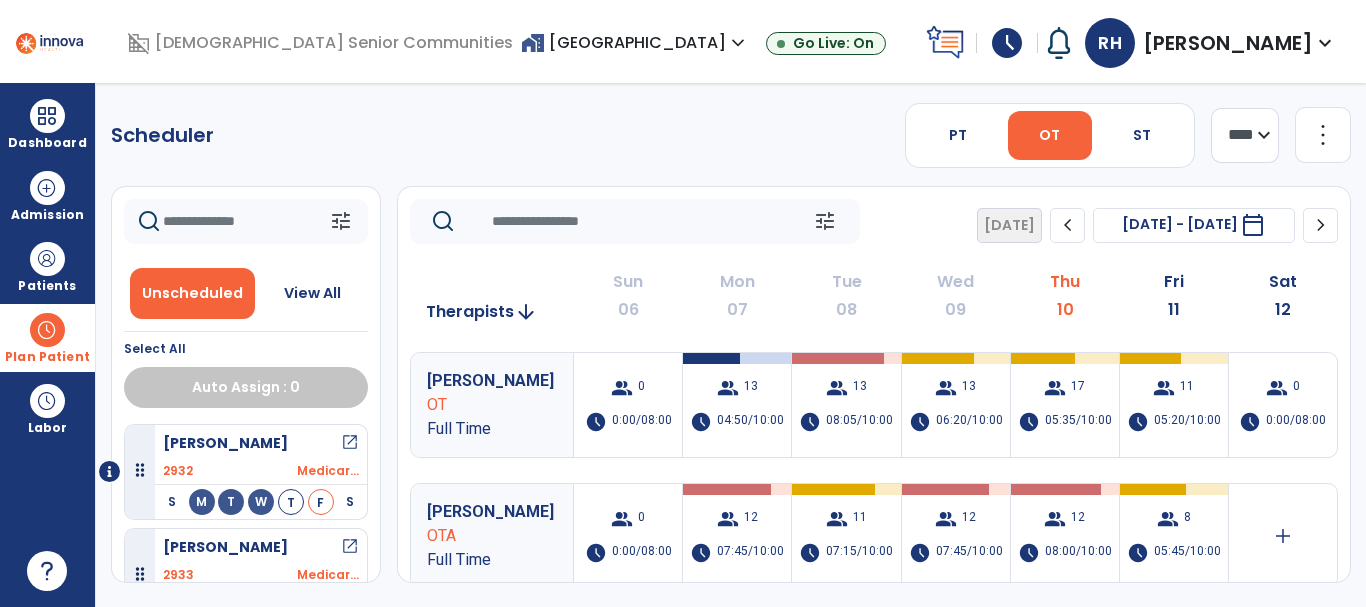 click on "home_work   Salem Crossing   expand_more" at bounding box center [635, 42] 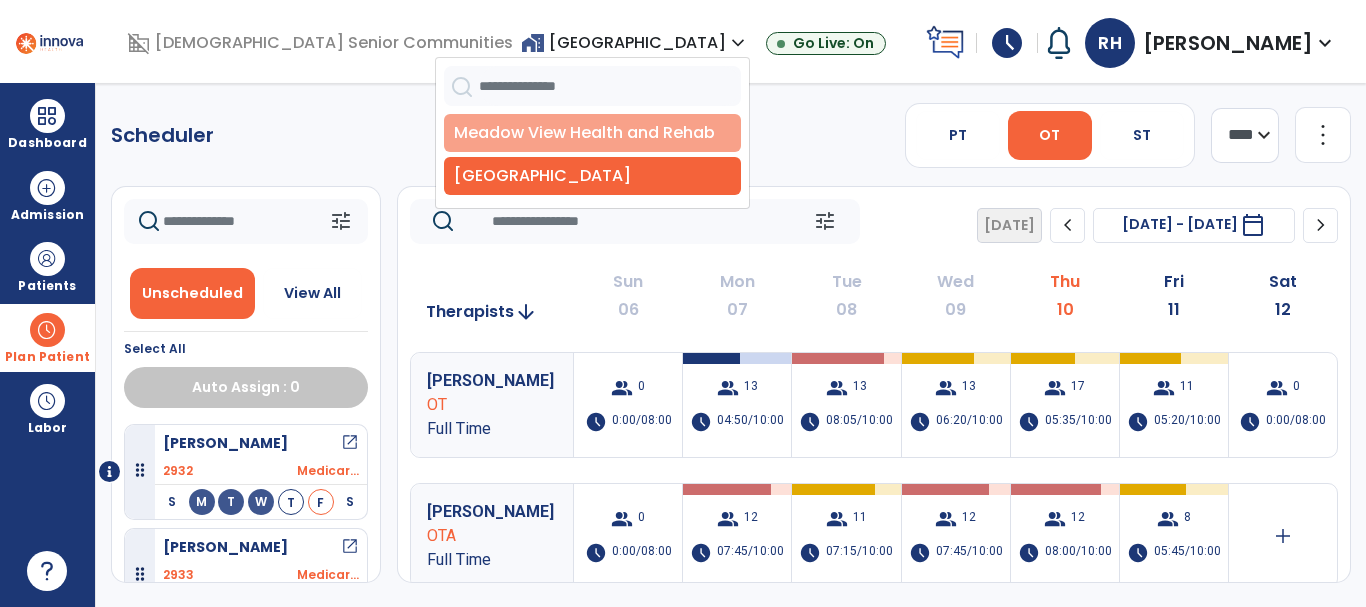 click on "Meadow View Health and Rehab" at bounding box center [592, 133] 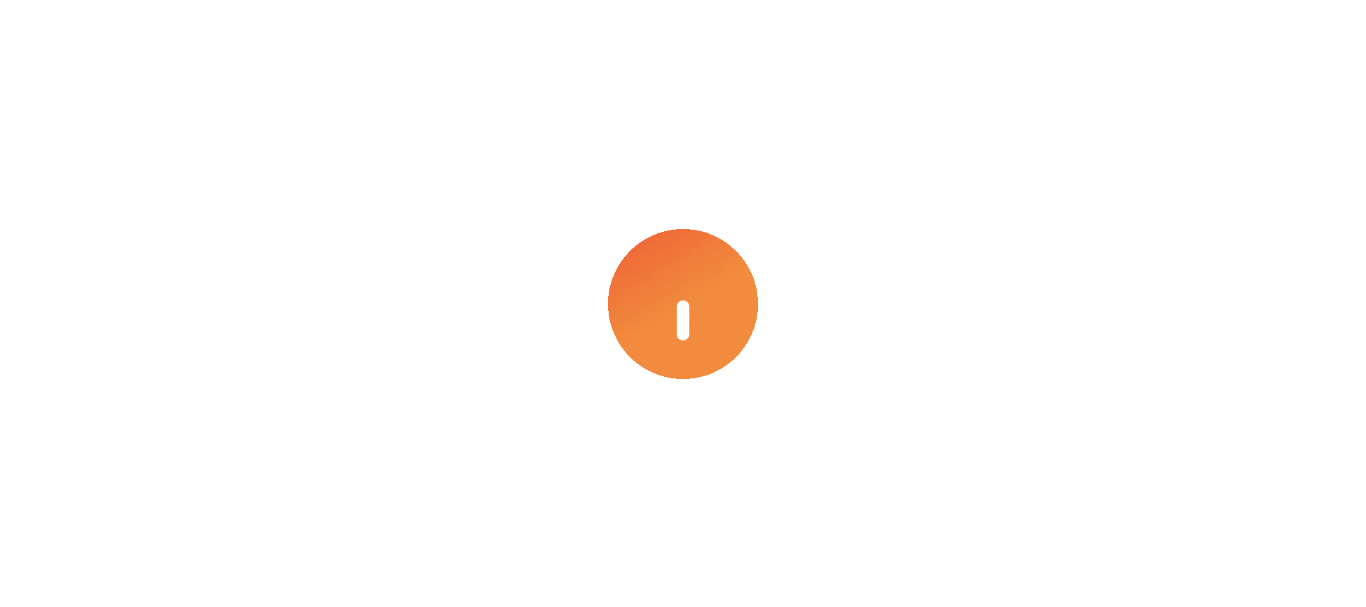 scroll, scrollTop: 0, scrollLeft: 0, axis: both 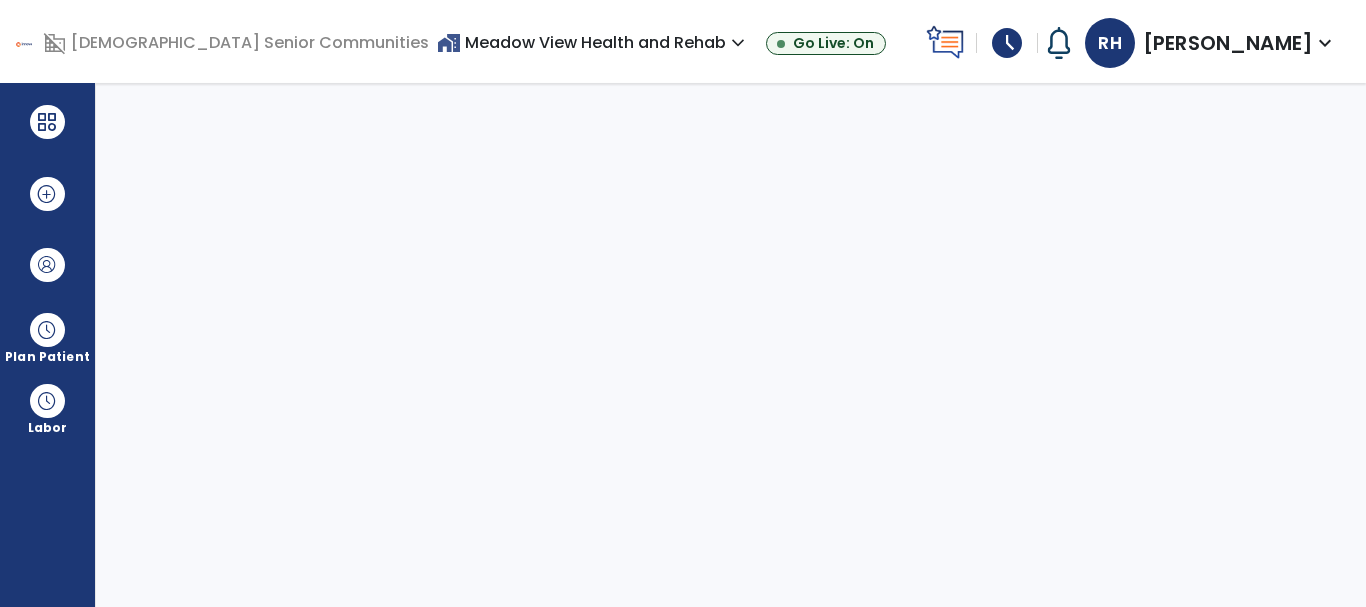 select on "****" 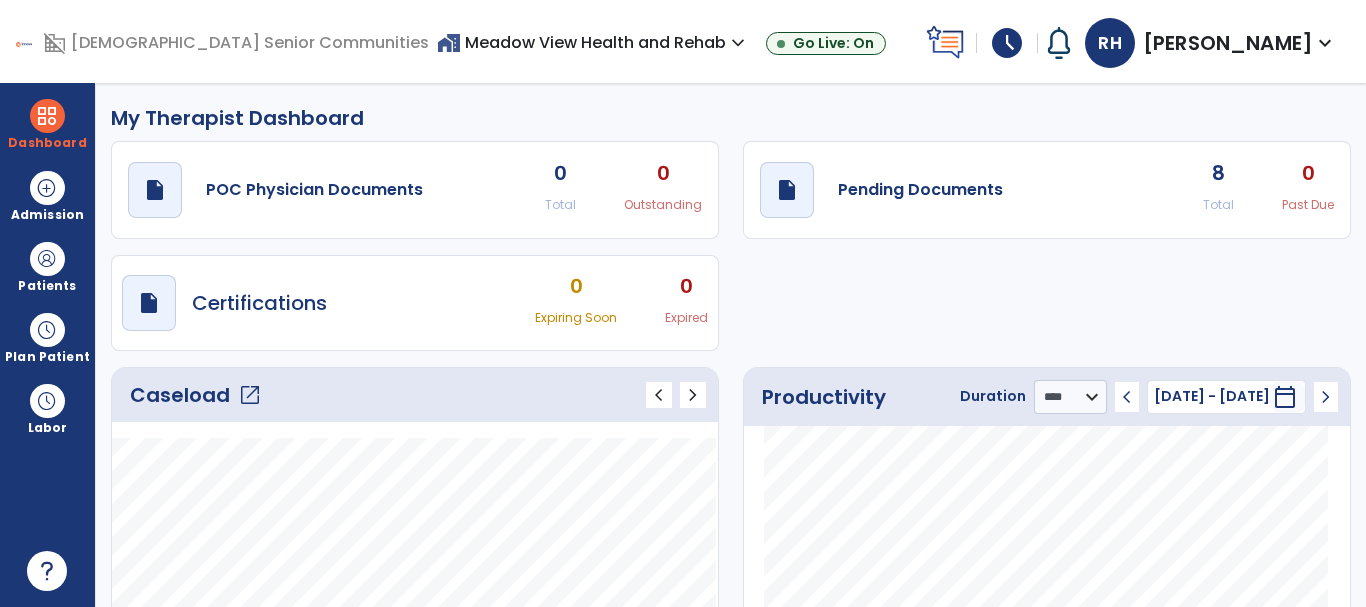 click on "open_in_new" 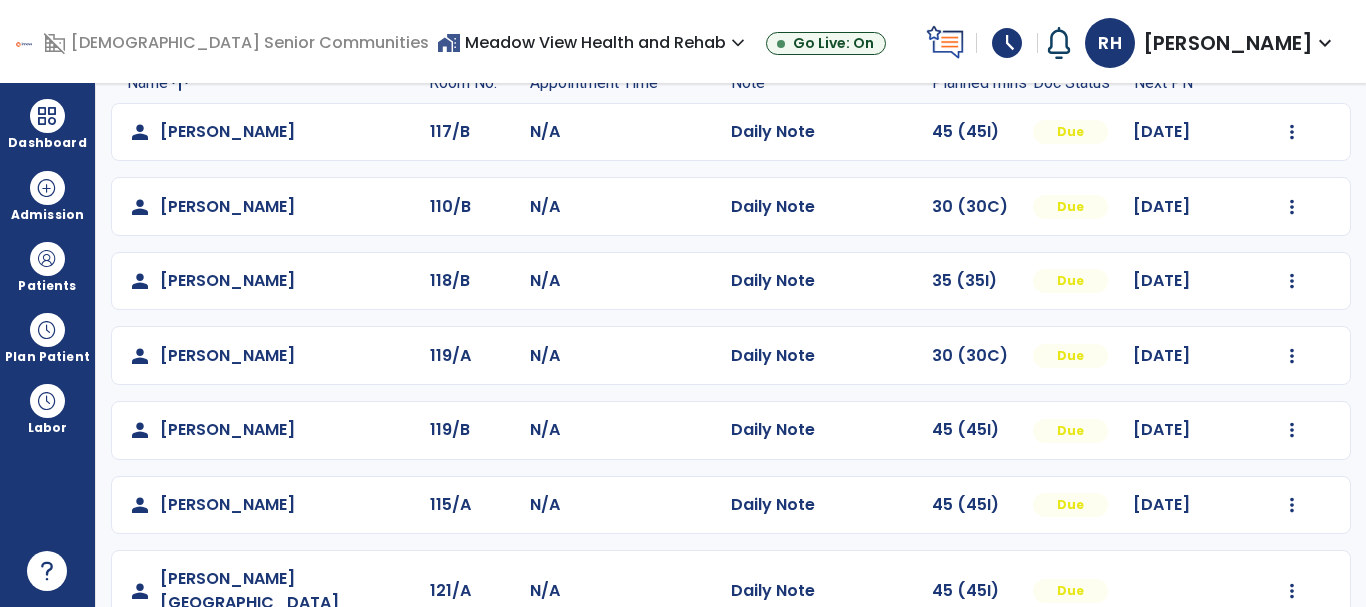 scroll, scrollTop: 56, scrollLeft: 0, axis: vertical 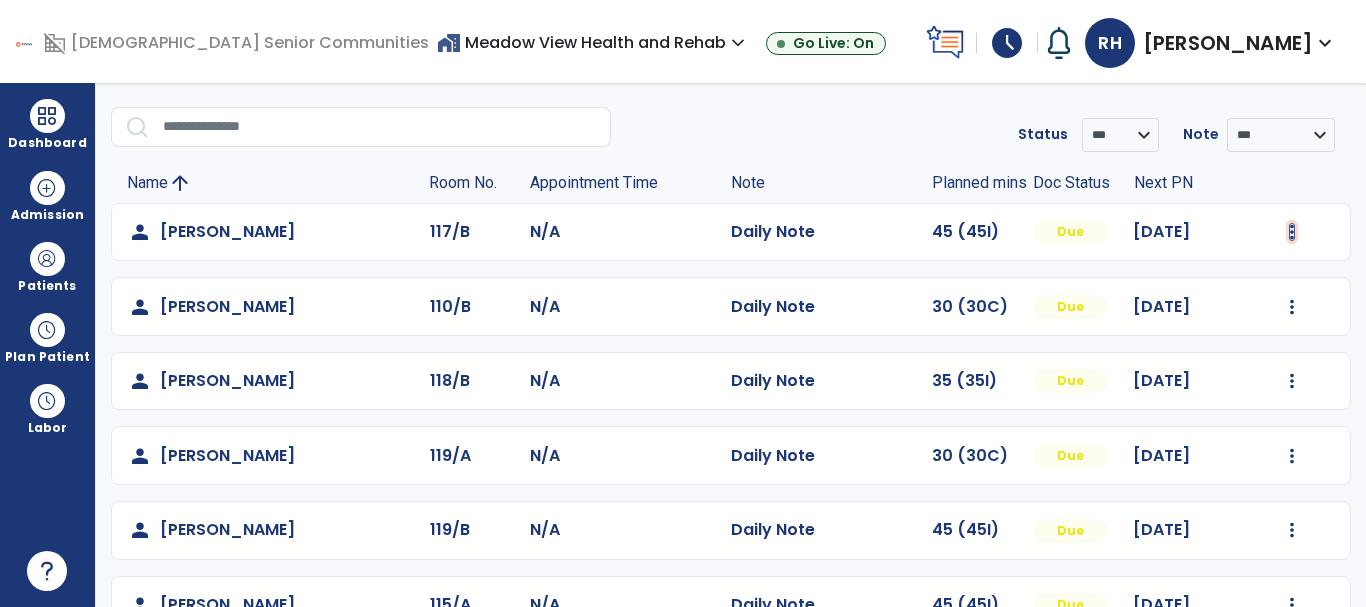 click at bounding box center (1292, 232) 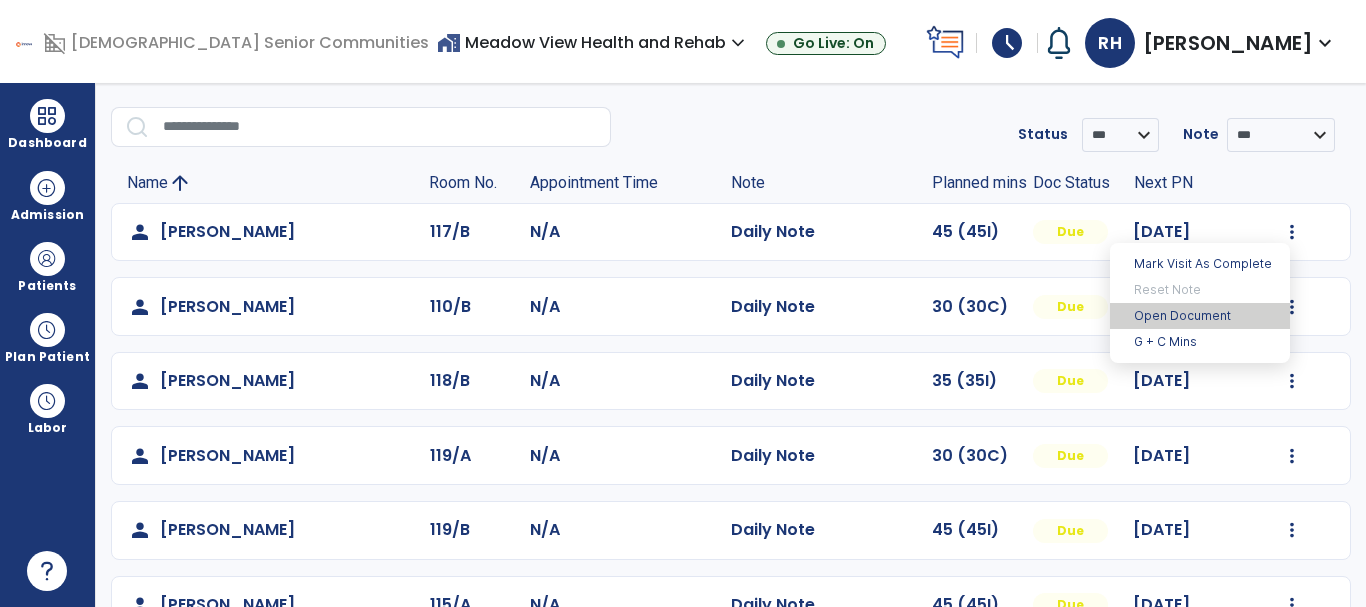 click on "Open Document" at bounding box center (1200, 316) 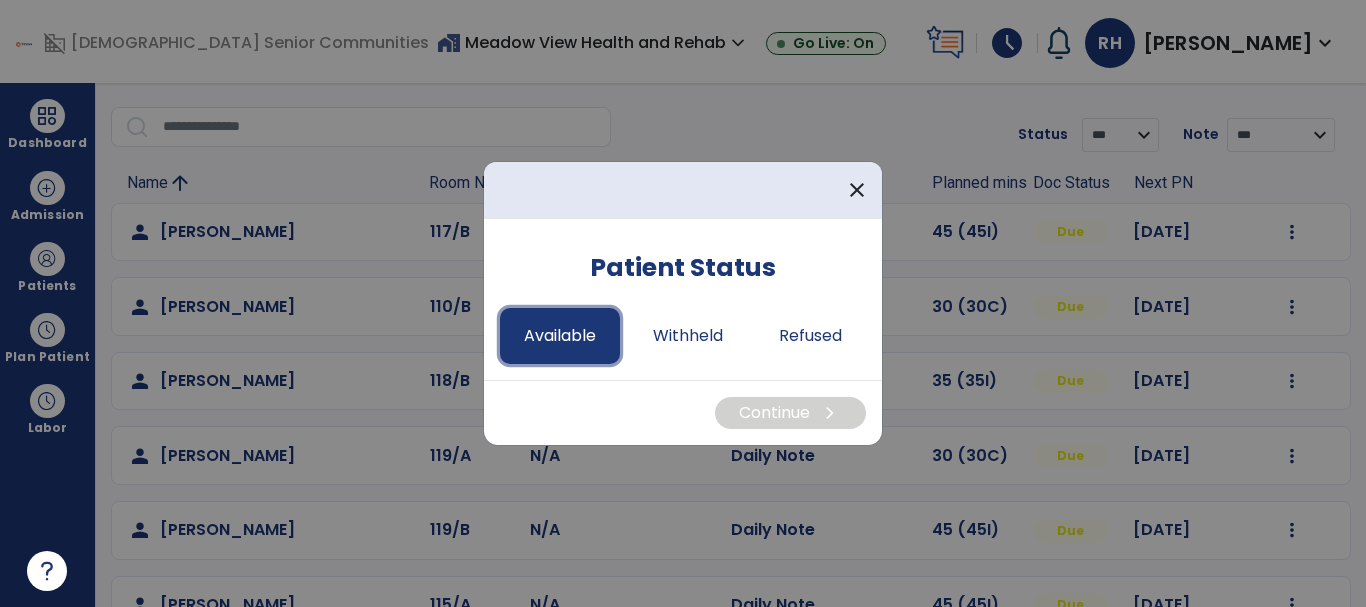 click on "Available" at bounding box center (560, 336) 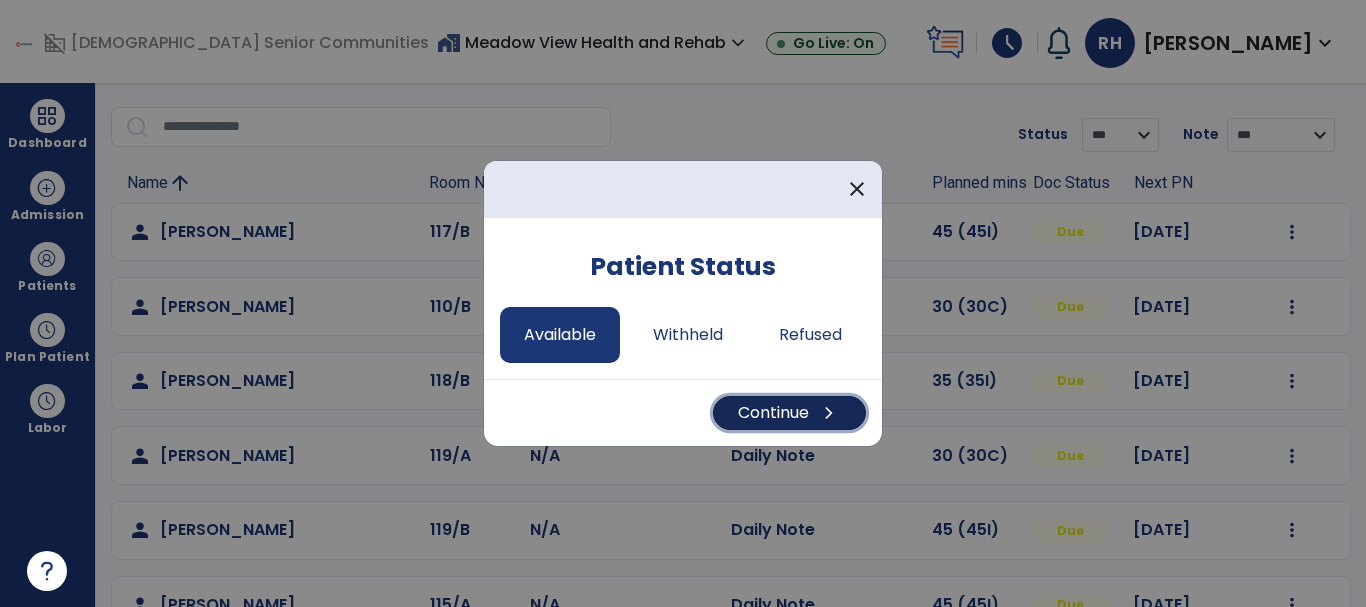 click on "Continue   chevron_right" at bounding box center (789, 413) 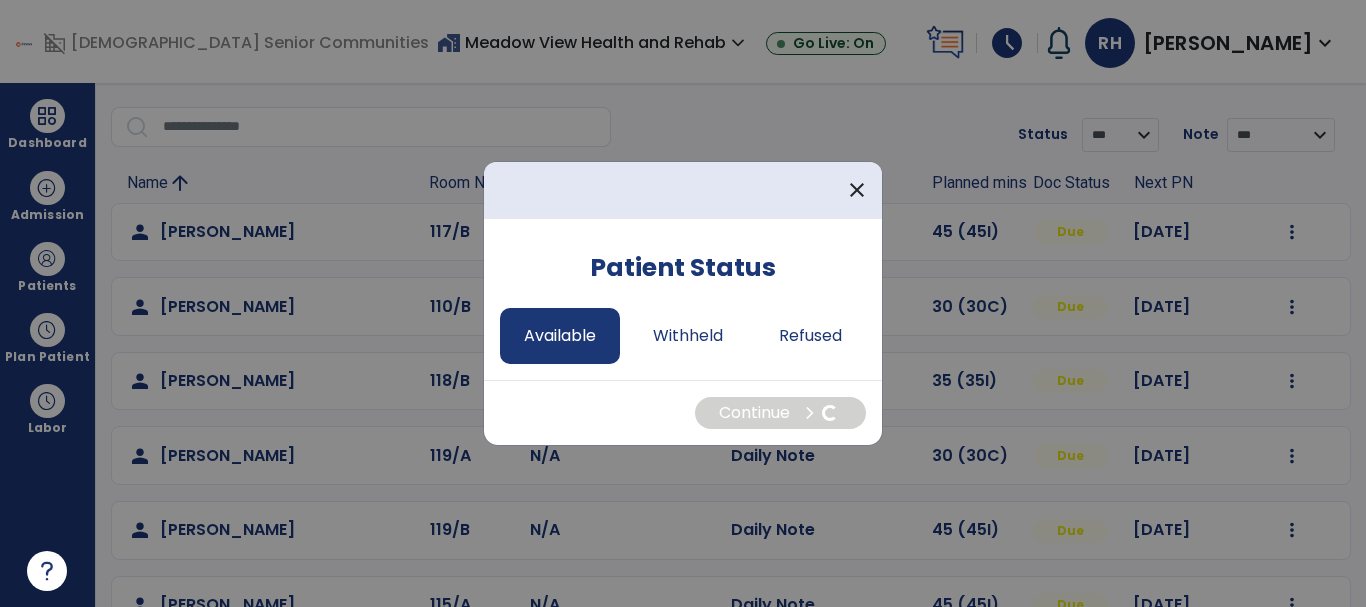 select on "*" 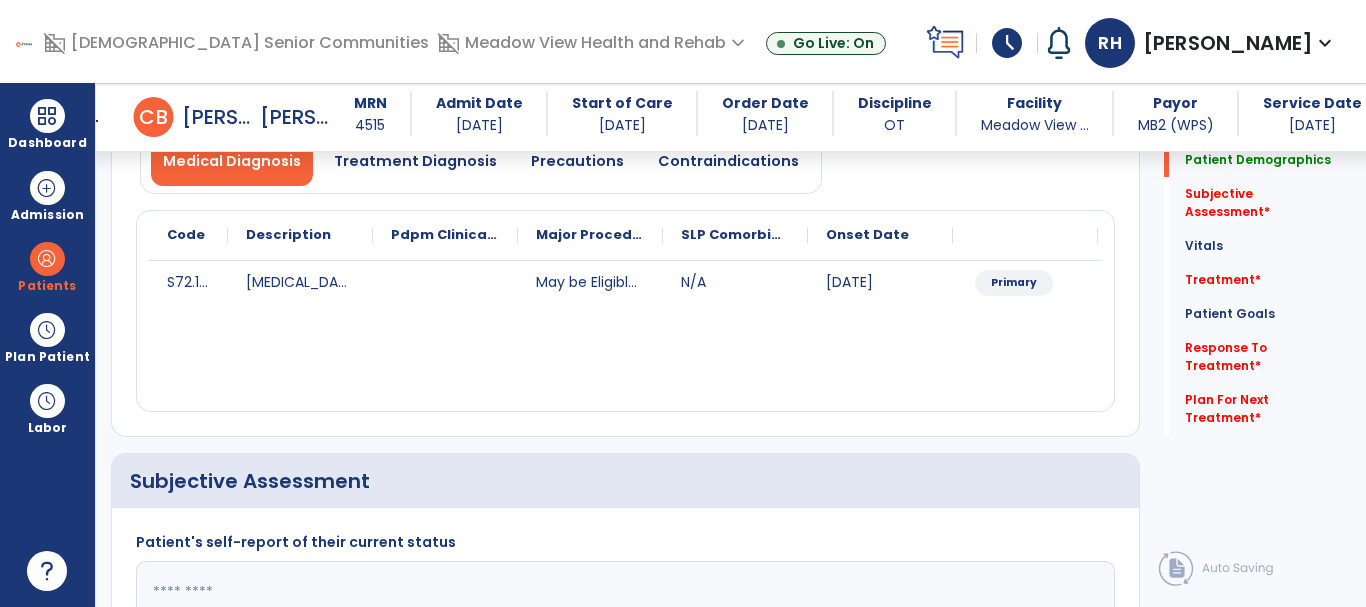scroll, scrollTop: 356, scrollLeft: 0, axis: vertical 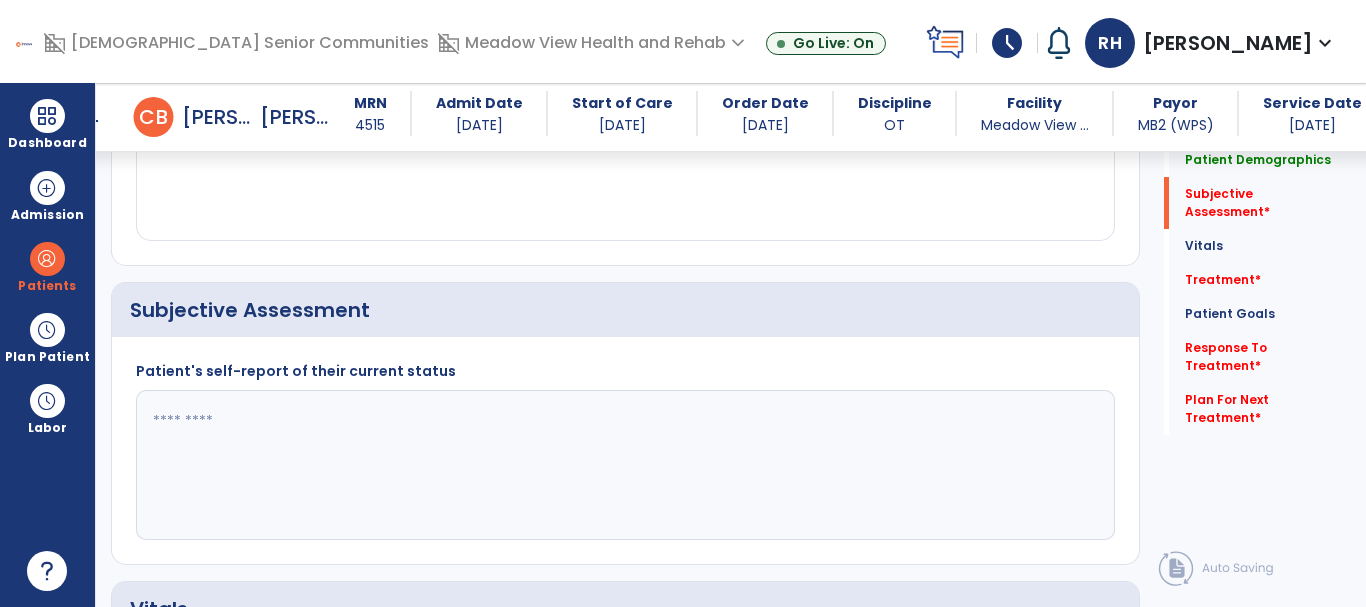 click 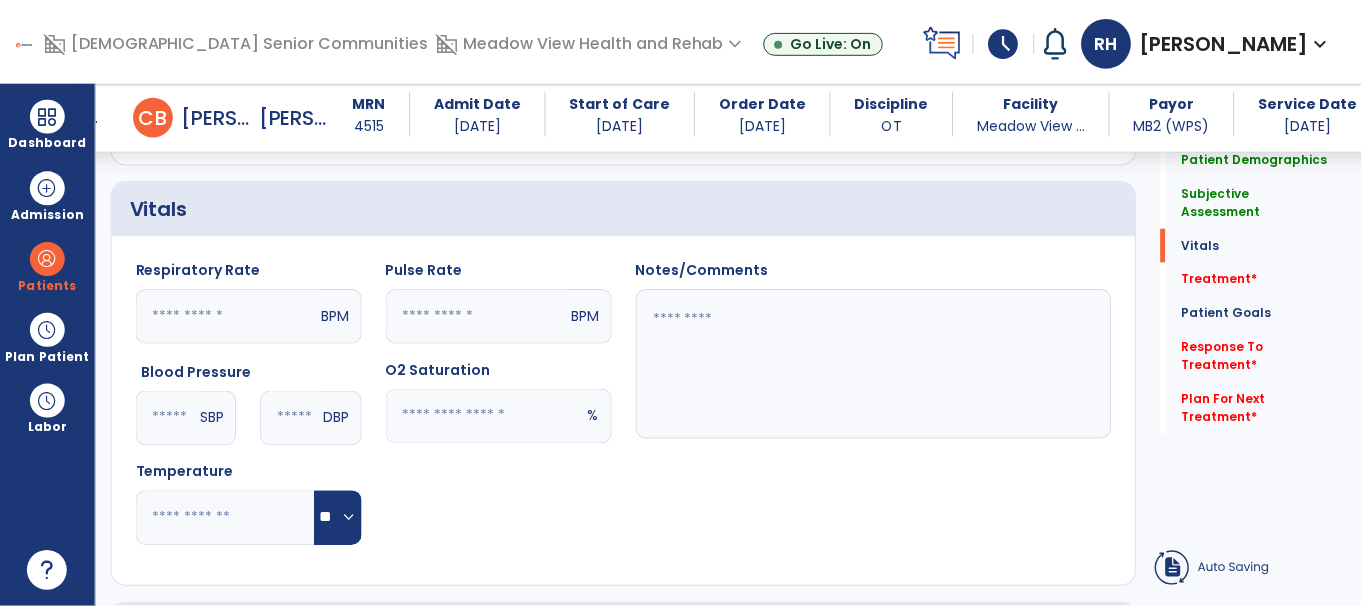 scroll, scrollTop: 1056, scrollLeft: 0, axis: vertical 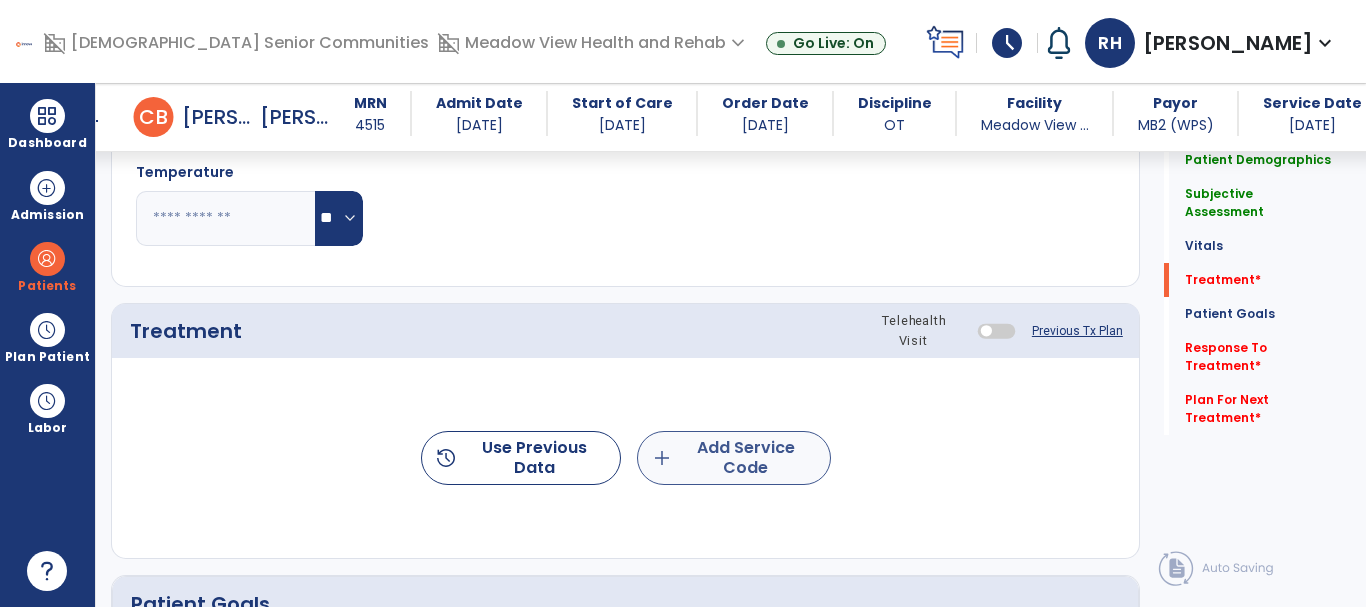 type on "****" 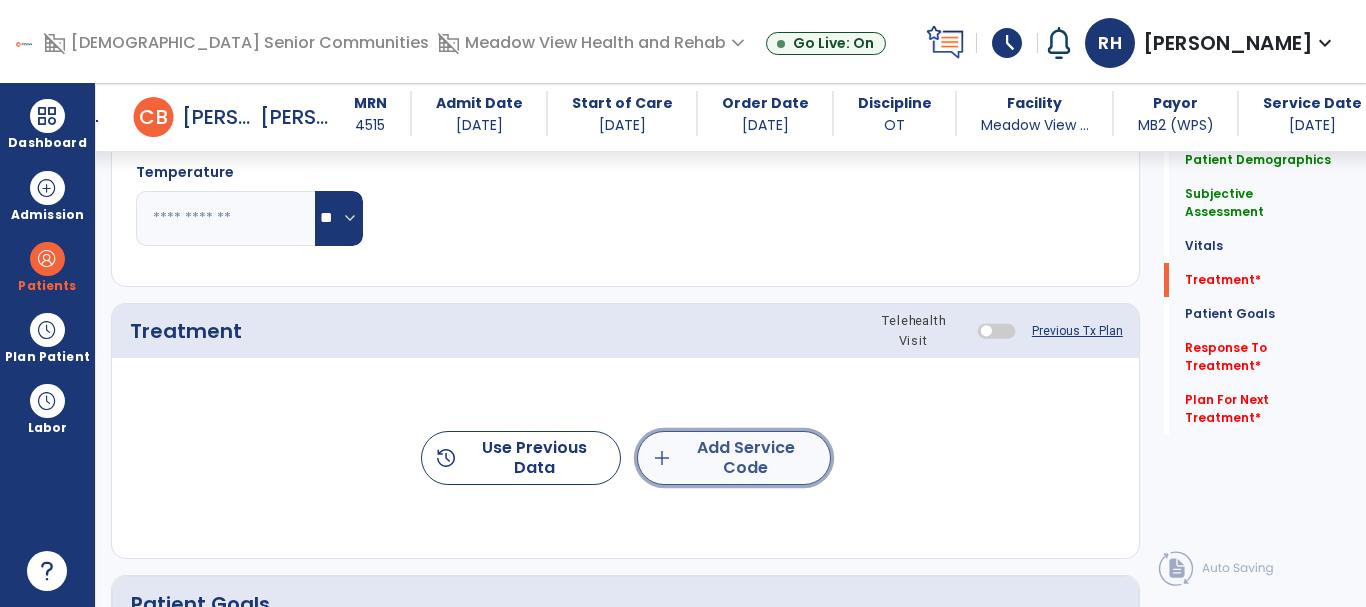 click on "add" 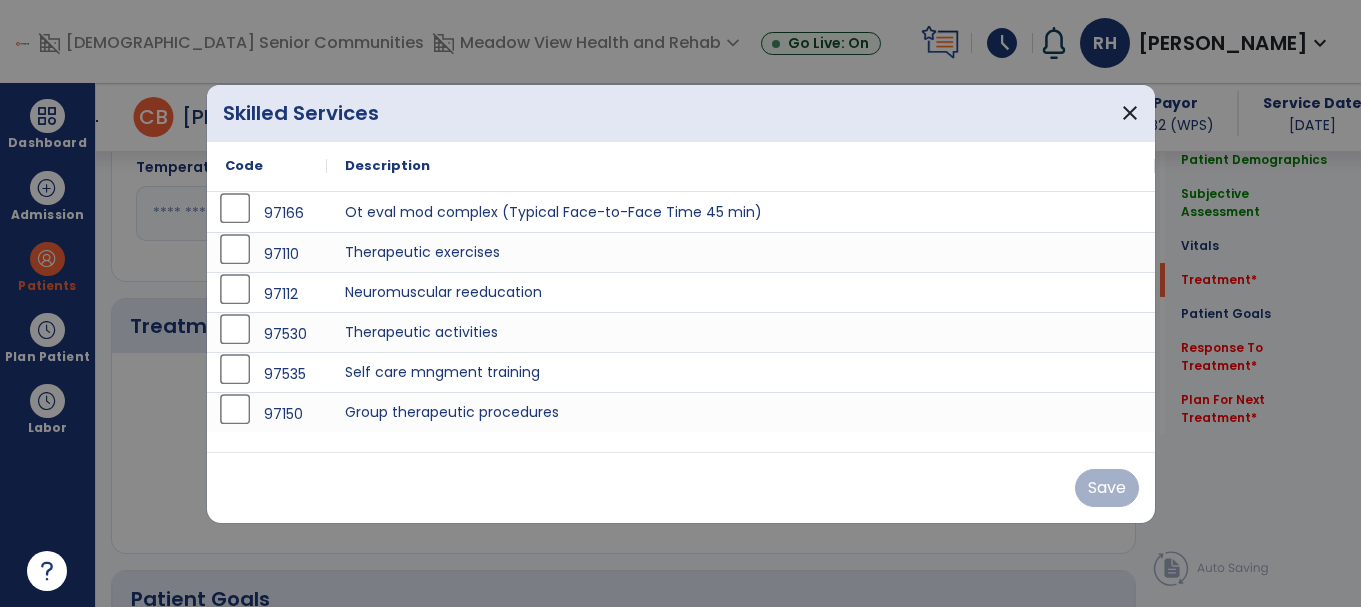 scroll, scrollTop: 1056, scrollLeft: 0, axis: vertical 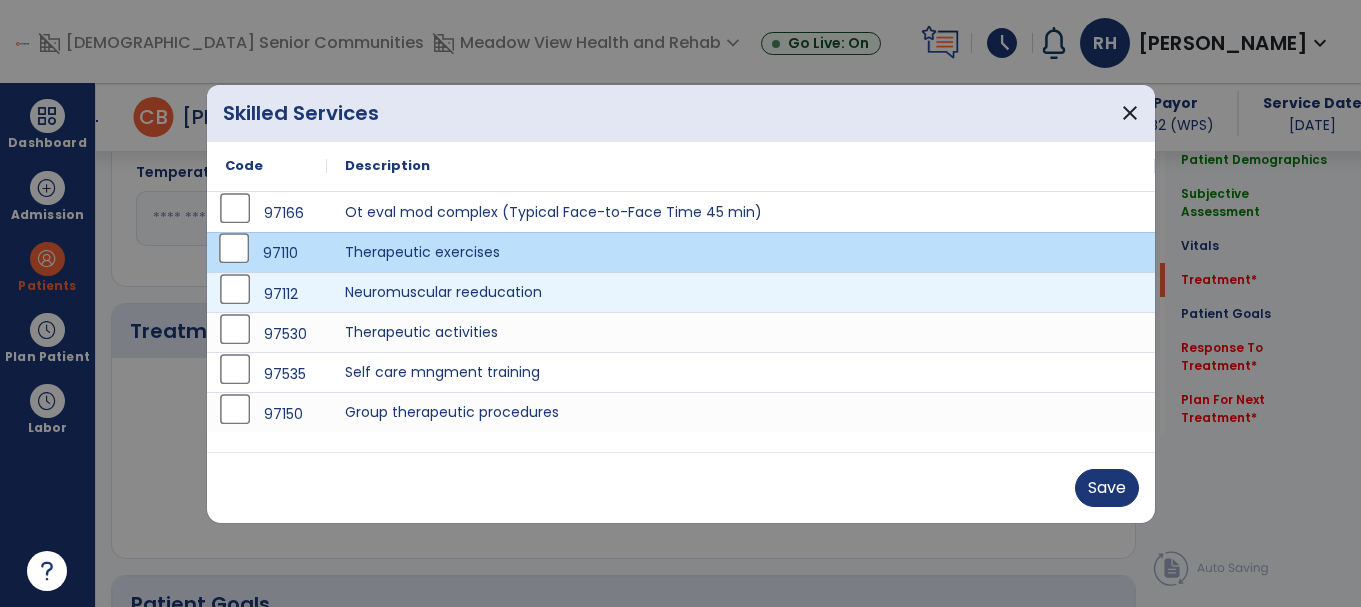 click on "97112" at bounding box center [267, 294] 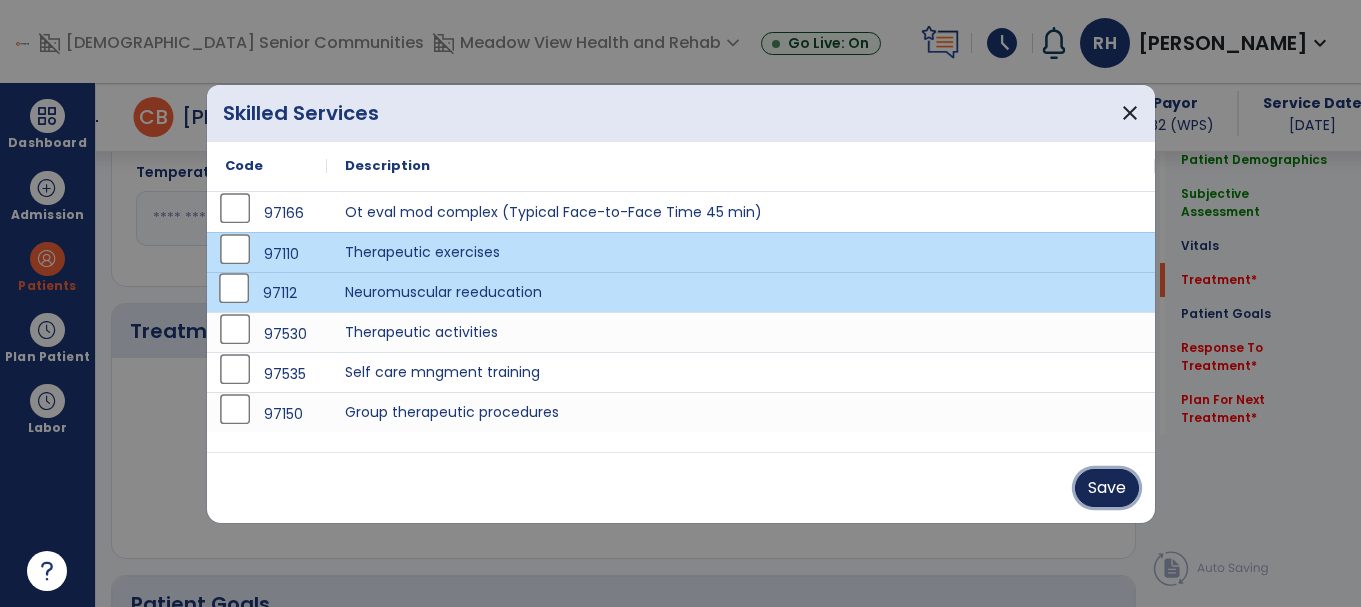 click on "Save" at bounding box center [1107, 488] 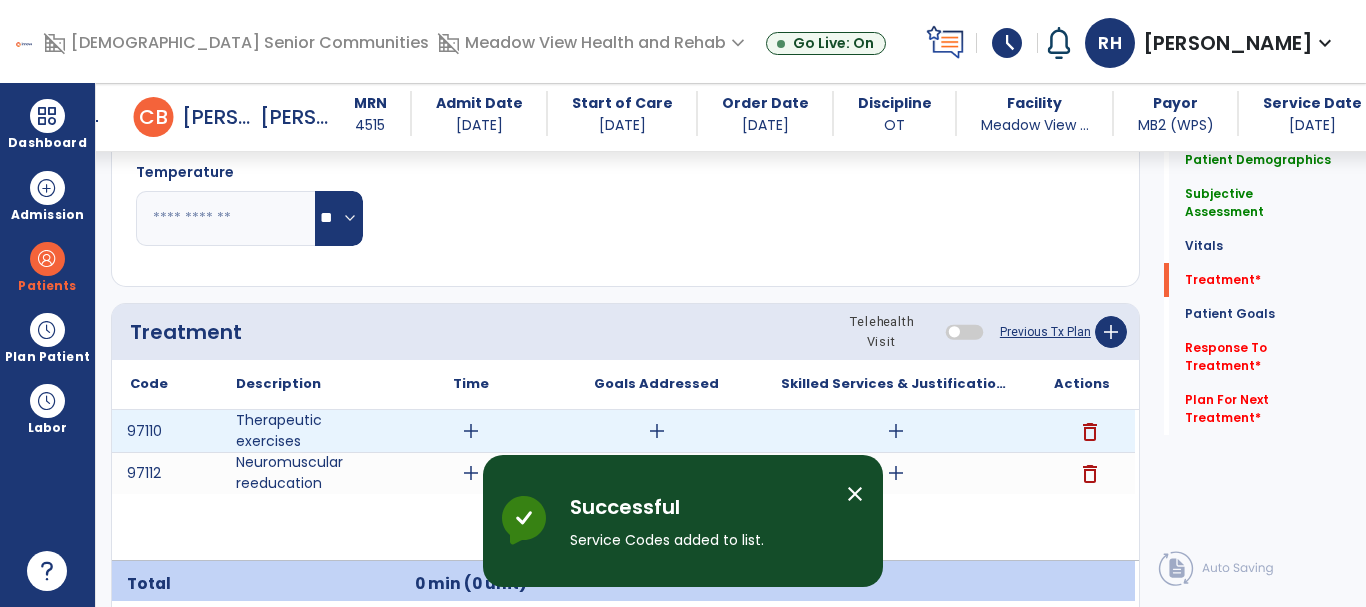 click on "add" at bounding box center (471, 431) 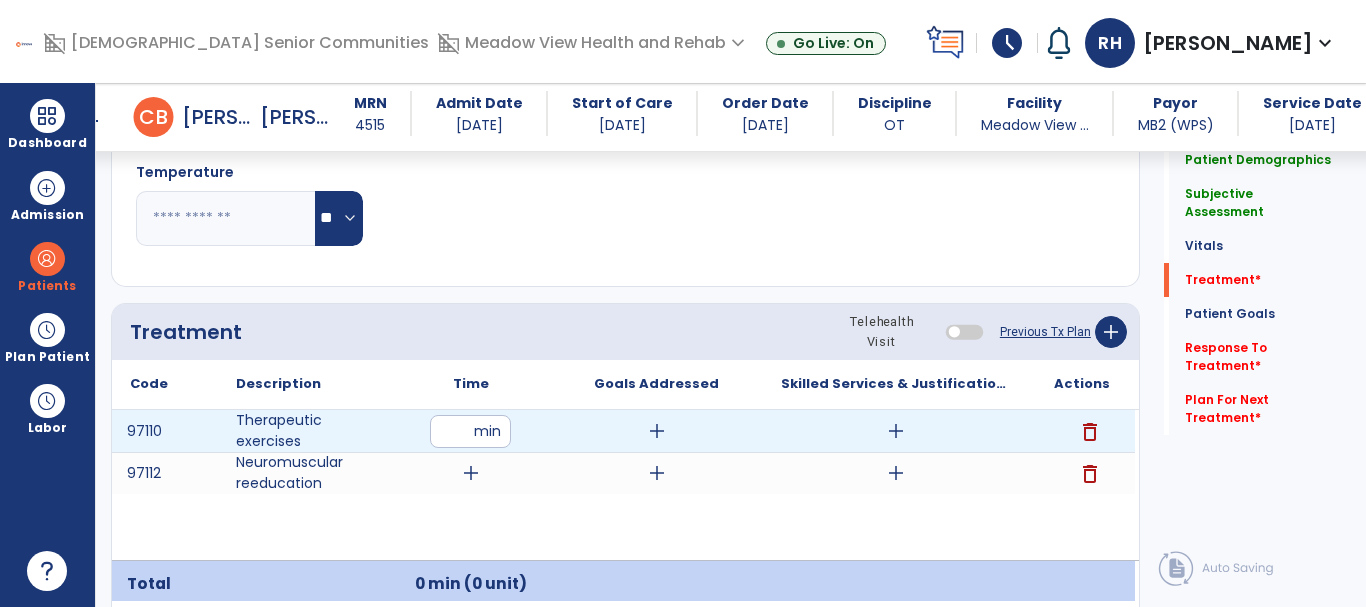 type on "**" 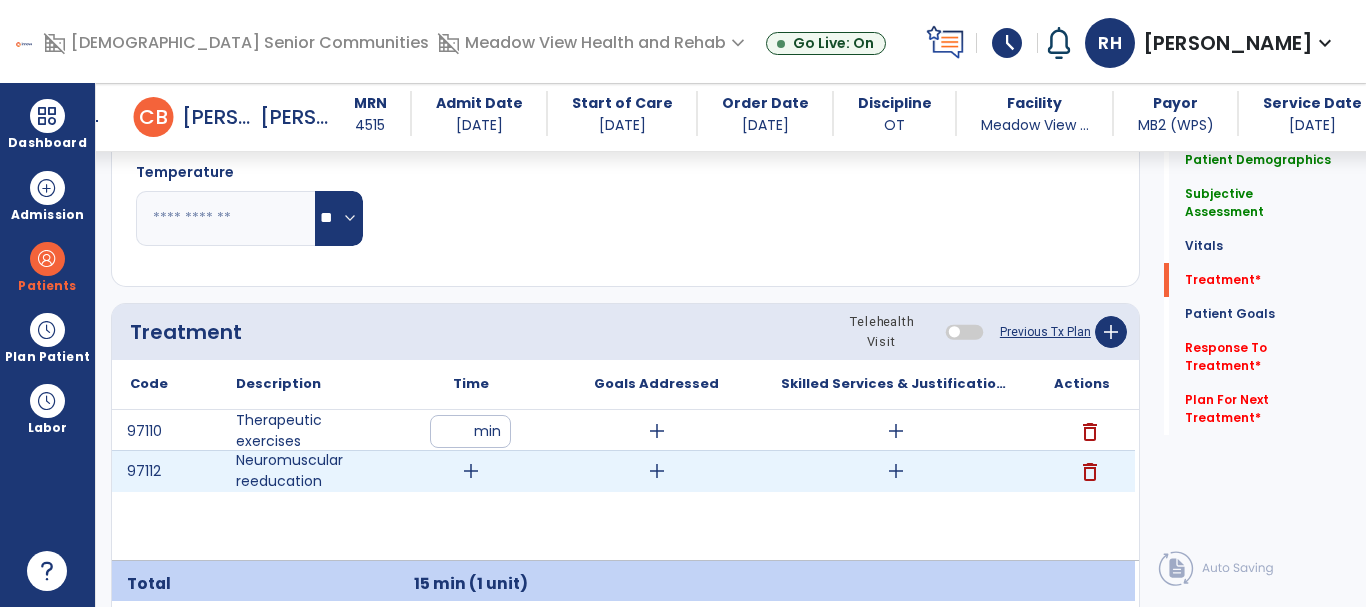 click on "add" at bounding box center (471, 471) 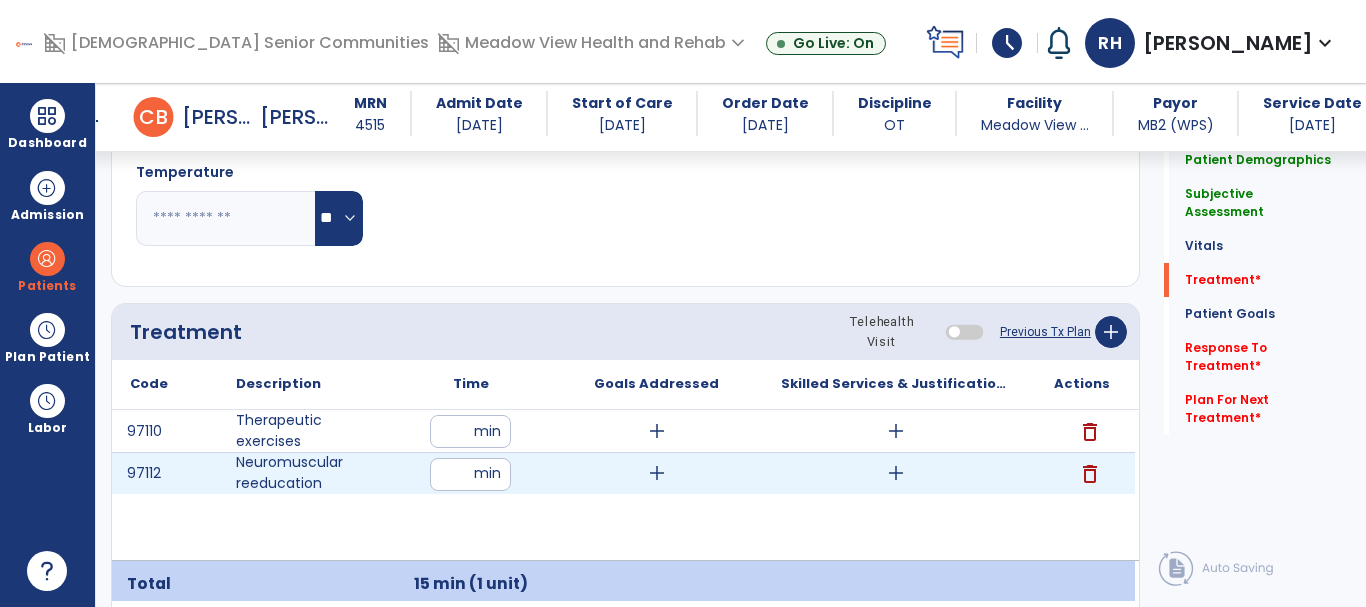 type on "**" 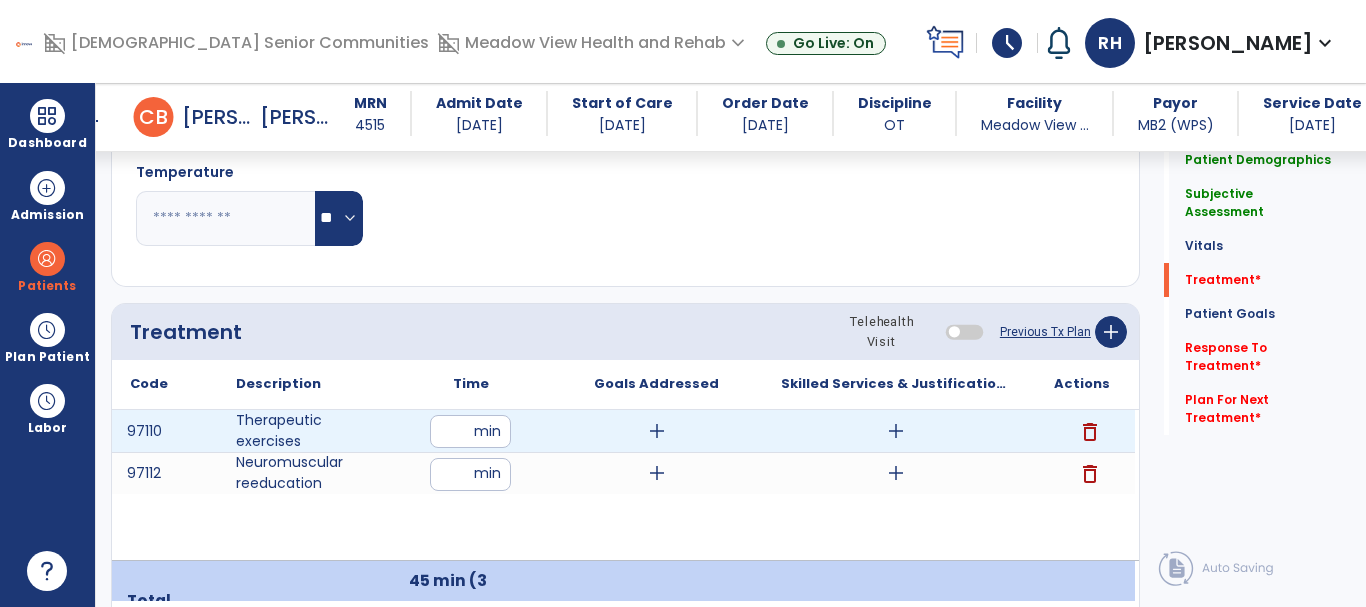 click on "add" at bounding box center [896, 431] 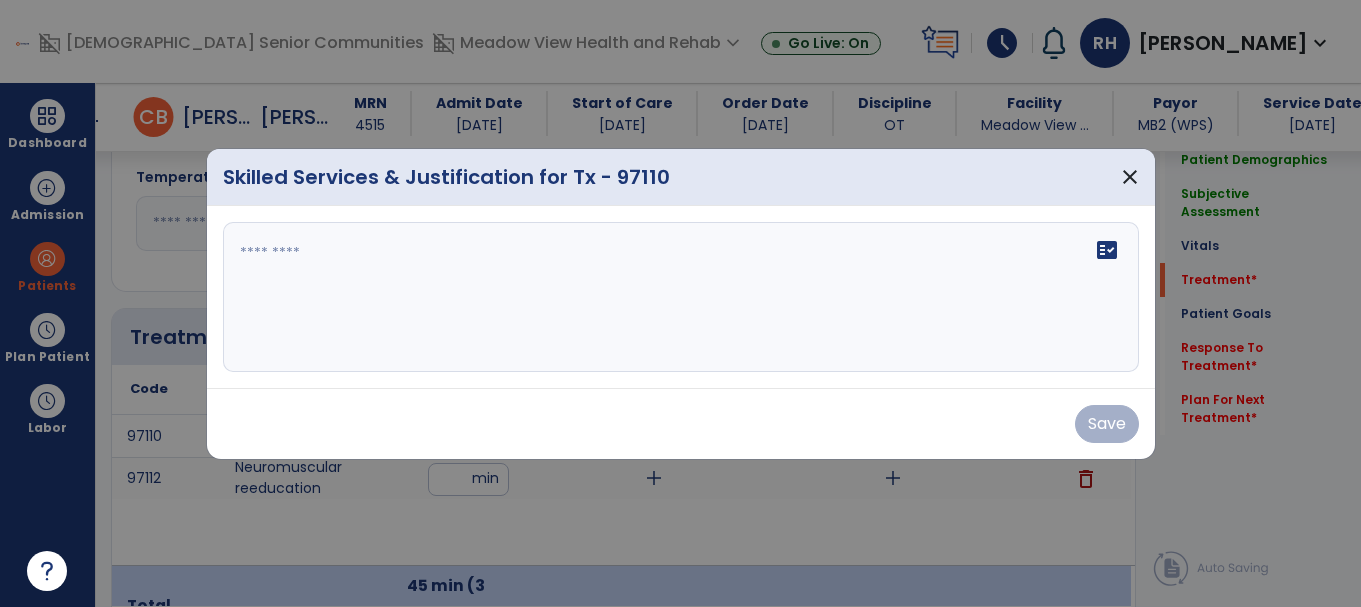 scroll, scrollTop: 1056, scrollLeft: 0, axis: vertical 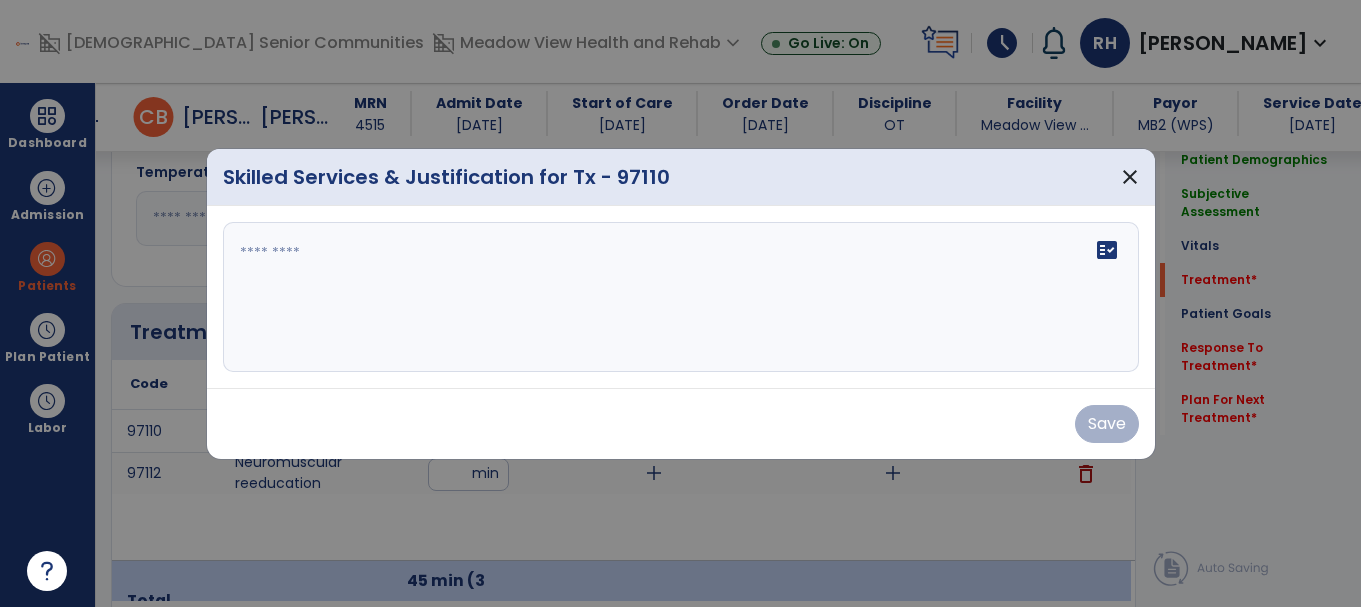 click on "fact_check" at bounding box center (681, 297) 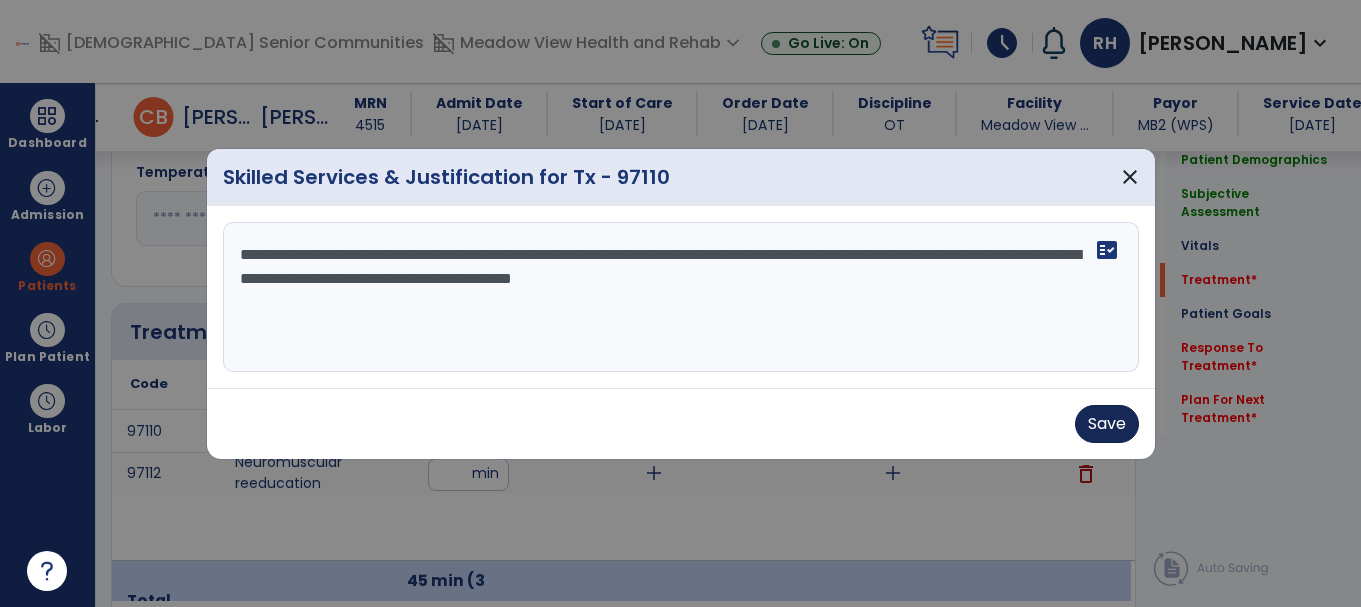 type on "**********" 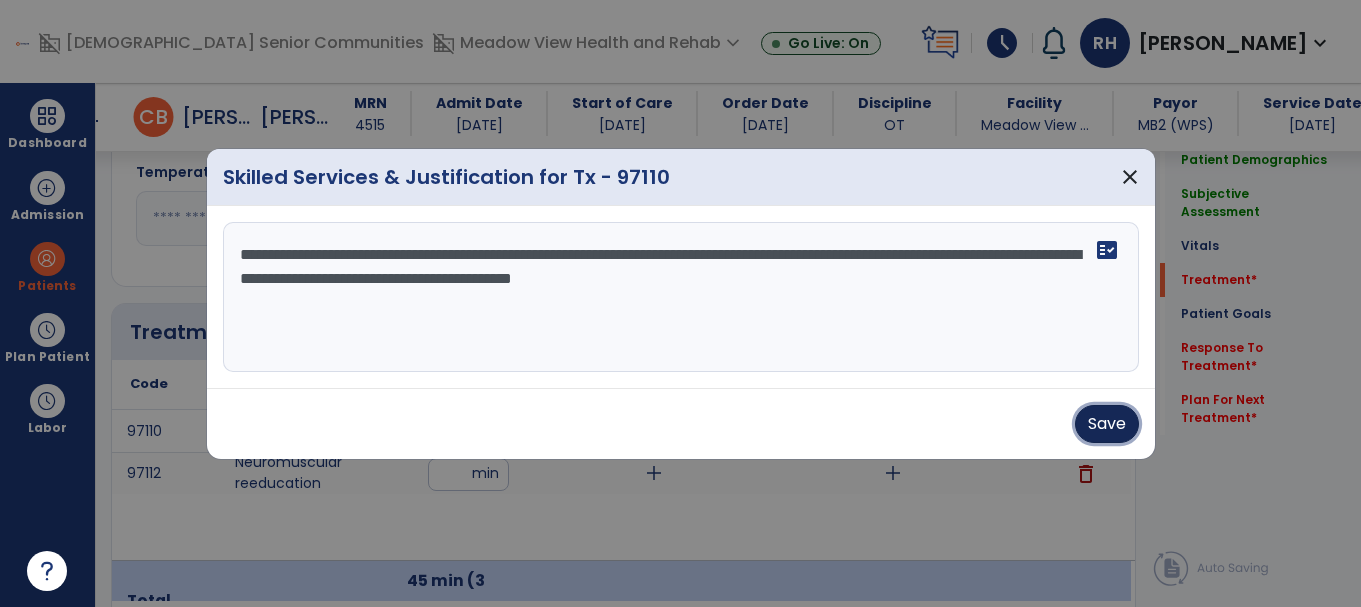 click on "Save" at bounding box center (1107, 424) 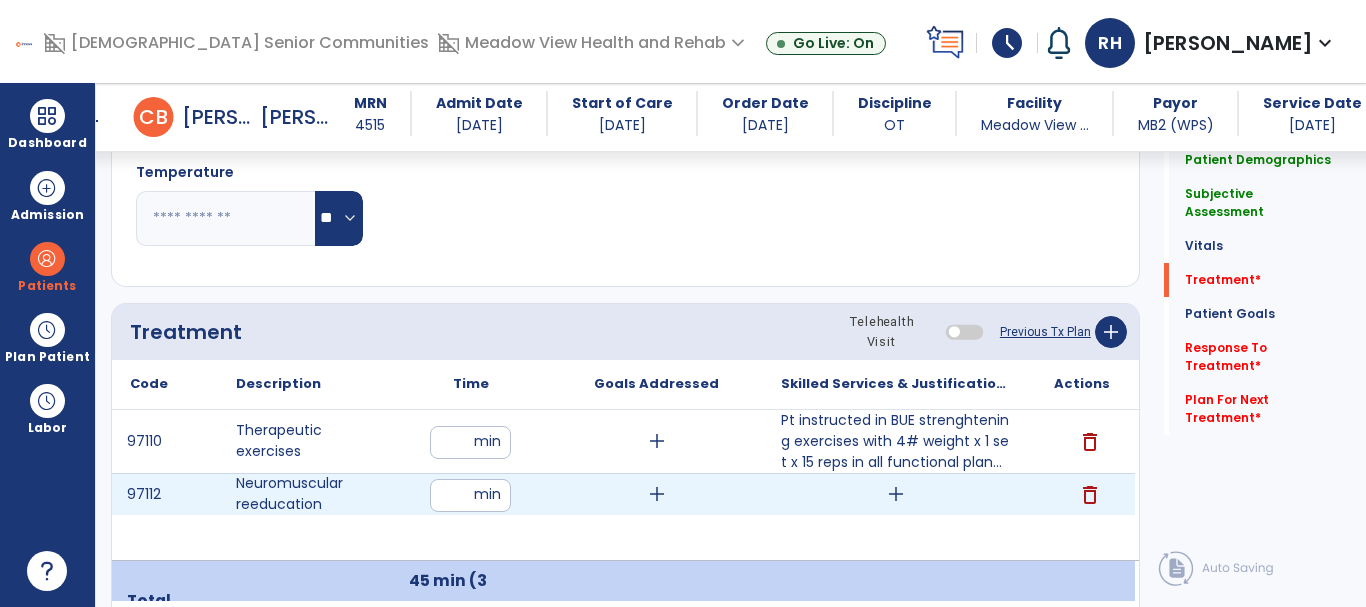 click on "add" at bounding box center [896, 494] 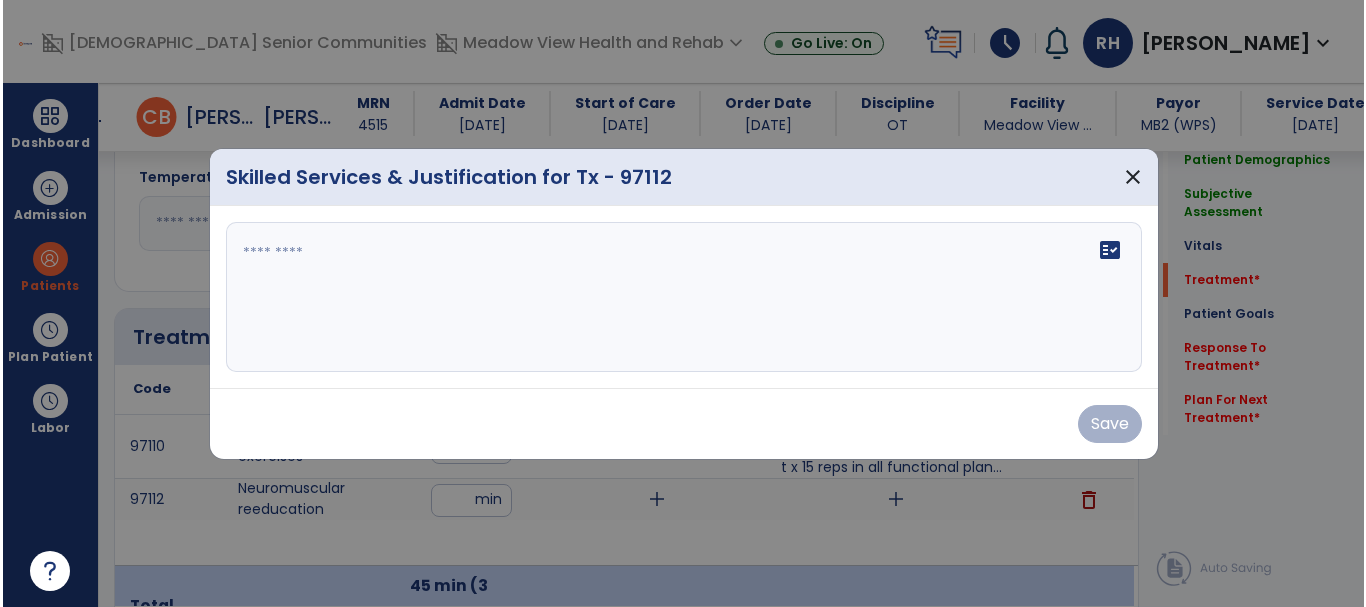 scroll, scrollTop: 1056, scrollLeft: 0, axis: vertical 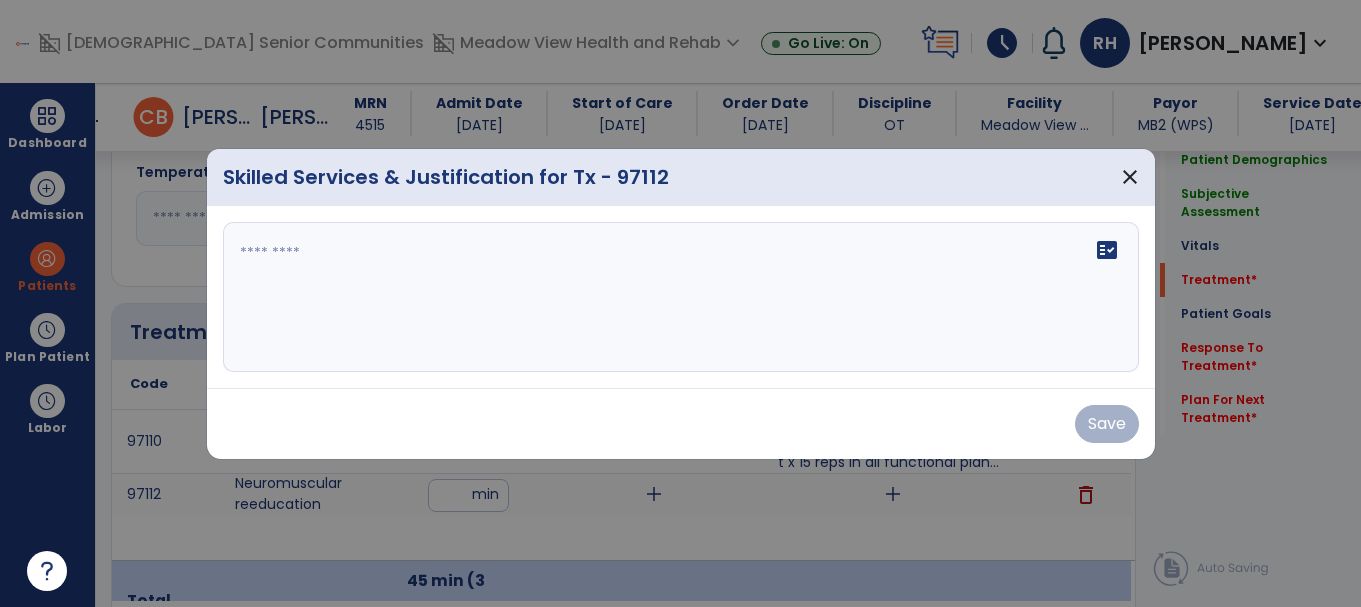 click at bounding box center (681, 297) 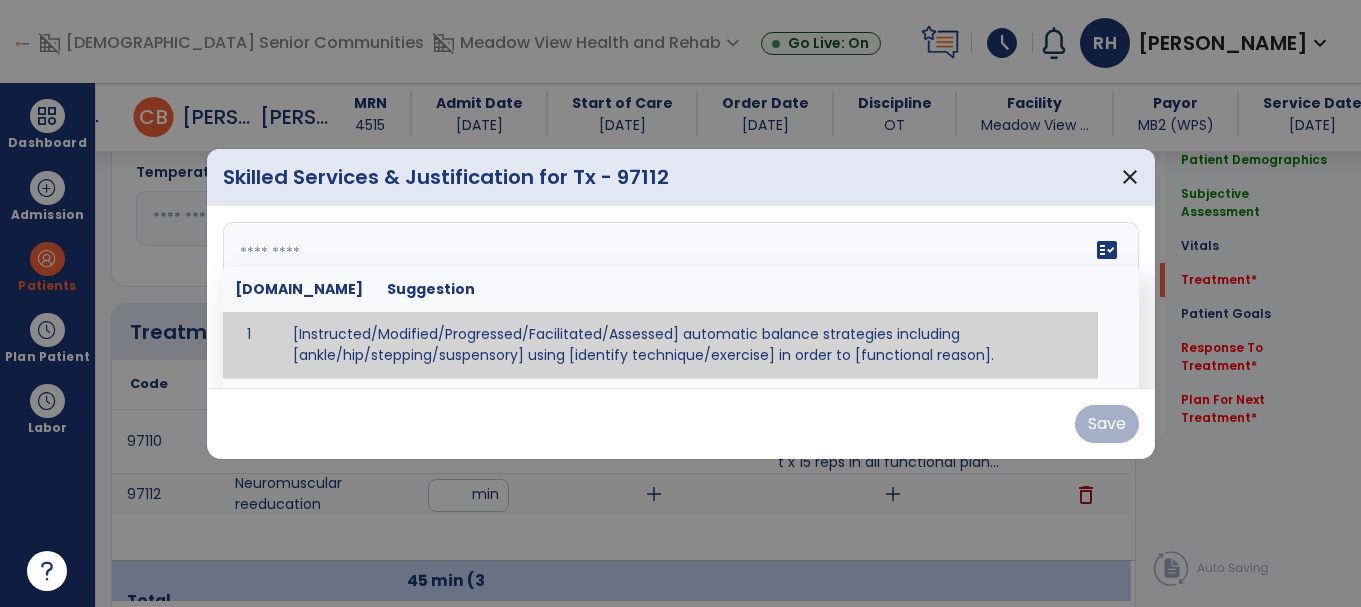 click at bounding box center [678, 297] 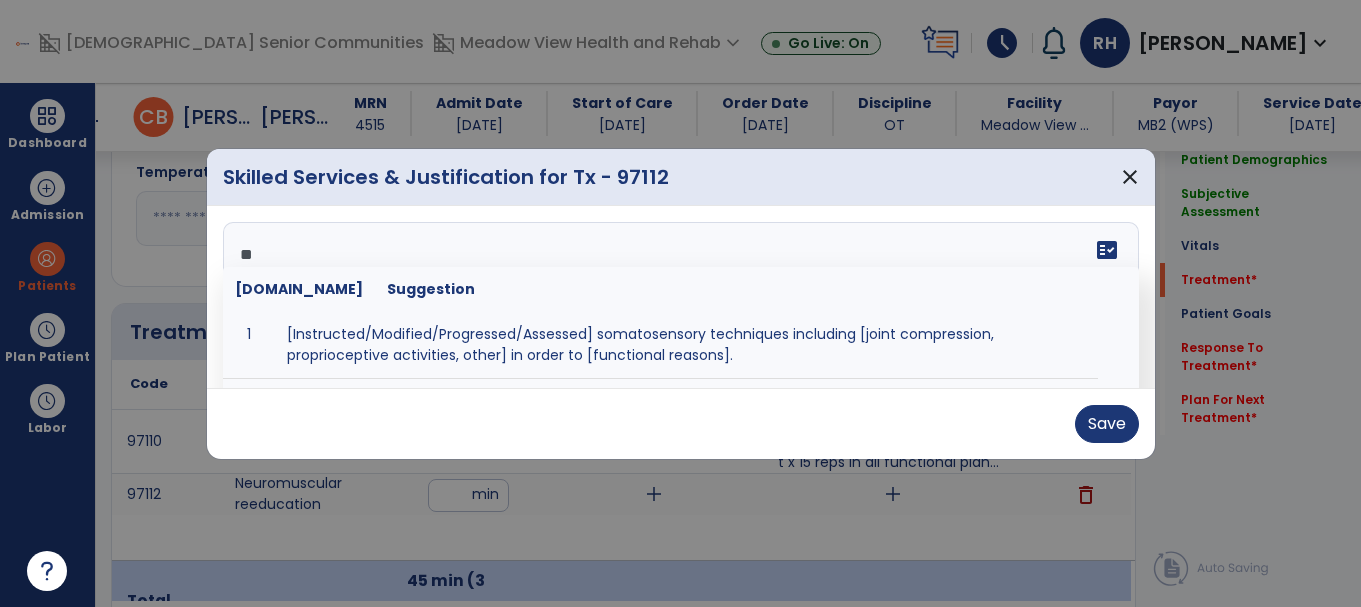 type on "*" 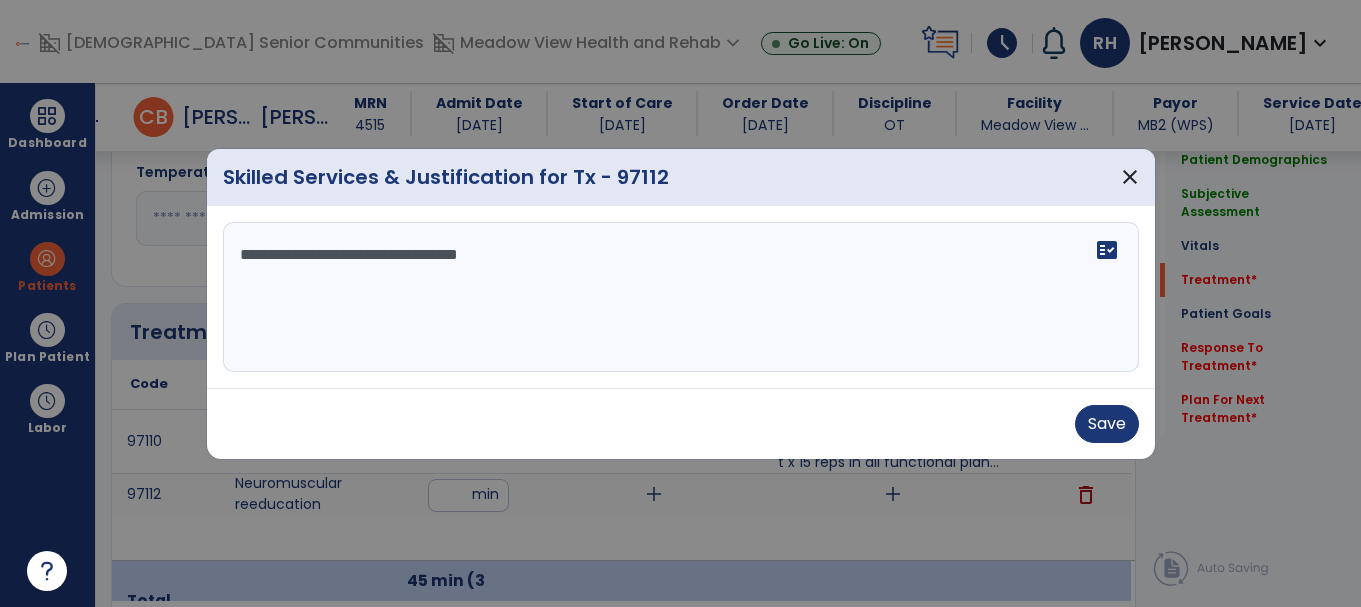 click on "**********" at bounding box center [681, 297] 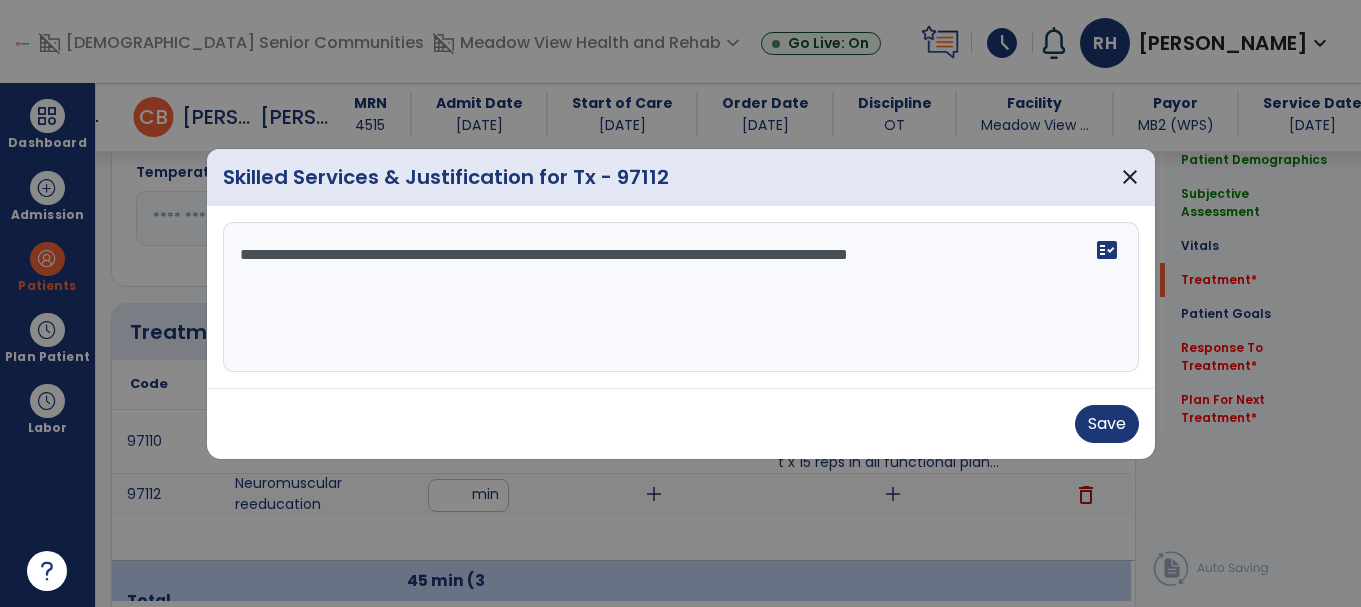 type on "**********" 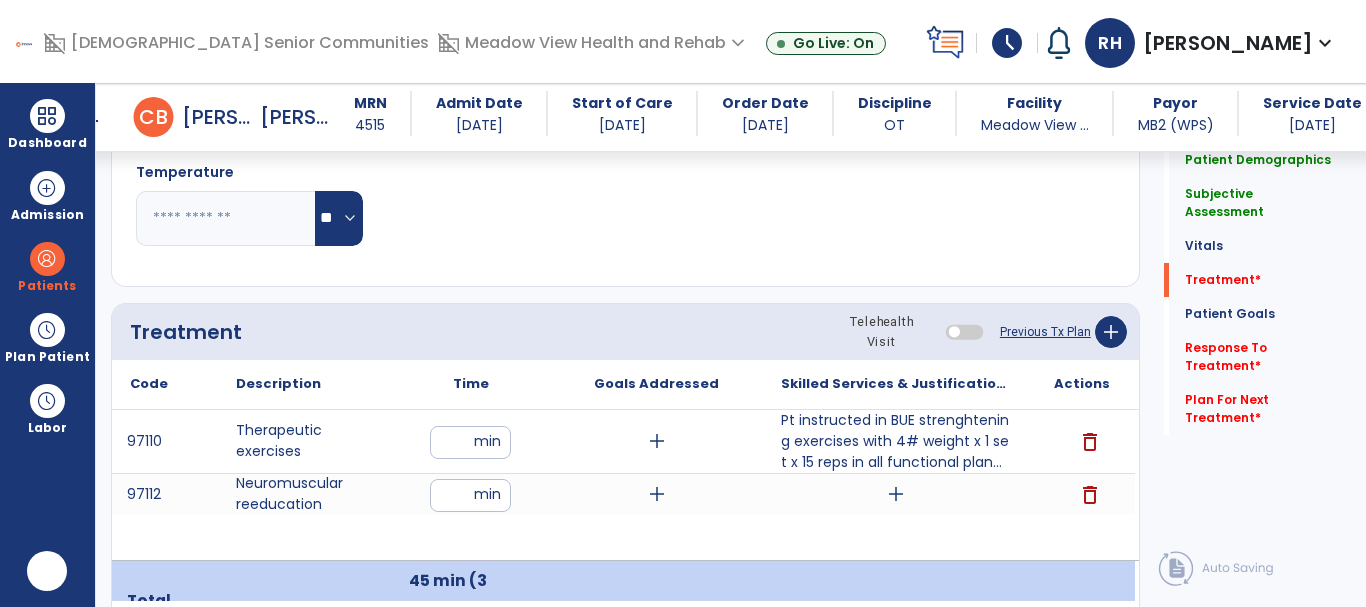 scroll, scrollTop: 0, scrollLeft: 0, axis: both 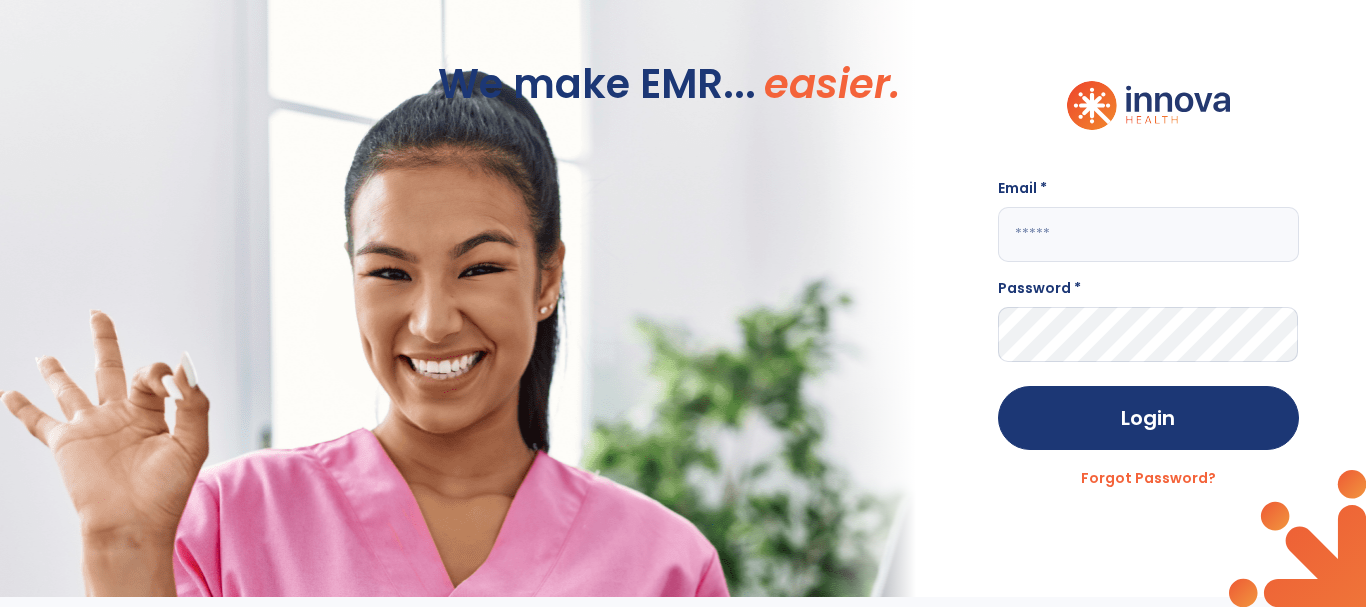 click 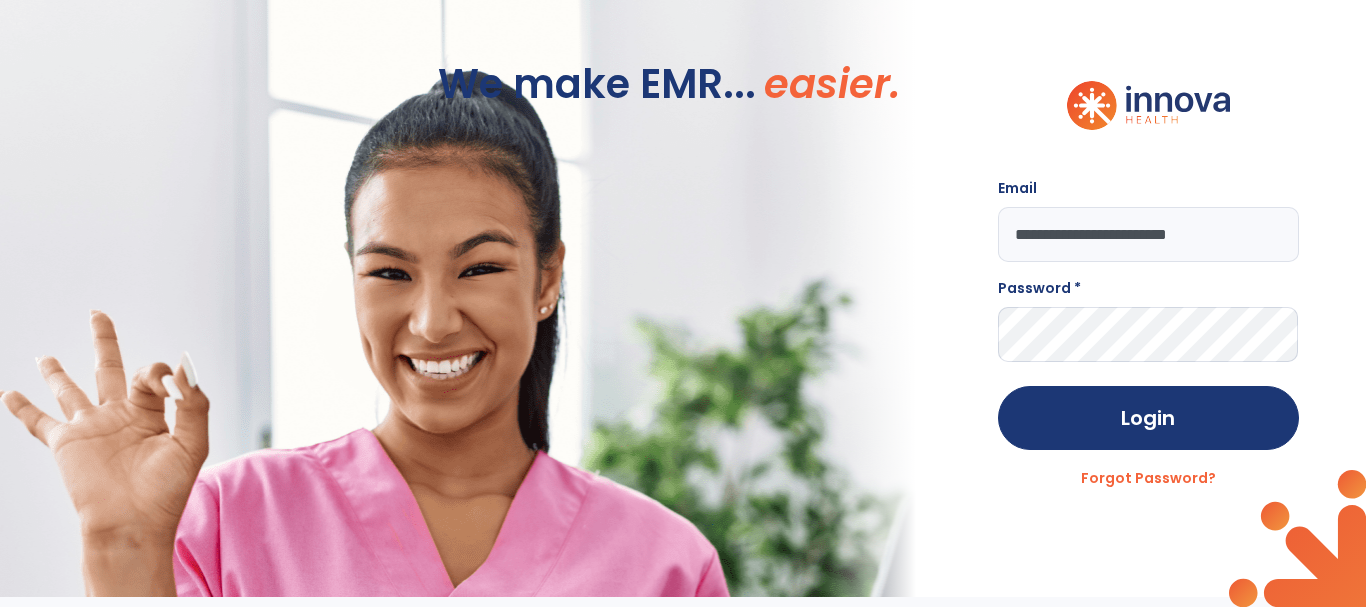 type on "**********" 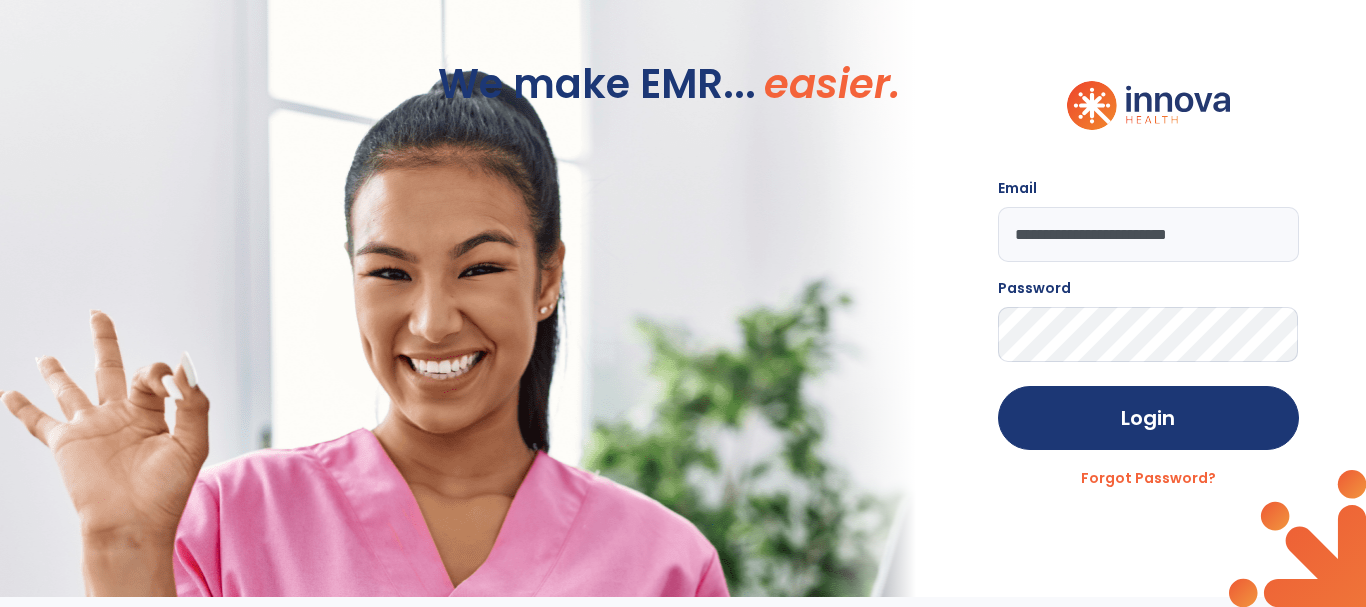 click on "Login" 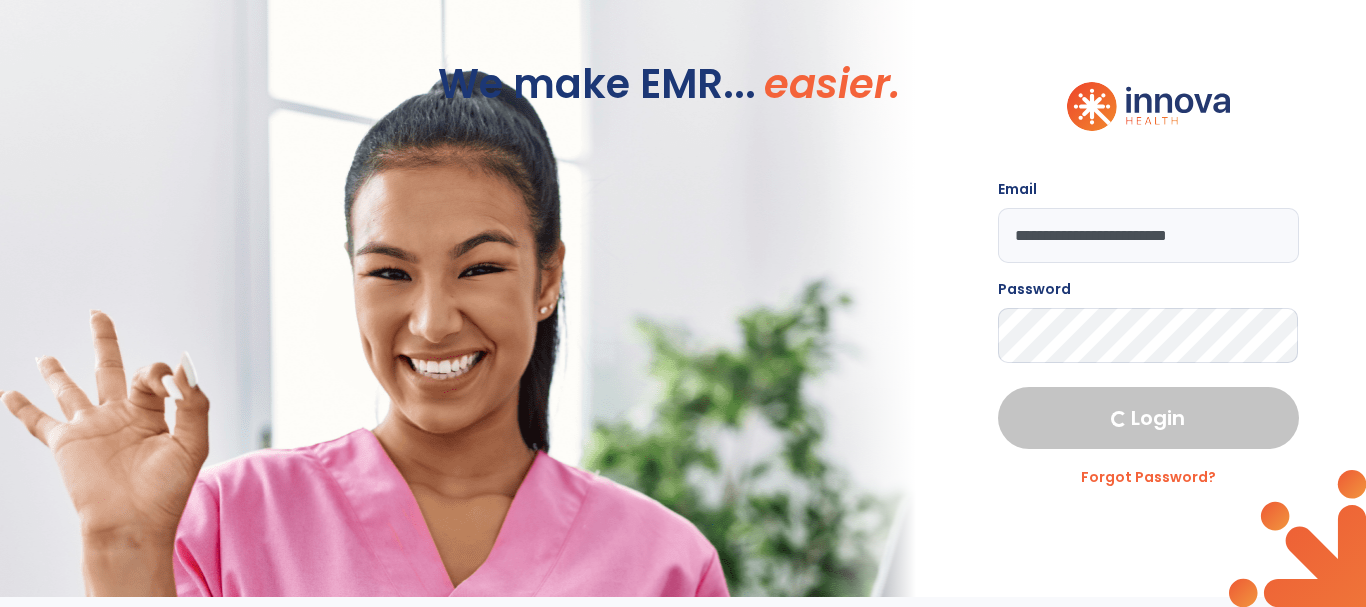 select on "****" 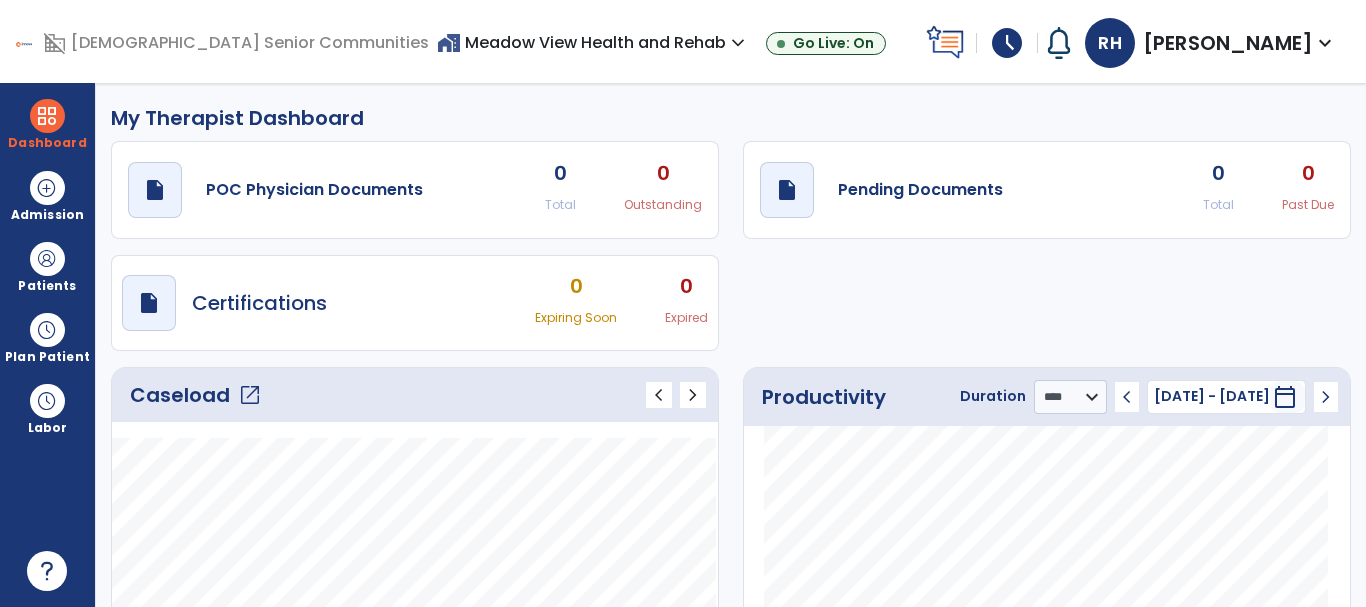 click on "open_in_new" 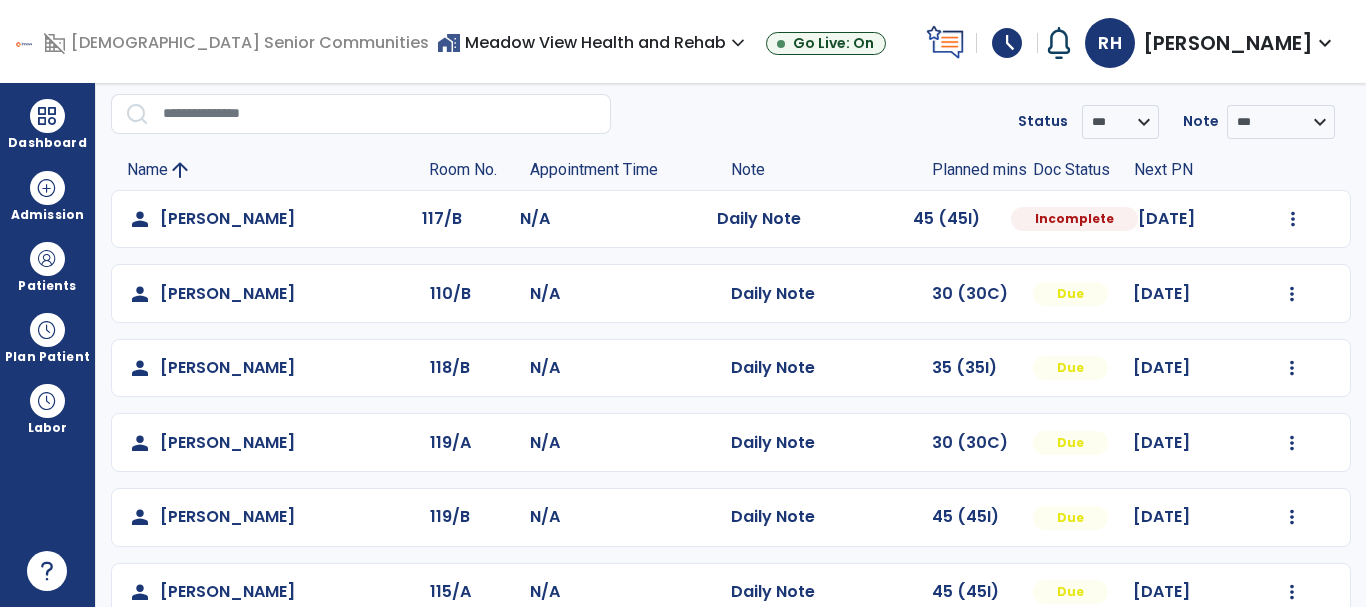scroll, scrollTop: 100, scrollLeft: 0, axis: vertical 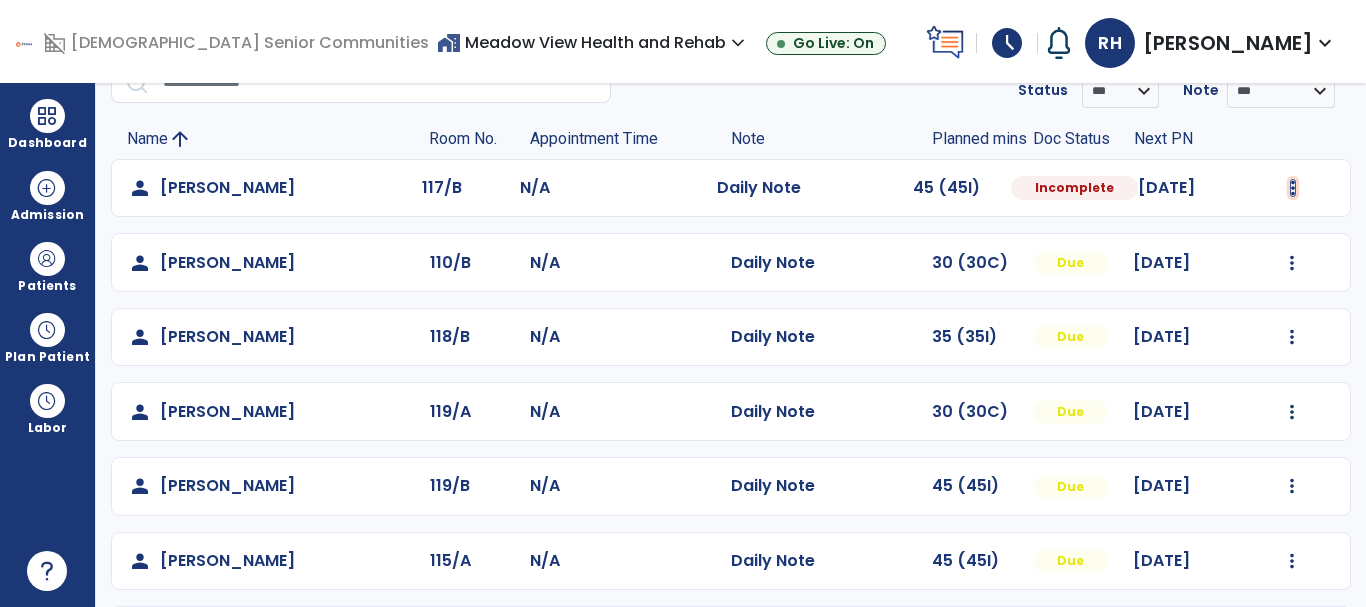 click at bounding box center (1293, 188) 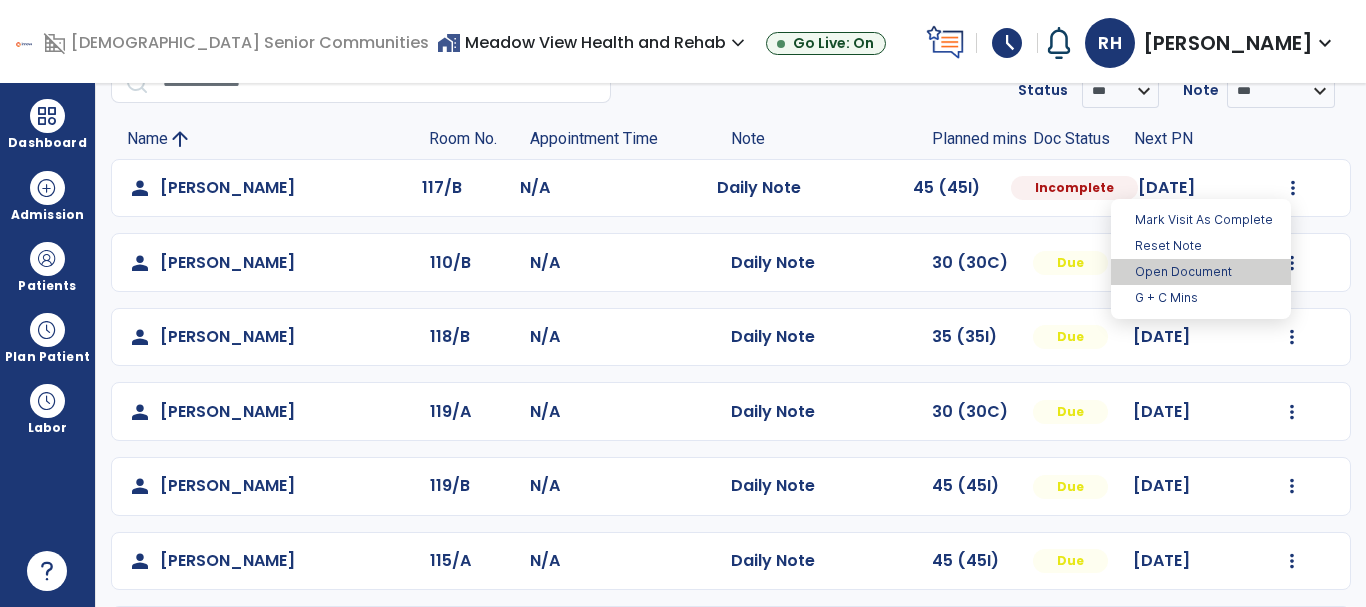 click on "Open Document" at bounding box center (1201, 272) 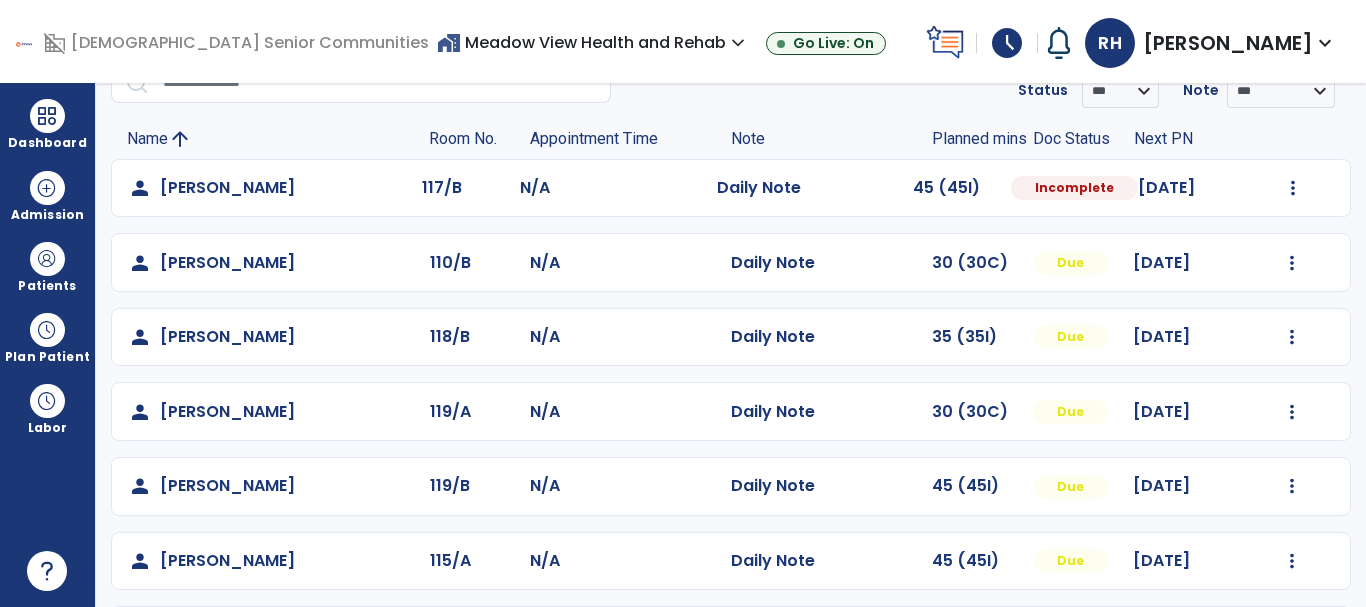 select on "*" 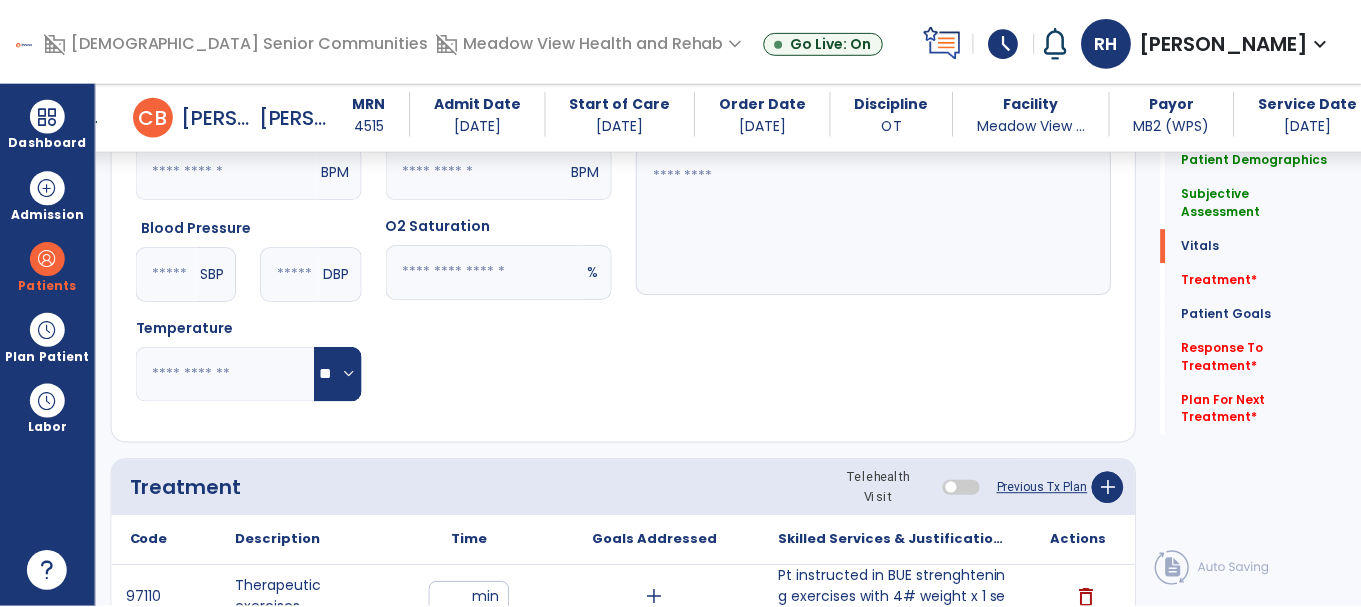 scroll, scrollTop: 1100, scrollLeft: 0, axis: vertical 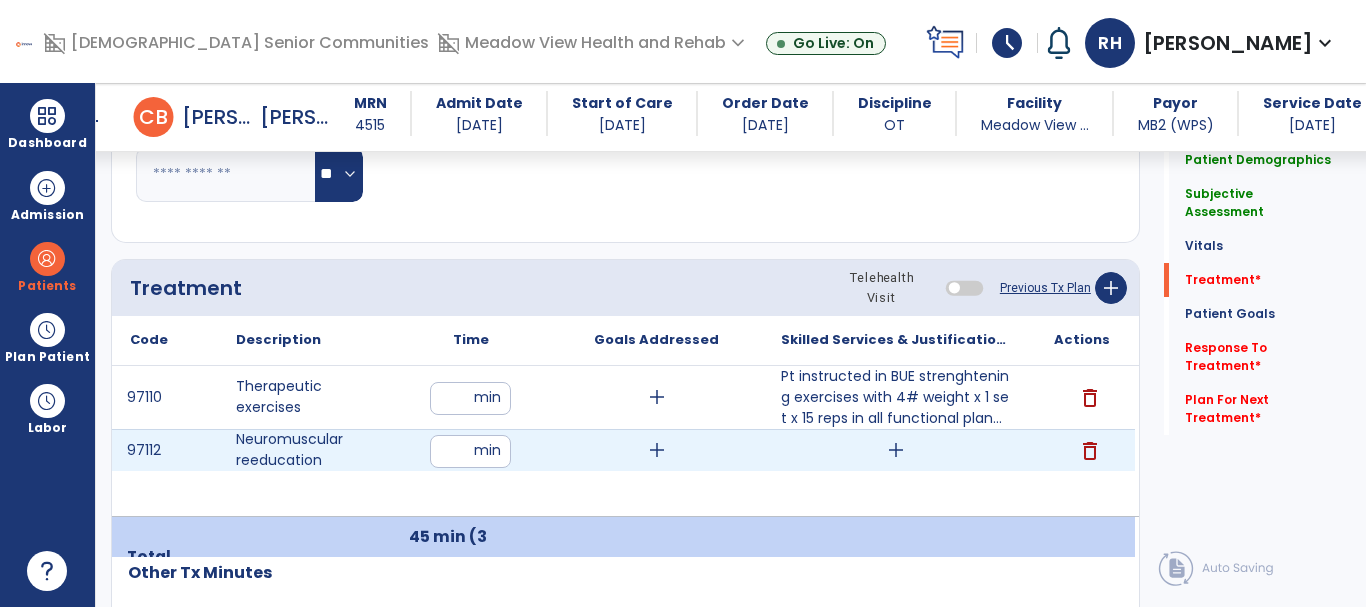 click on "add" at bounding box center [896, 450] 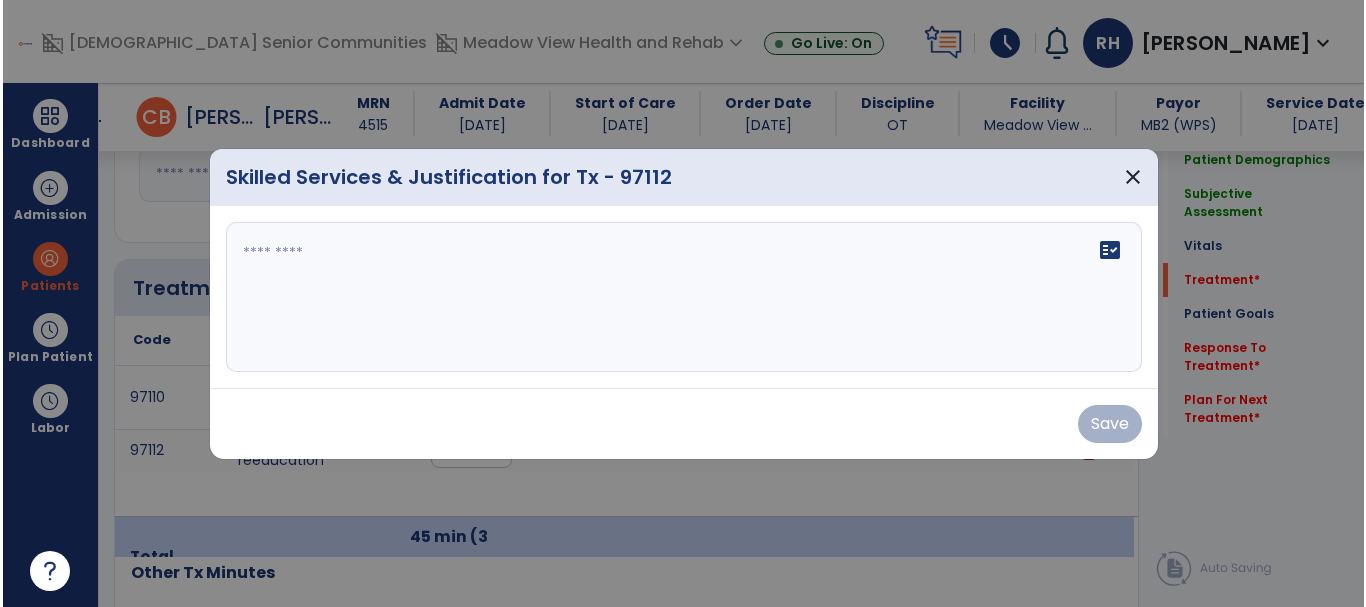 scroll, scrollTop: 1100, scrollLeft: 0, axis: vertical 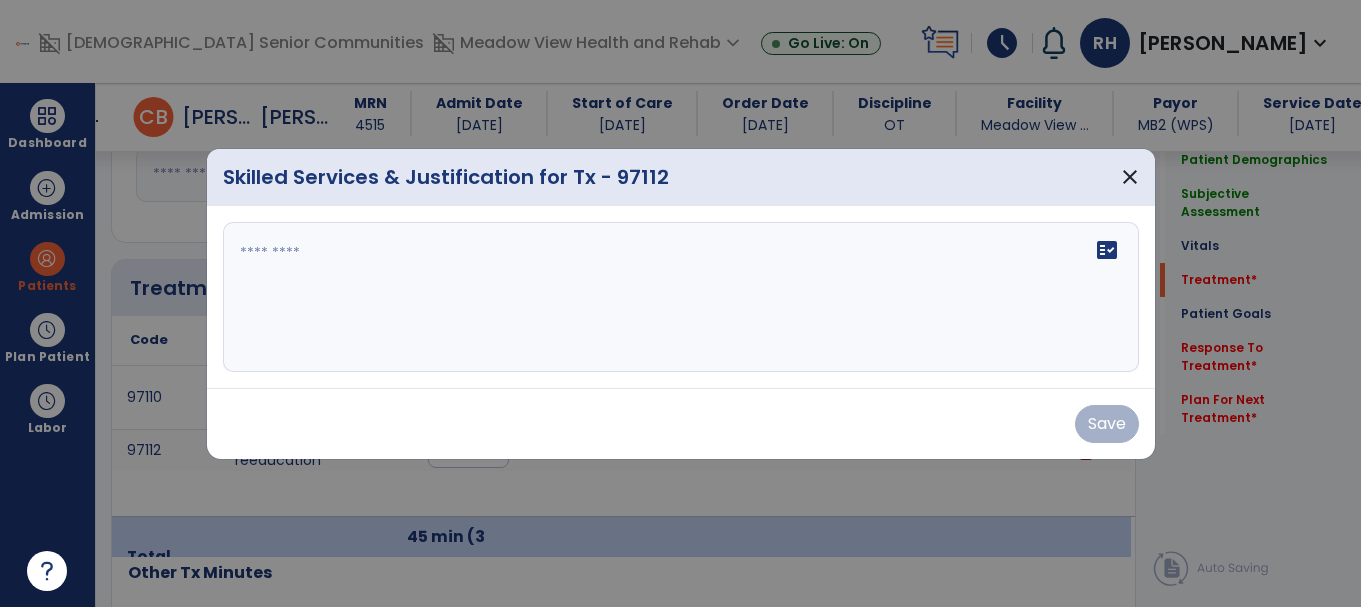 click on "fact_check" at bounding box center (681, 297) 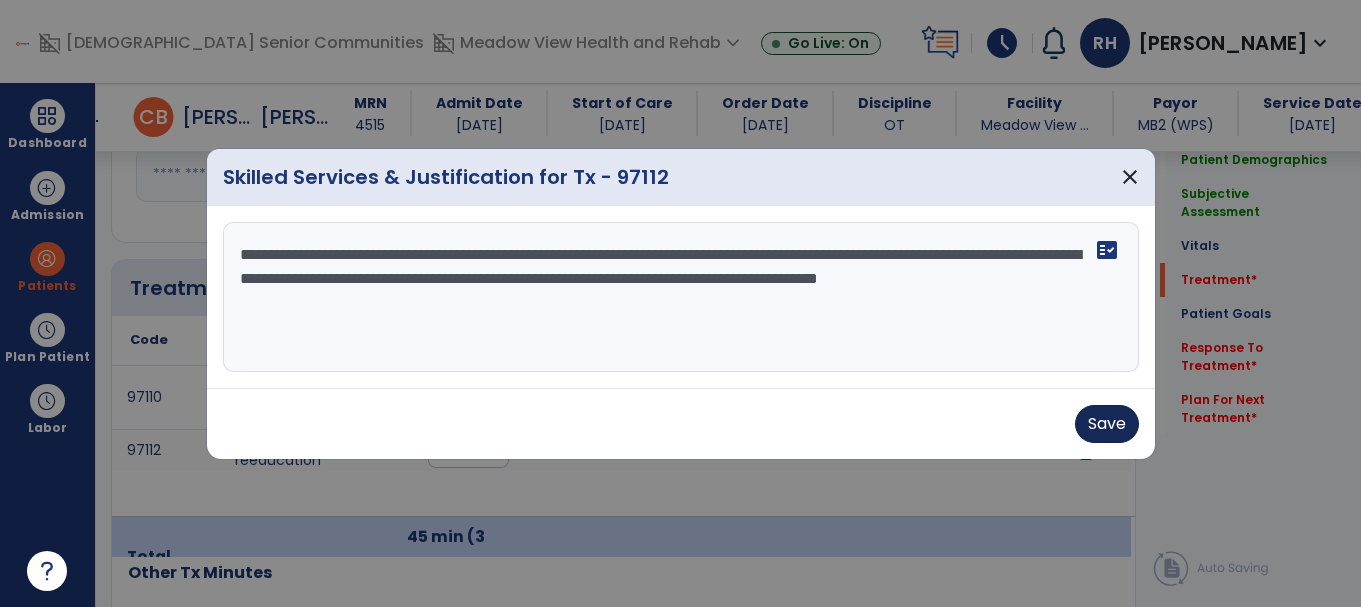 type on "**********" 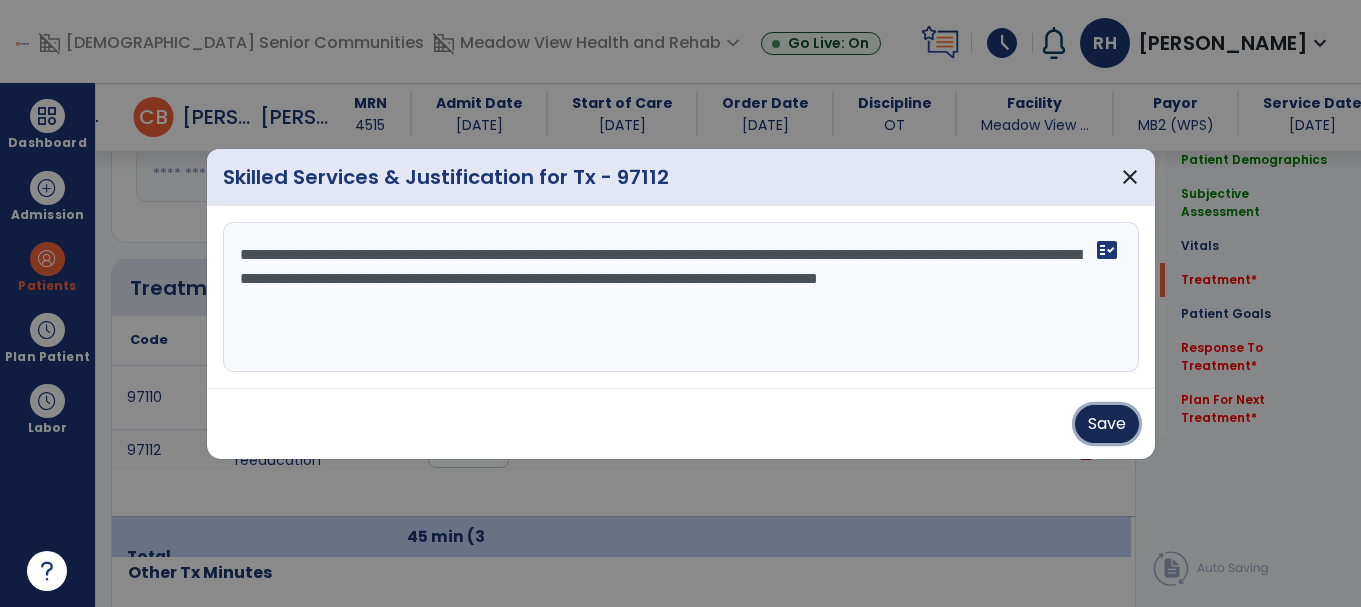 click on "Save" at bounding box center [1107, 424] 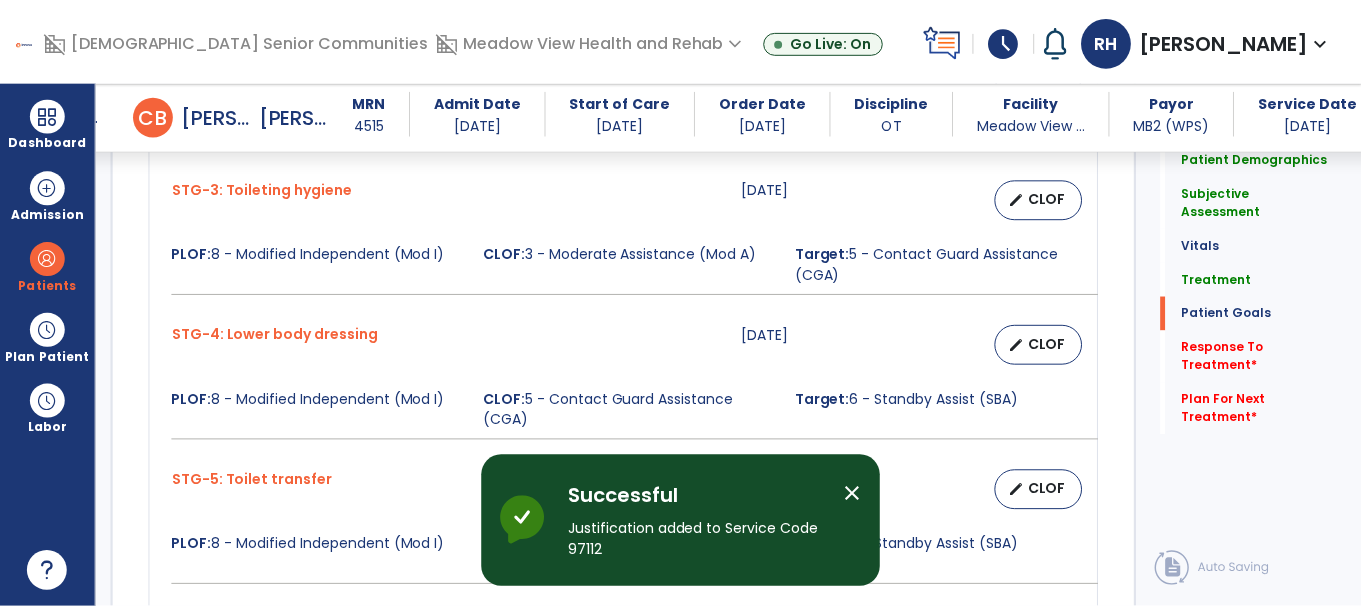 scroll, scrollTop: 2500, scrollLeft: 0, axis: vertical 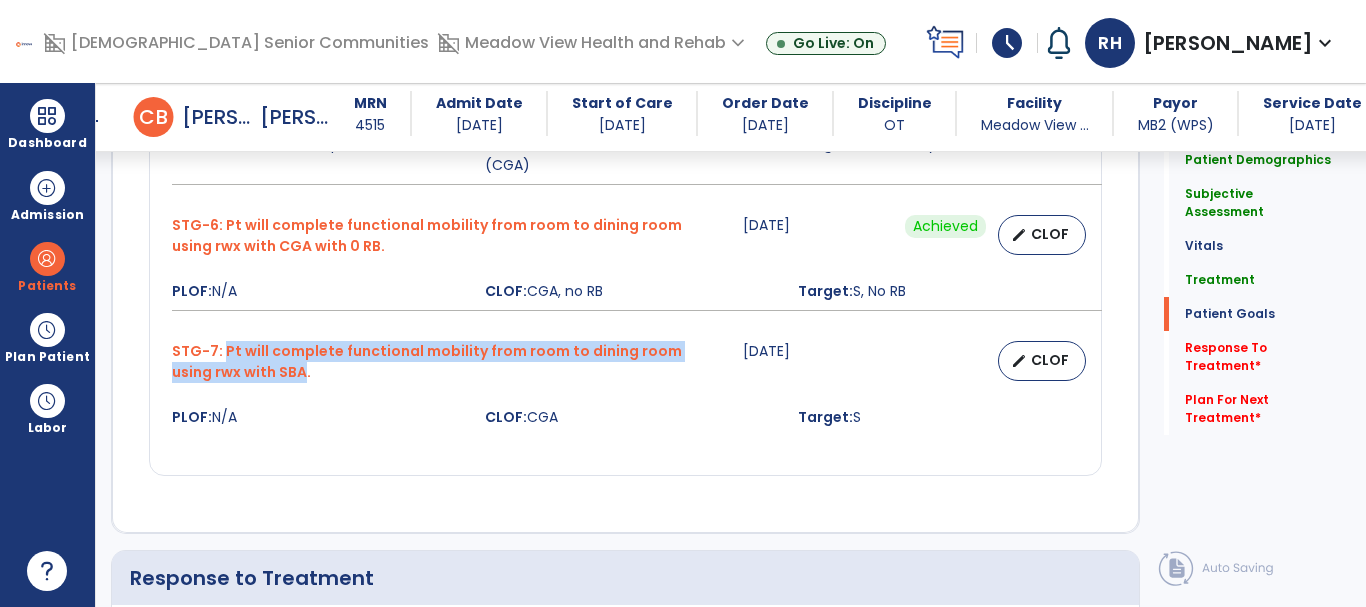 drag, startPoint x: 222, startPoint y: 354, endPoint x: 262, endPoint y: 372, distance: 43.863426 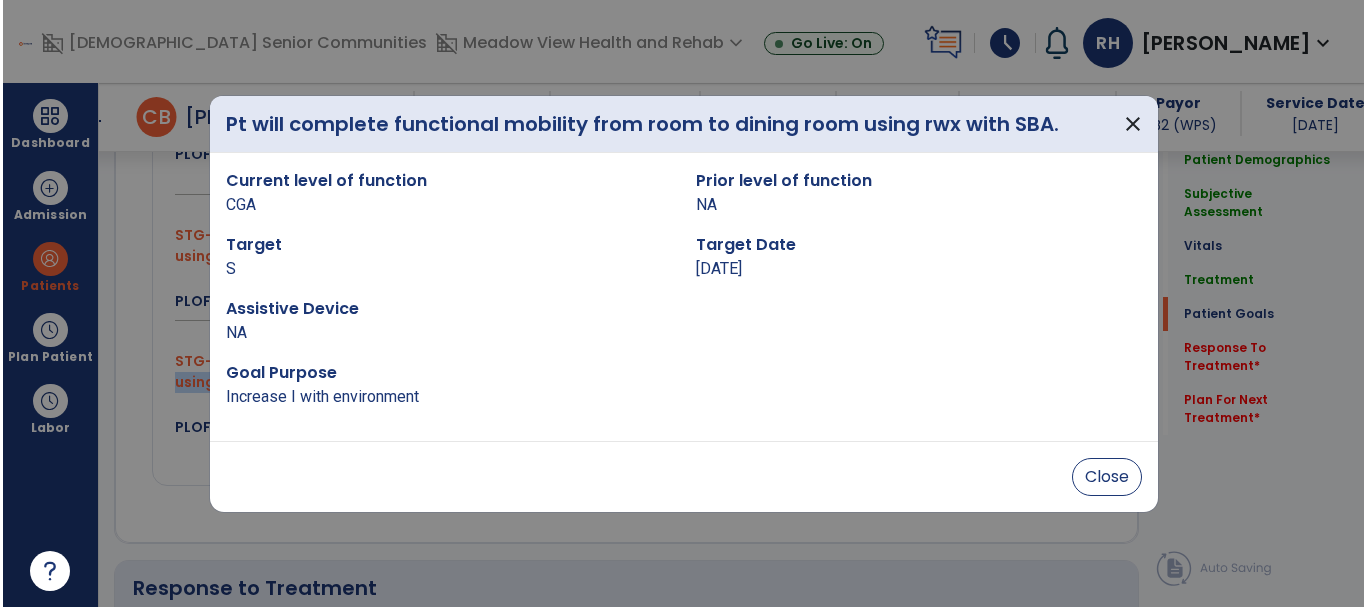 scroll, scrollTop: 2500, scrollLeft: 0, axis: vertical 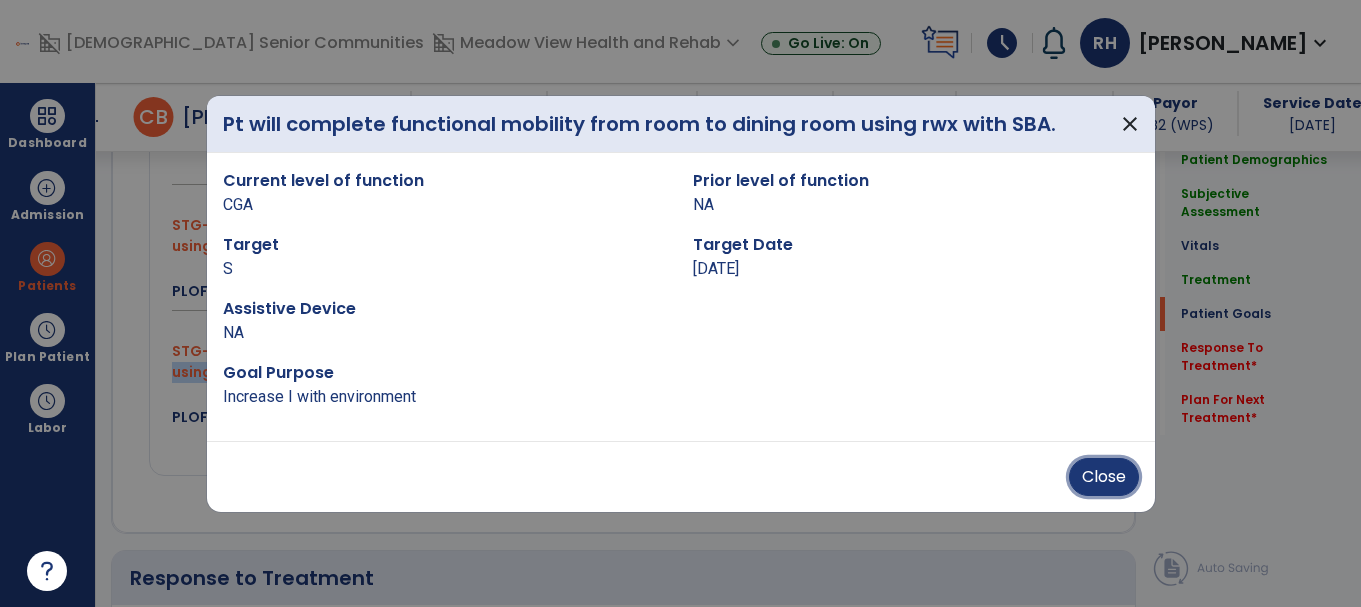 click on "Close" at bounding box center (1104, 477) 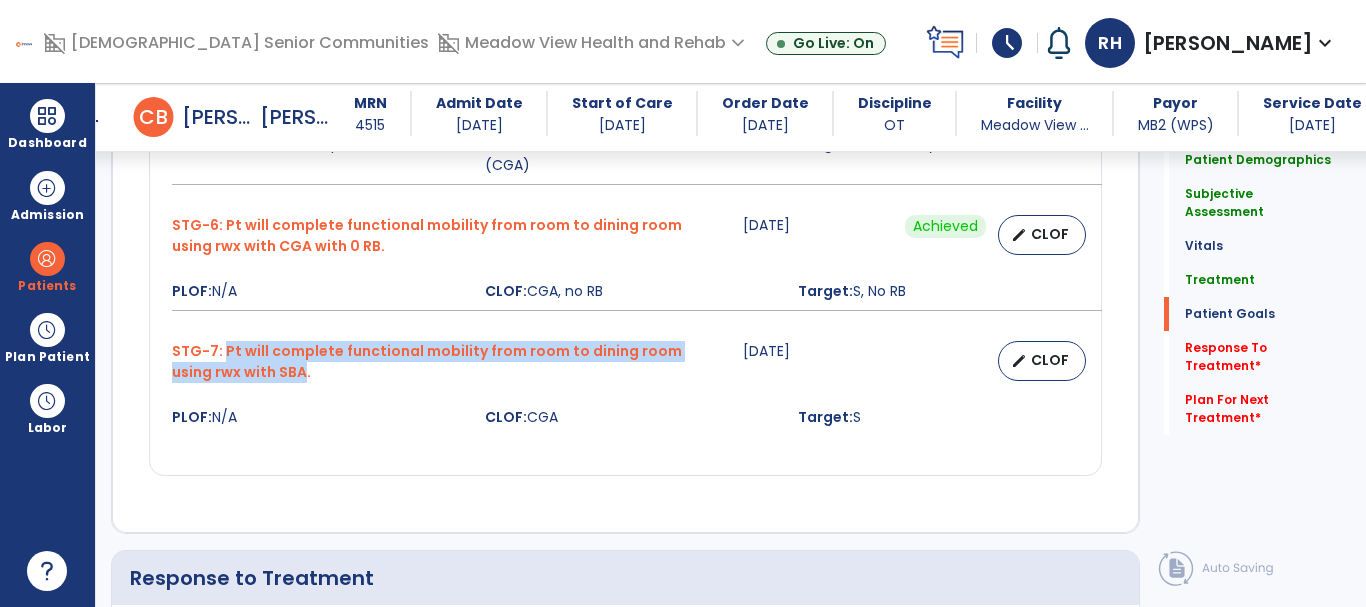 copy on "Pt will complete functional mobility from room to dining room using rwx with SBA" 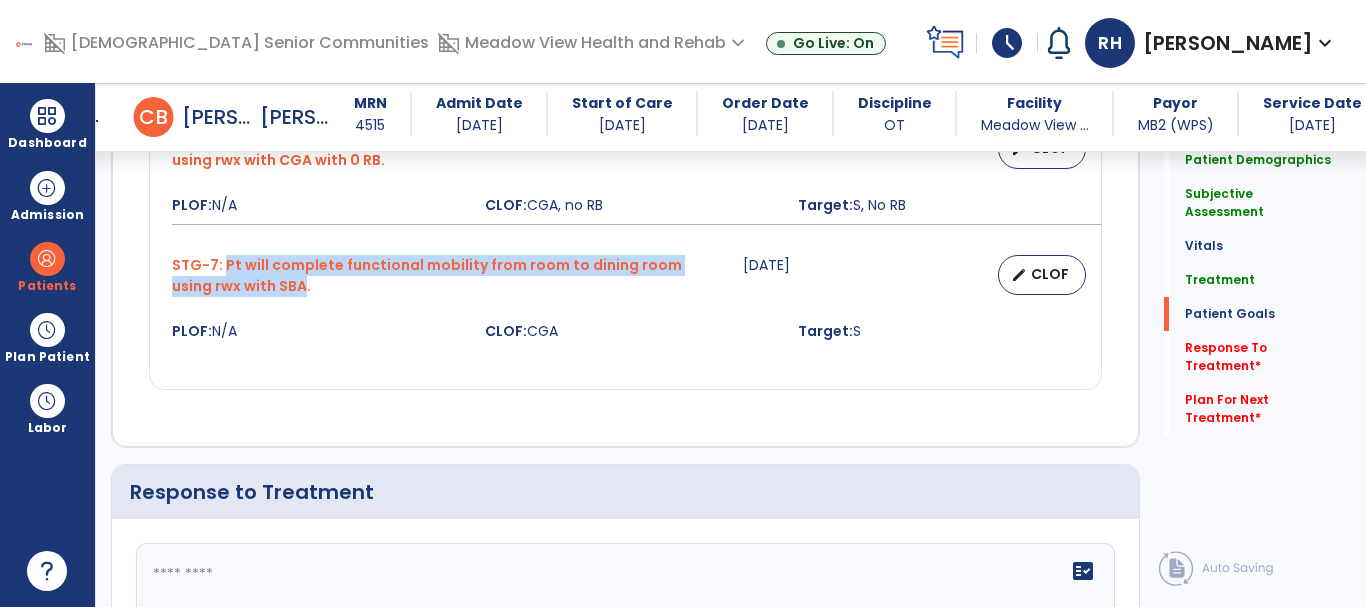 scroll, scrollTop: 2700, scrollLeft: 0, axis: vertical 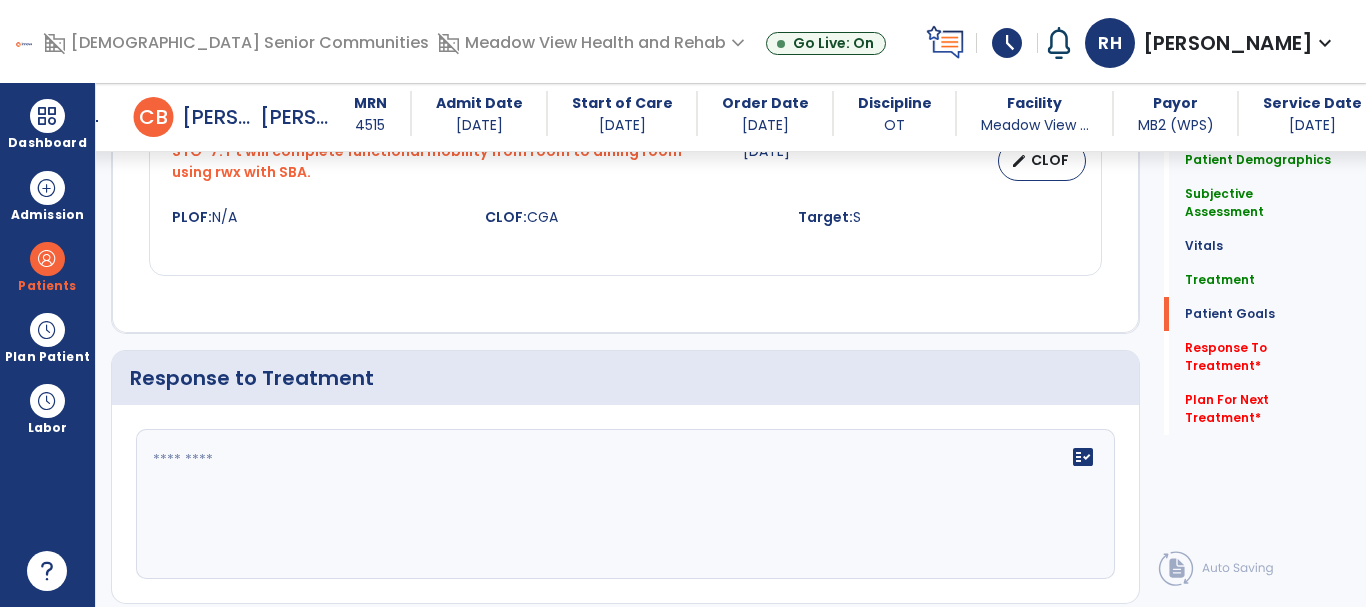 click 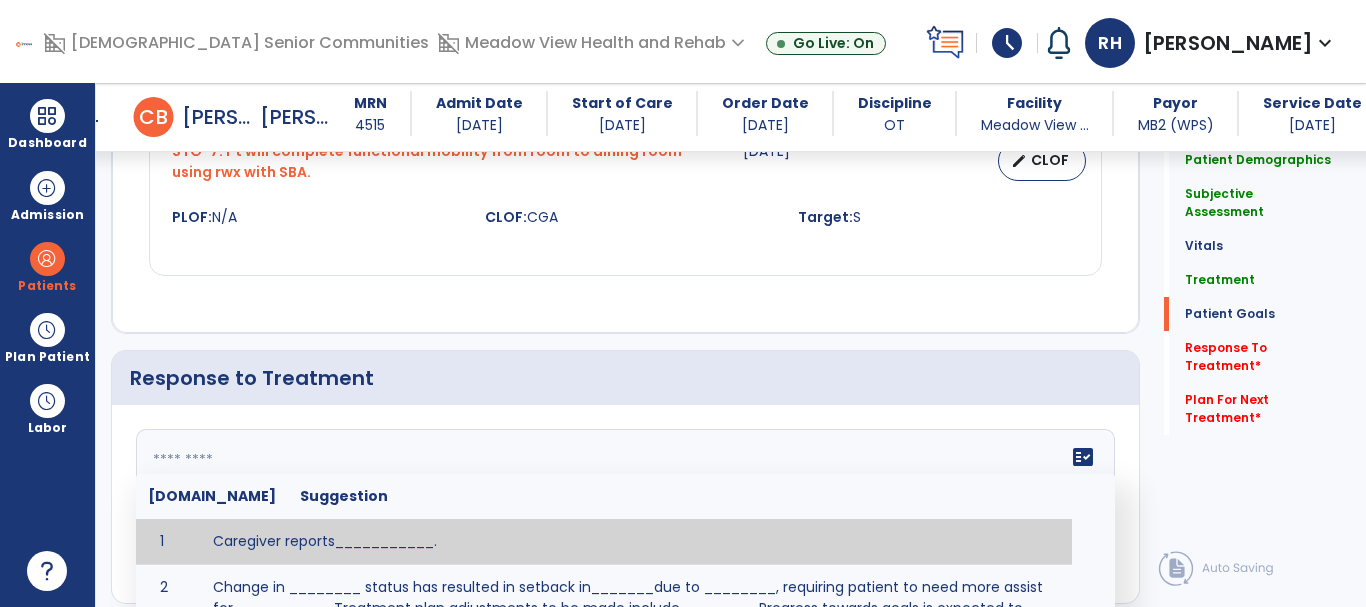 paste on "**********" 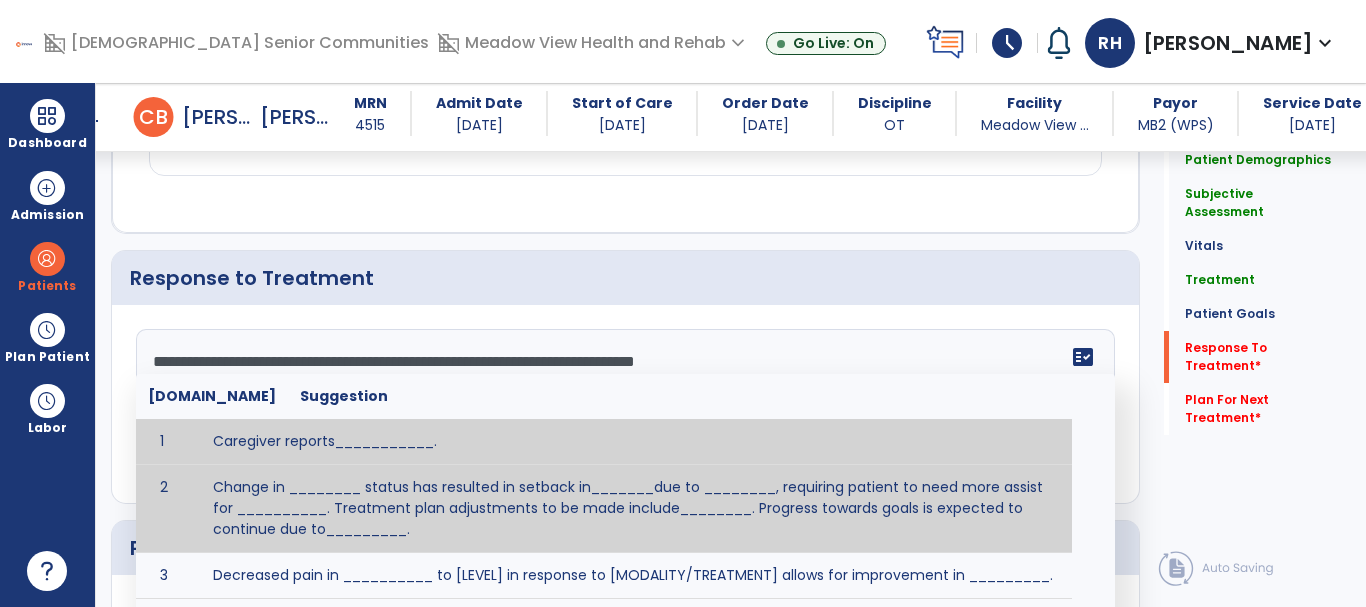 scroll, scrollTop: 2834, scrollLeft: 0, axis: vertical 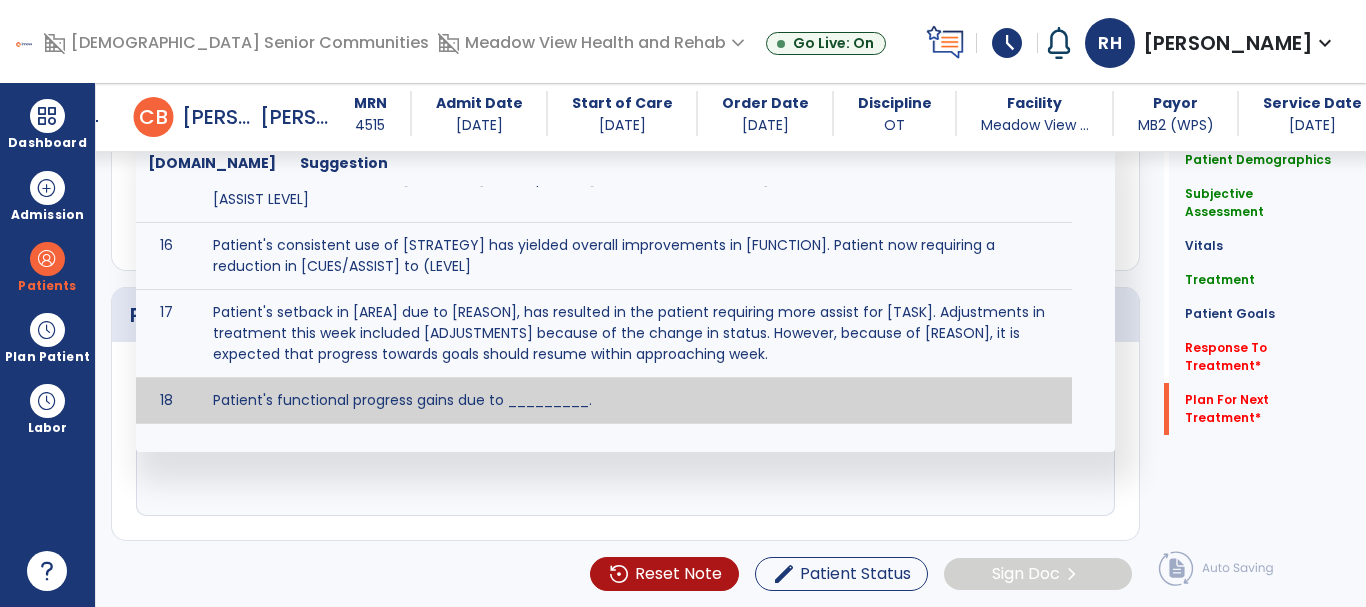 type on "**********" 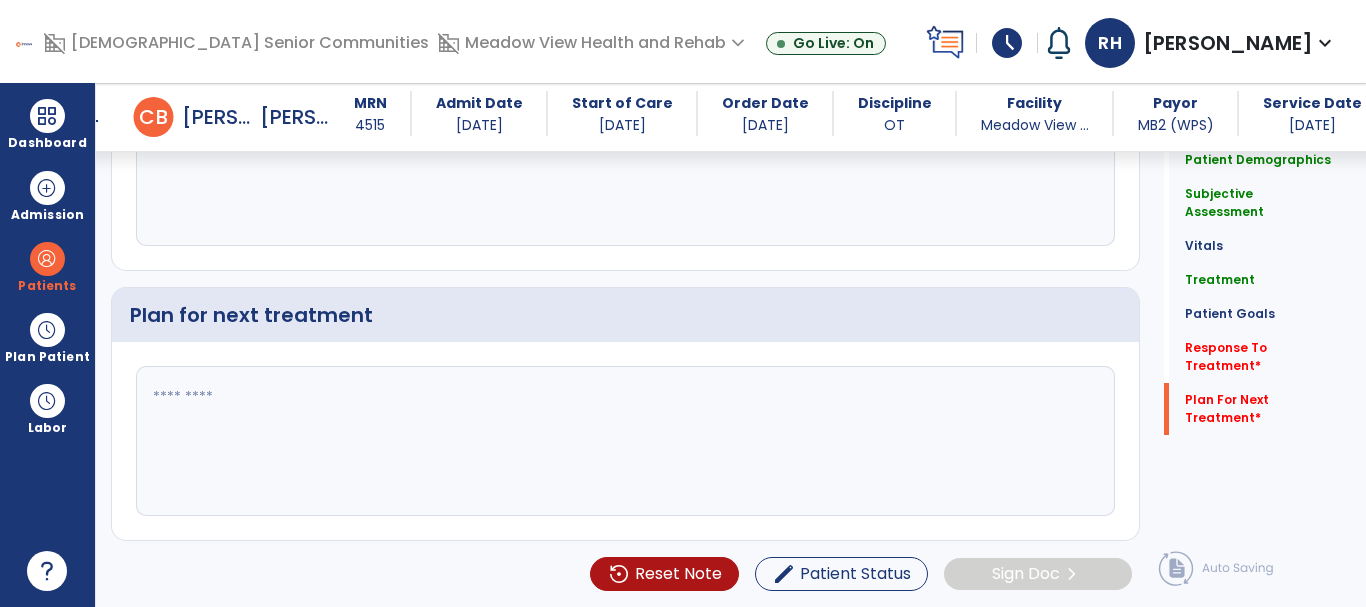 click 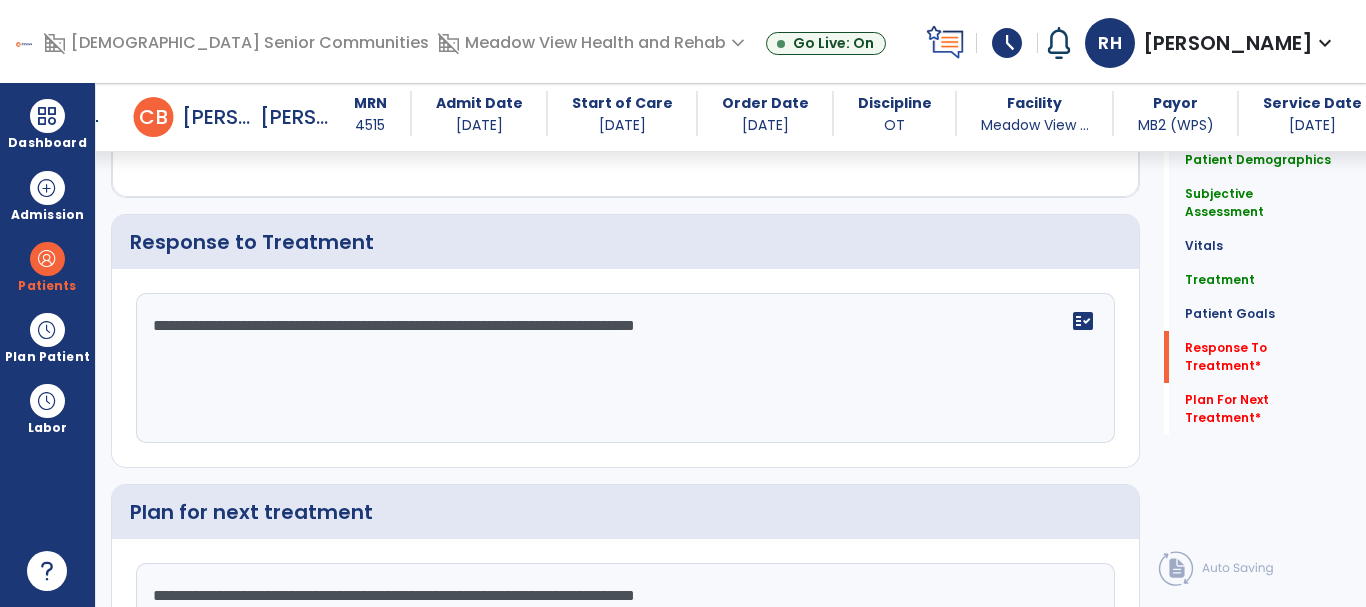 scroll, scrollTop: 2734, scrollLeft: 0, axis: vertical 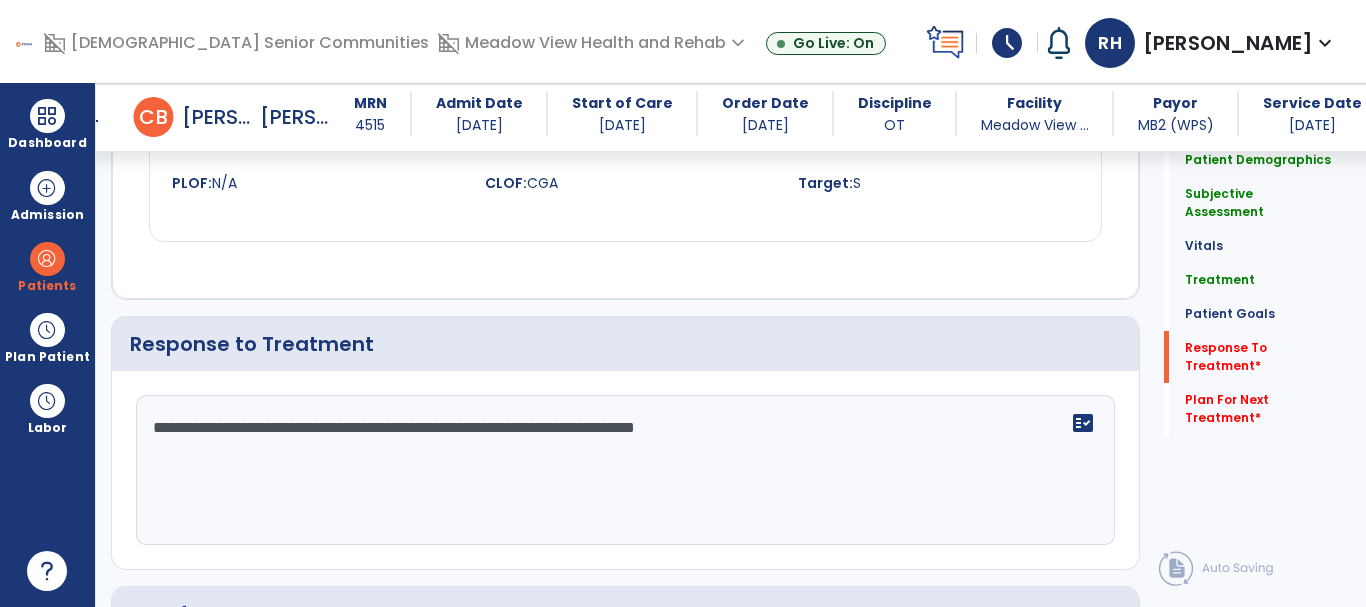 type on "**********" 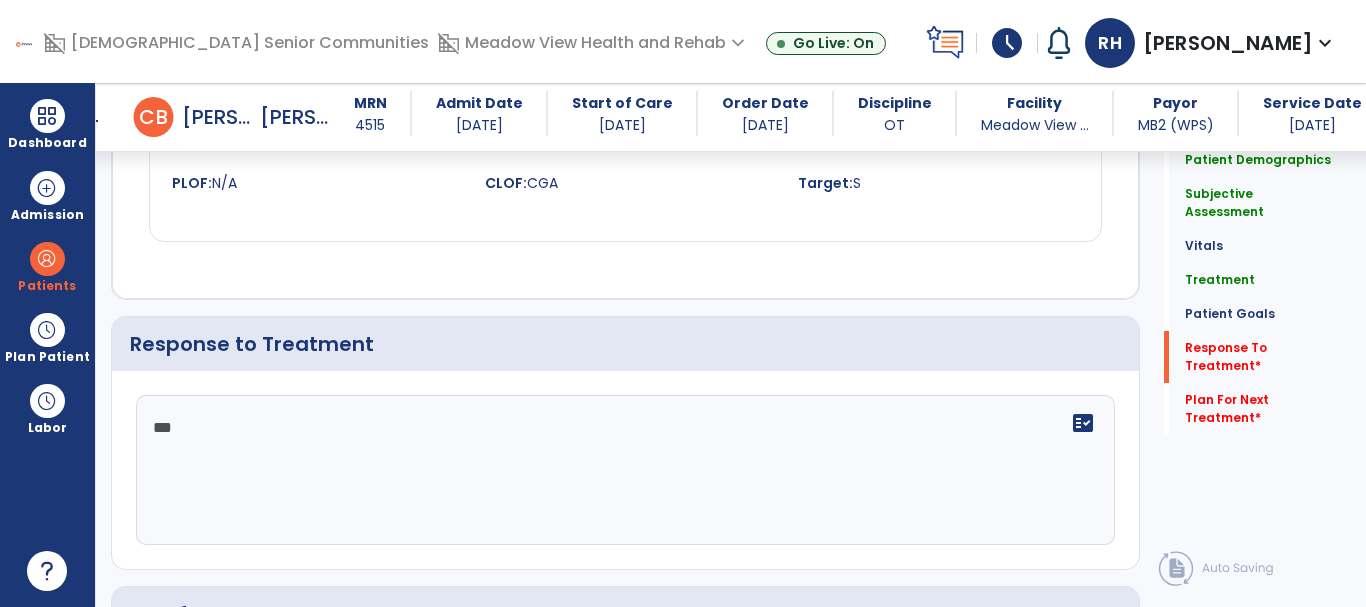 click on "***" 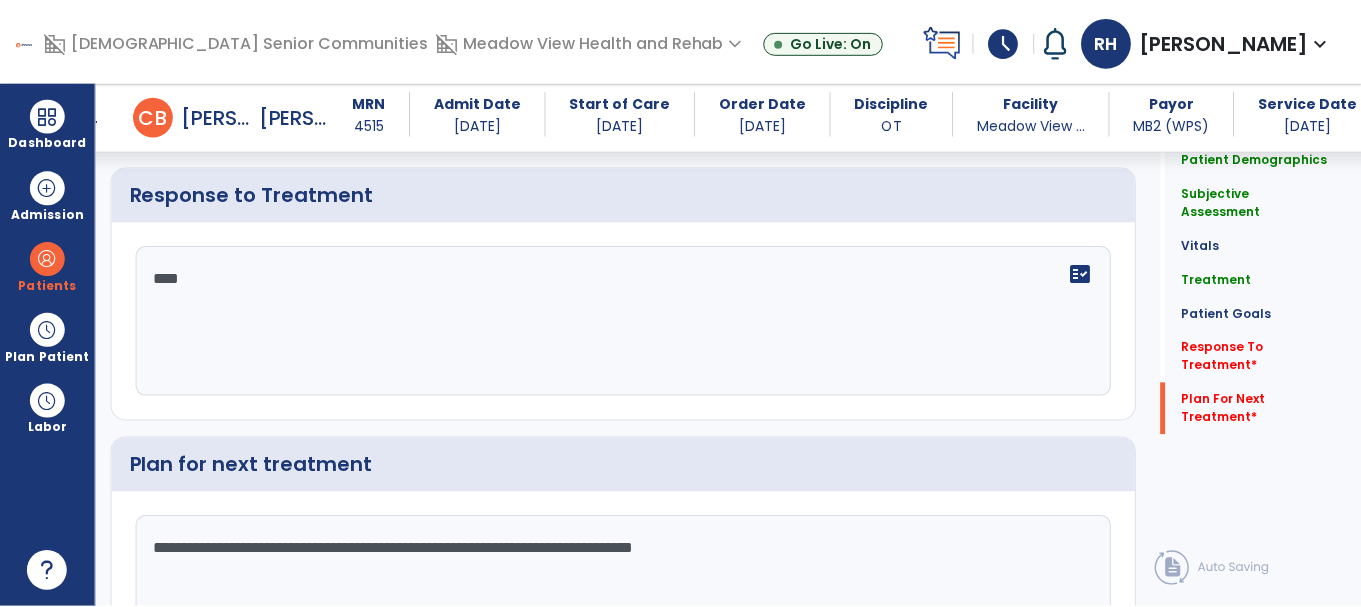 scroll, scrollTop: 3034, scrollLeft: 0, axis: vertical 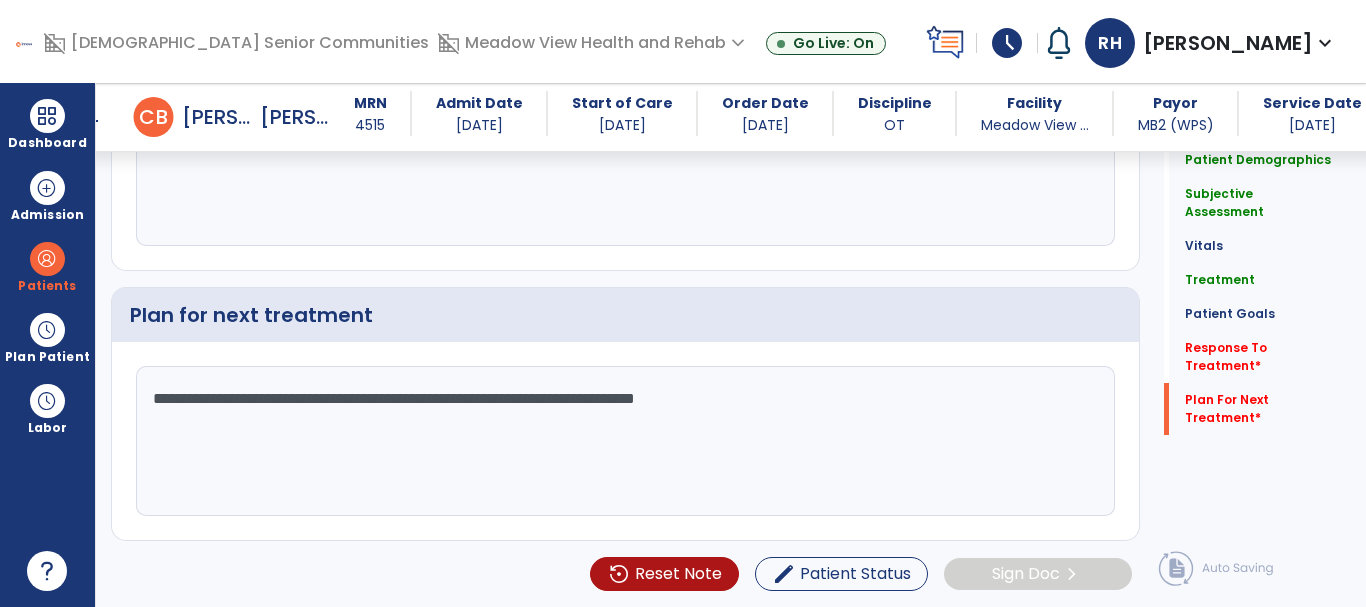type on "***" 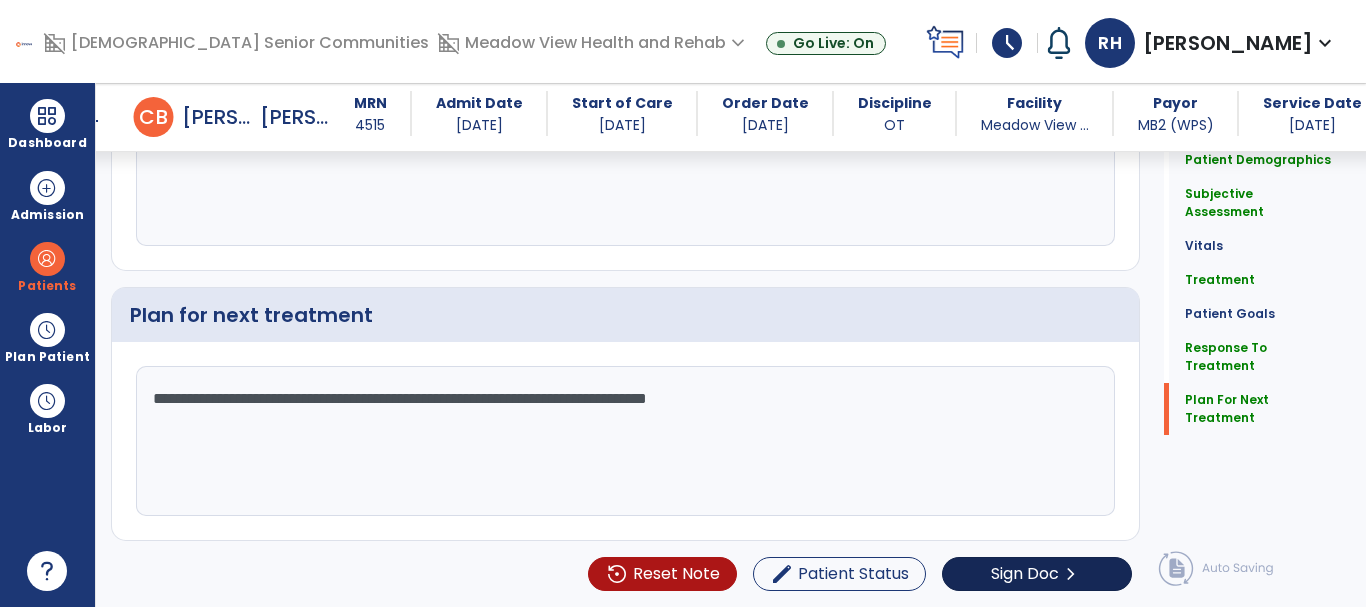 type on "**********" 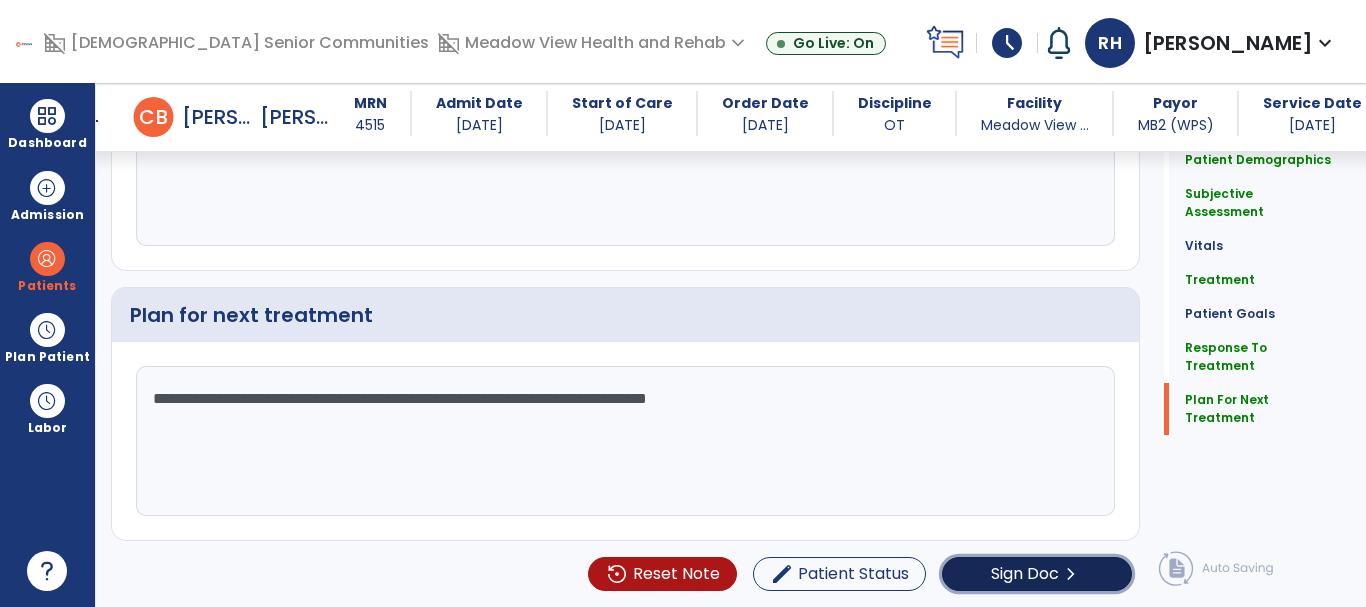 click on "Sign Doc" 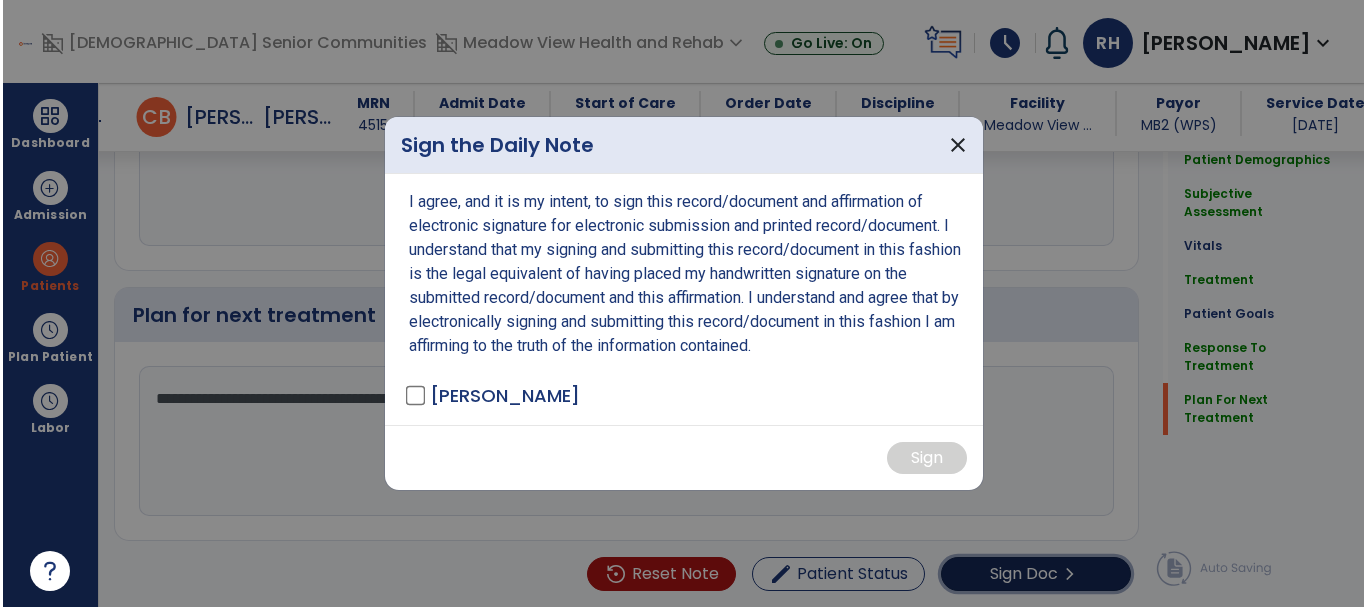 scroll, scrollTop: 3034, scrollLeft: 0, axis: vertical 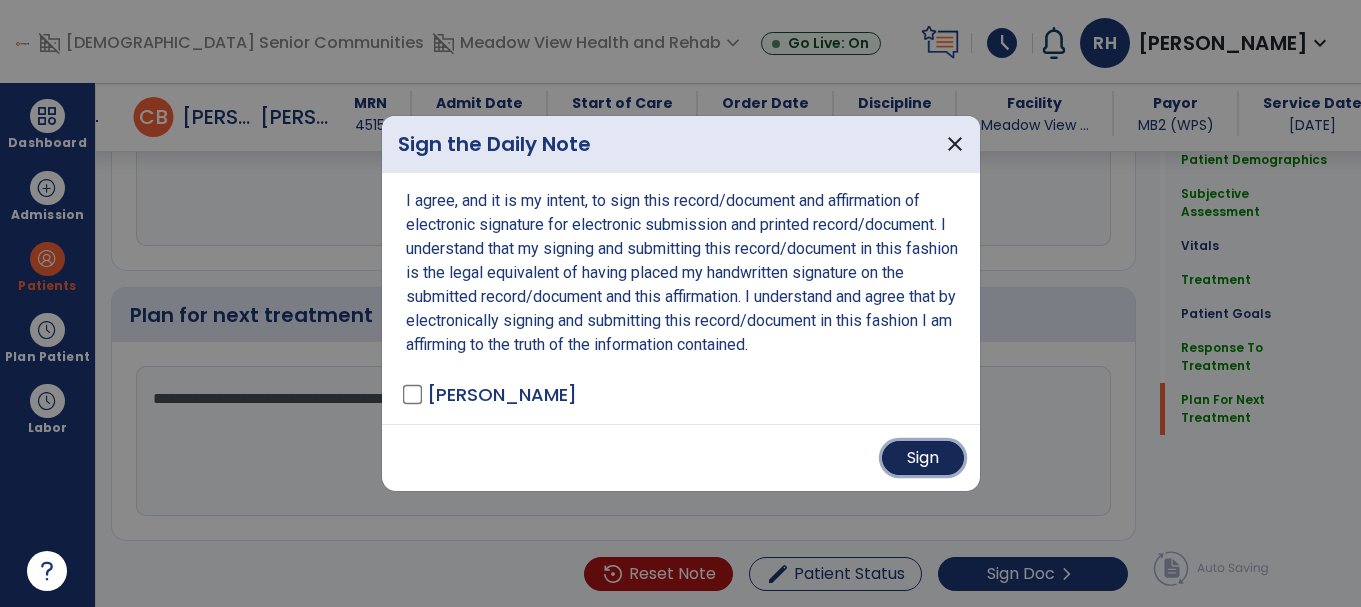 click on "Sign" at bounding box center (923, 458) 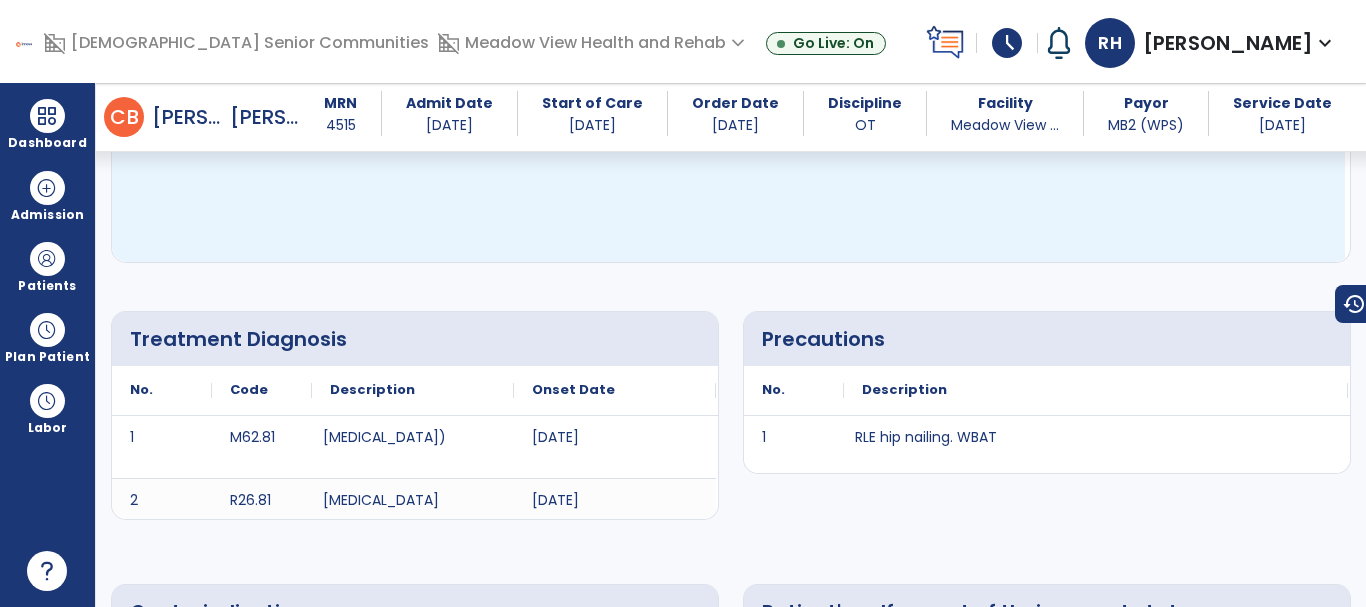 scroll, scrollTop: 0, scrollLeft: 0, axis: both 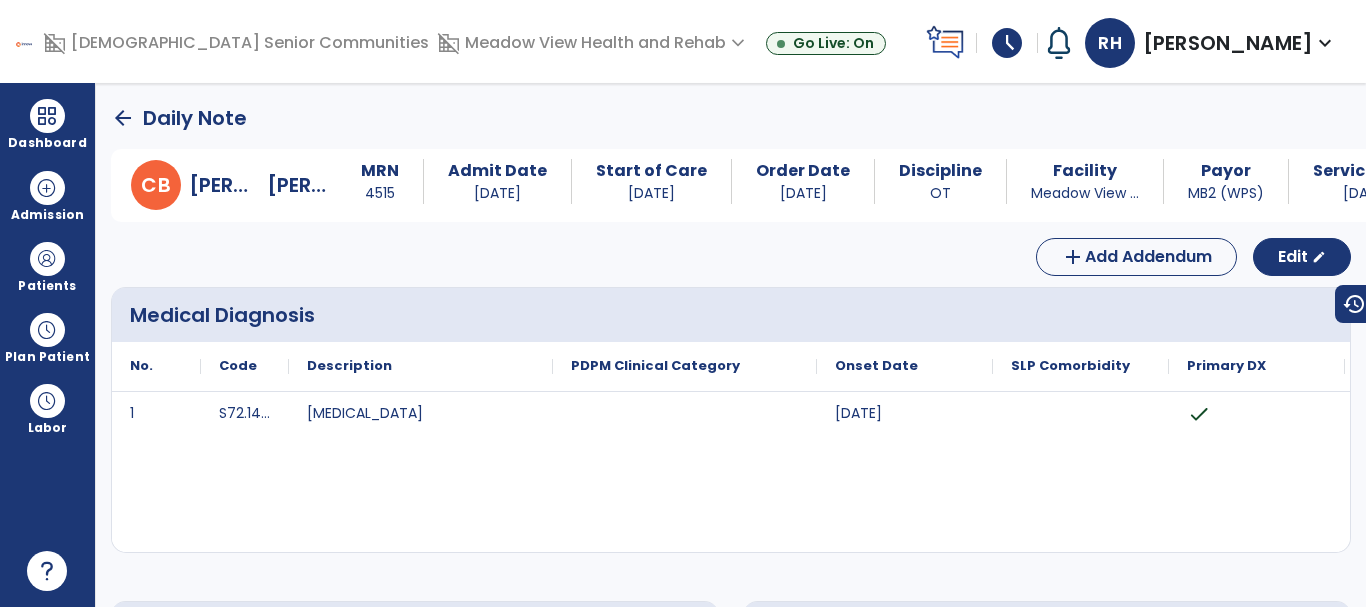 click on "arrow_back" 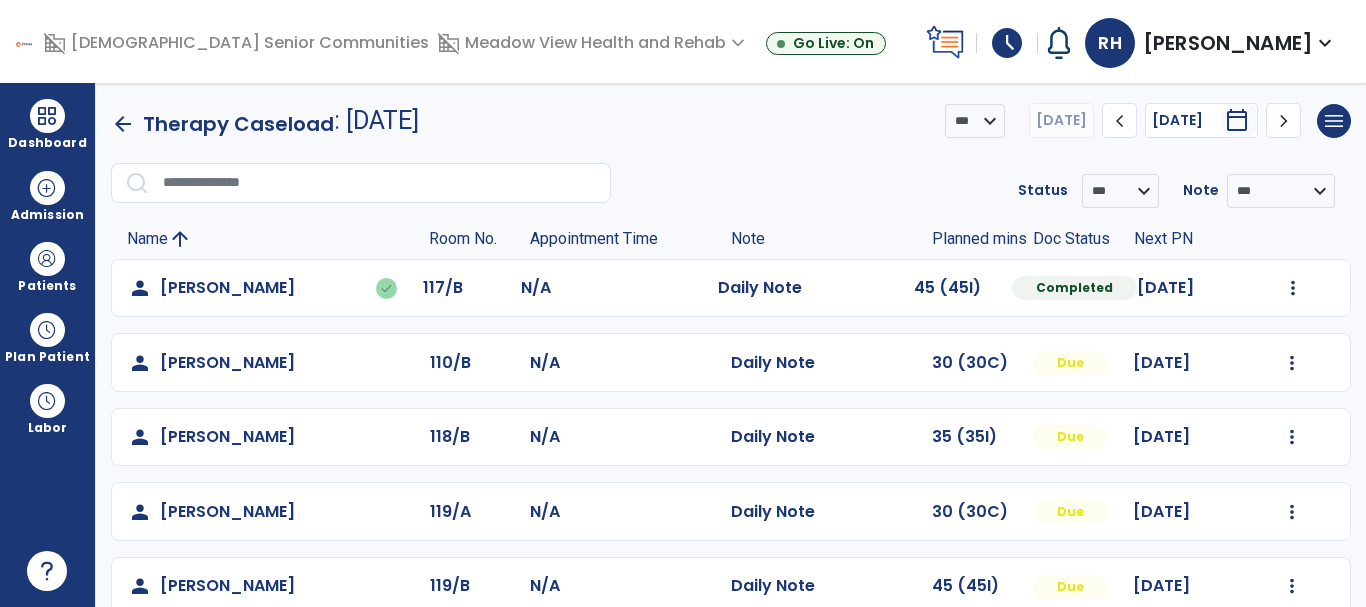 scroll, scrollTop: 100, scrollLeft: 0, axis: vertical 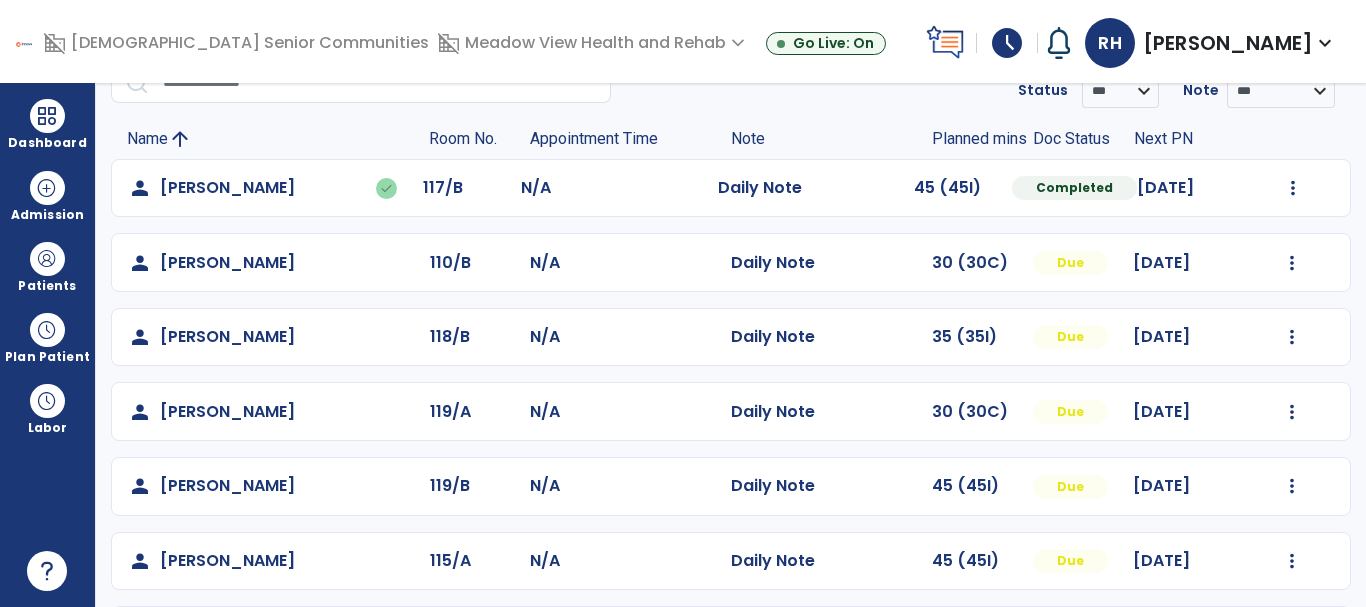 click on "Mark Visit As Complete   Reset Note   Open Document   G + C Mins" 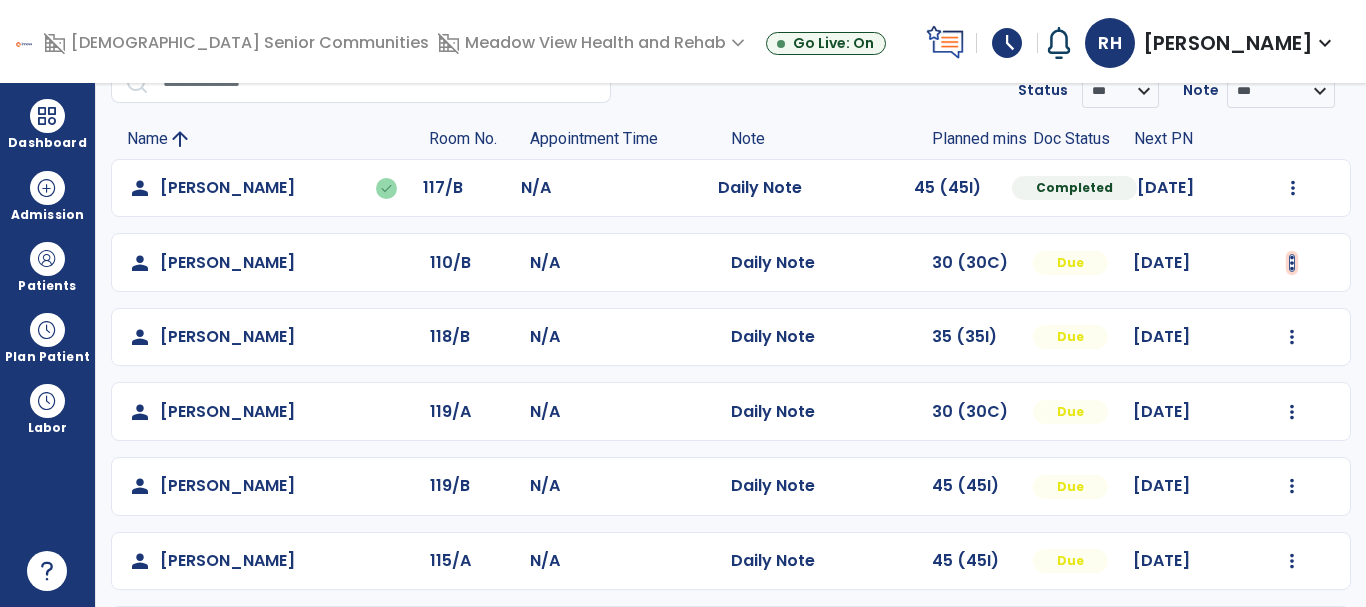 click at bounding box center [1293, 188] 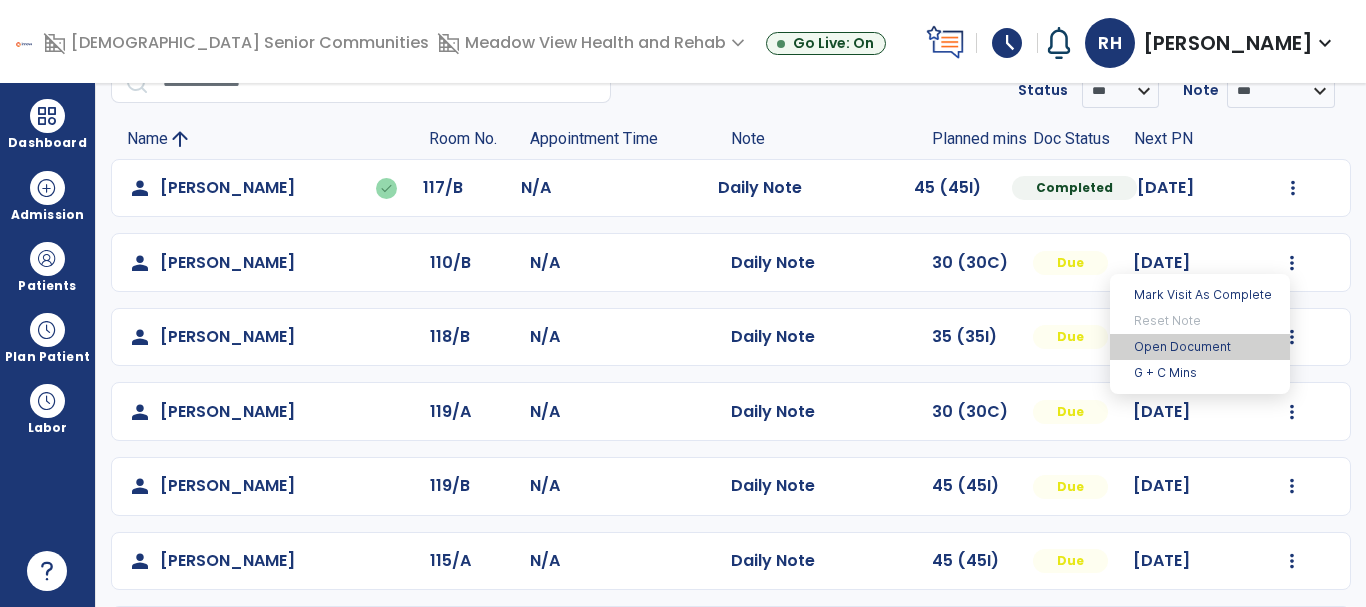click on "Open Document" at bounding box center [1200, 347] 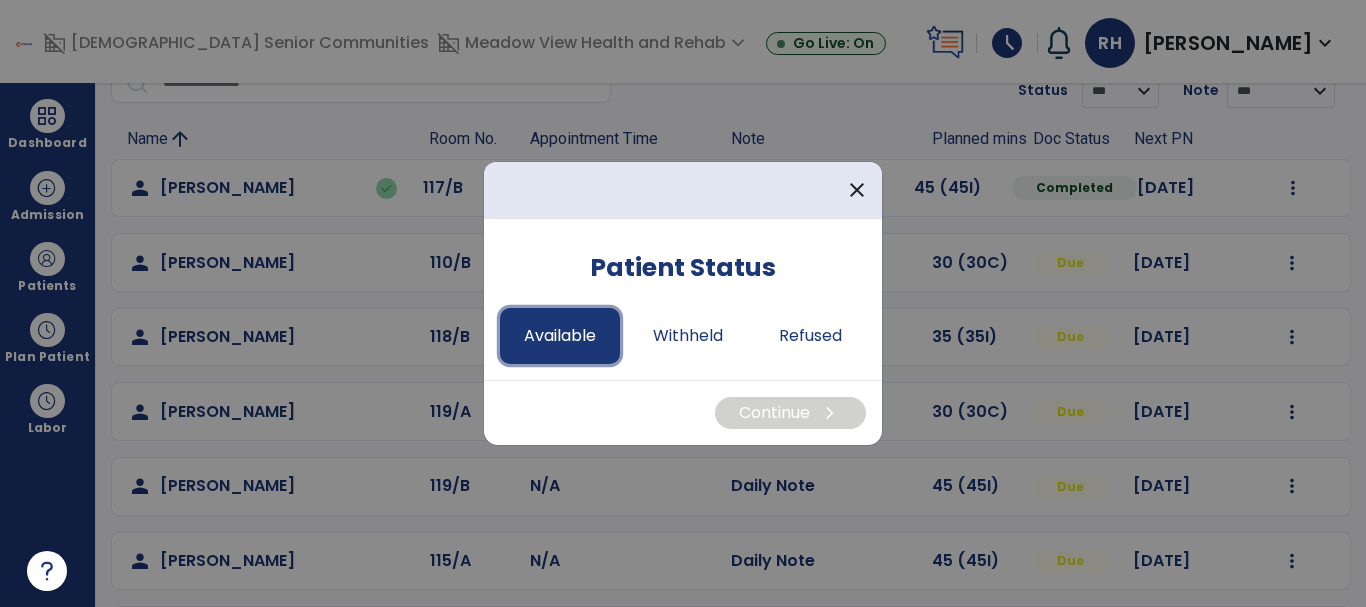 click on "Available" at bounding box center (560, 336) 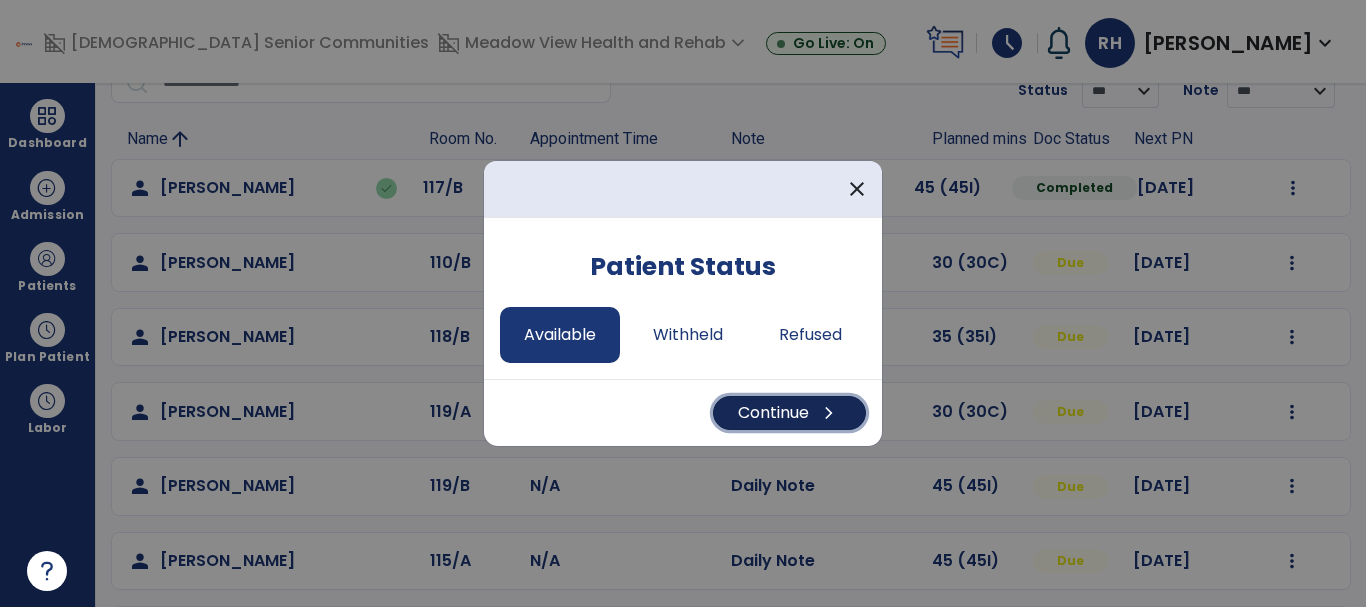 click on "Continue   chevron_right" at bounding box center [789, 413] 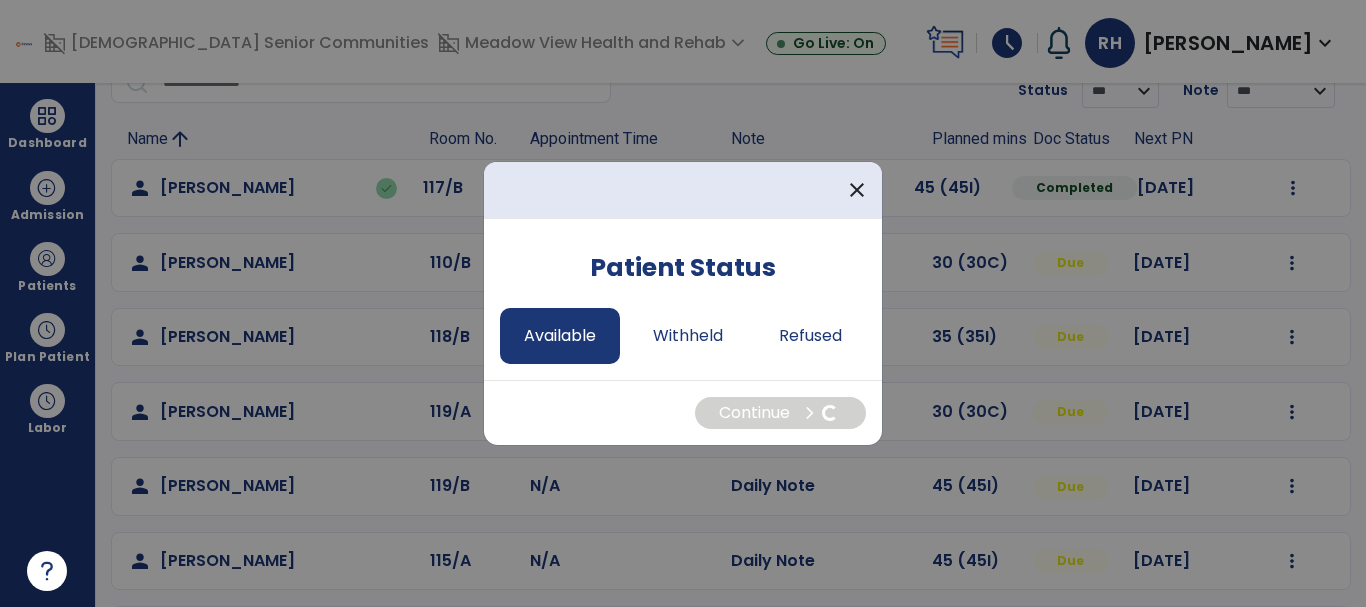 select on "*" 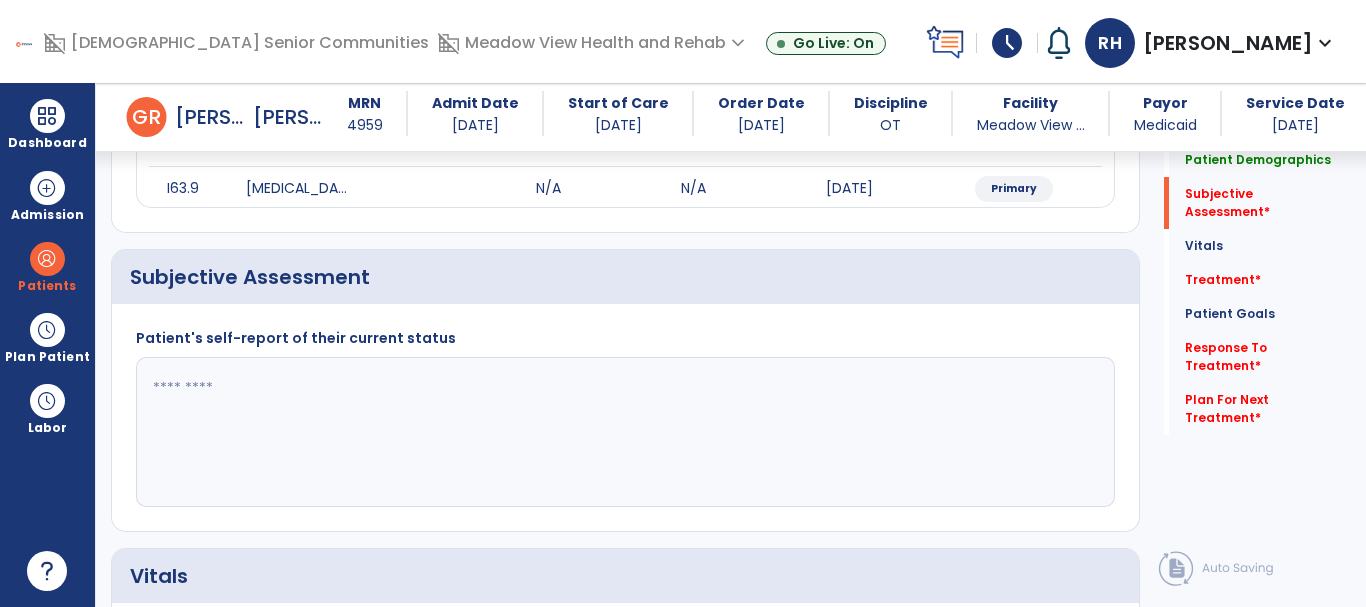 scroll, scrollTop: 300, scrollLeft: 0, axis: vertical 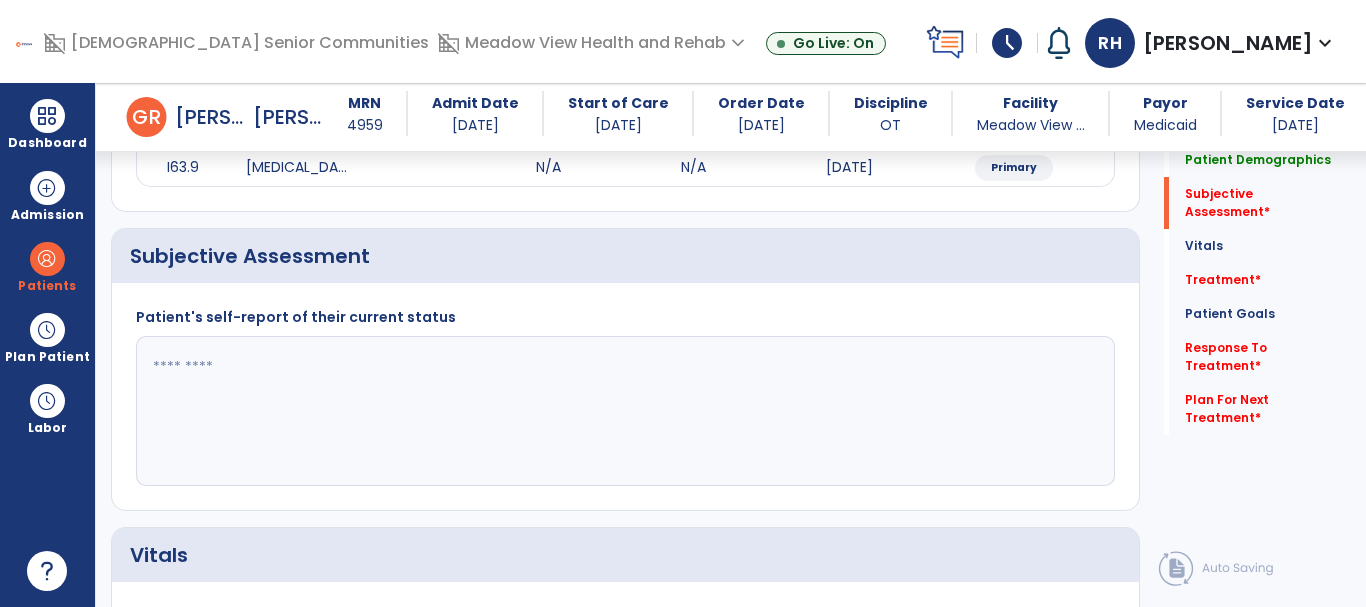 click 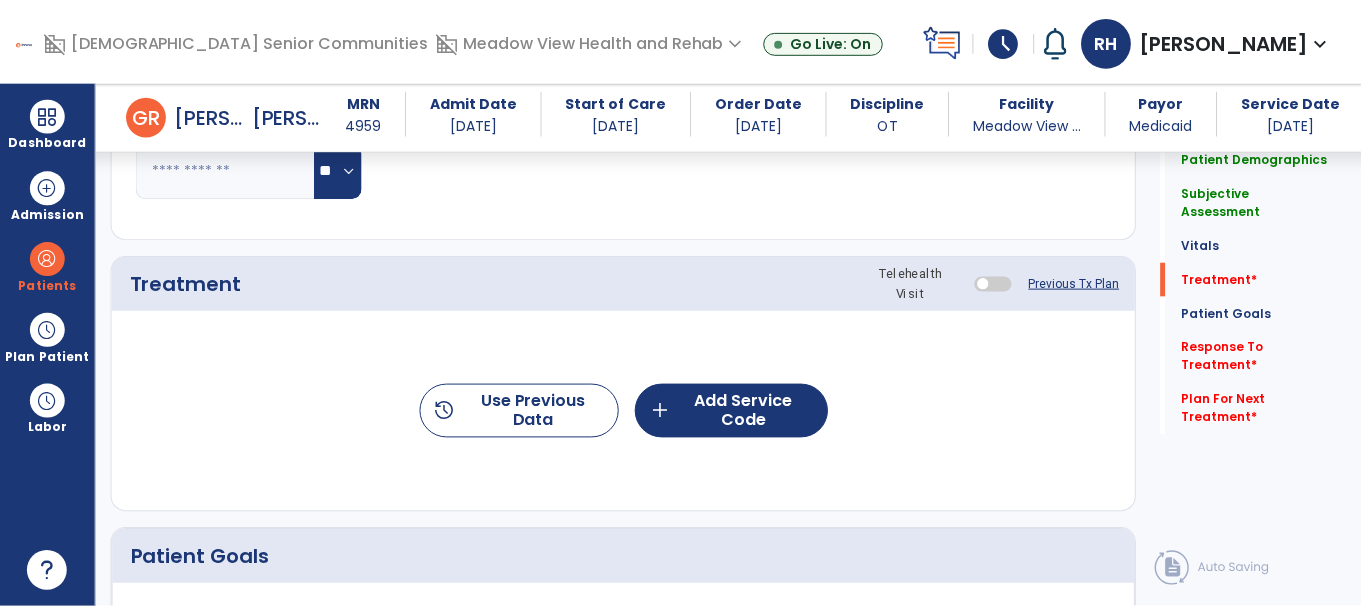 scroll, scrollTop: 1000, scrollLeft: 0, axis: vertical 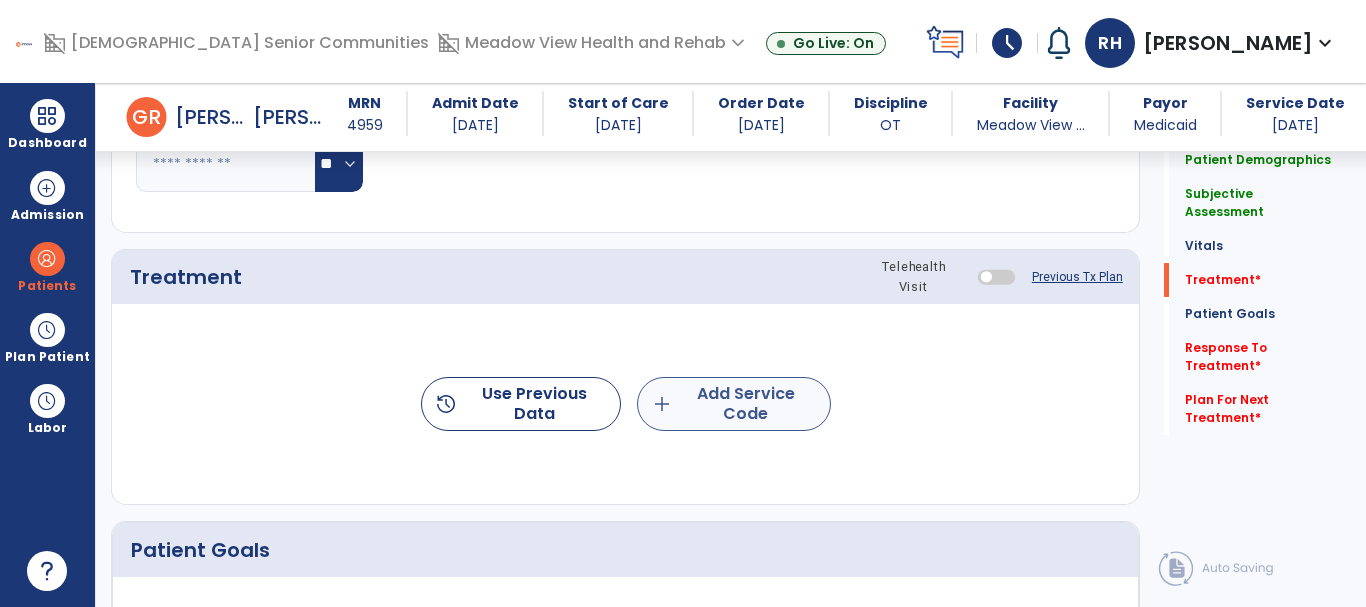type on "****" 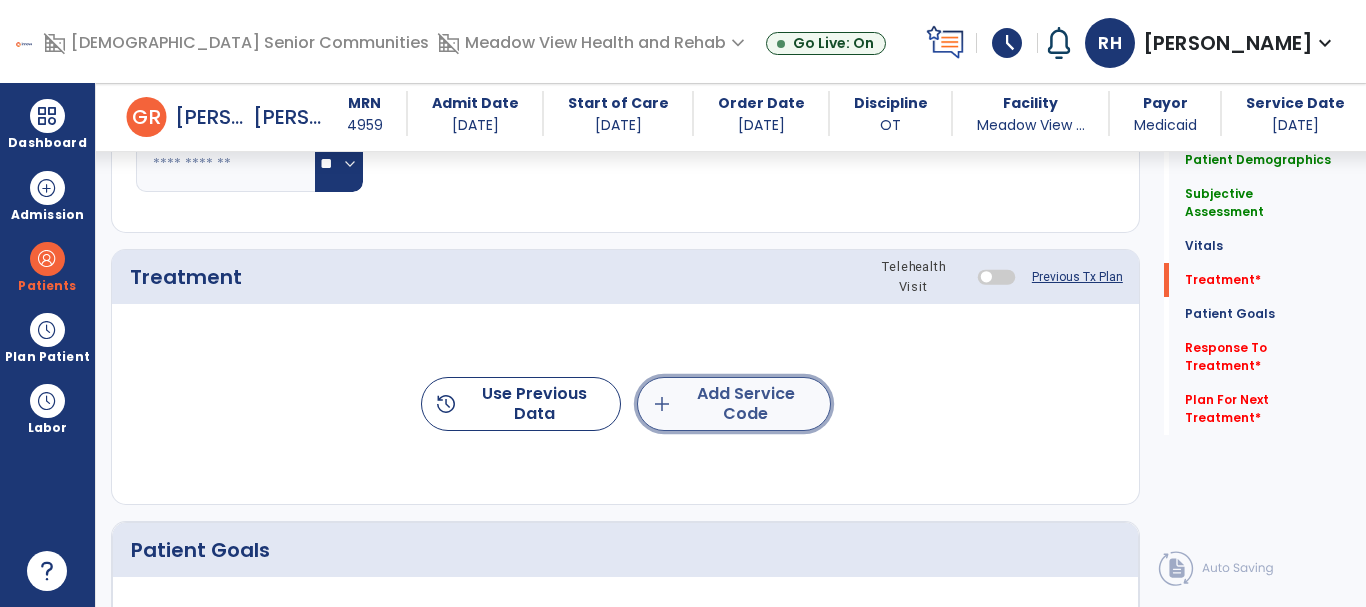 click on "add" 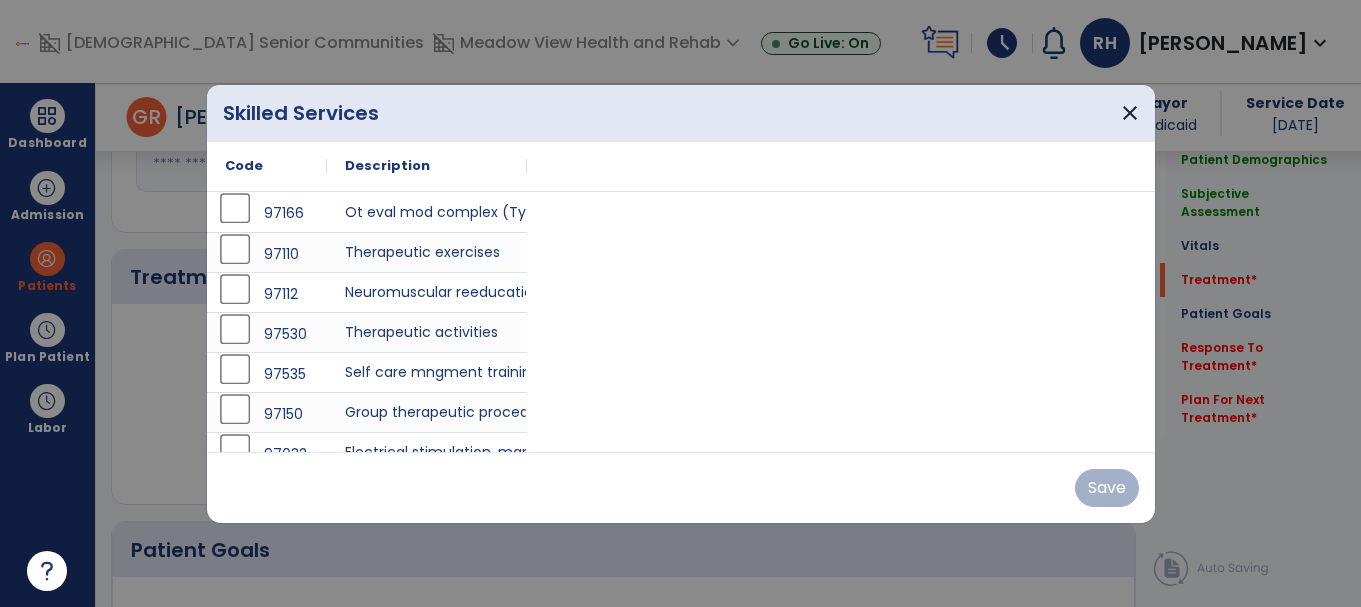 scroll, scrollTop: 1000, scrollLeft: 0, axis: vertical 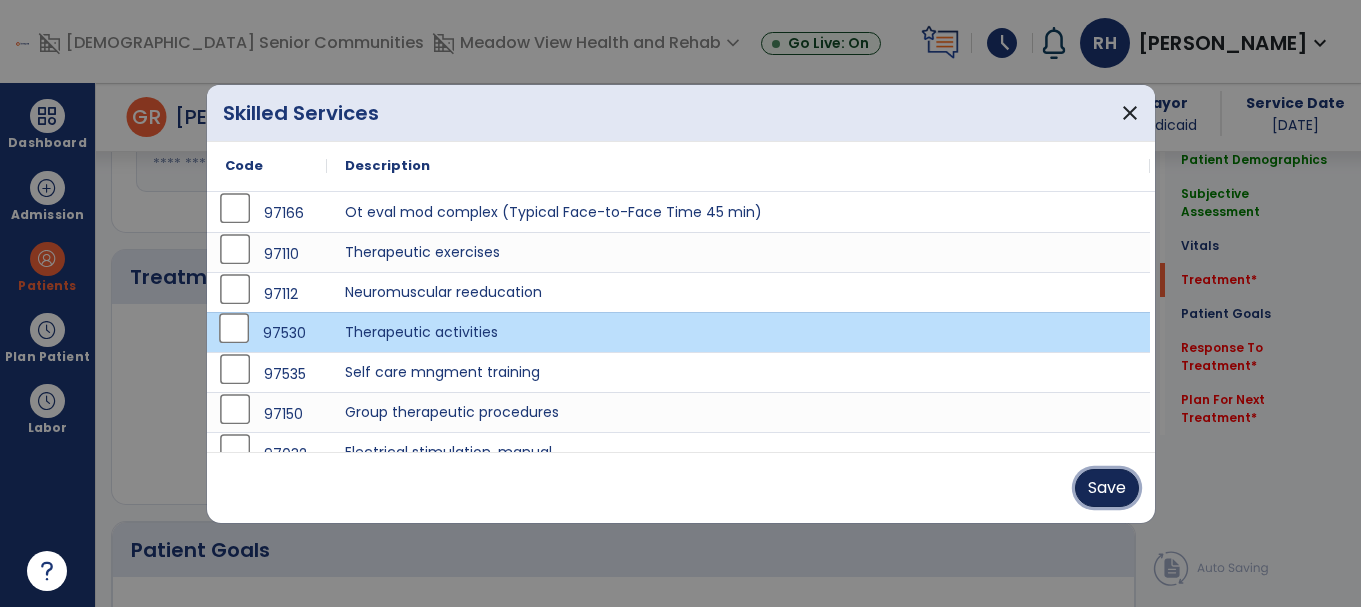 click on "Save" at bounding box center [1107, 488] 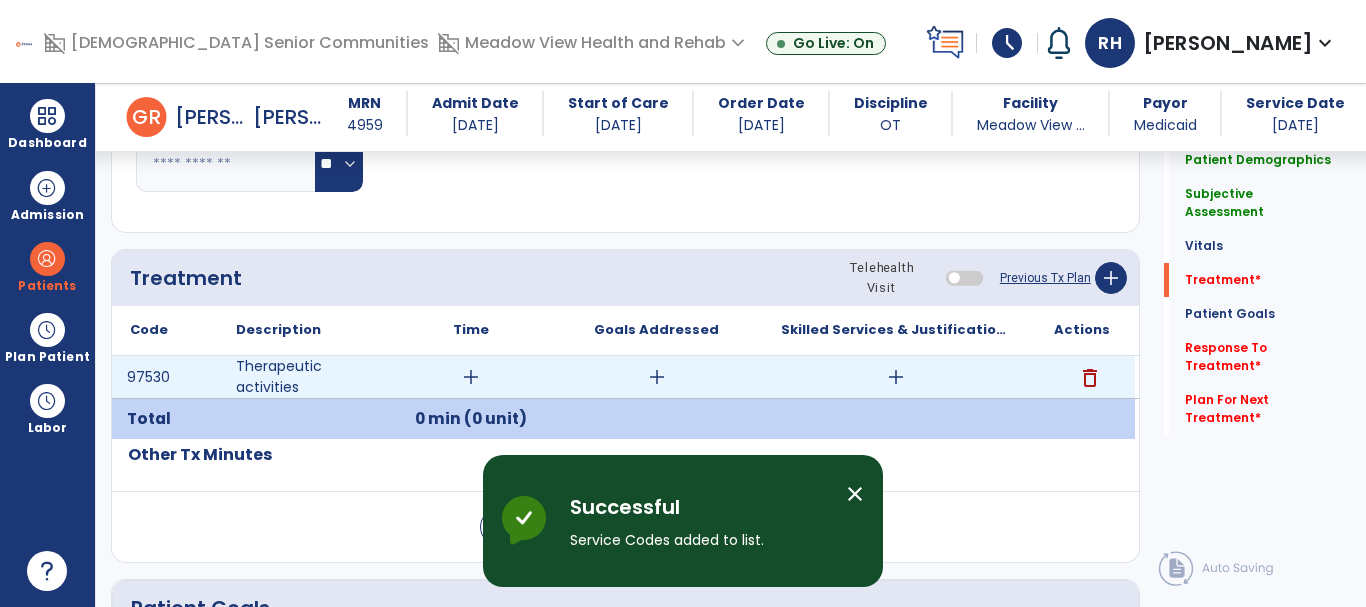 click on "add" at bounding box center (471, 377) 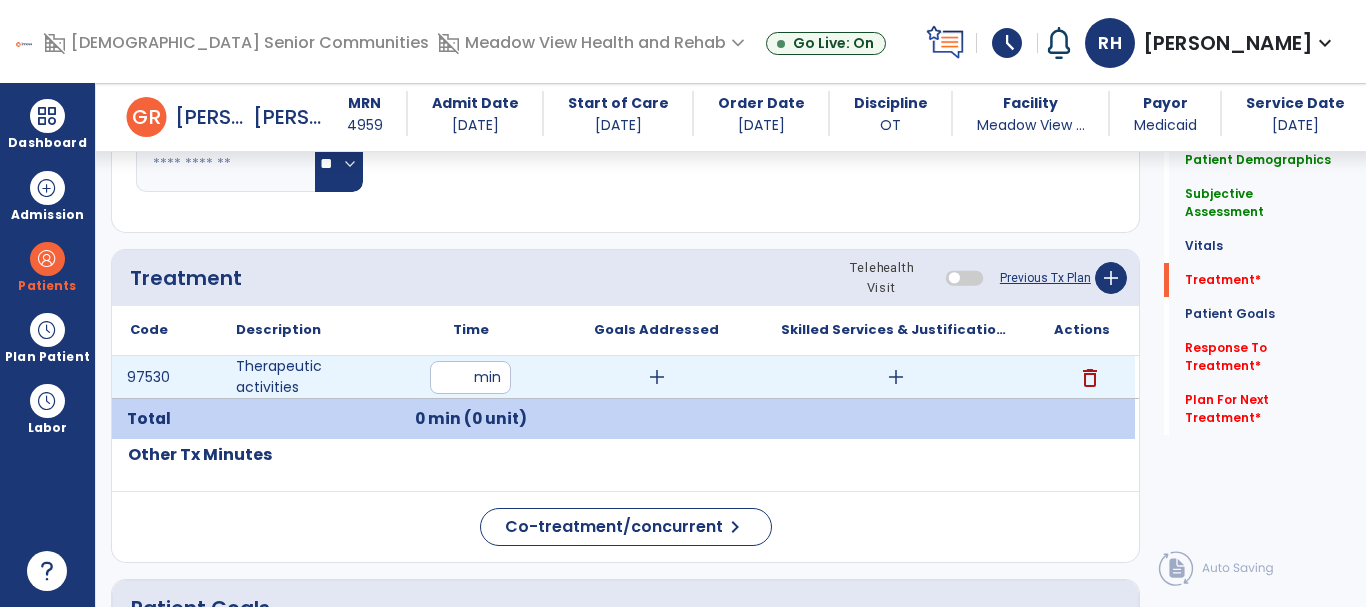 type on "**" 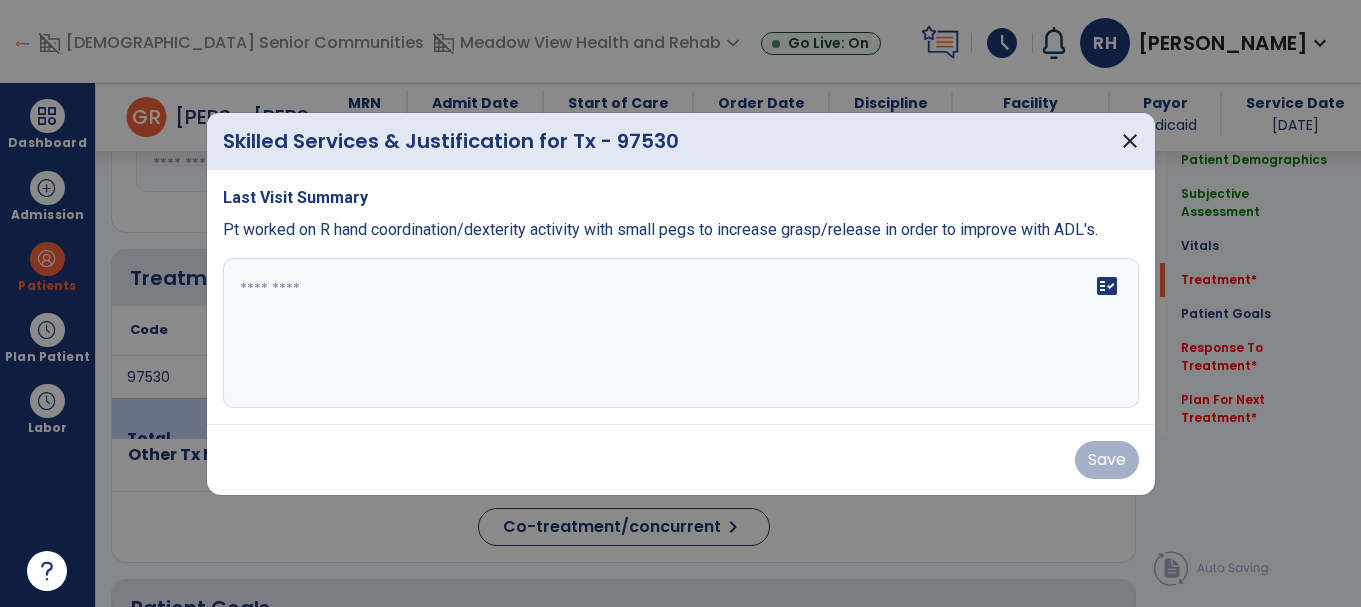 scroll, scrollTop: 1000, scrollLeft: 0, axis: vertical 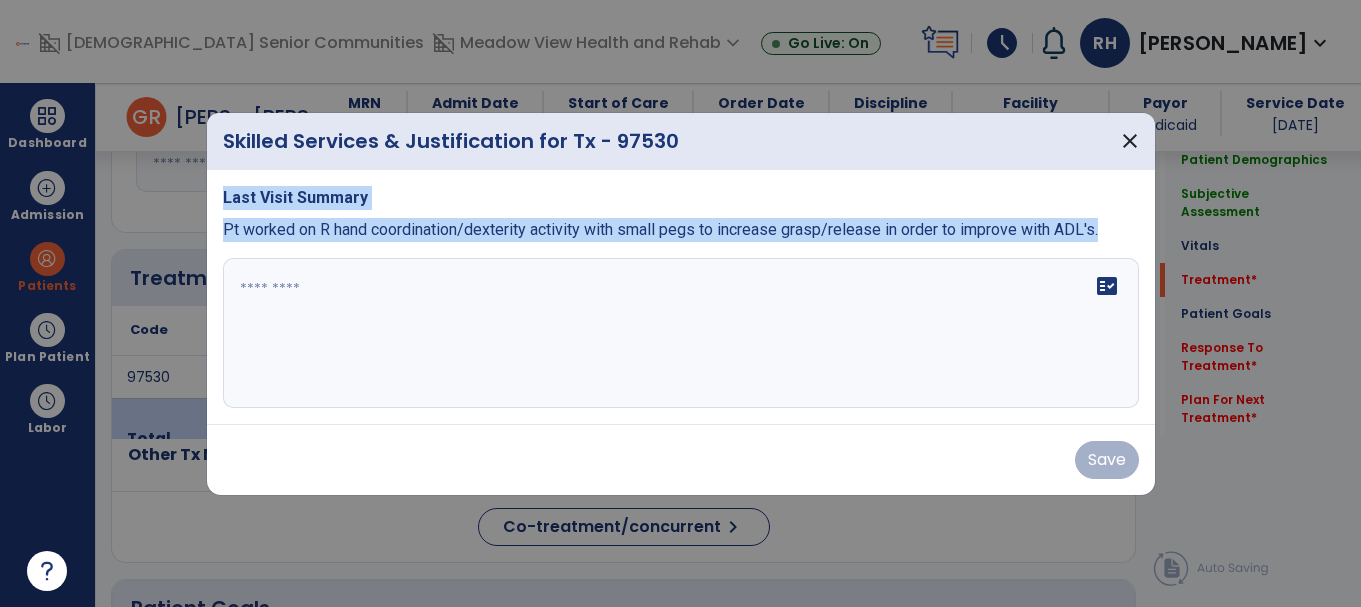 drag, startPoint x: 1102, startPoint y: 228, endPoint x: 485, endPoint y: 189, distance: 618.2313 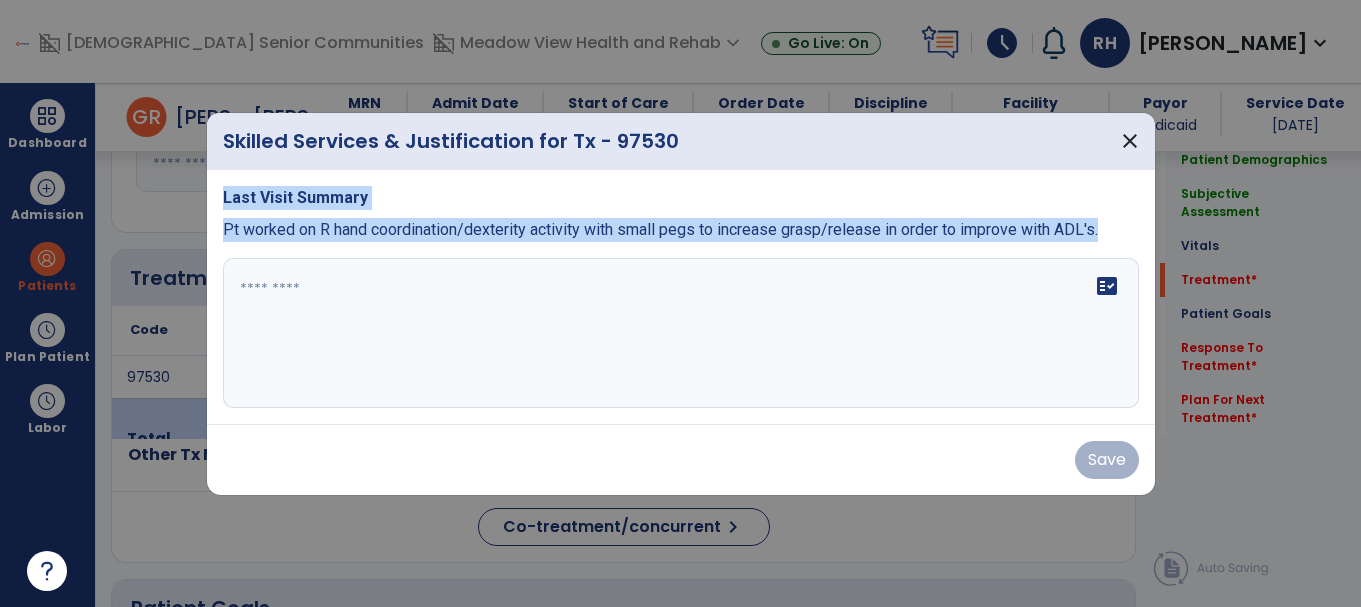 click on "Last Visit Summary Pt worked on R hand coordination/dexterity activity with small pegs to increase grasp/release in order to improve with ADL's." at bounding box center (681, 214) 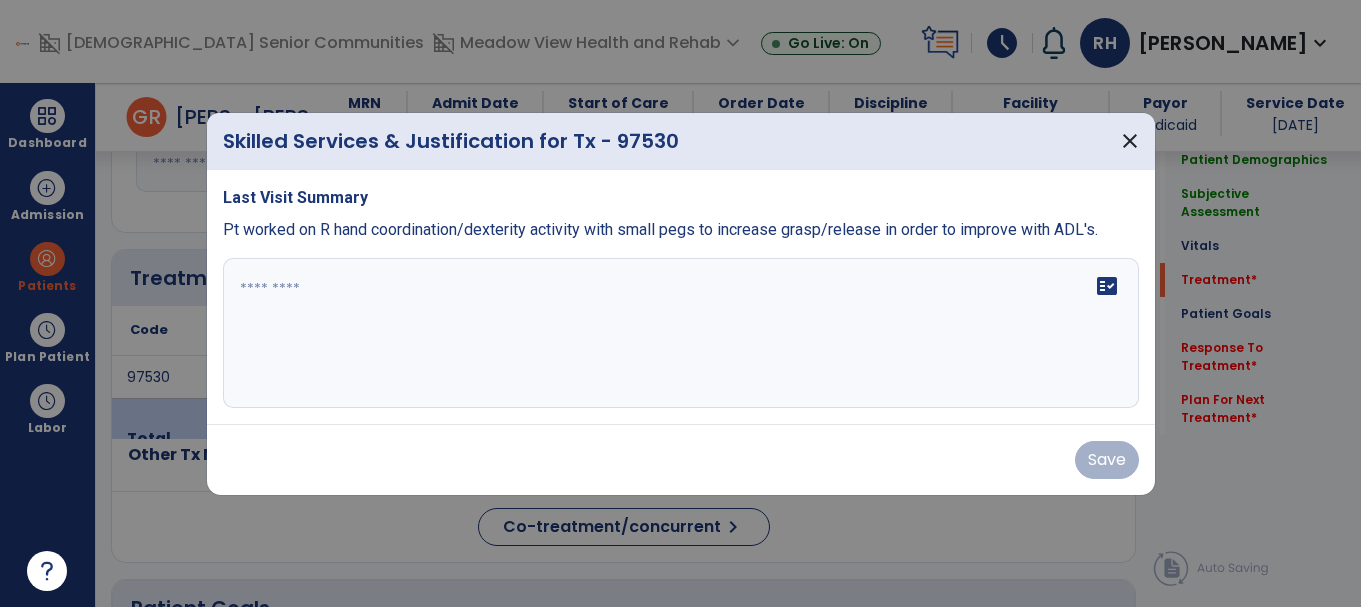 click at bounding box center [681, 333] 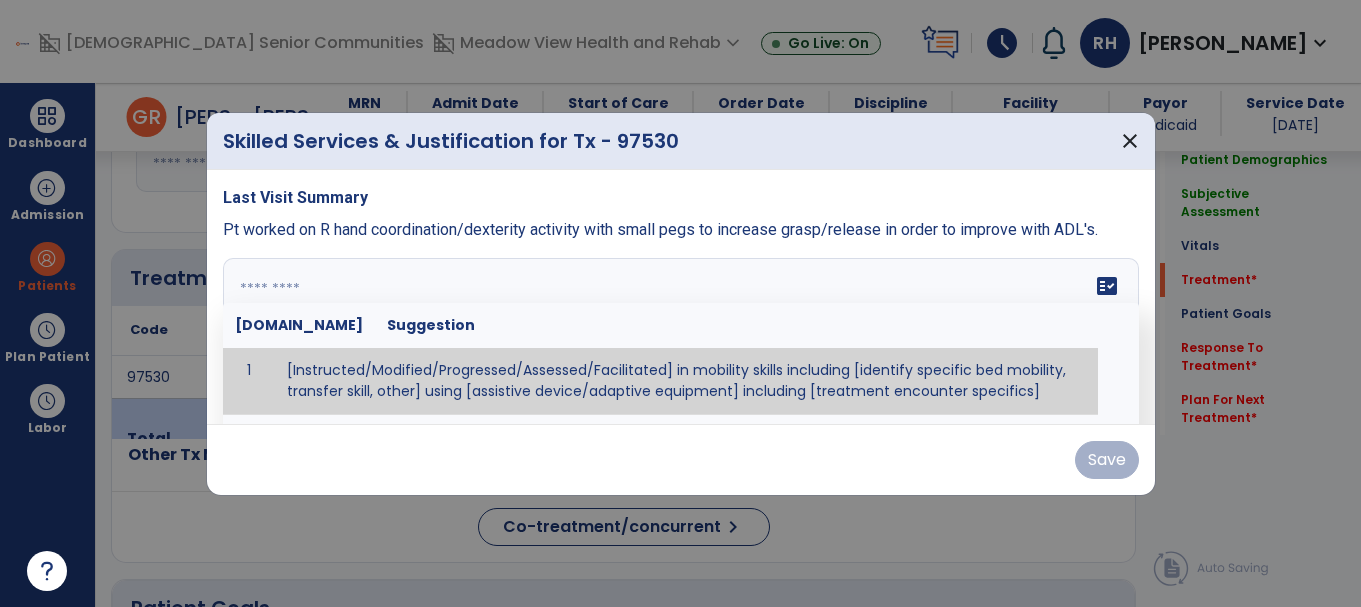 paste on "**********" 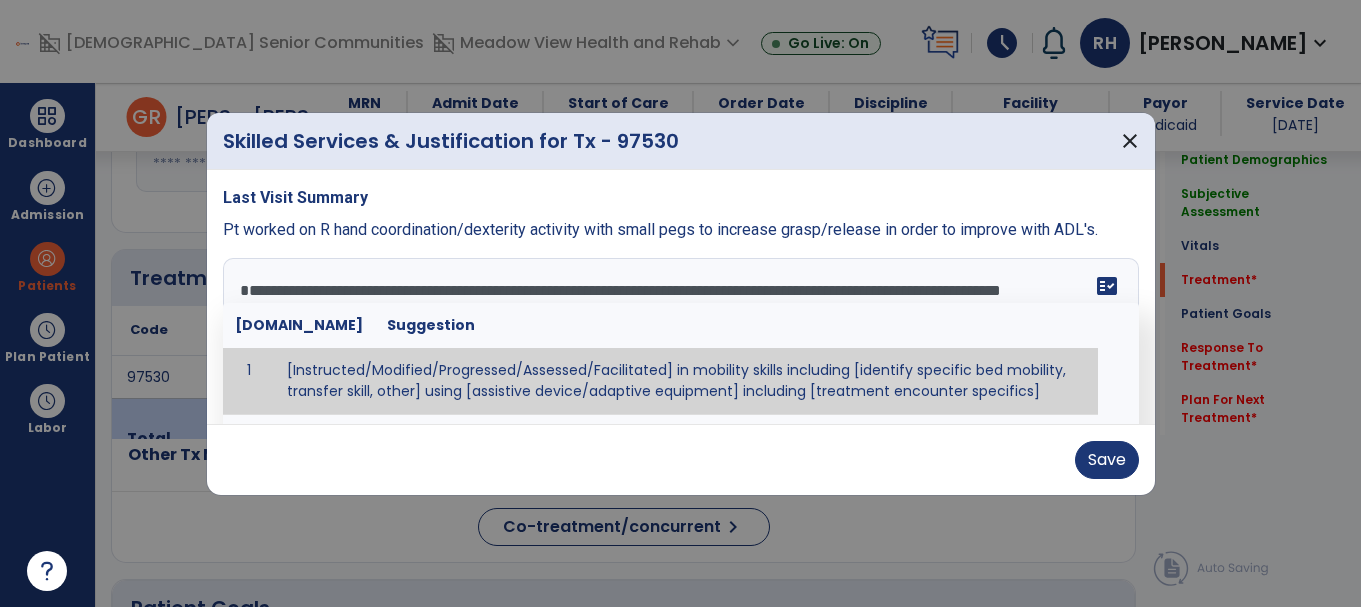click on "**********" at bounding box center [678, 333] 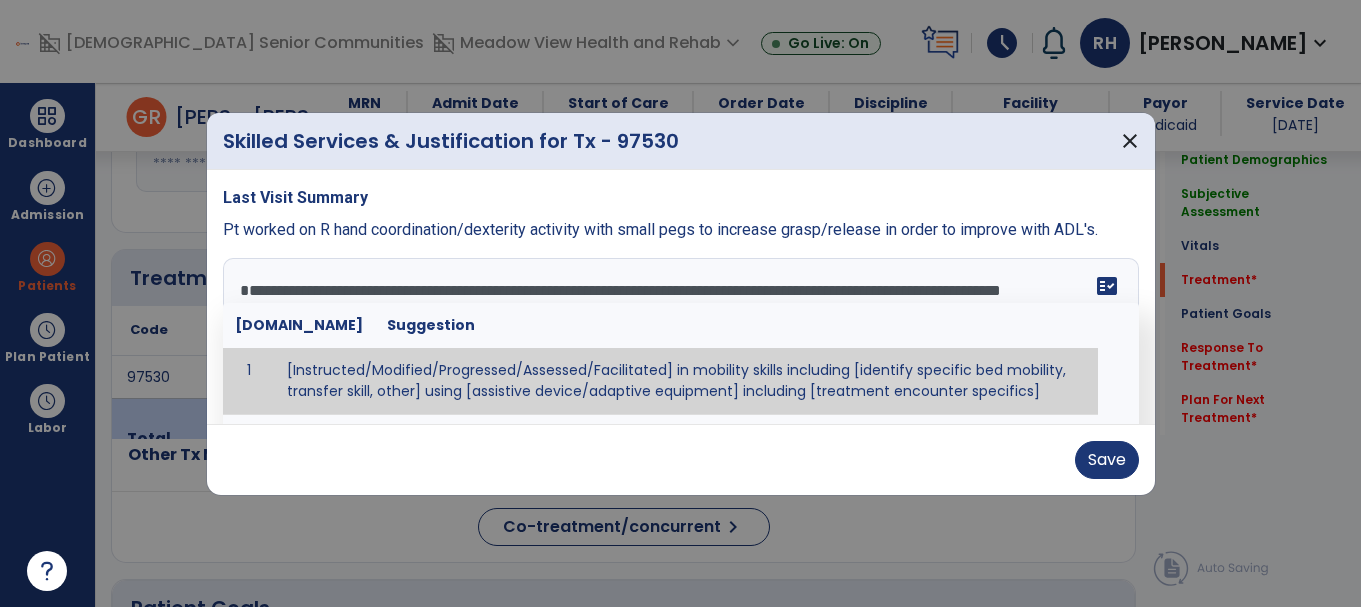 click on "**********" at bounding box center [678, 333] 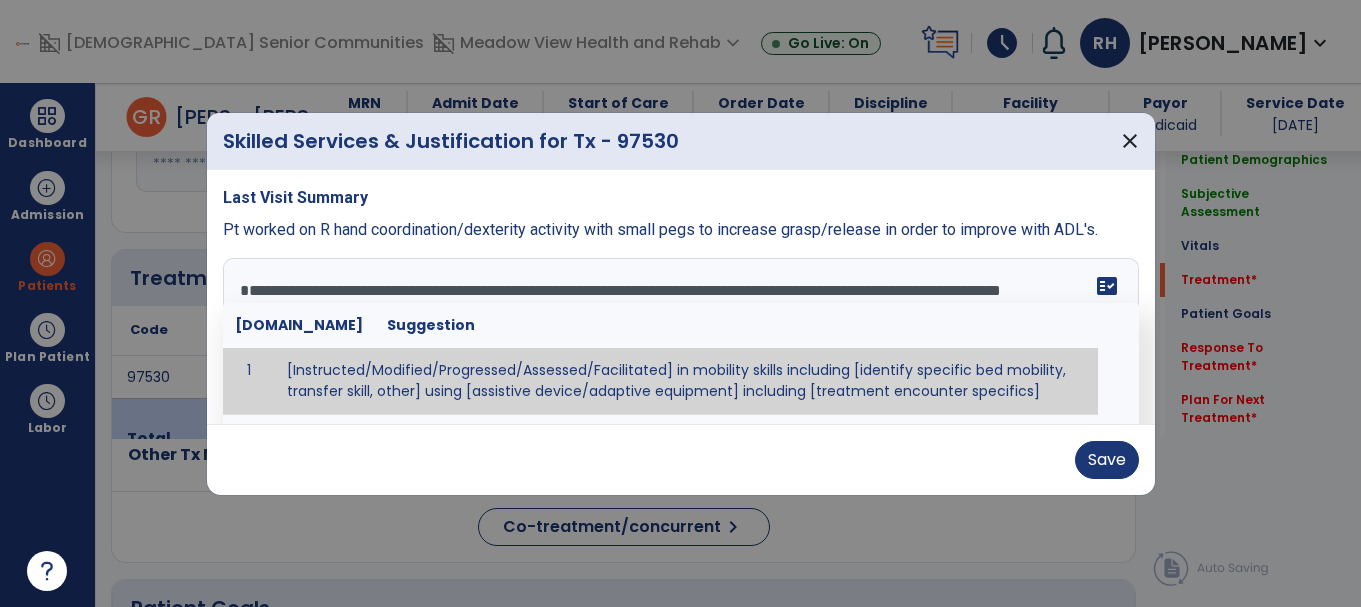 paste on "**********" 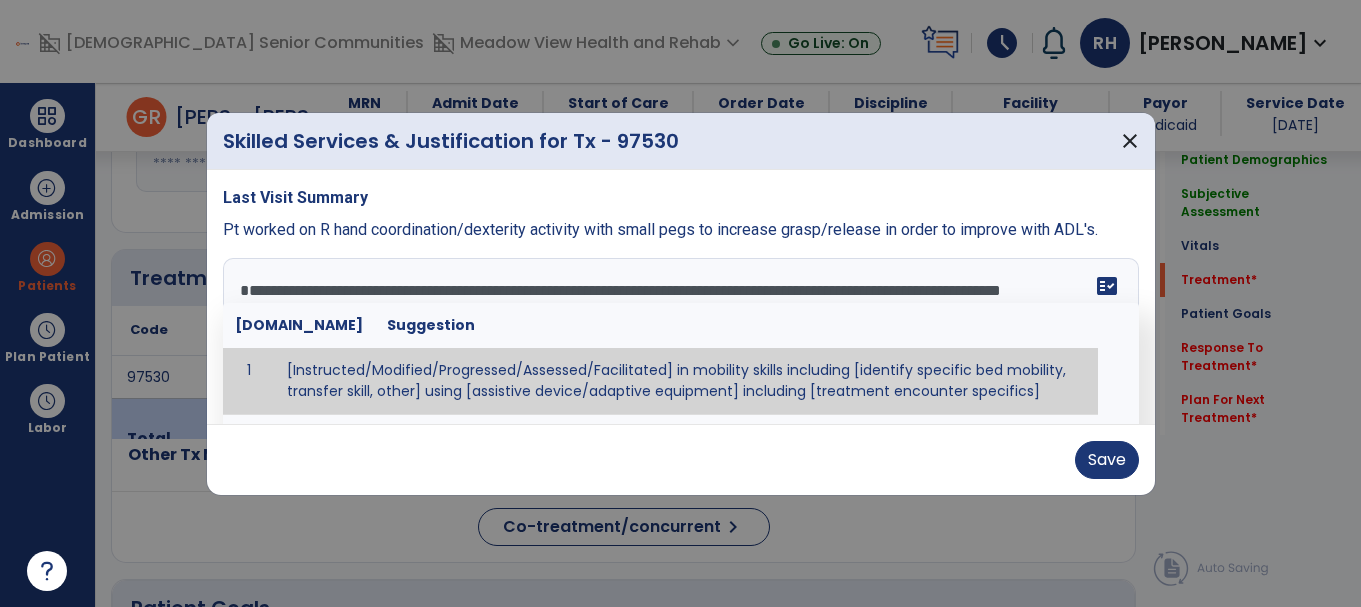 click on "**********" at bounding box center [678, 333] 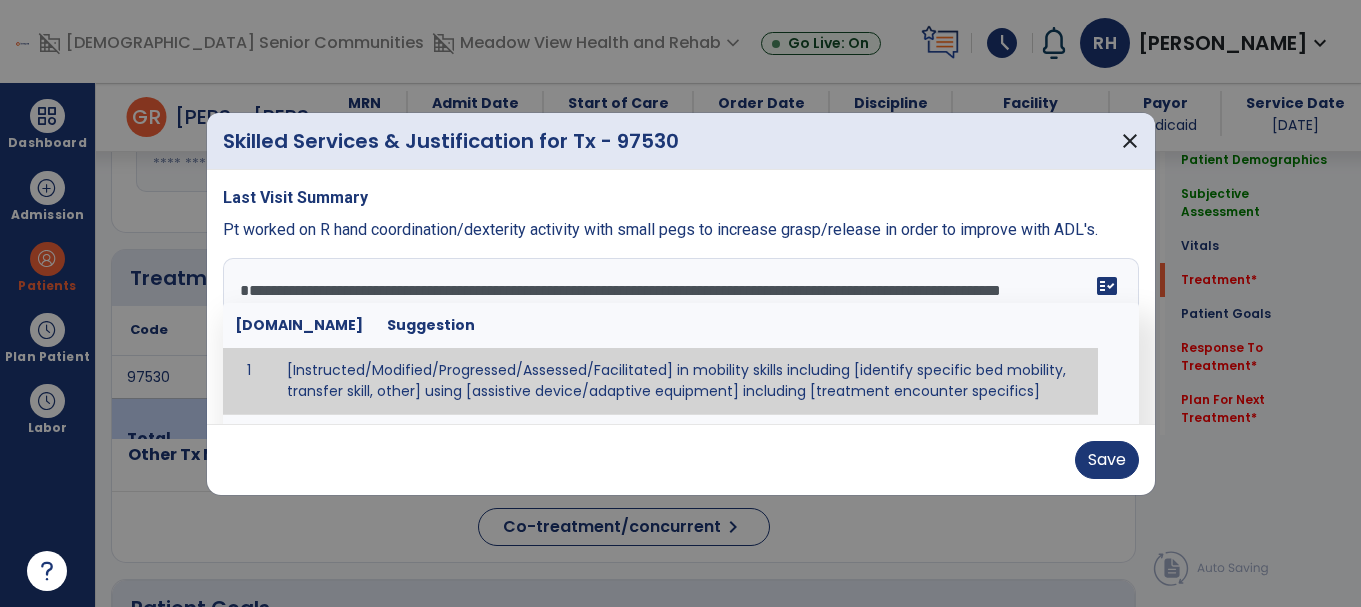 paste on "**********" 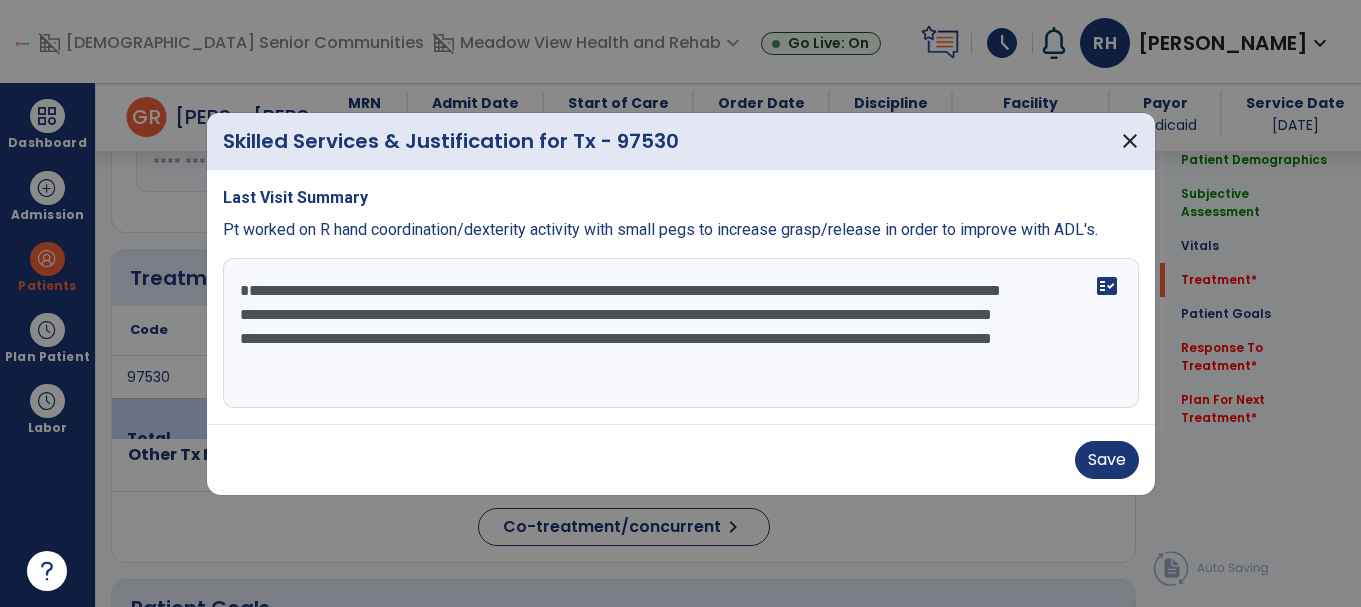 drag, startPoint x: 1107, startPoint y: 231, endPoint x: 1121, endPoint y: 264, distance: 35.846897 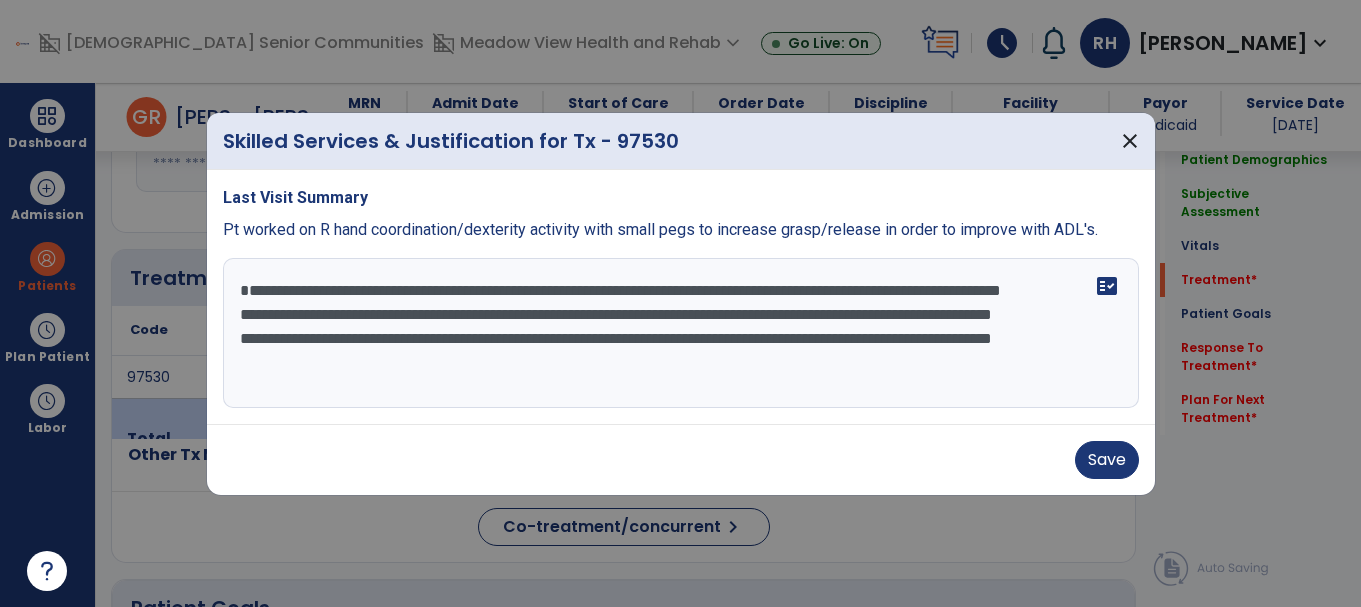 click on "**********" at bounding box center (681, 297) 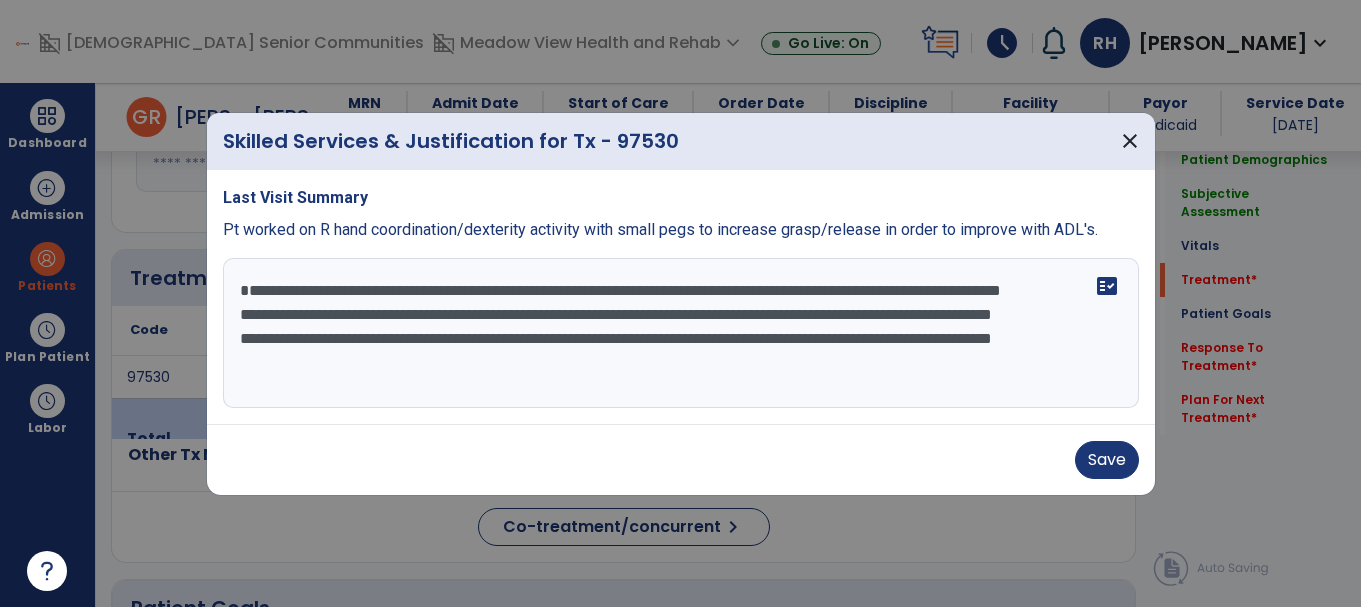 drag, startPoint x: 402, startPoint y: 386, endPoint x: 240, endPoint y: 313, distance: 177.68793 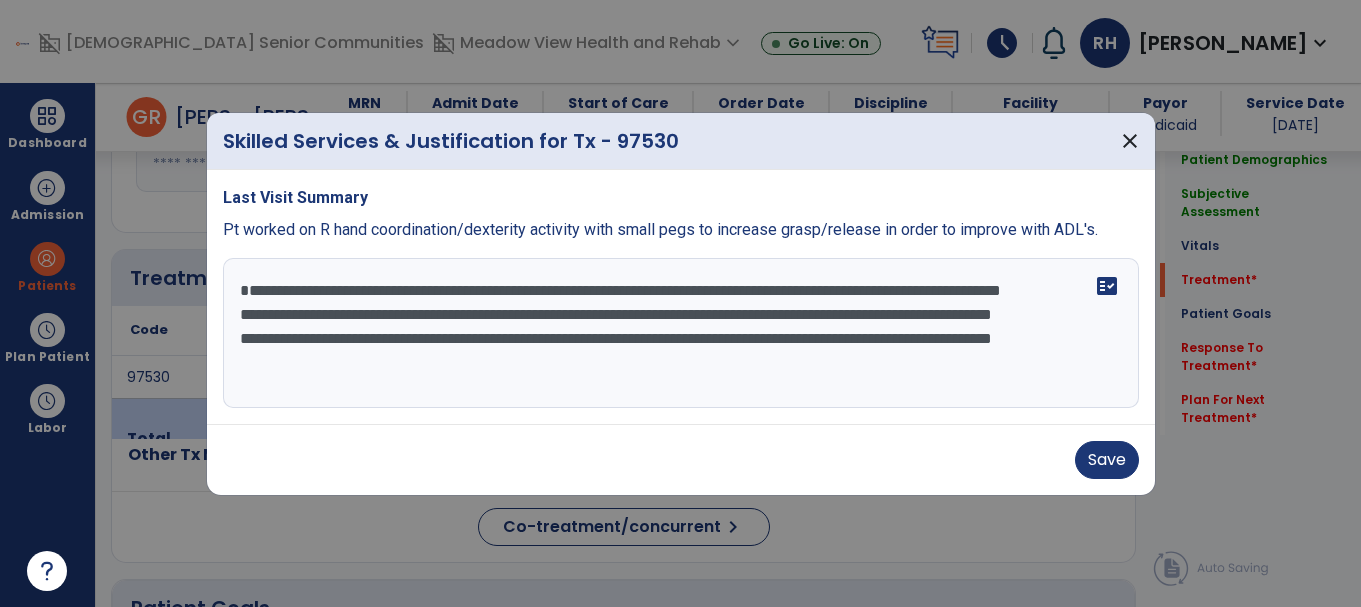 click on "**********" at bounding box center [681, 333] 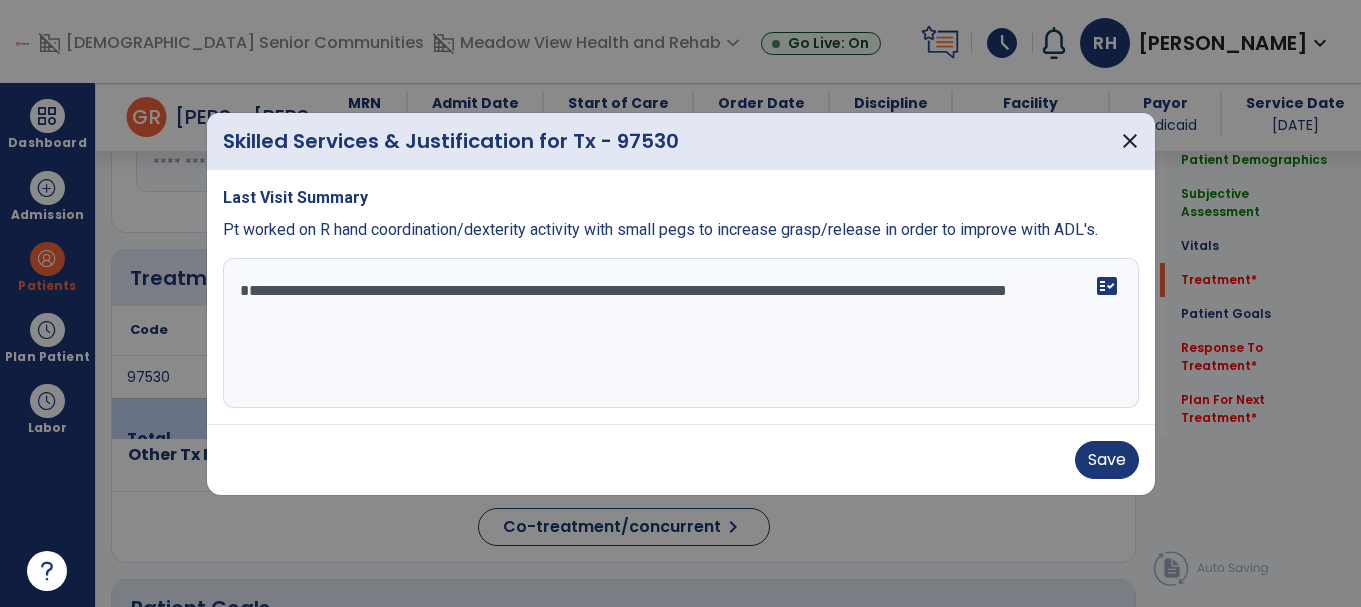 scroll, scrollTop: 0, scrollLeft: 0, axis: both 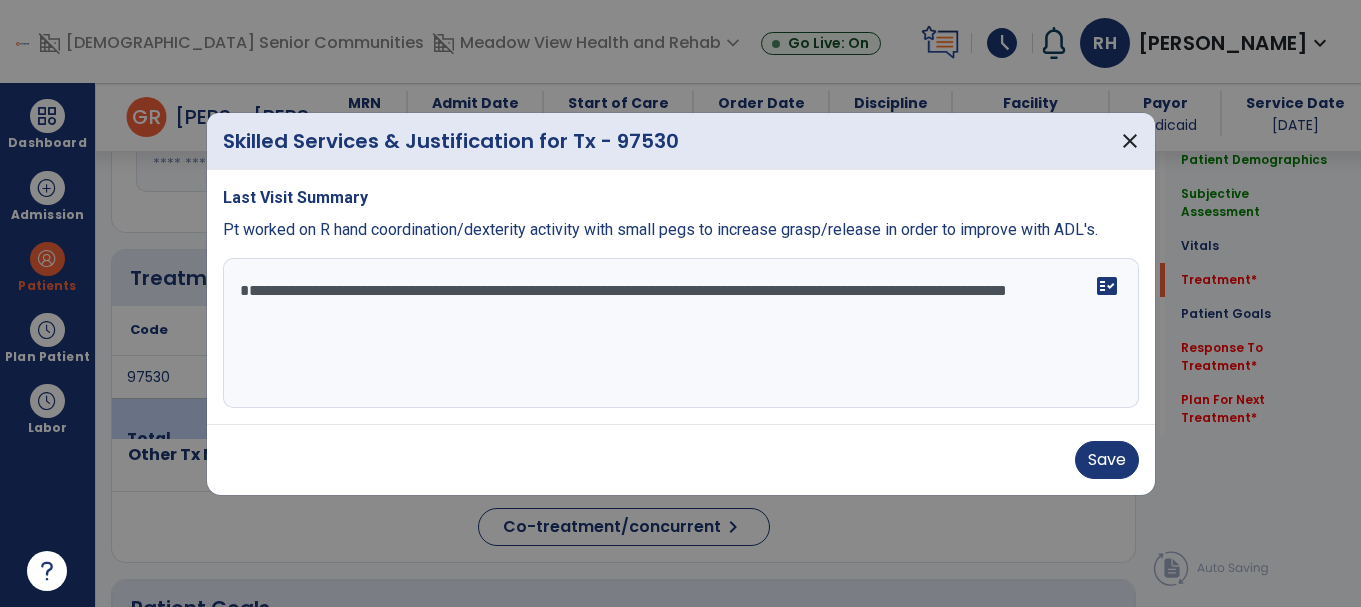 click on "**********" at bounding box center [681, 333] 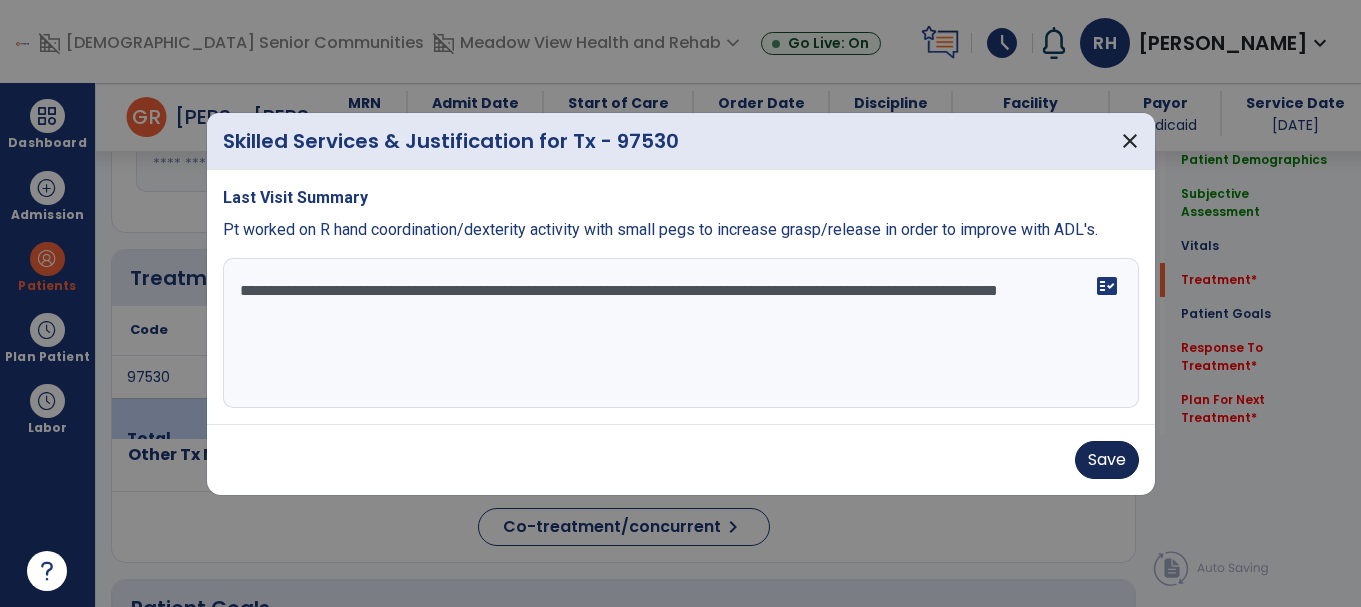 type on "**********" 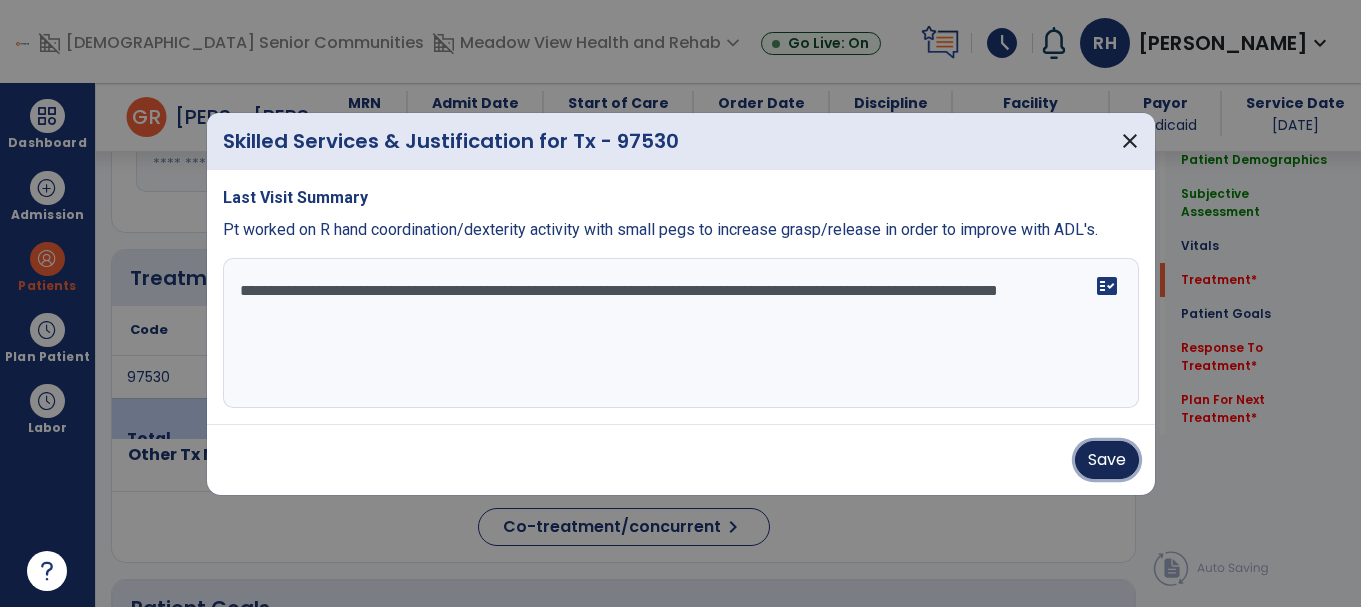 click on "Save" at bounding box center (1107, 460) 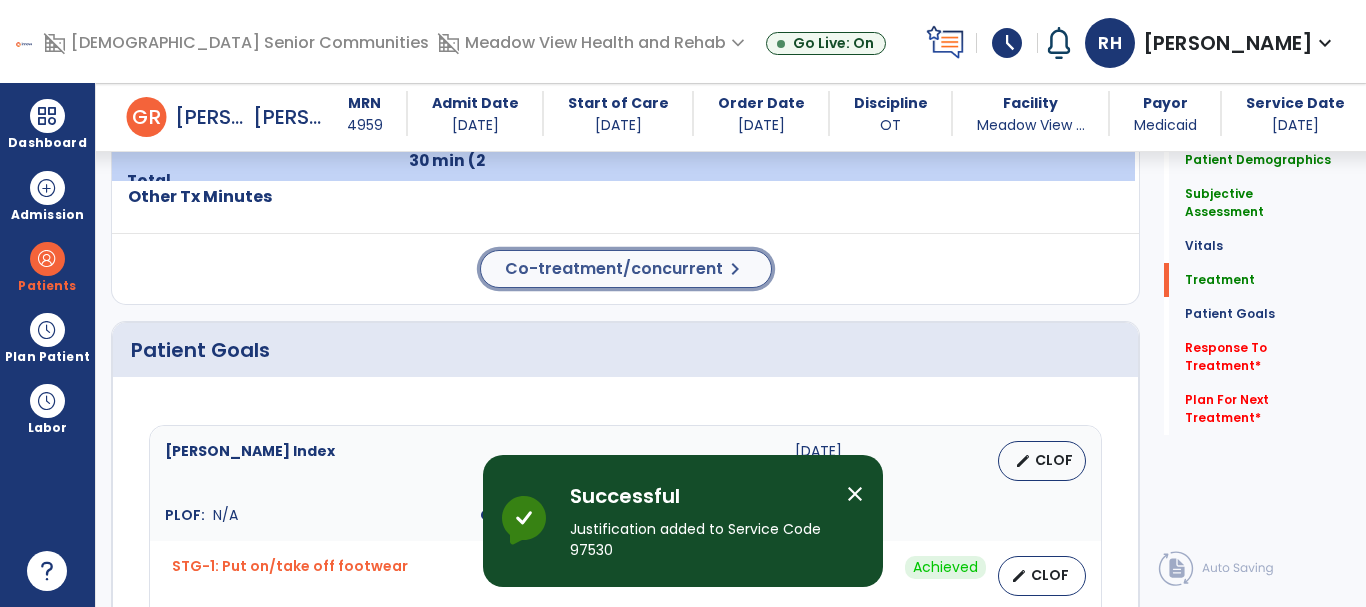 click on "chevron_right" 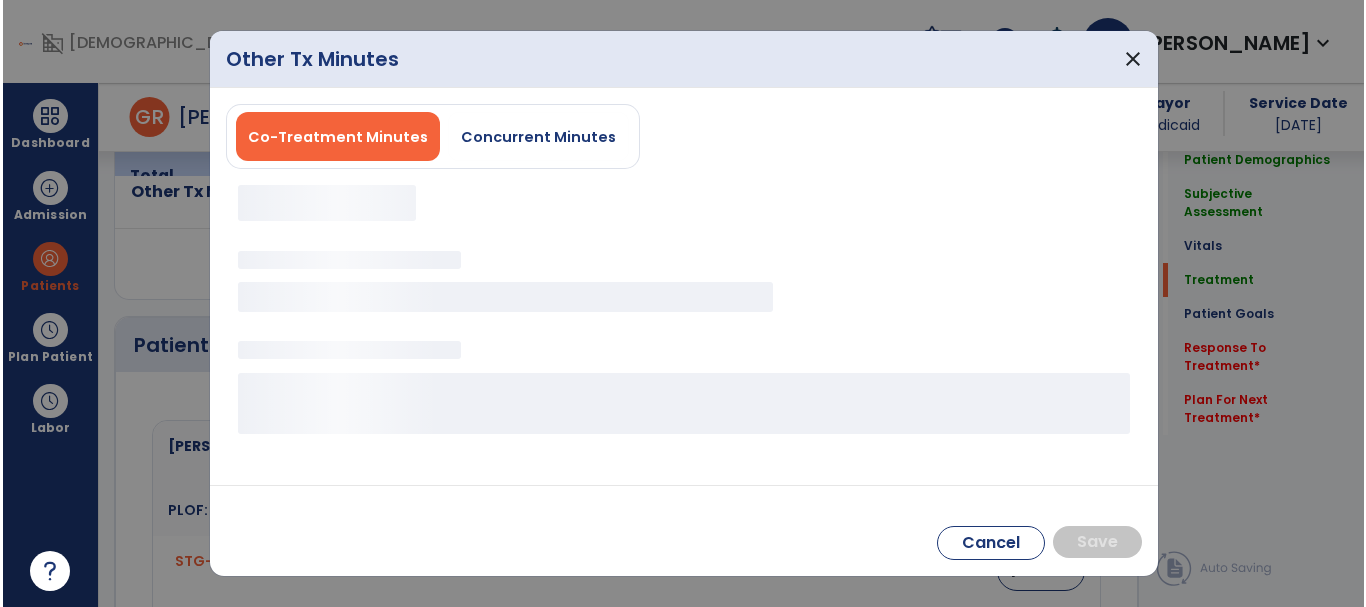 scroll, scrollTop: 1300, scrollLeft: 0, axis: vertical 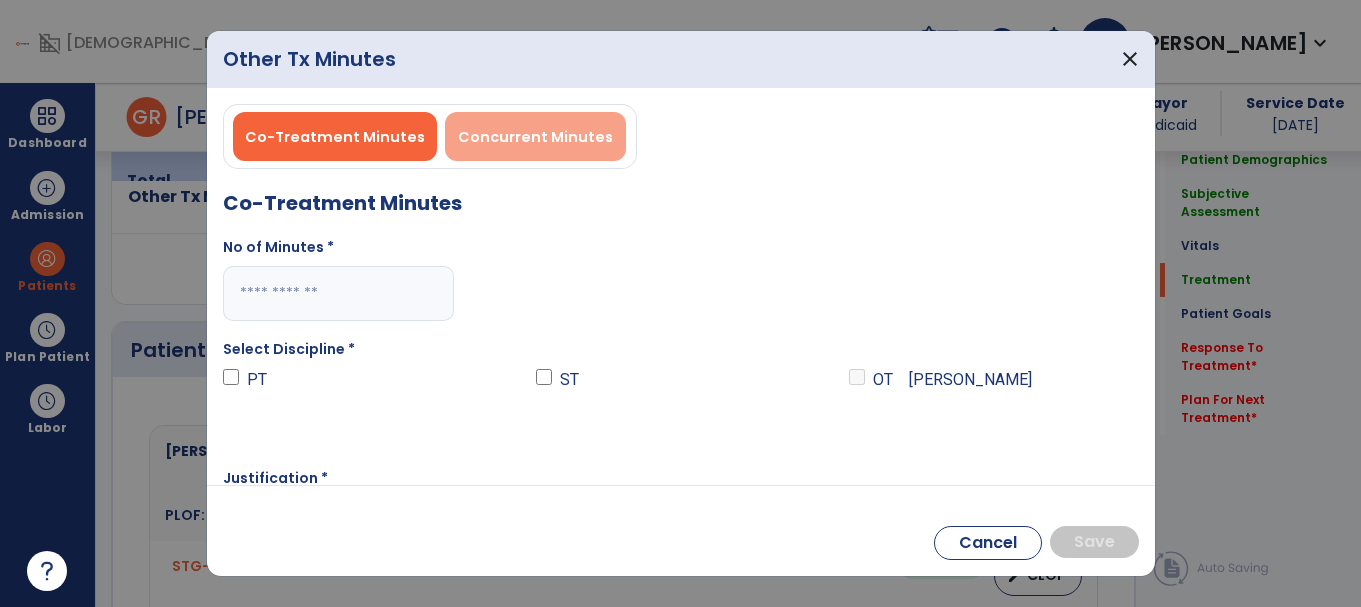 click on "Concurrent Minutes" at bounding box center (535, 137) 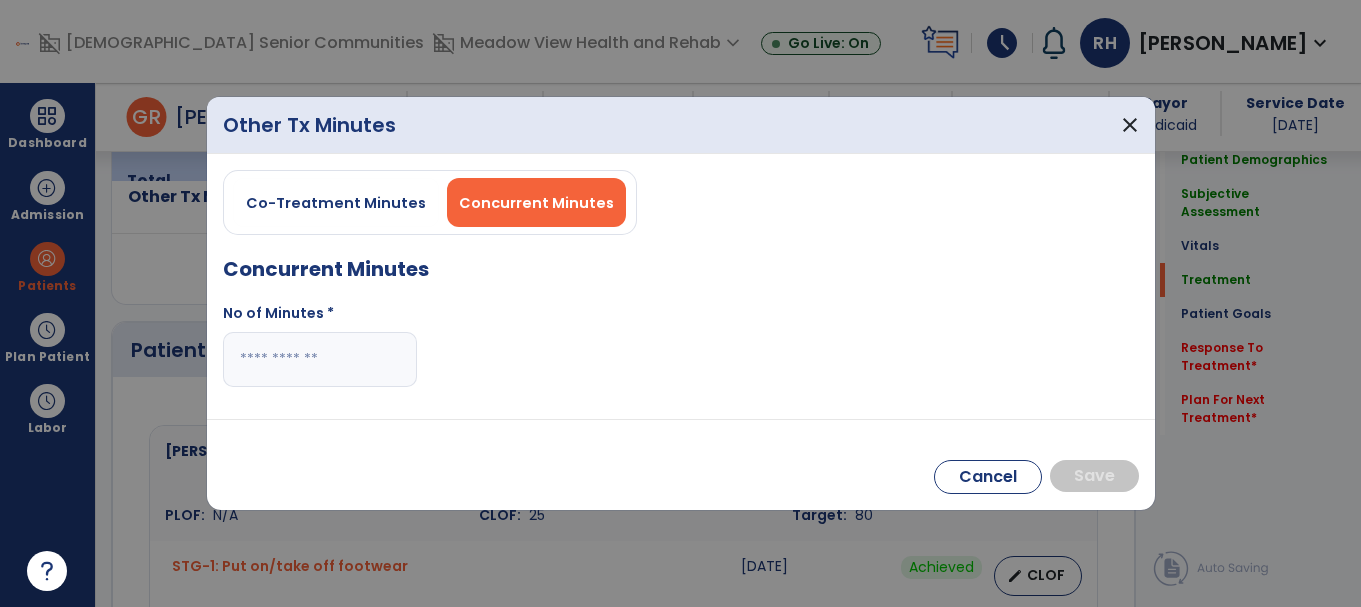 click at bounding box center [320, 359] 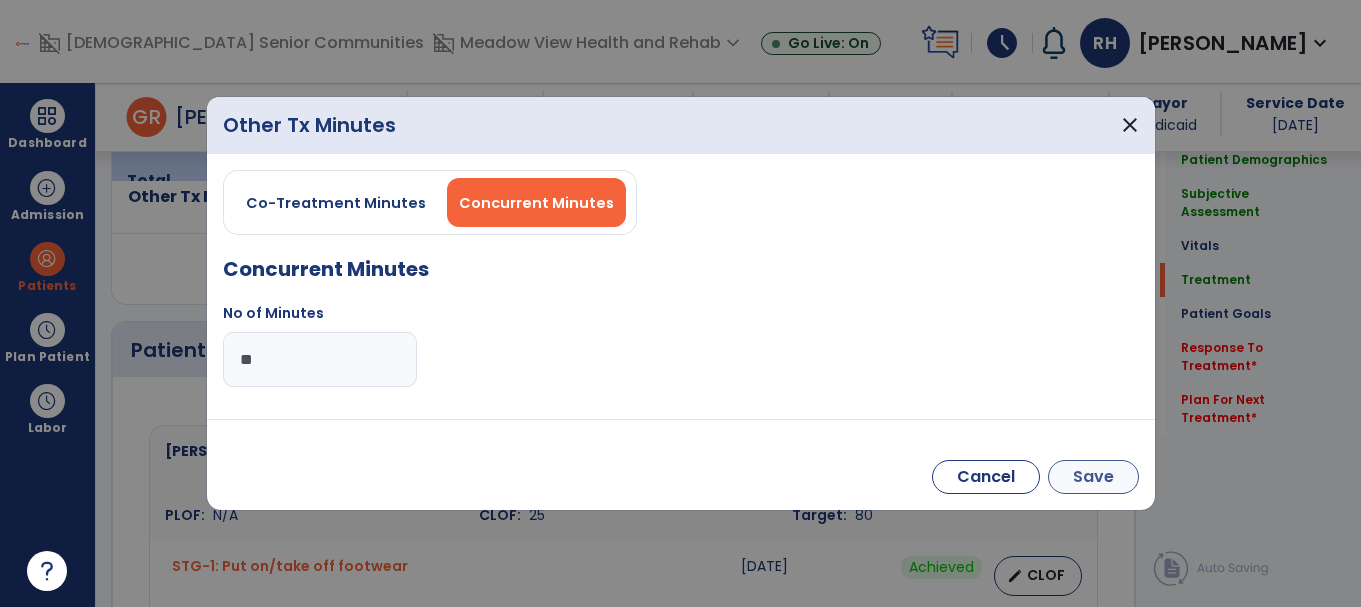 type on "**" 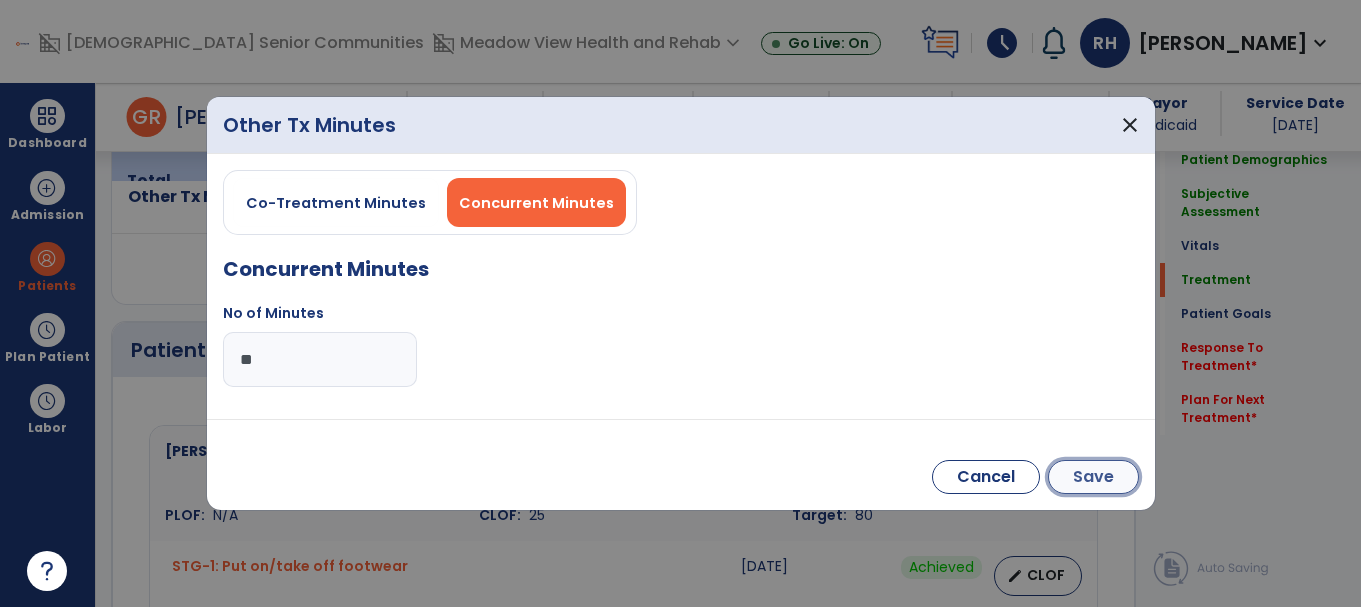 click on "Save" at bounding box center (1093, 477) 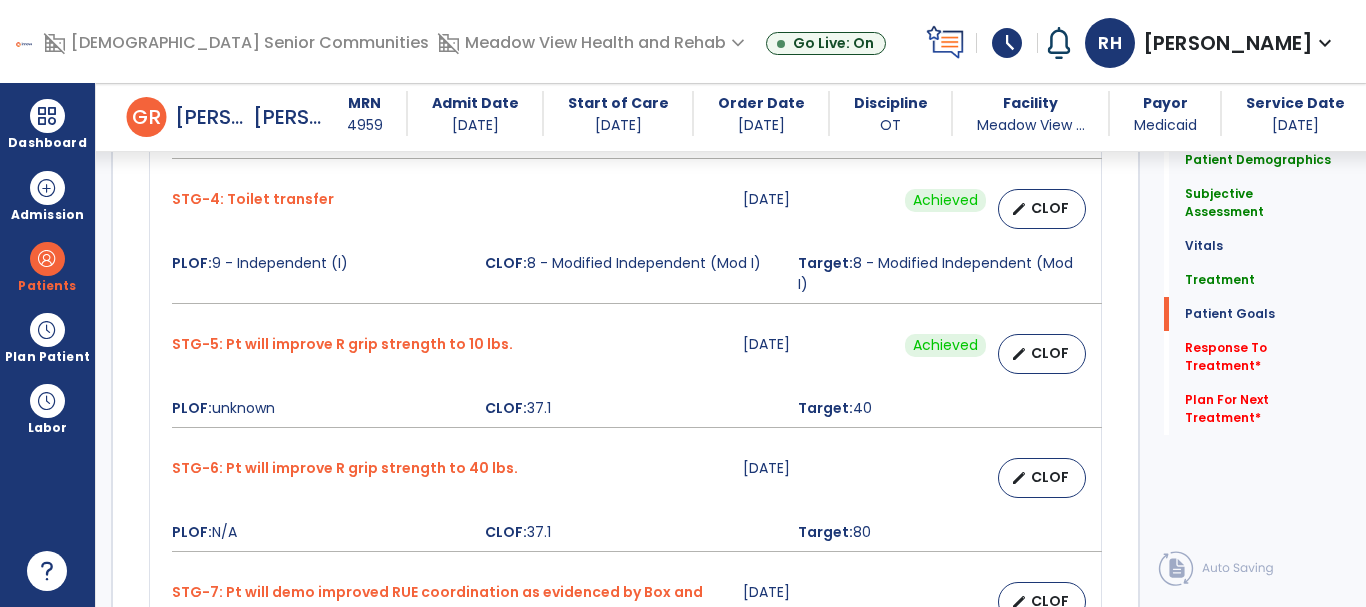 scroll, scrollTop: 2500, scrollLeft: 0, axis: vertical 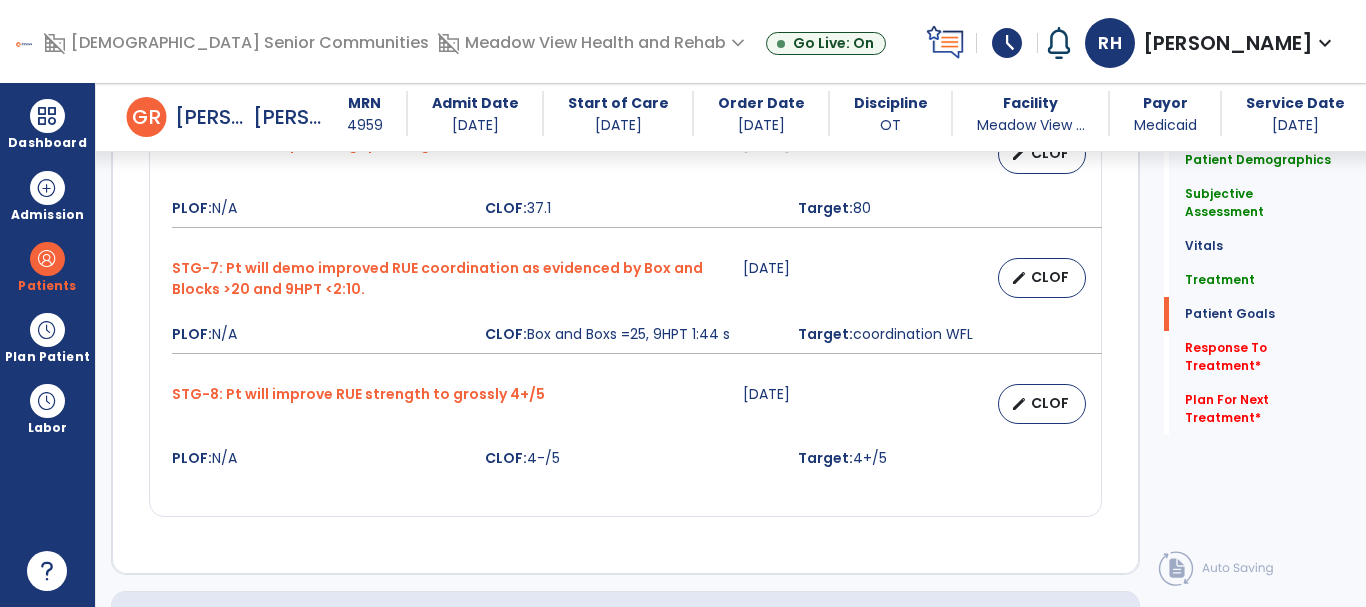 drag, startPoint x: 218, startPoint y: 244, endPoint x: 342, endPoint y: 290, distance: 132.25732 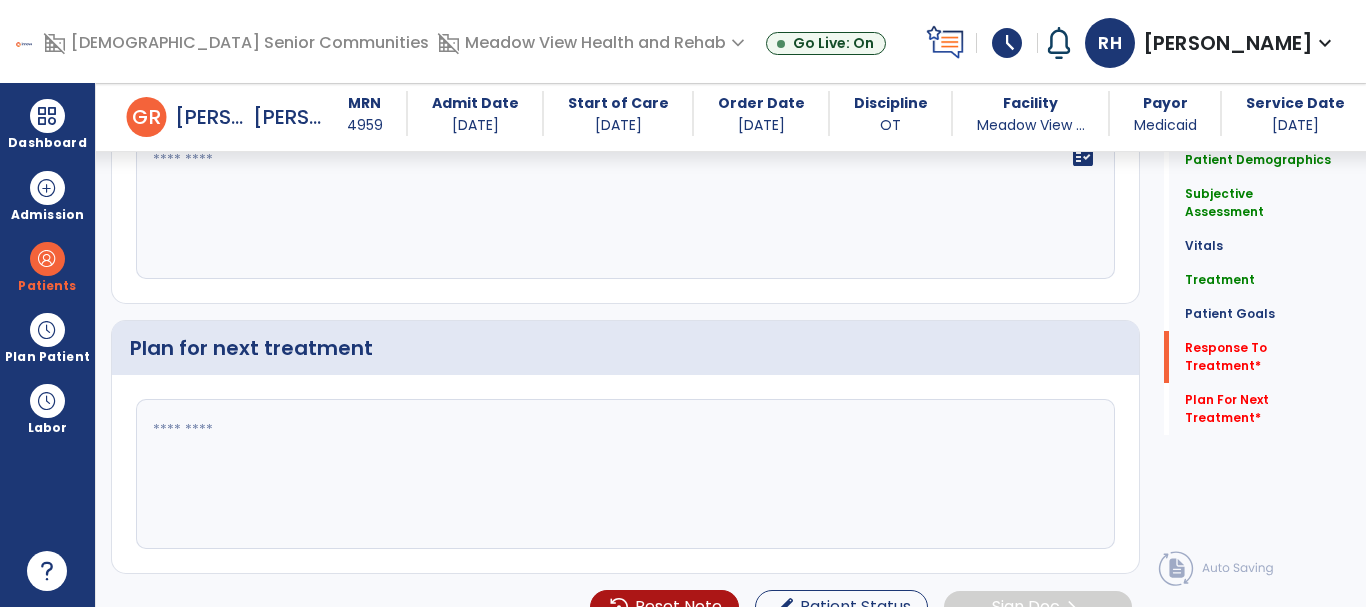 scroll, scrollTop: 3054, scrollLeft: 0, axis: vertical 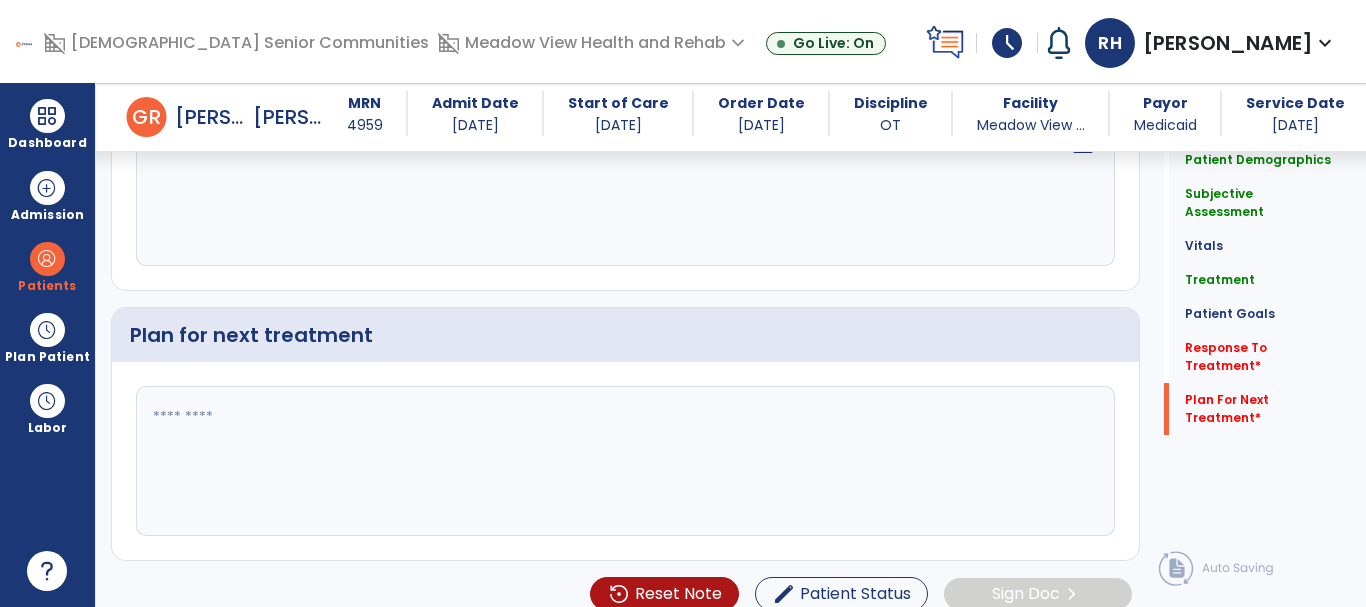 click 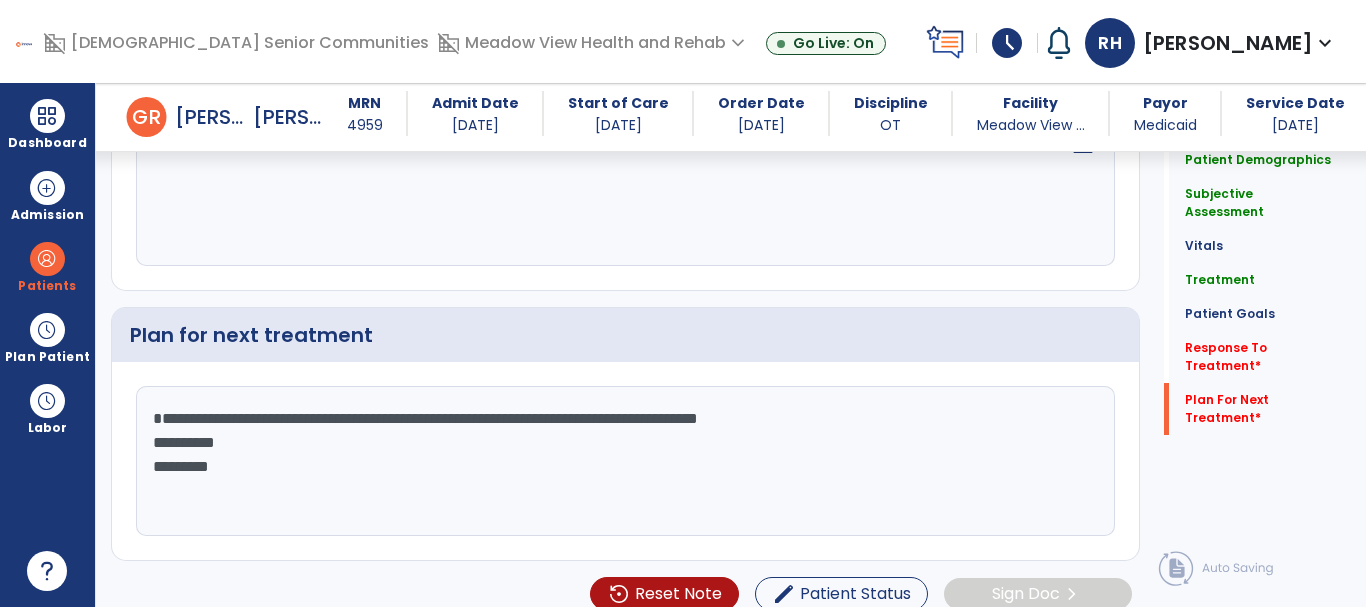 drag, startPoint x: 259, startPoint y: 444, endPoint x: 144, endPoint y: 425, distance: 116.559 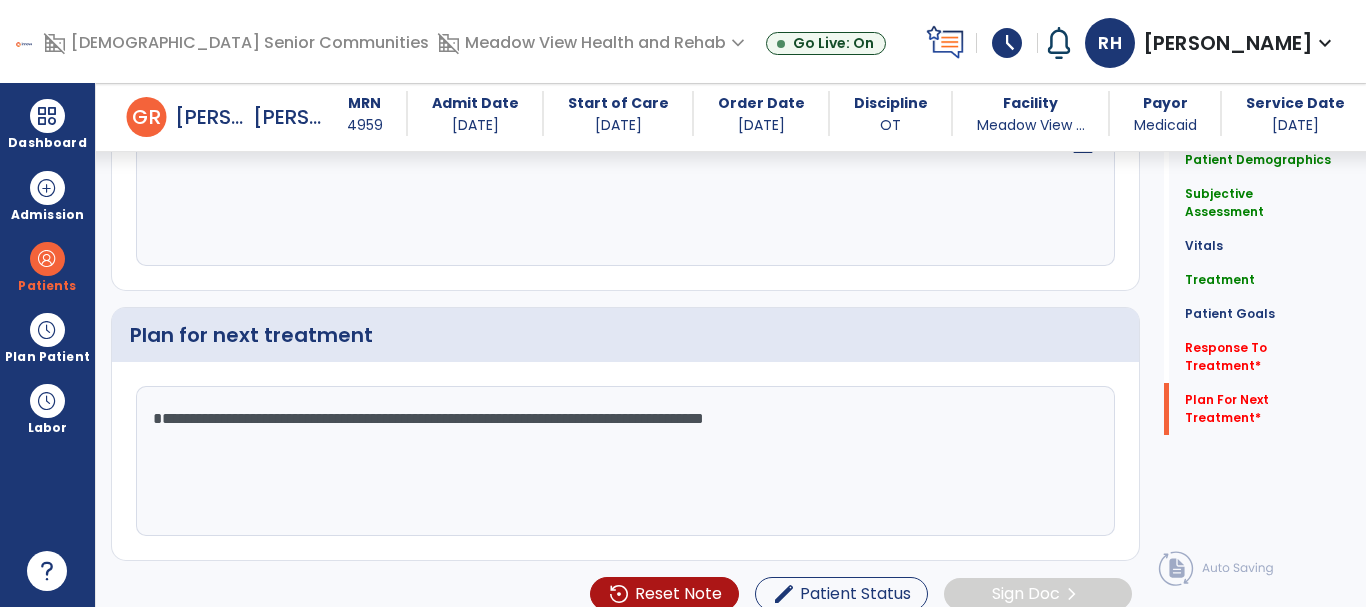 type on "**********" 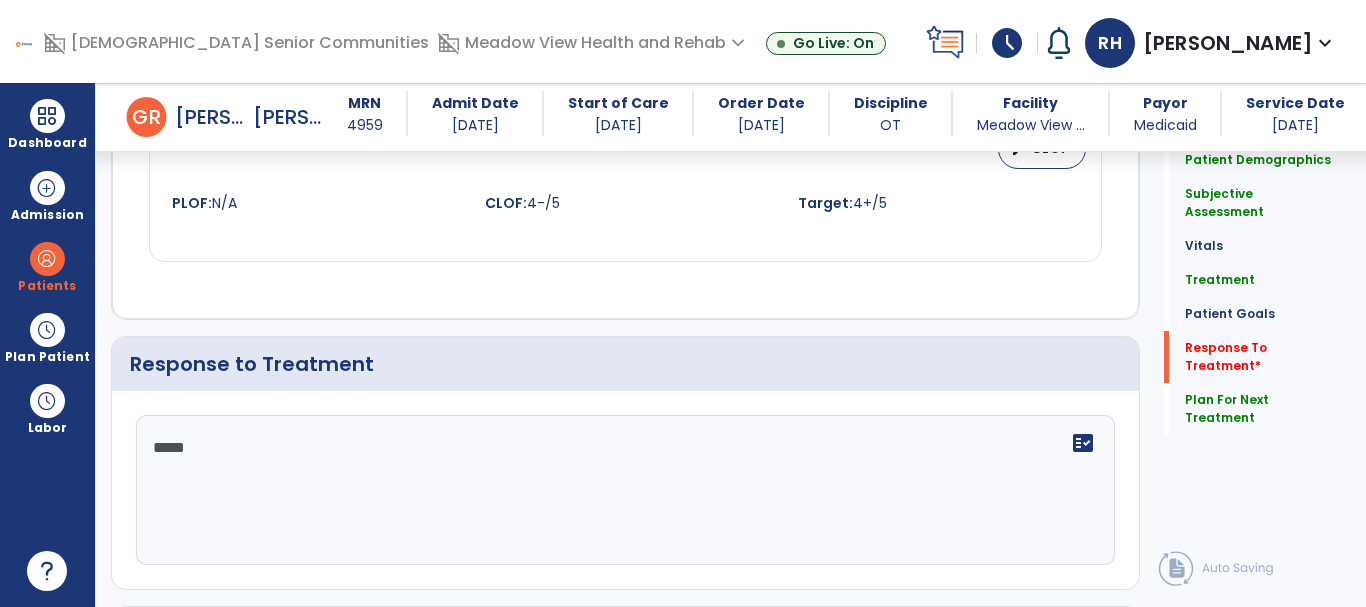 scroll, scrollTop: 2754, scrollLeft: 0, axis: vertical 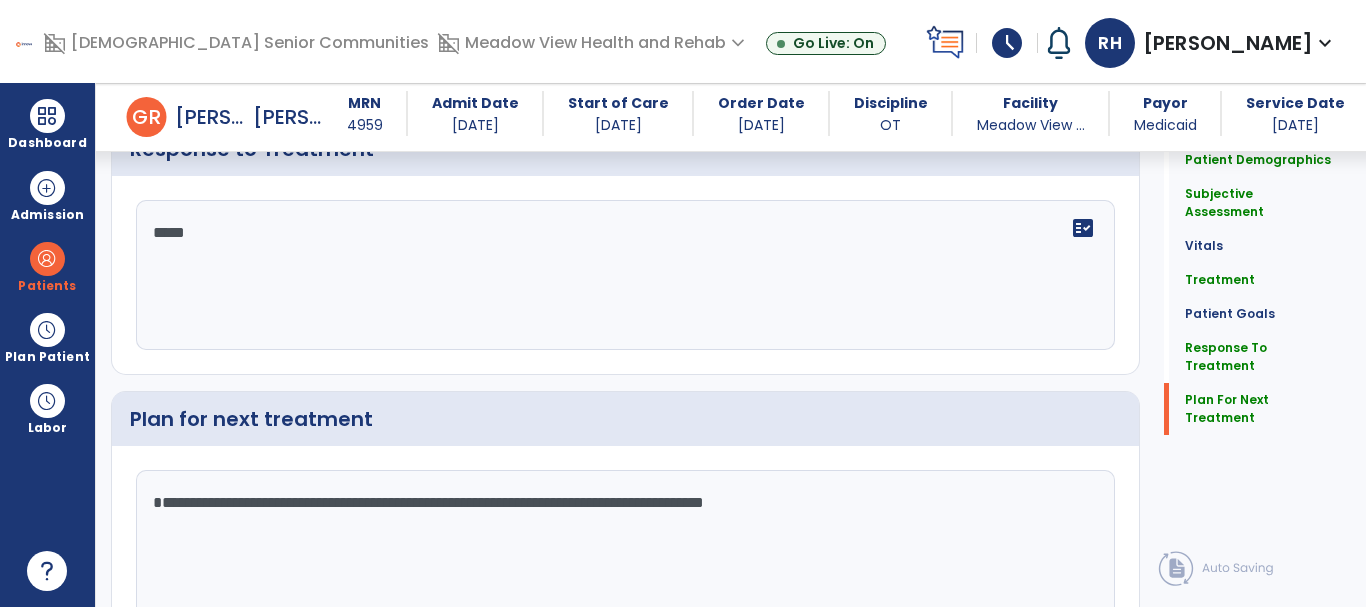 type on "****" 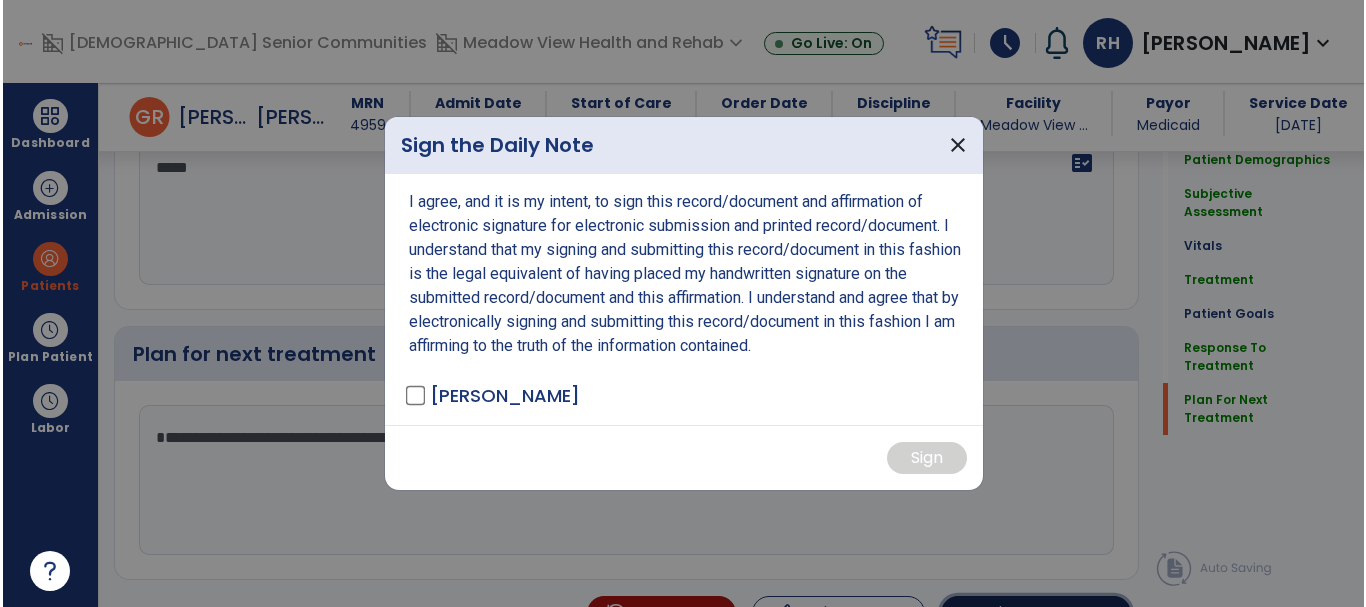 scroll, scrollTop: 3115, scrollLeft: 0, axis: vertical 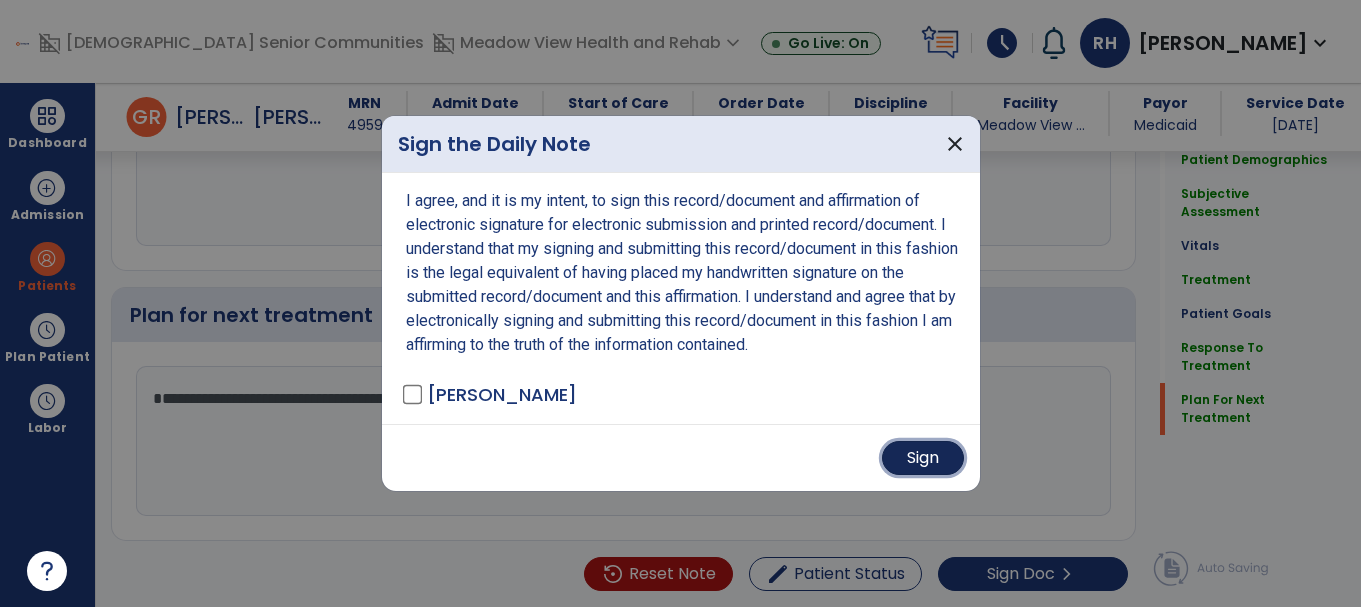 click on "Sign" at bounding box center (923, 458) 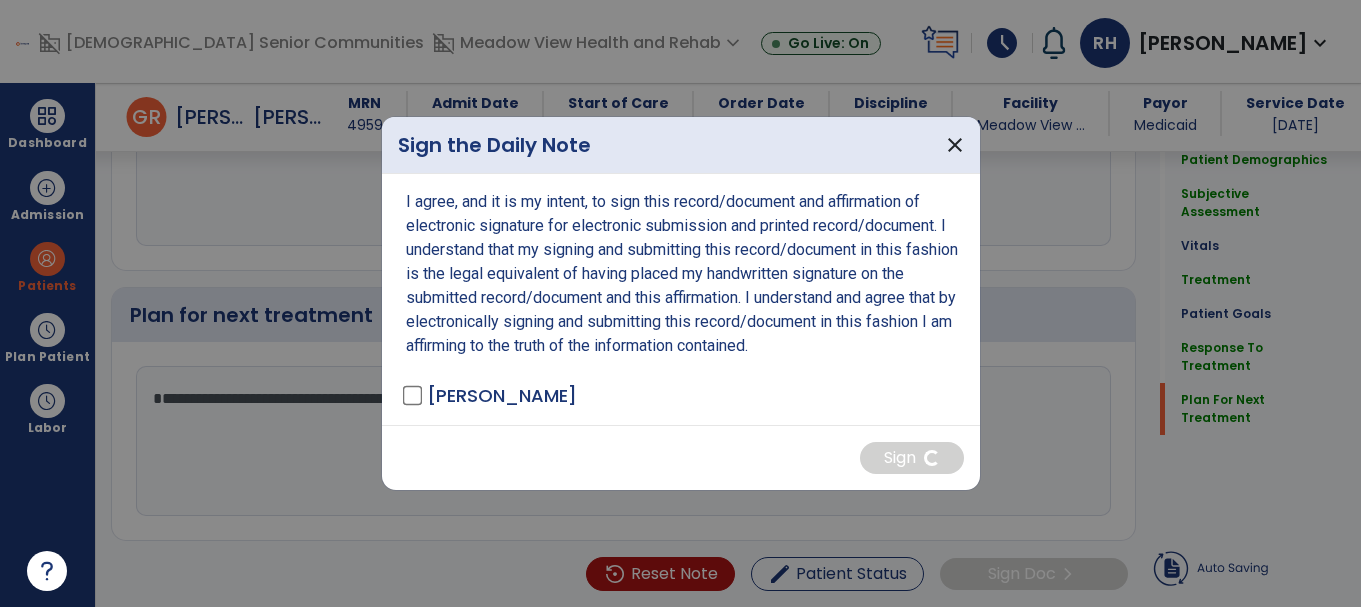 drag, startPoint x: 1008, startPoint y: 470, endPoint x: 946, endPoint y: 451, distance: 64.84597 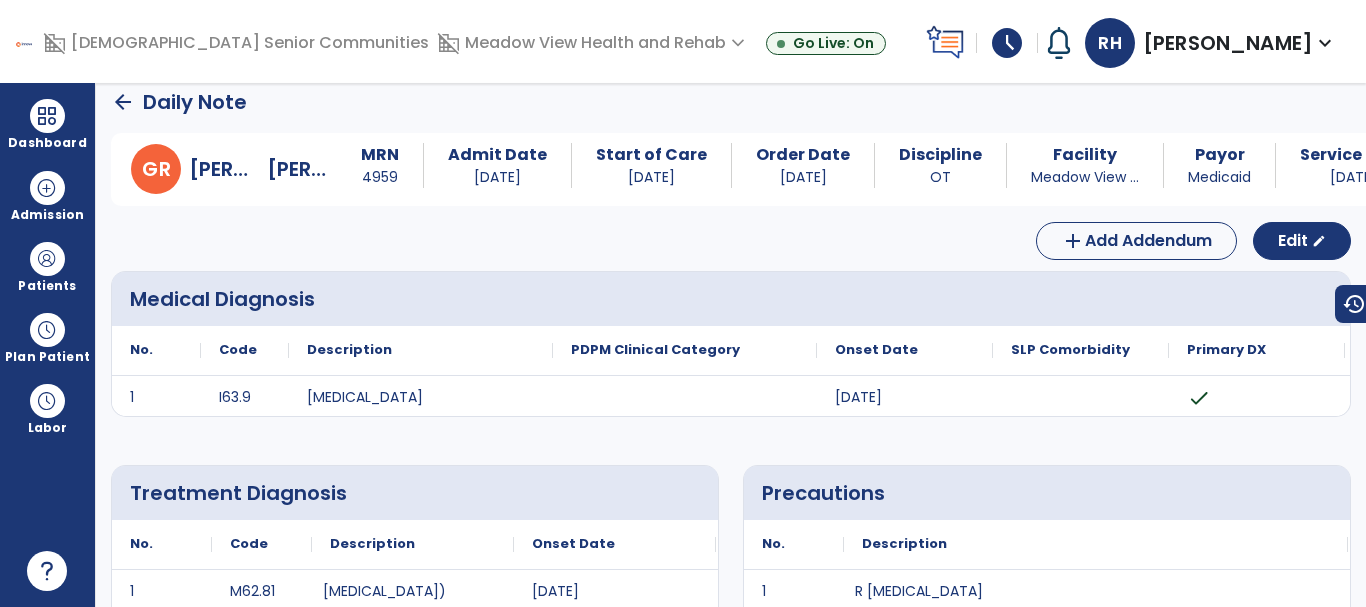 scroll, scrollTop: 0, scrollLeft: 0, axis: both 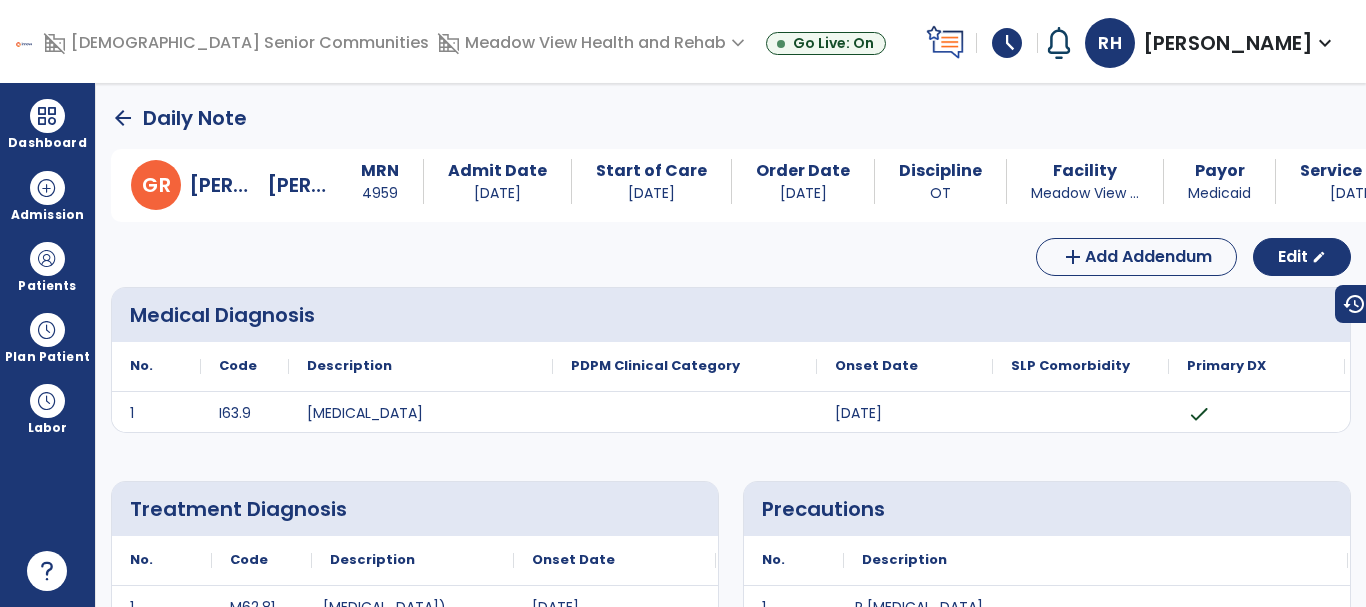 click on "arrow_back" 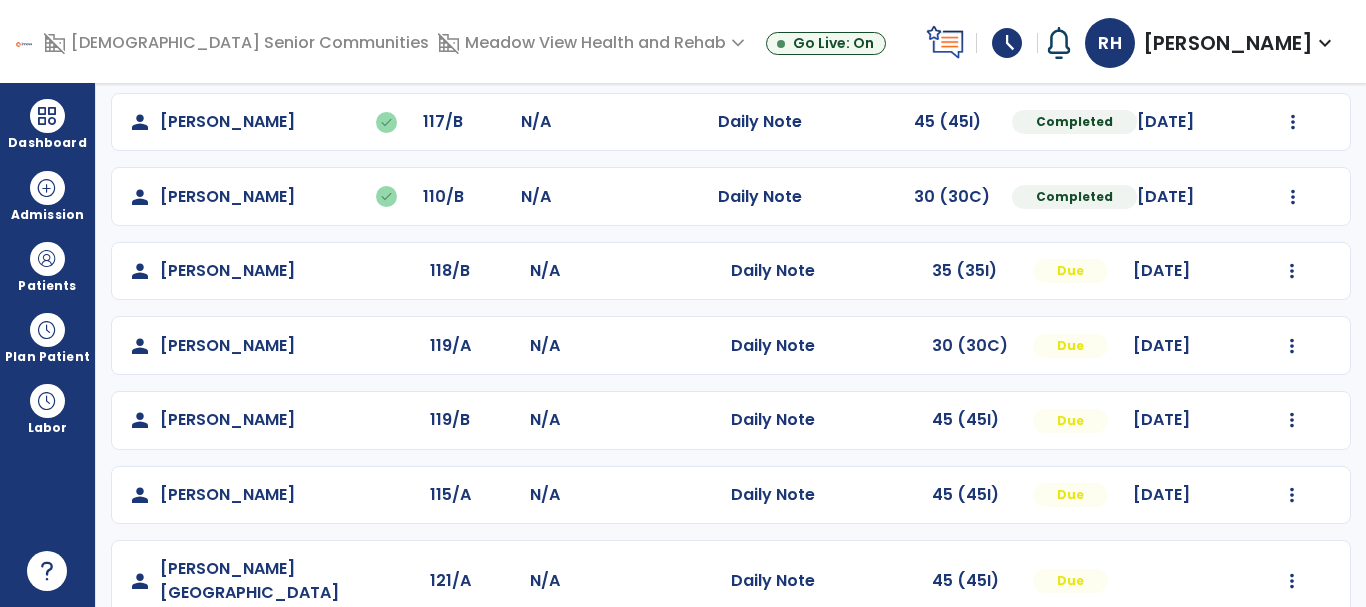scroll, scrollTop: 200, scrollLeft: 0, axis: vertical 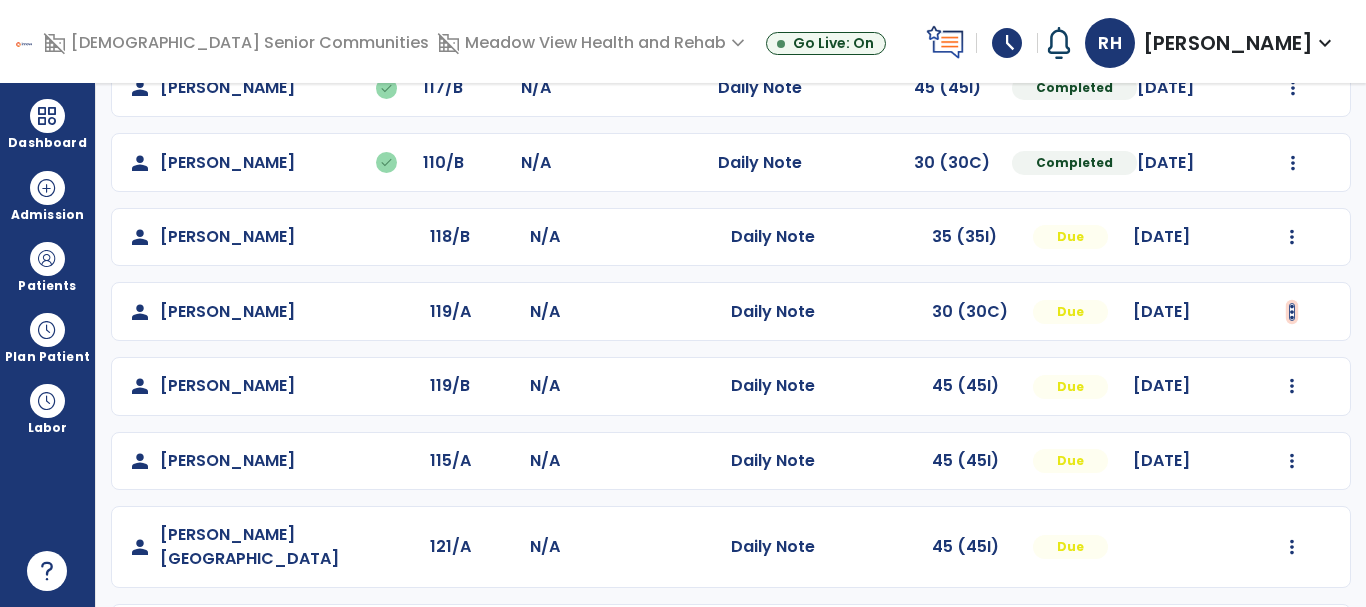 click at bounding box center [1293, 88] 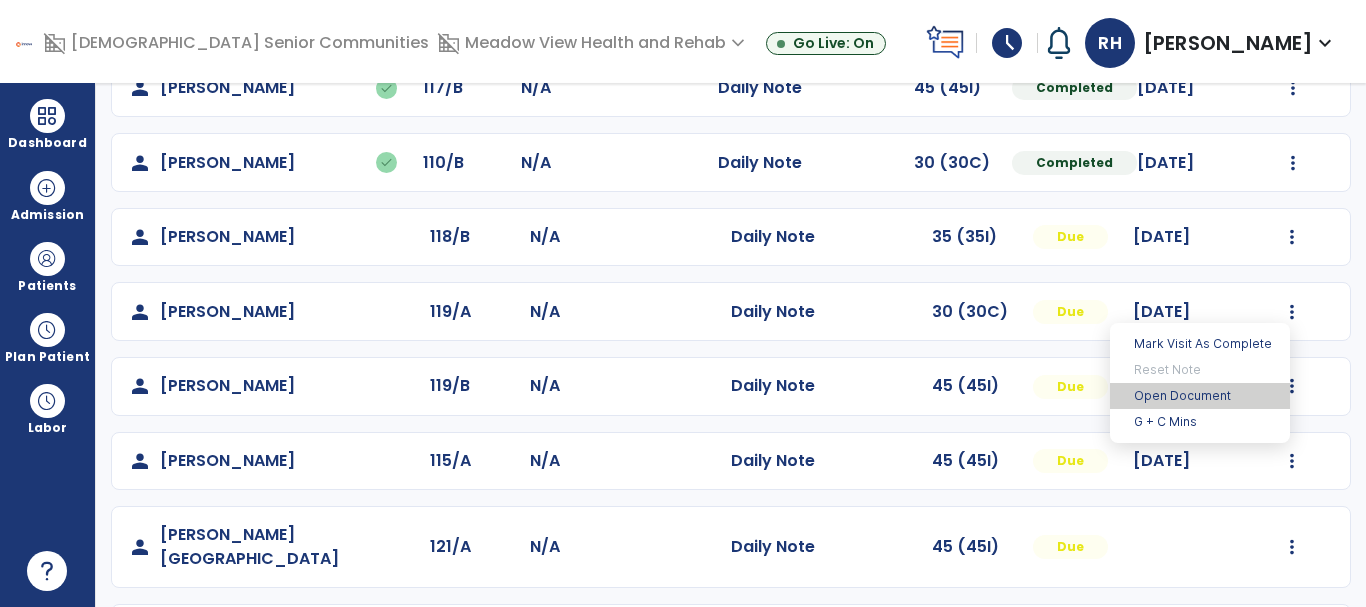click on "Open Document" at bounding box center [1200, 396] 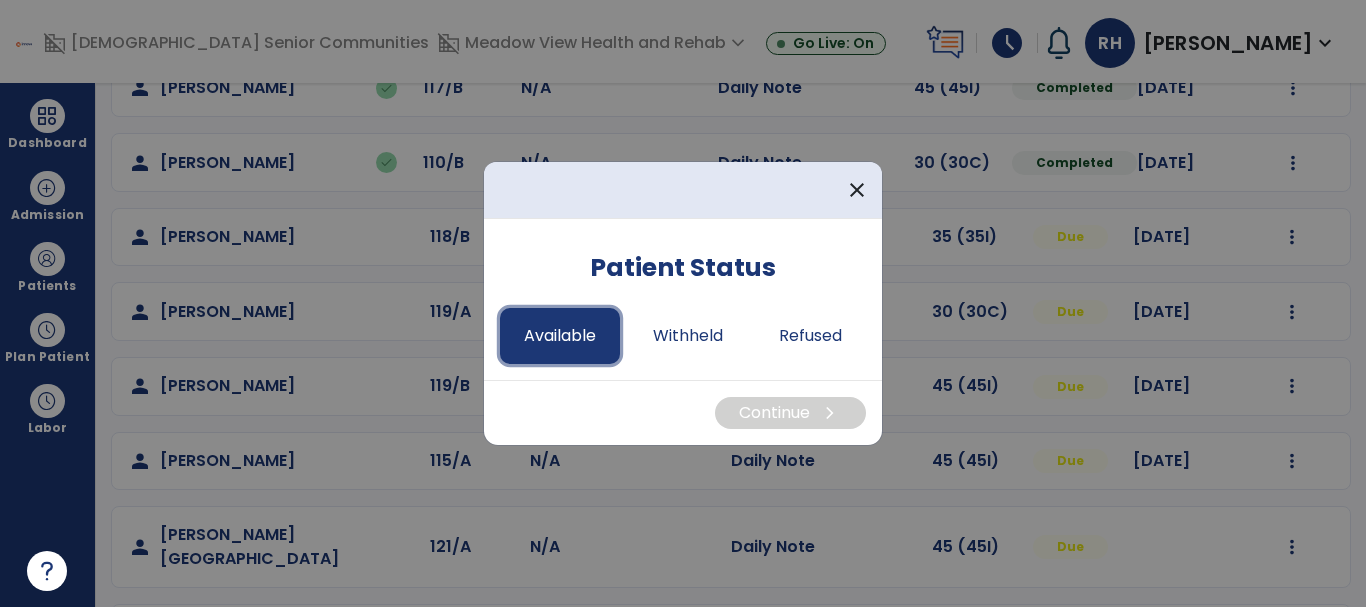 click on "Available" at bounding box center [560, 336] 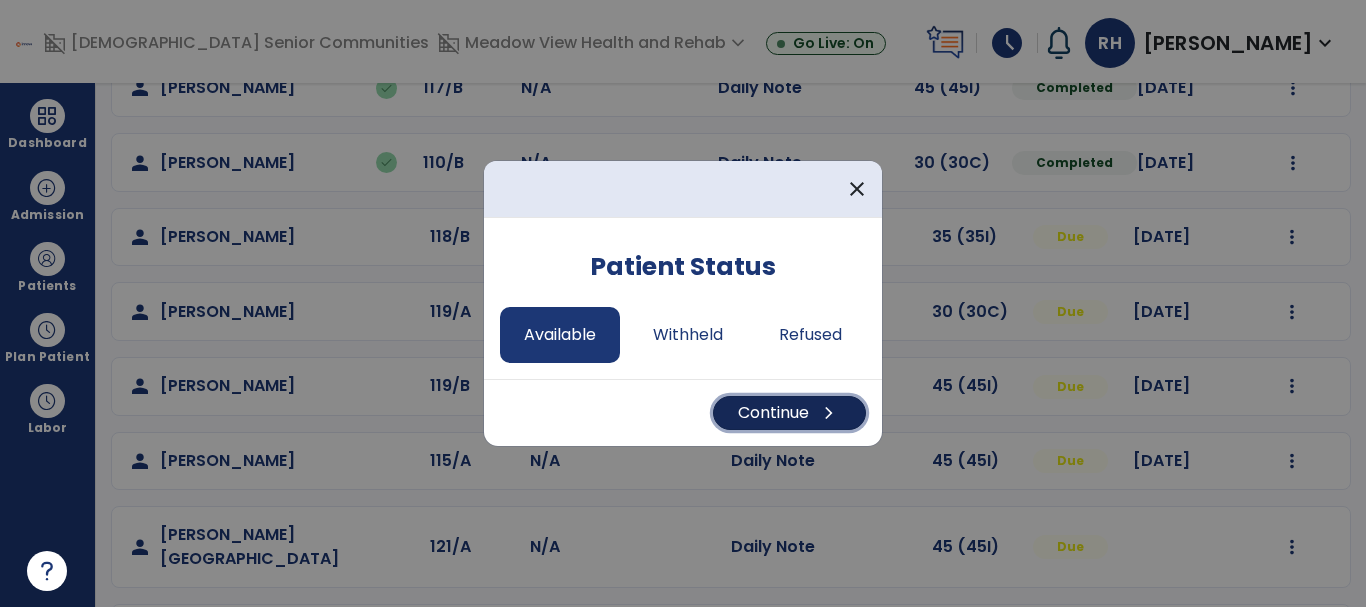 click on "Continue   chevron_right" at bounding box center [789, 413] 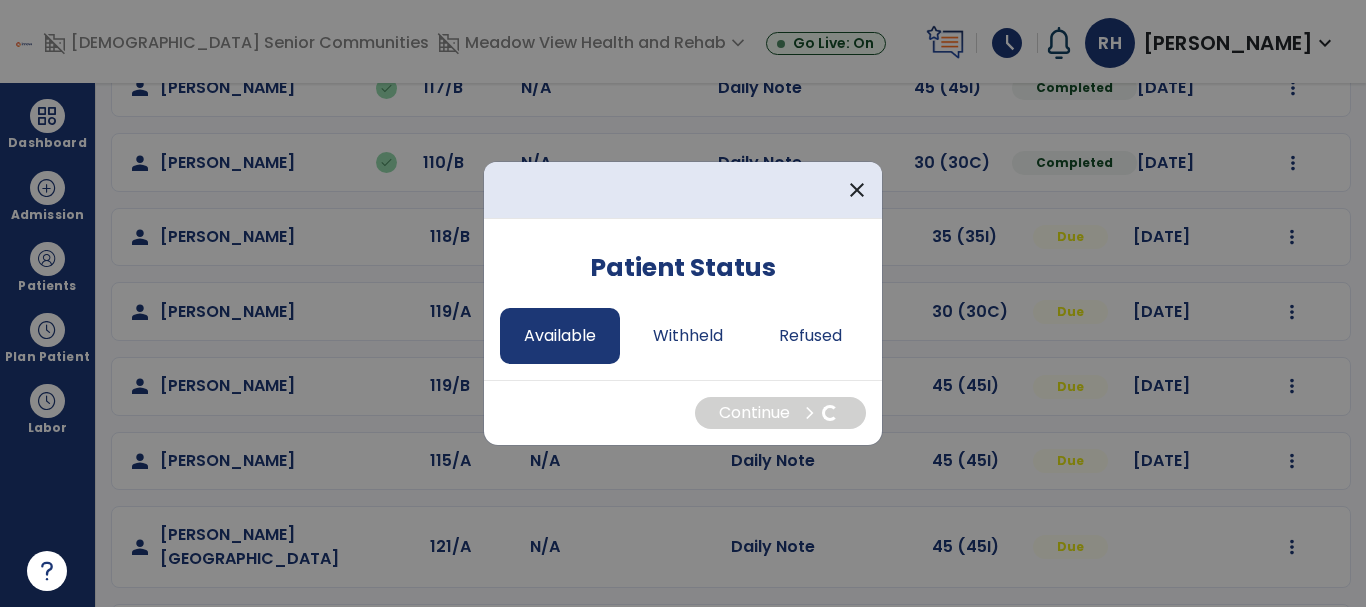 select on "*" 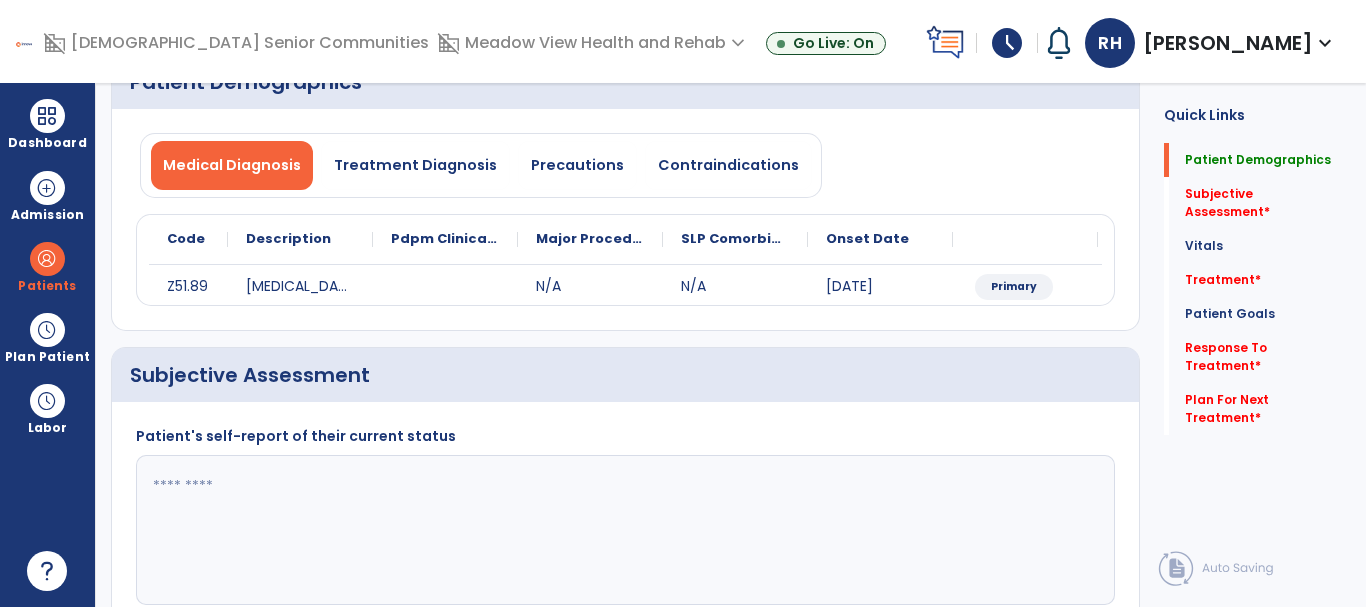 click 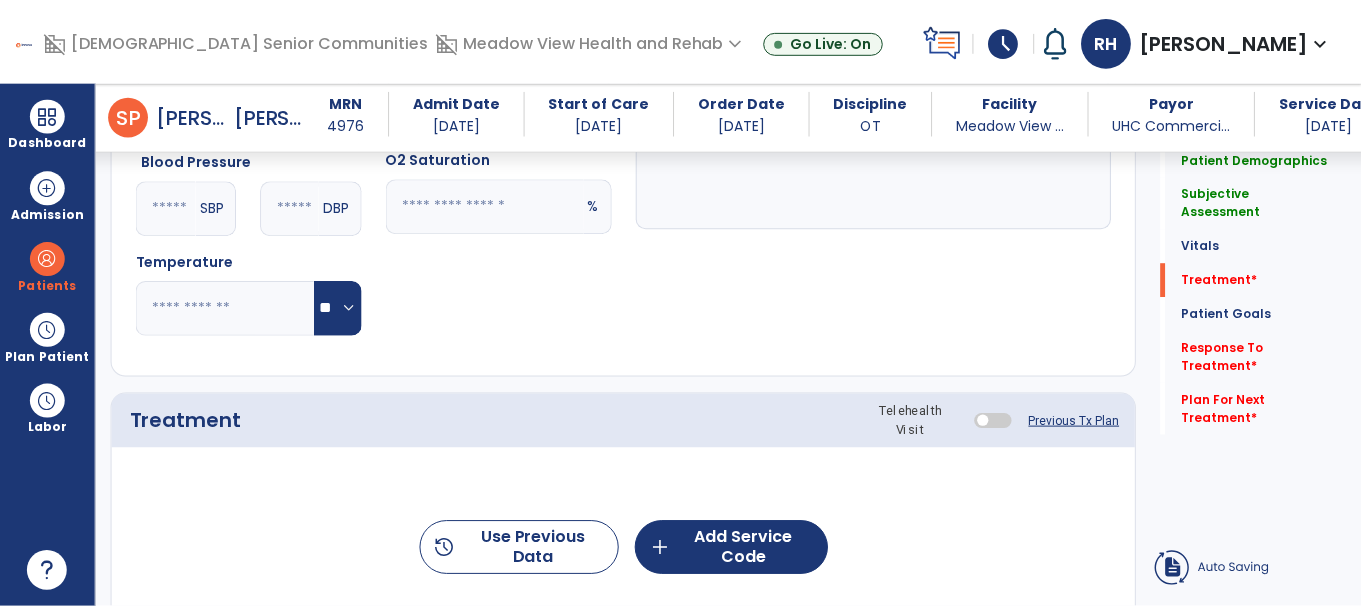 scroll, scrollTop: 1000, scrollLeft: 0, axis: vertical 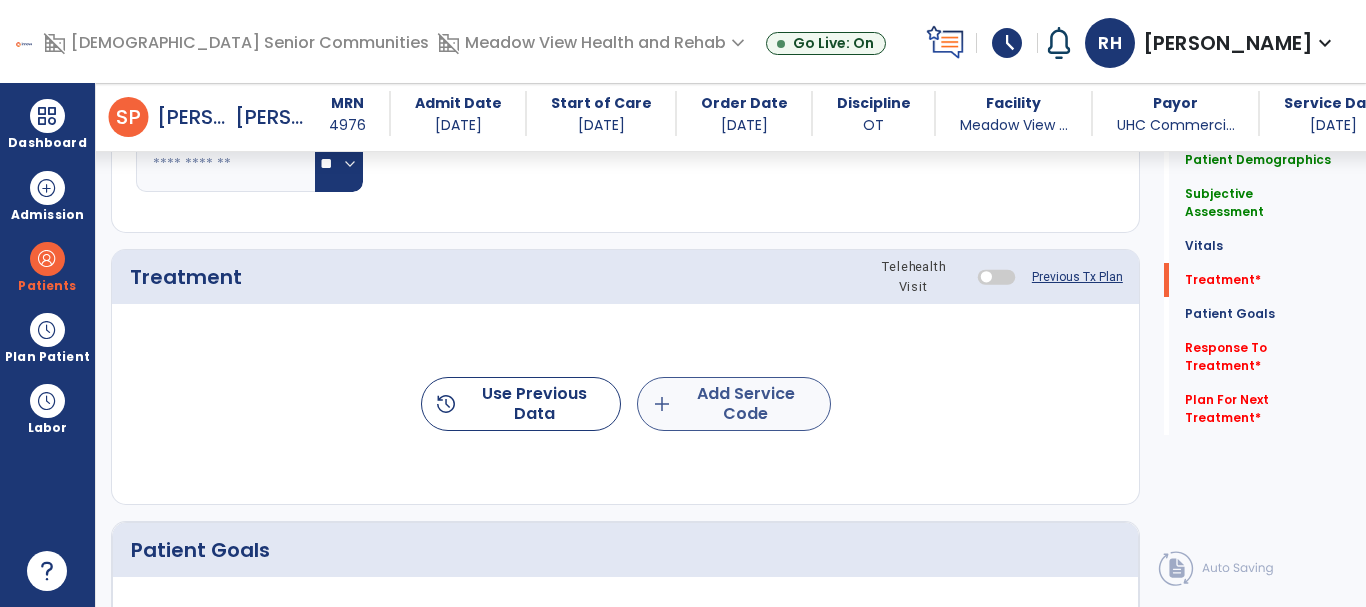 type on "****" 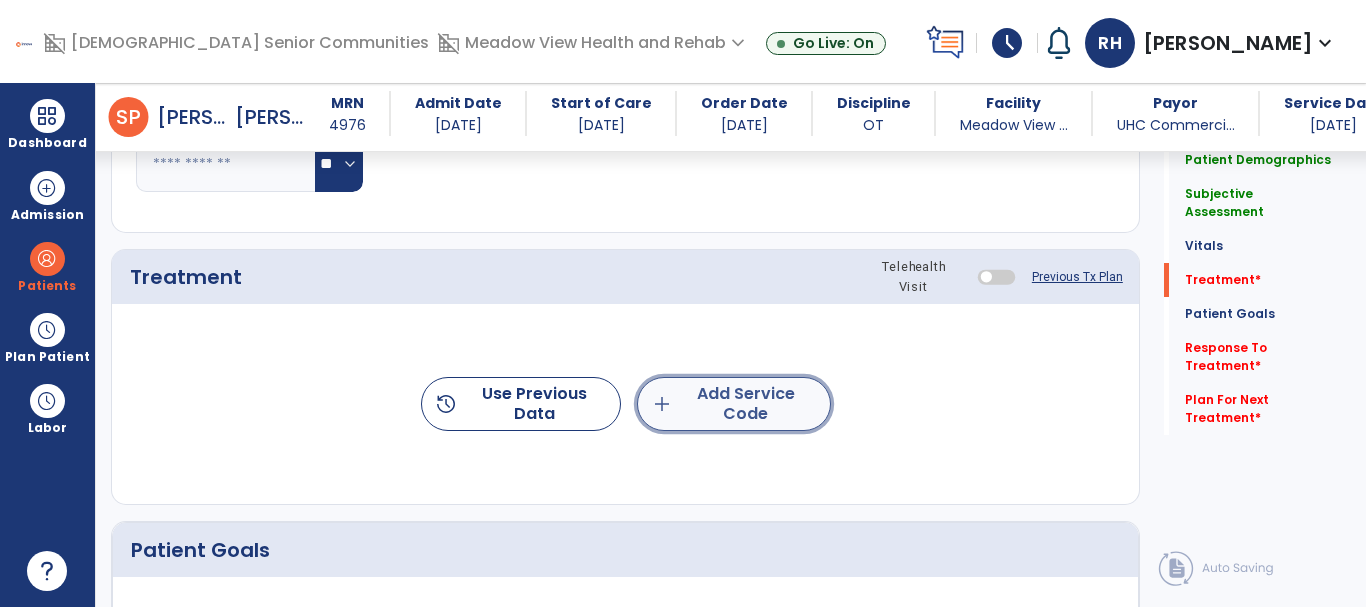 click on "add  Add Service Code" 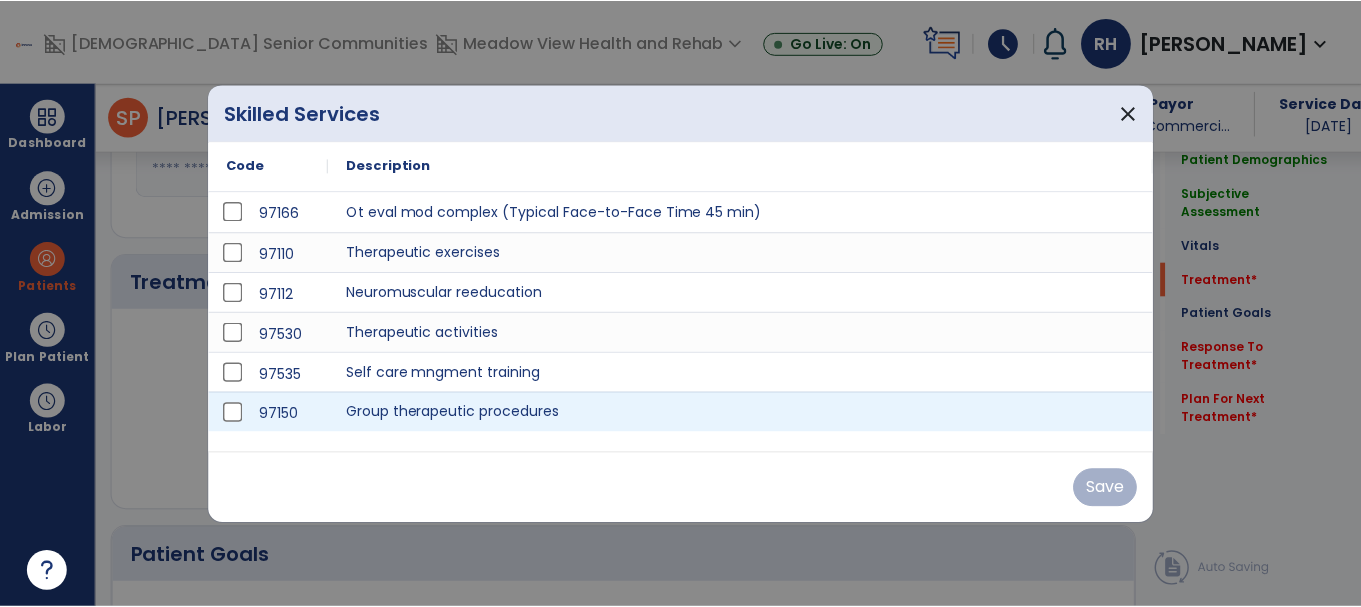 scroll, scrollTop: 1000, scrollLeft: 0, axis: vertical 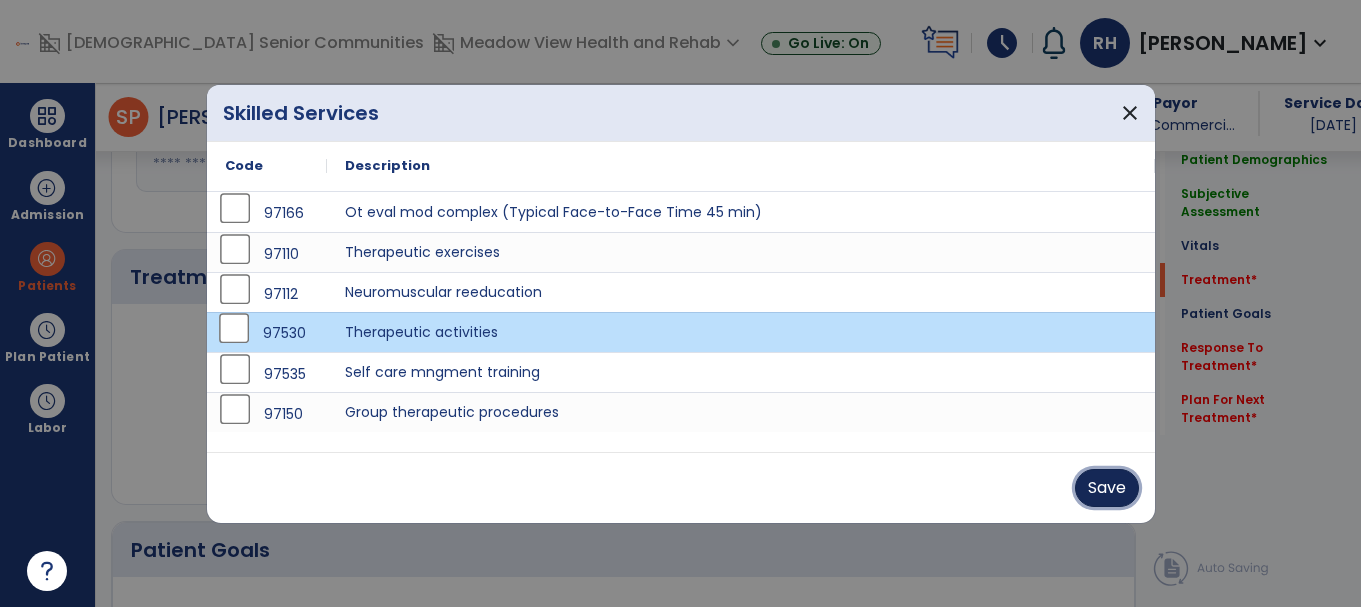 click on "Save" at bounding box center (1107, 488) 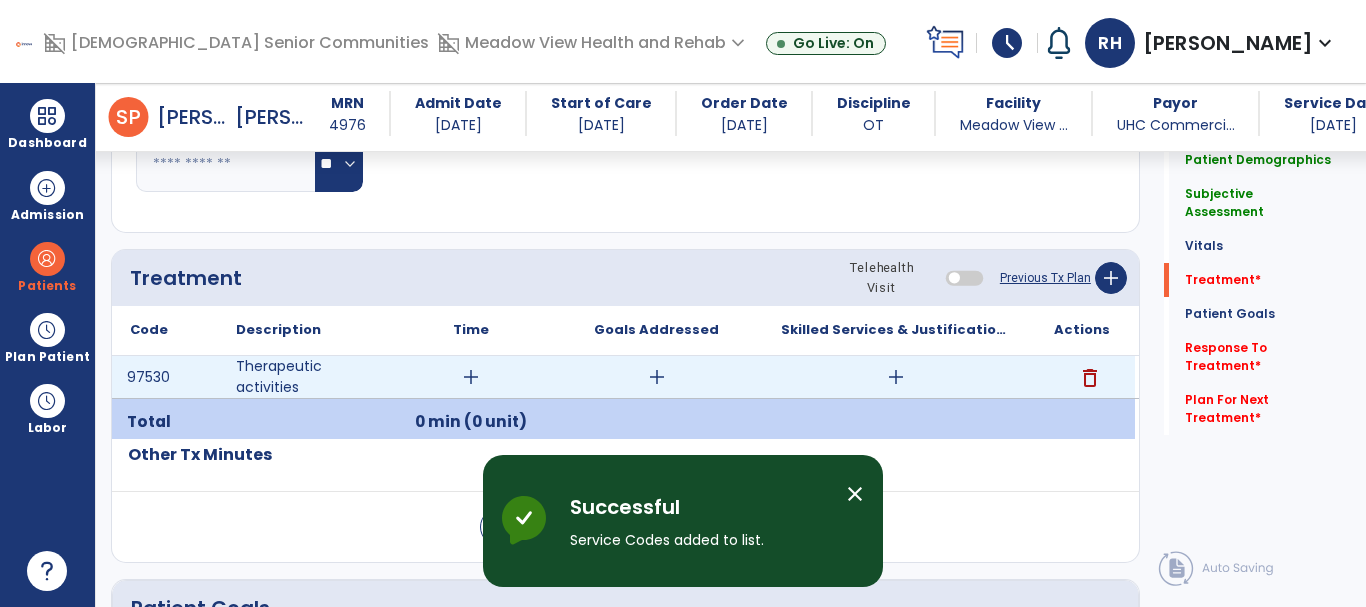 click on "add" at bounding box center [471, 377] 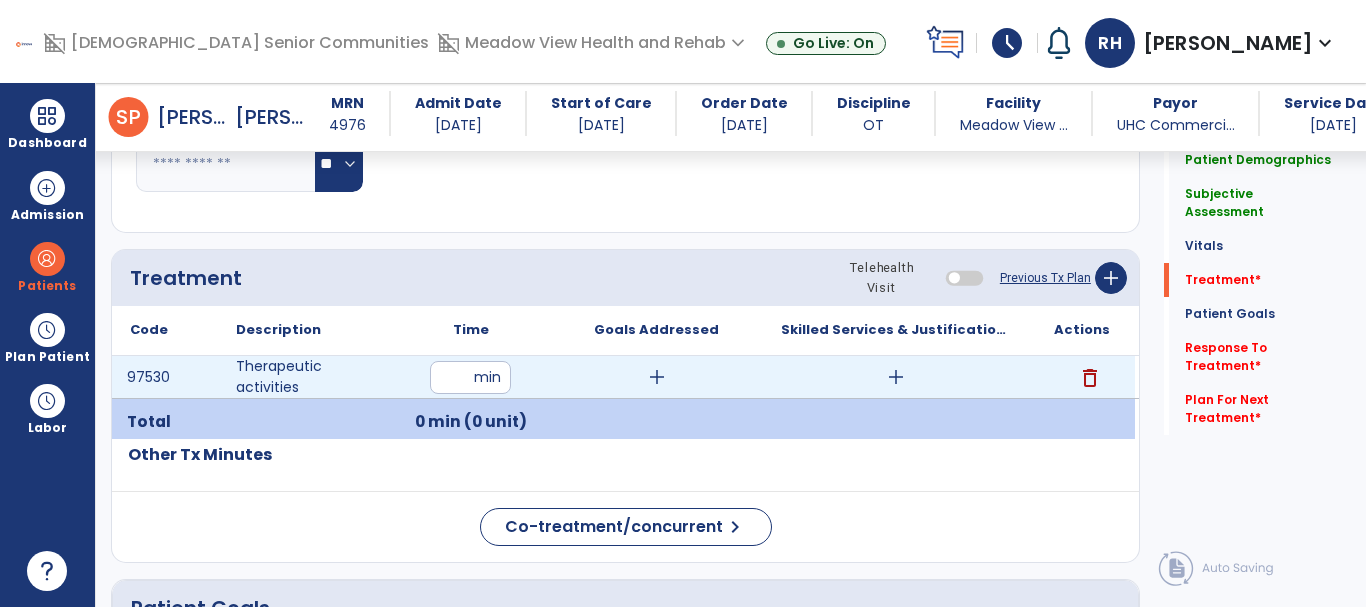 type on "**" 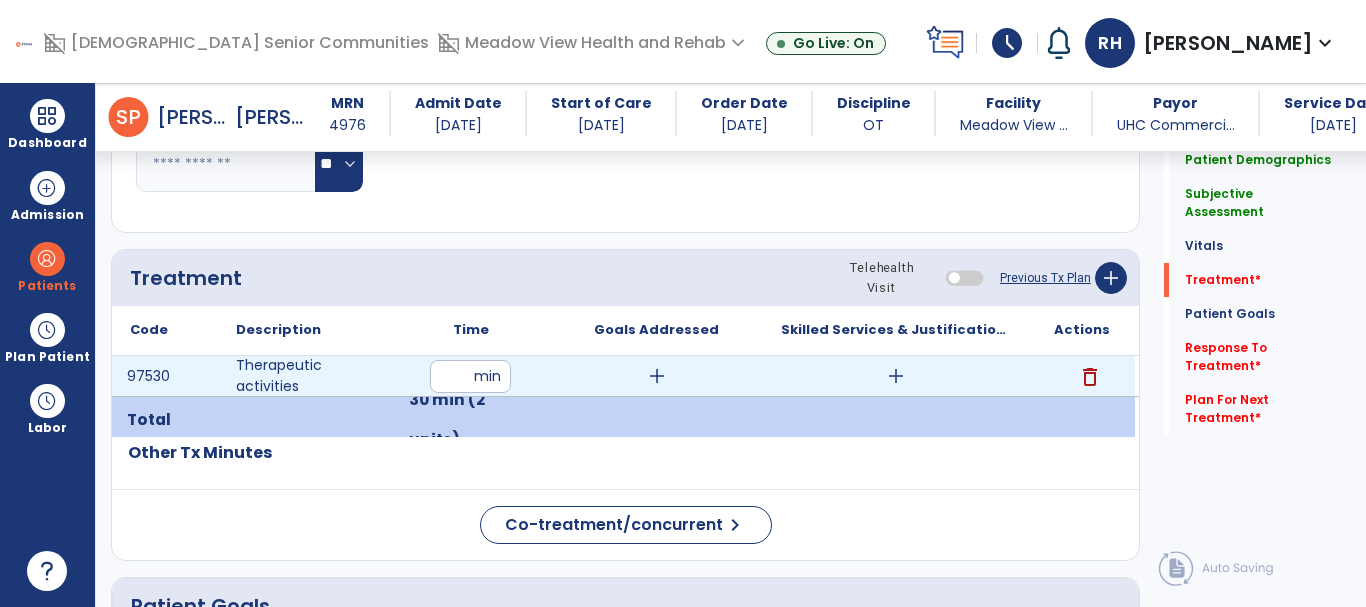 click on "add" at bounding box center [896, 376] 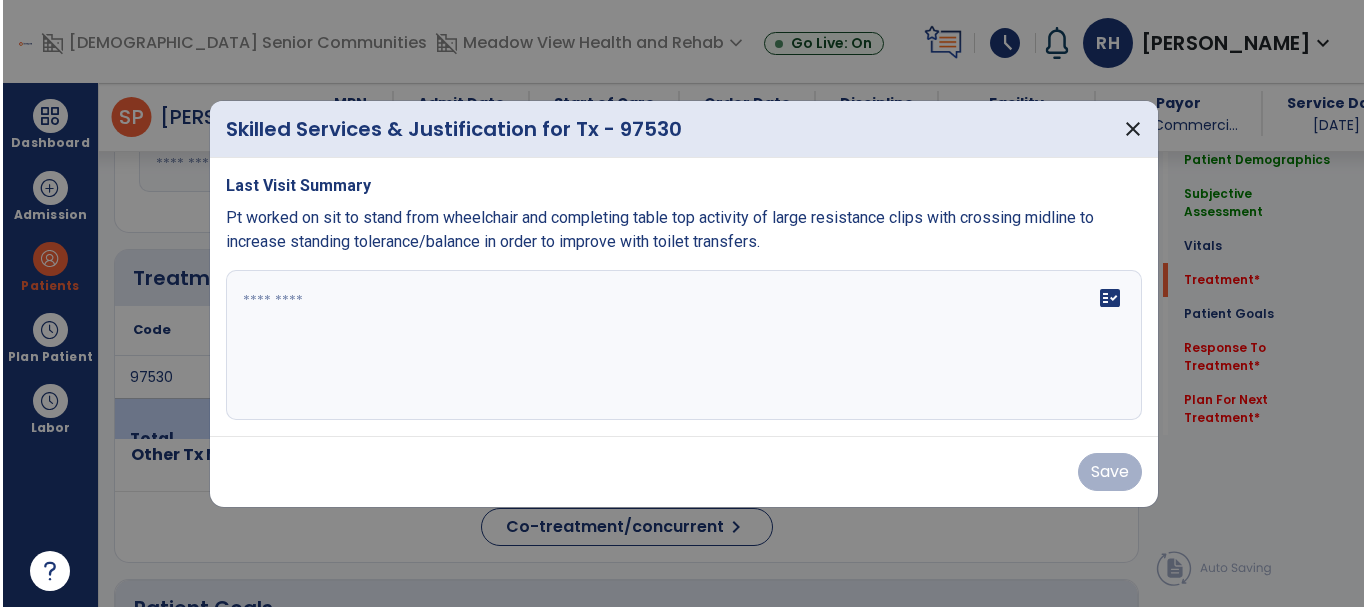 scroll, scrollTop: 1000, scrollLeft: 0, axis: vertical 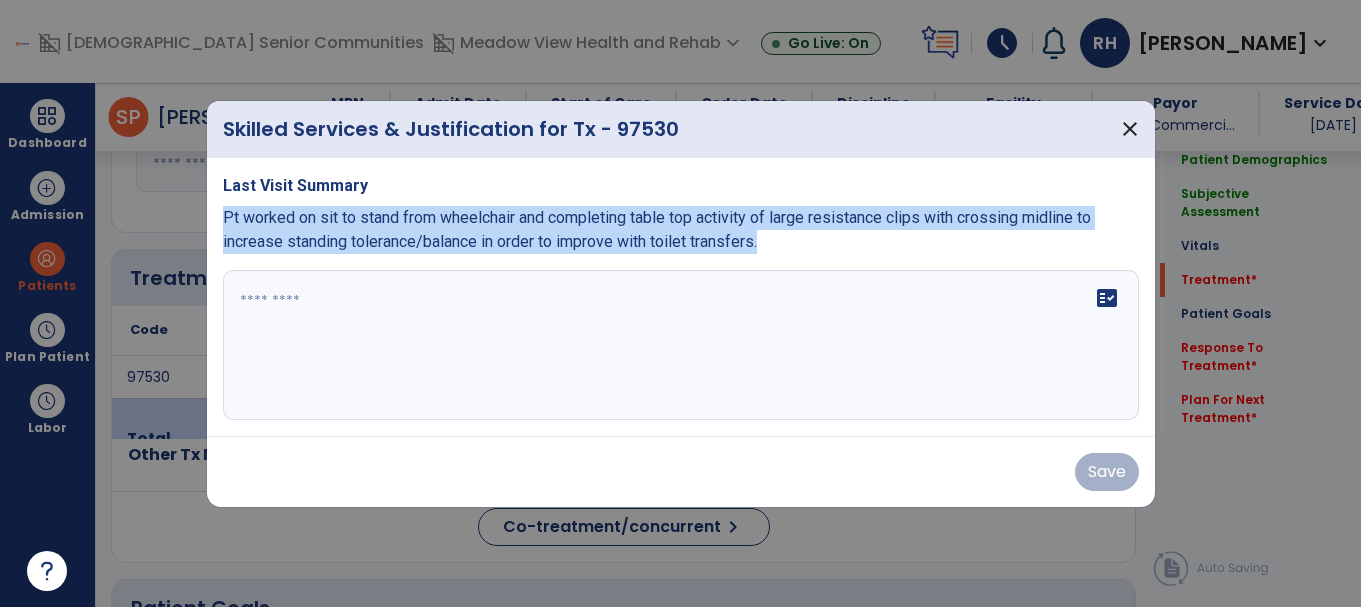 drag, startPoint x: 787, startPoint y: 253, endPoint x: 252, endPoint y: 253, distance: 535 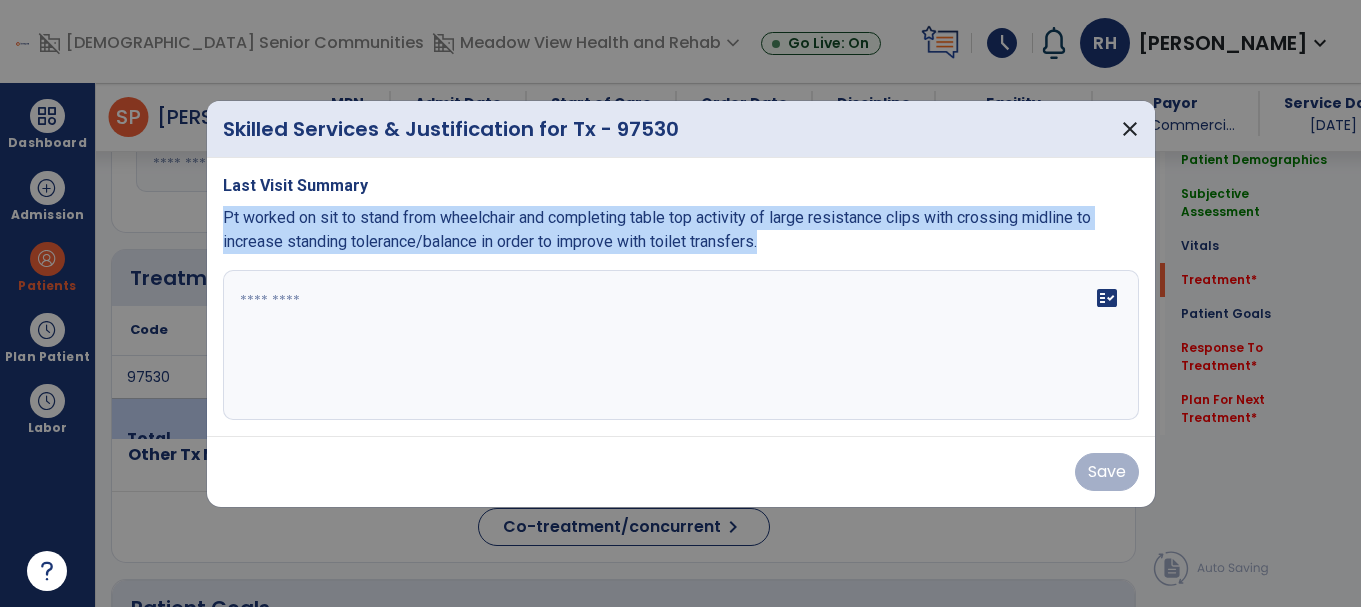 click on "Last Visit Summary Pt worked on sit to stand from wheelchair and completing table top activity of large resistance clips with crossing midline to increase standing tolerance/balance in order to improve with toilet transfers.
fact_check" at bounding box center (681, 297) 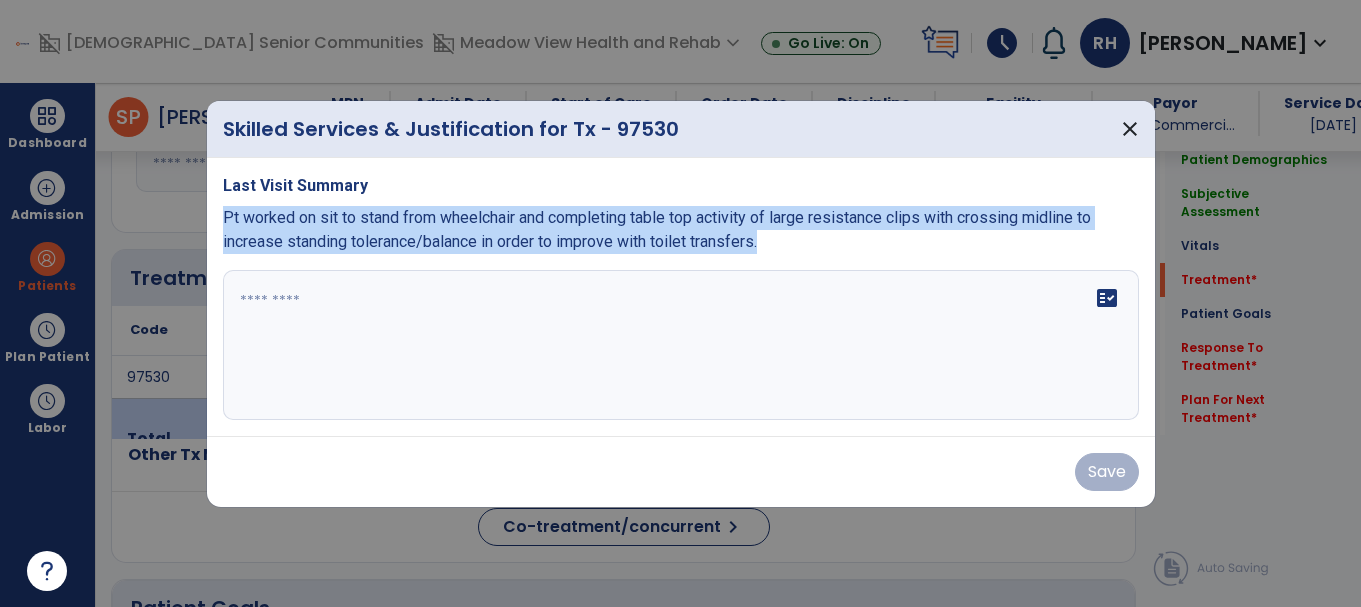 copy on "Pt worked on sit to stand from wheelchair and completing table top activity of large resistance clips with crossing midline to increase standing tolerance/balance in order to improve with toilet transfers." 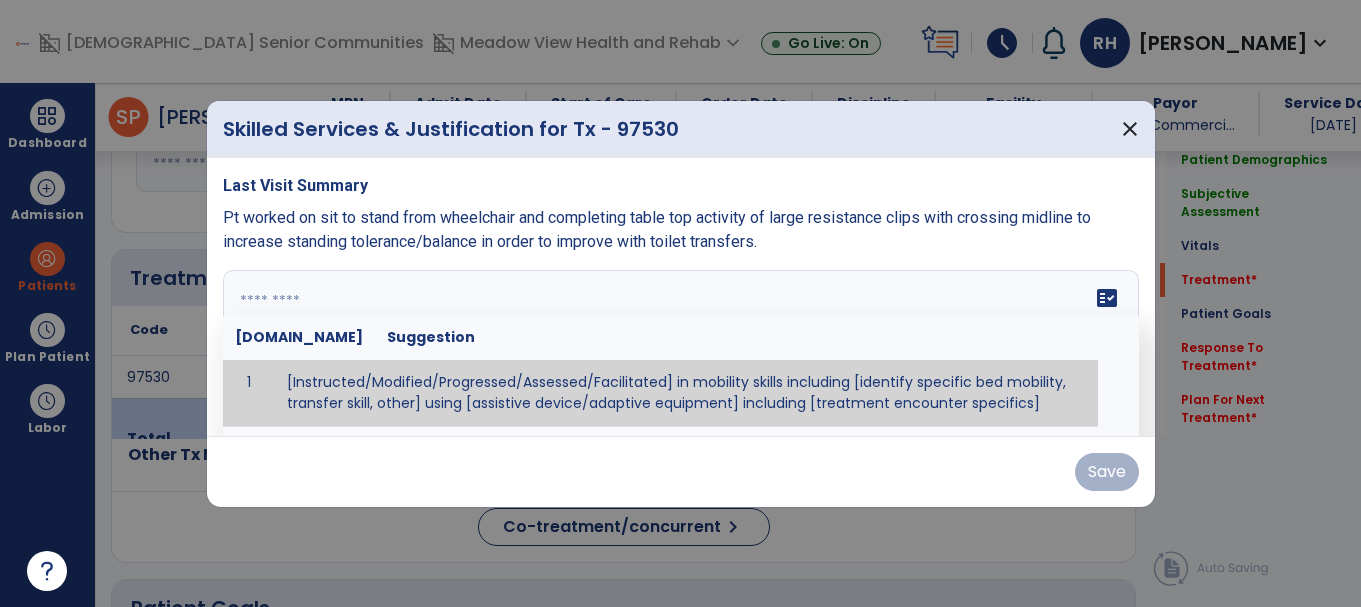 click at bounding box center [678, 345] 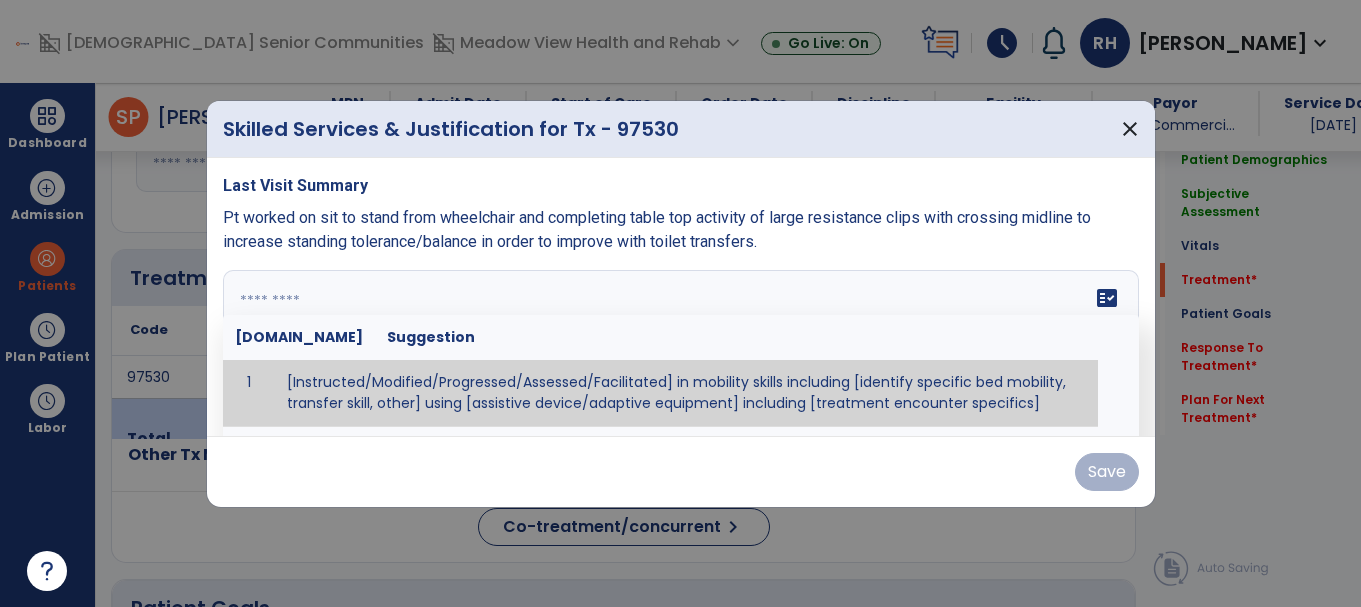 paste on "**********" 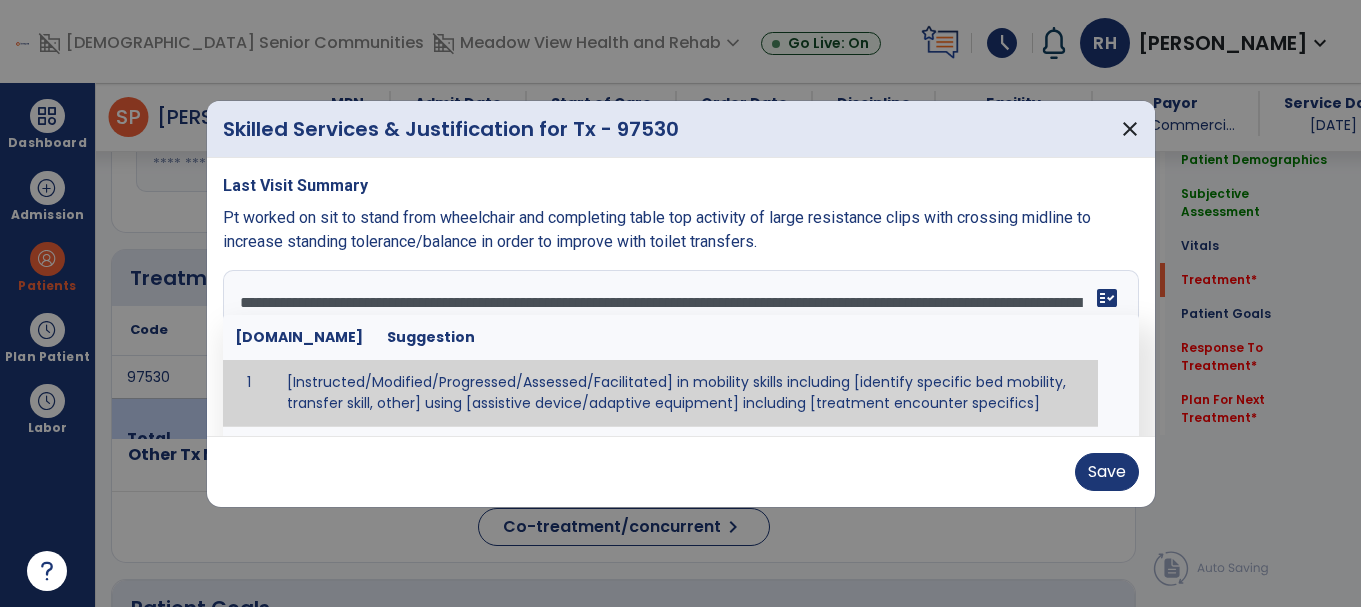 type on "**********" 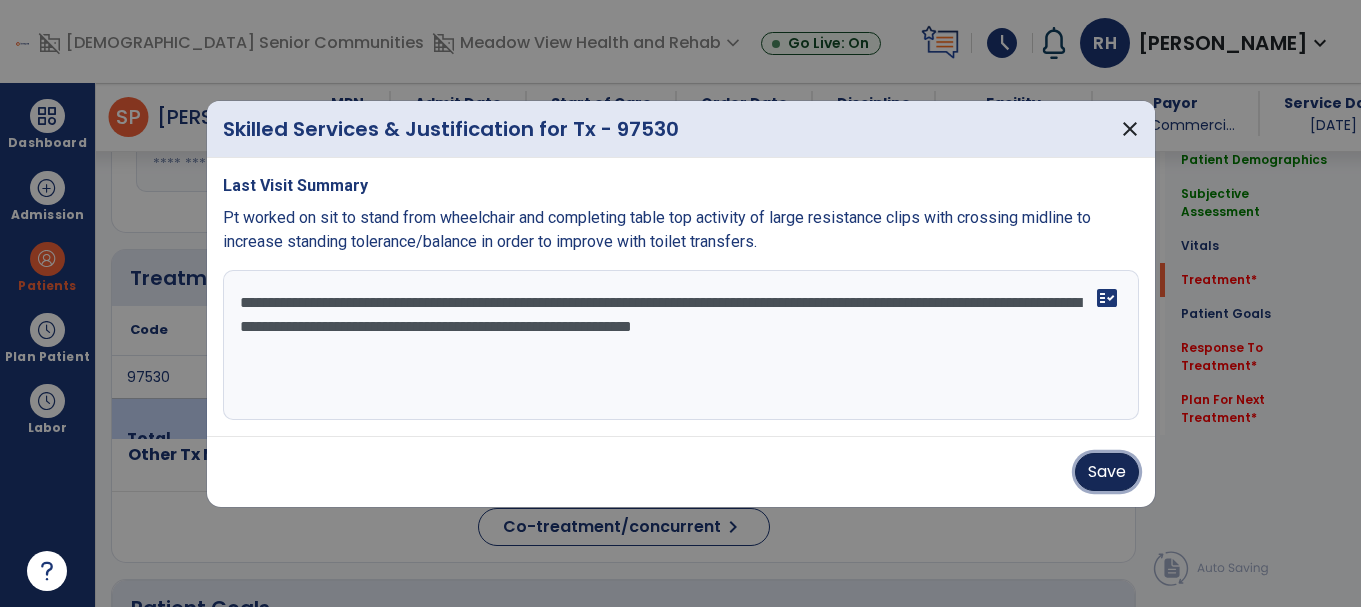 click on "Save" at bounding box center [1107, 472] 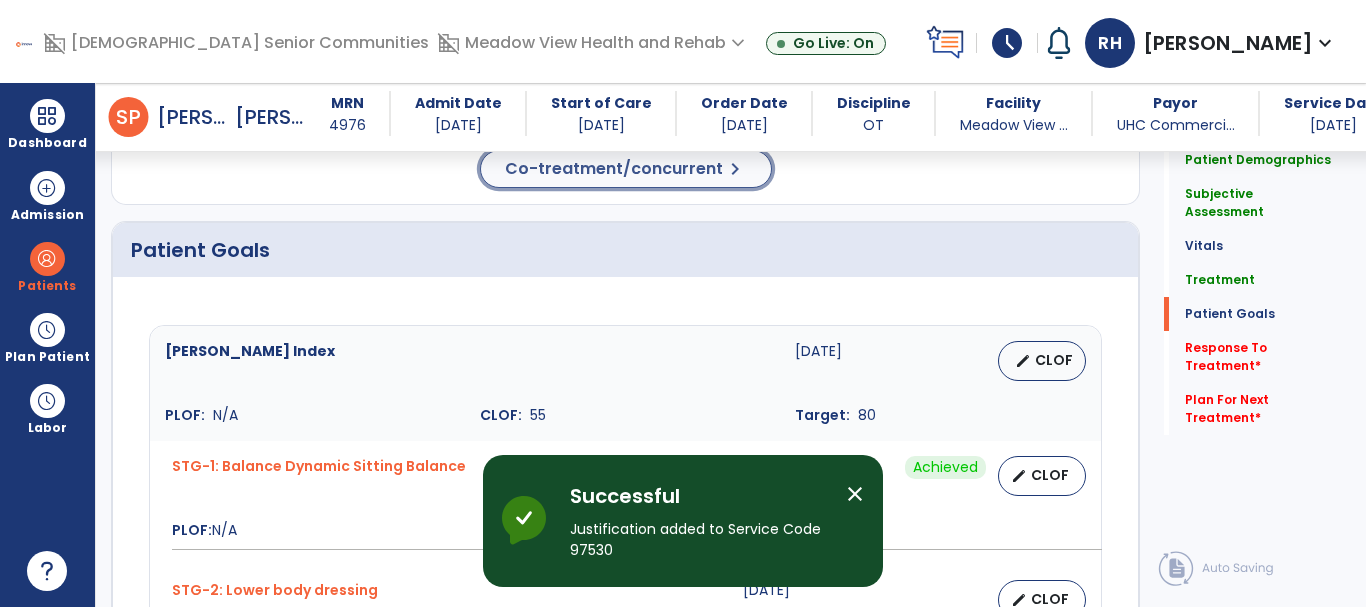 click on "Co-treatment/concurrent" 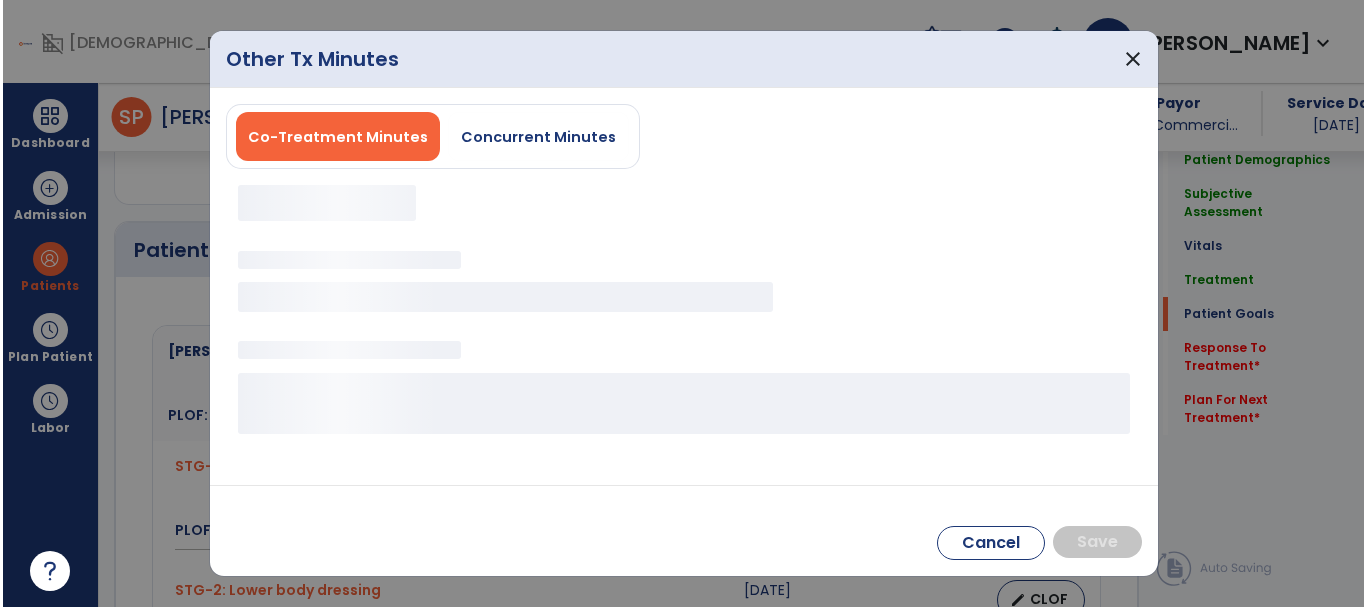 scroll, scrollTop: 1400, scrollLeft: 0, axis: vertical 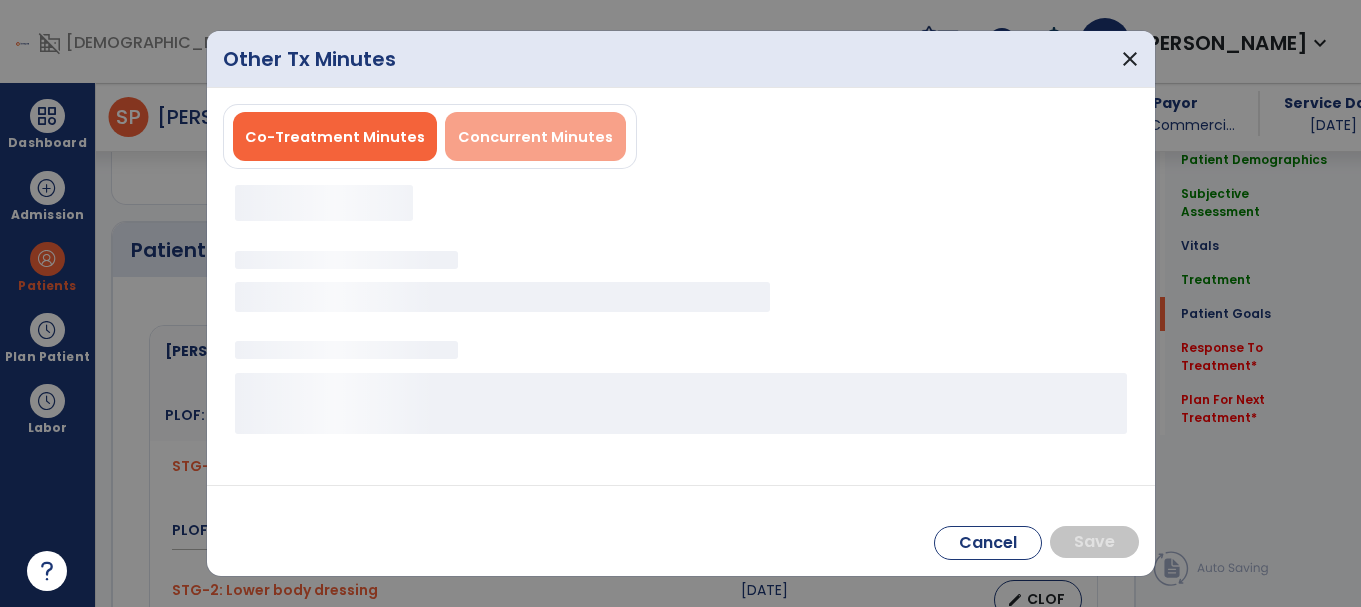 click on "Concurrent Minutes" at bounding box center (535, 137) 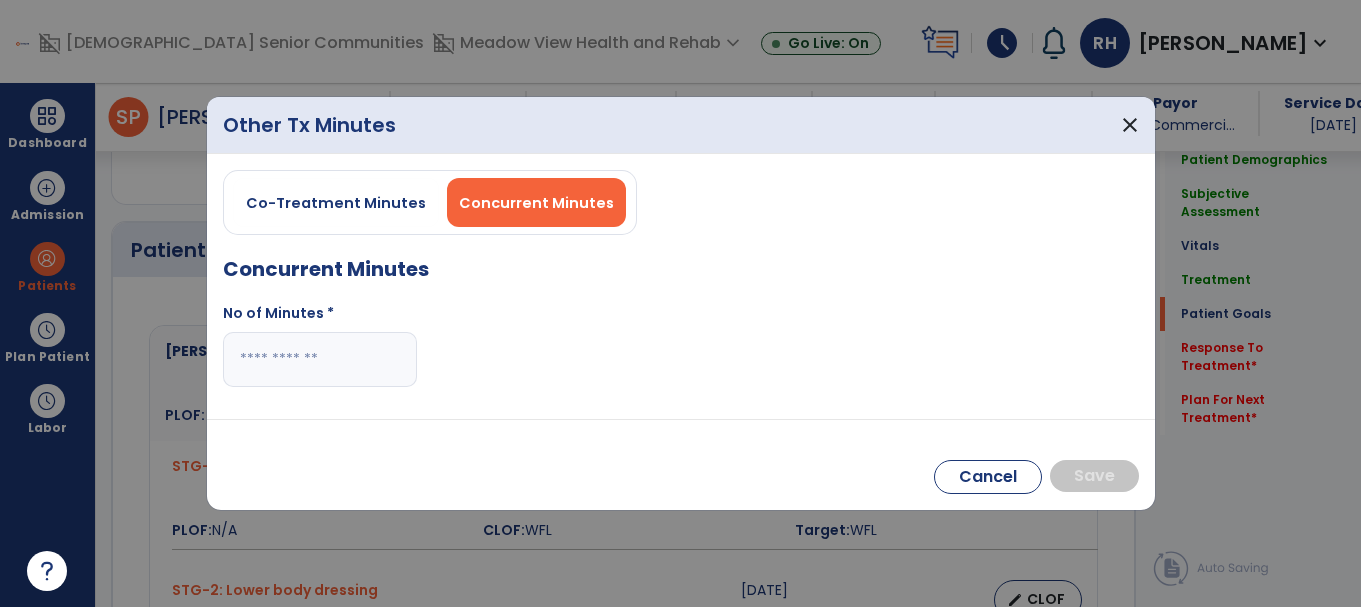 click at bounding box center (320, 359) 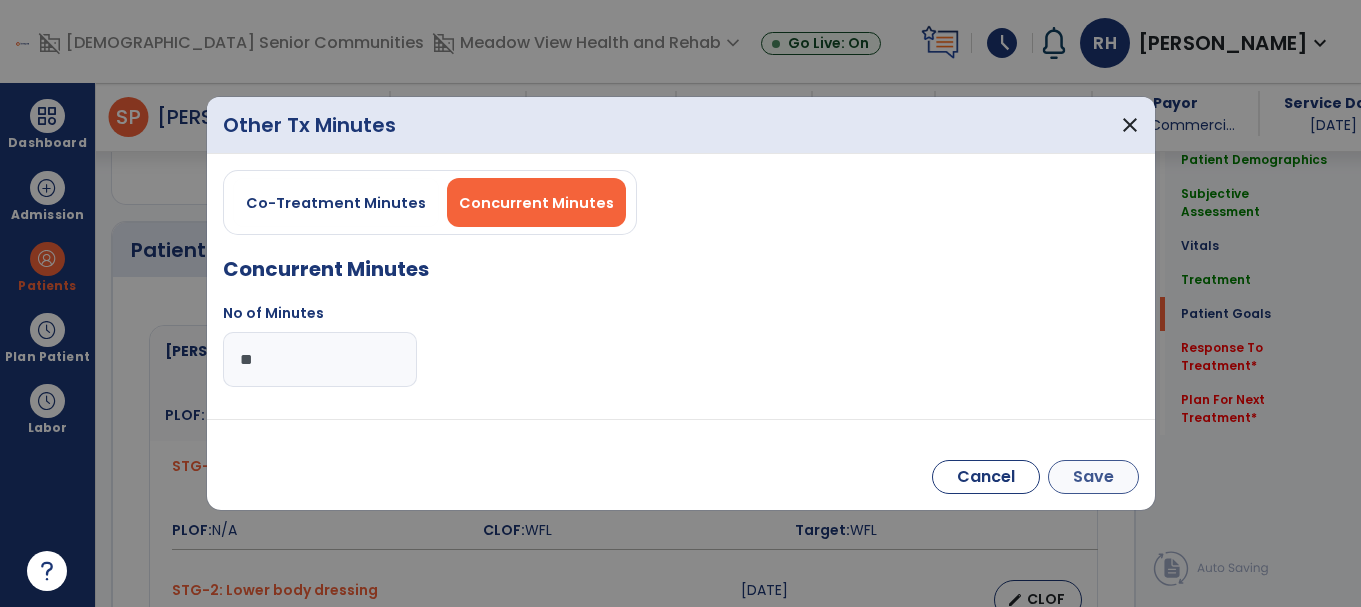 type on "**" 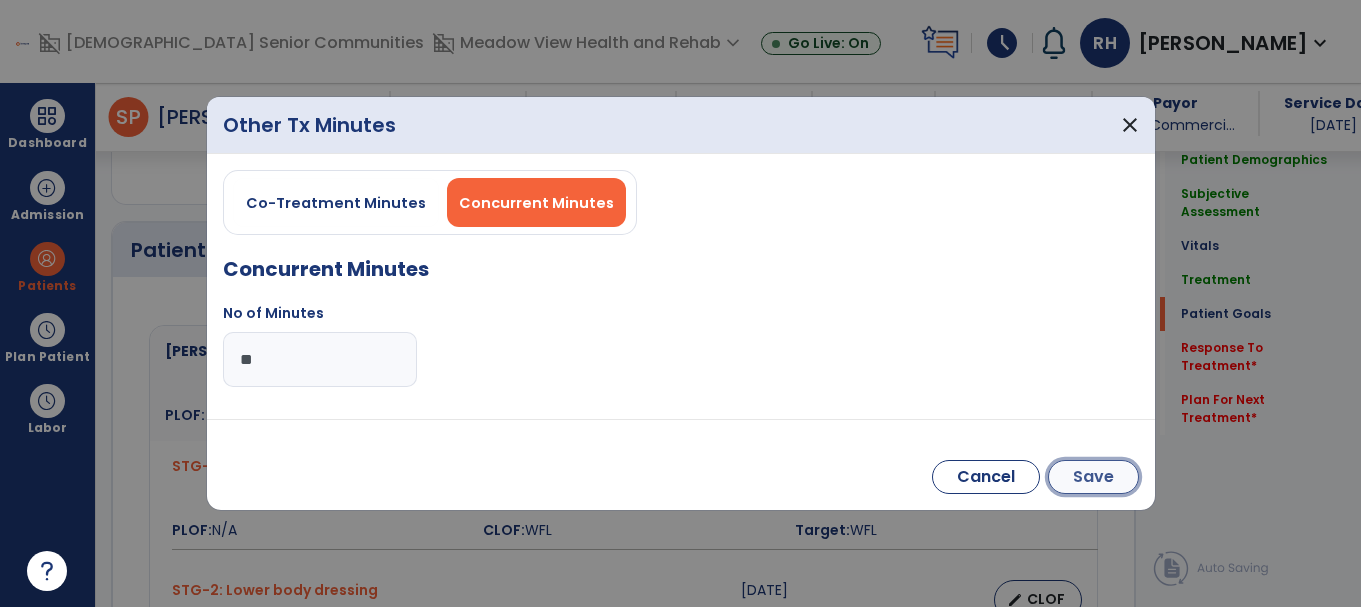click on "Save" at bounding box center [1093, 477] 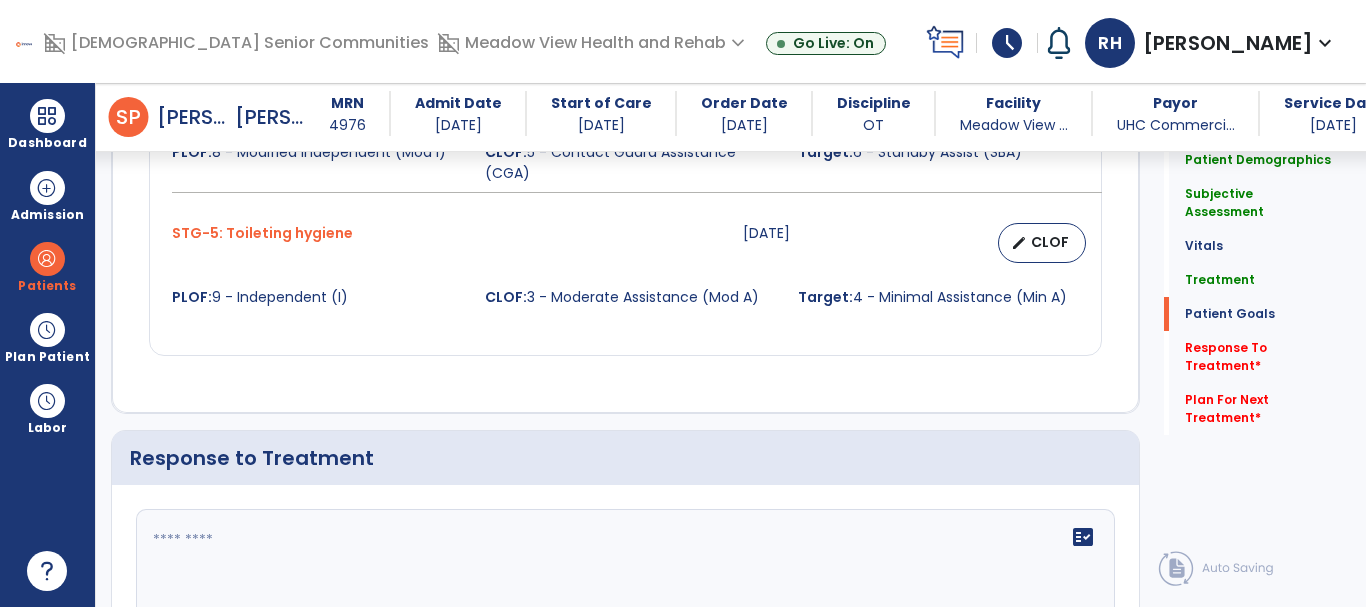 scroll, scrollTop: 2300, scrollLeft: 0, axis: vertical 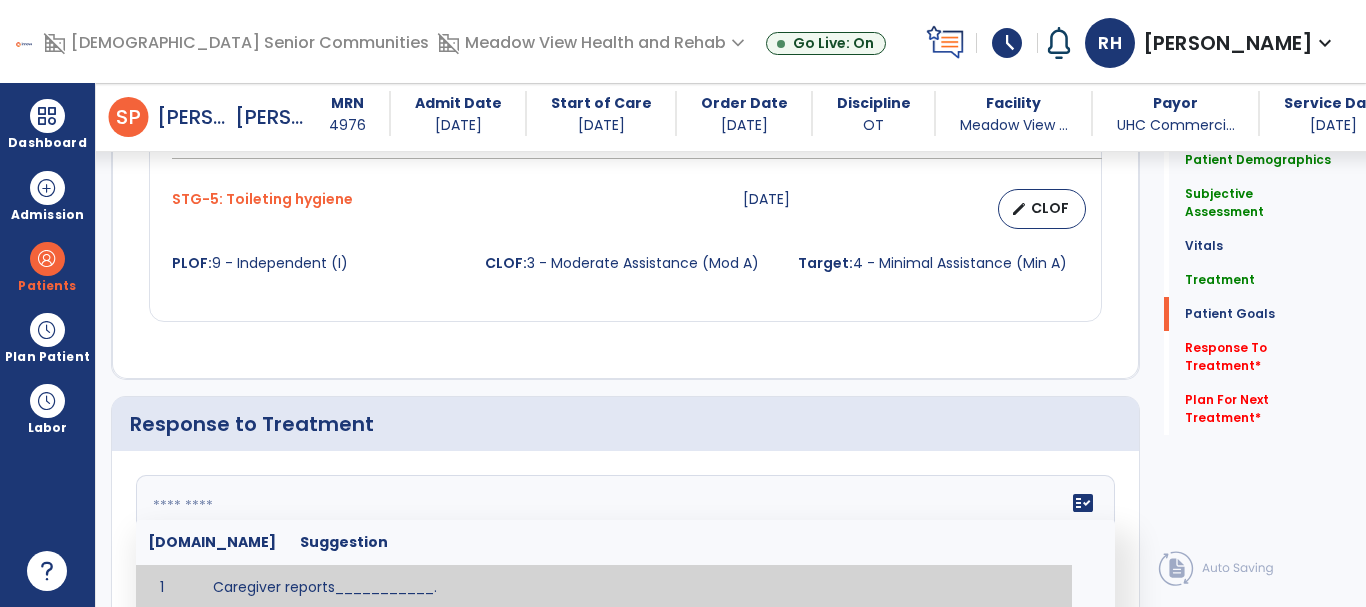 click on "fact_check  Sr.No Suggestion 1 Caregiver reports___________. 2 Change in ________ status has resulted in setback in_______due to ________, requiring patient to need more assist for __________.   Treatment plan adjustments to be made include________.  Progress towards goals is expected to continue due to_________. 3 Decreased pain in __________ to [LEVEL] in response to [MODALITY/TREATMENT] allows for improvement in _________. 4 Functional gains in _______ have impacted the patient's ability to perform_________ with a reduction in assist levels to_________. 5 Functional progress this week has been significant due to__________. 6 Gains in ________ have improved the patient's ability to perform ______with decreased levels of assist to___________. 7 Improvement in ________allows patient to tolerate higher levels of challenges in_________. 8 Pain in [AREA] has decreased to [LEVEL] in response to [TREATMENT/MODALITY], allowing fore ease in completing__________. 9 10 11 12 13 14 15 16 17 18 19 20 21" 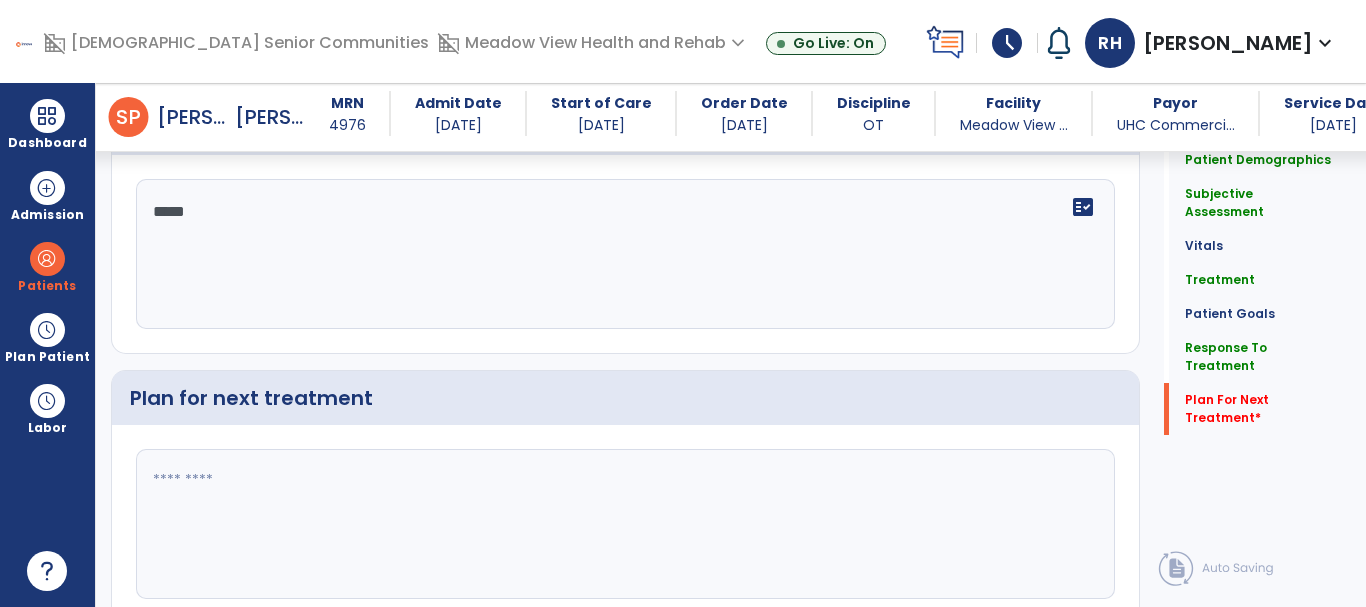 scroll, scrollTop: 2680, scrollLeft: 0, axis: vertical 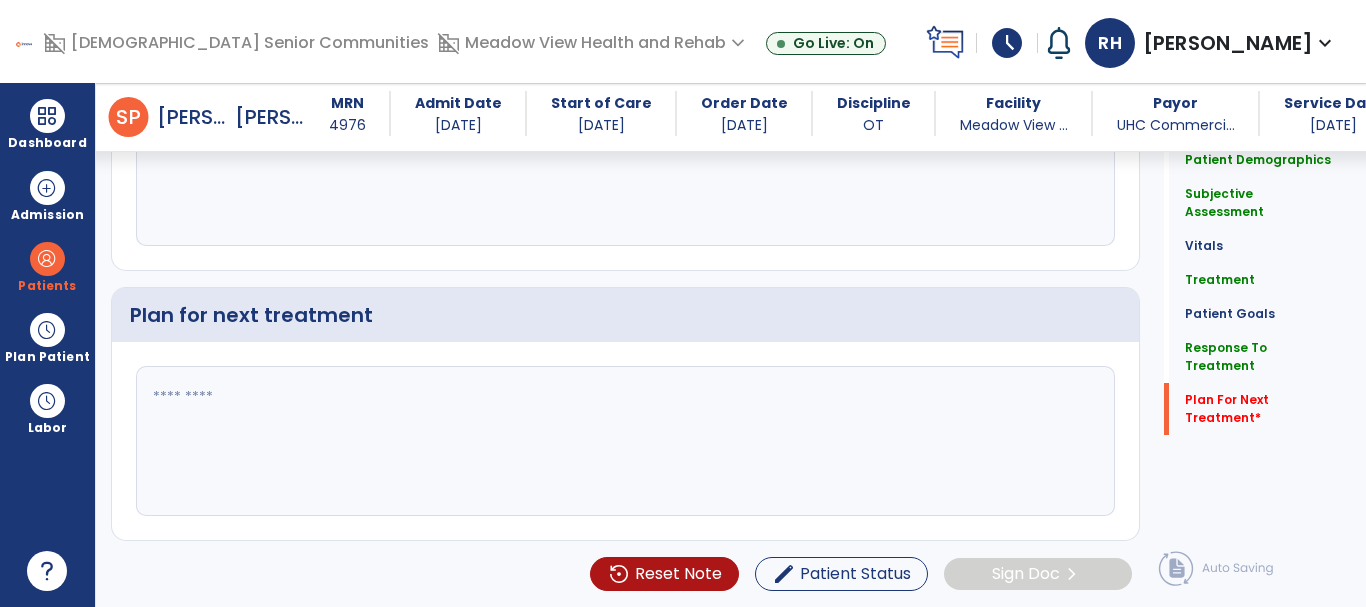 type on "****" 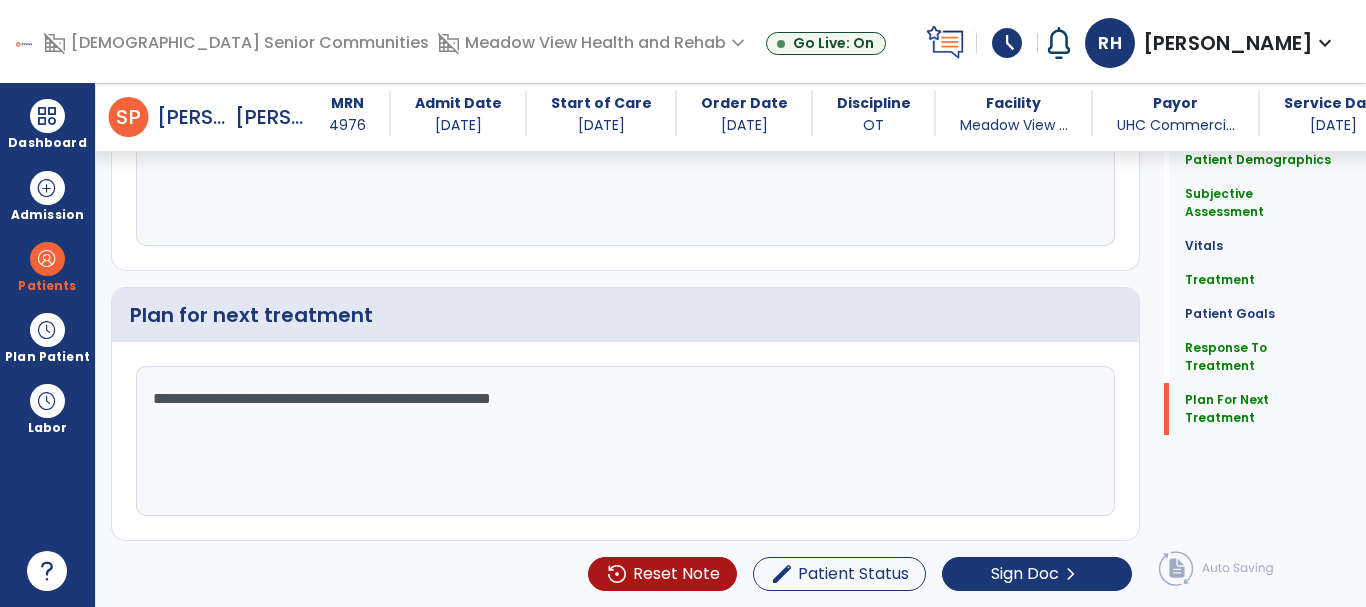 scroll, scrollTop: 2680, scrollLeft: 0, axis: vertical 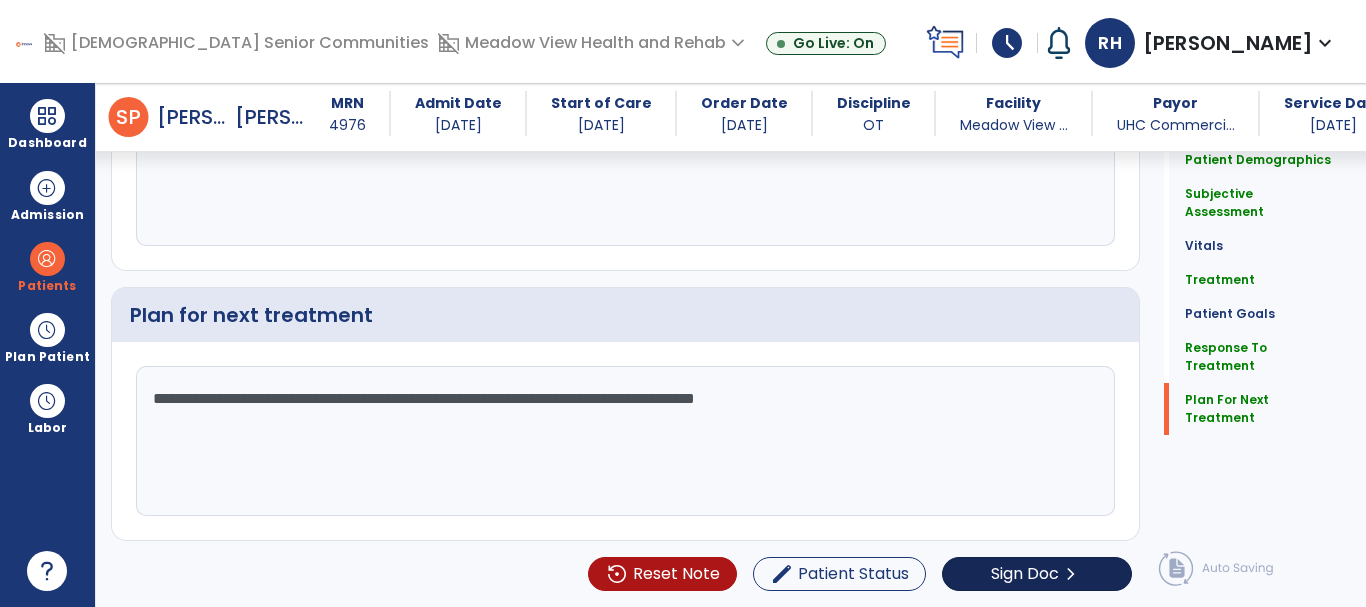 type on "**********" 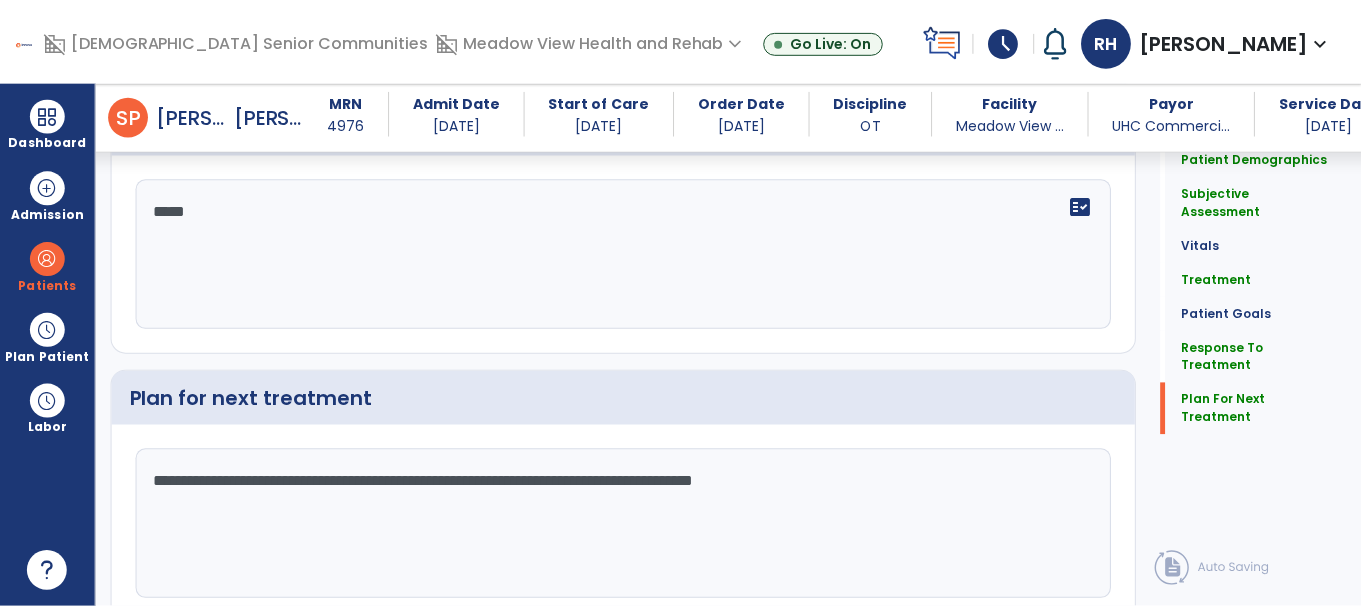 scroll, scrollTop: 2680, scrollLeft: 0, axis: vertical 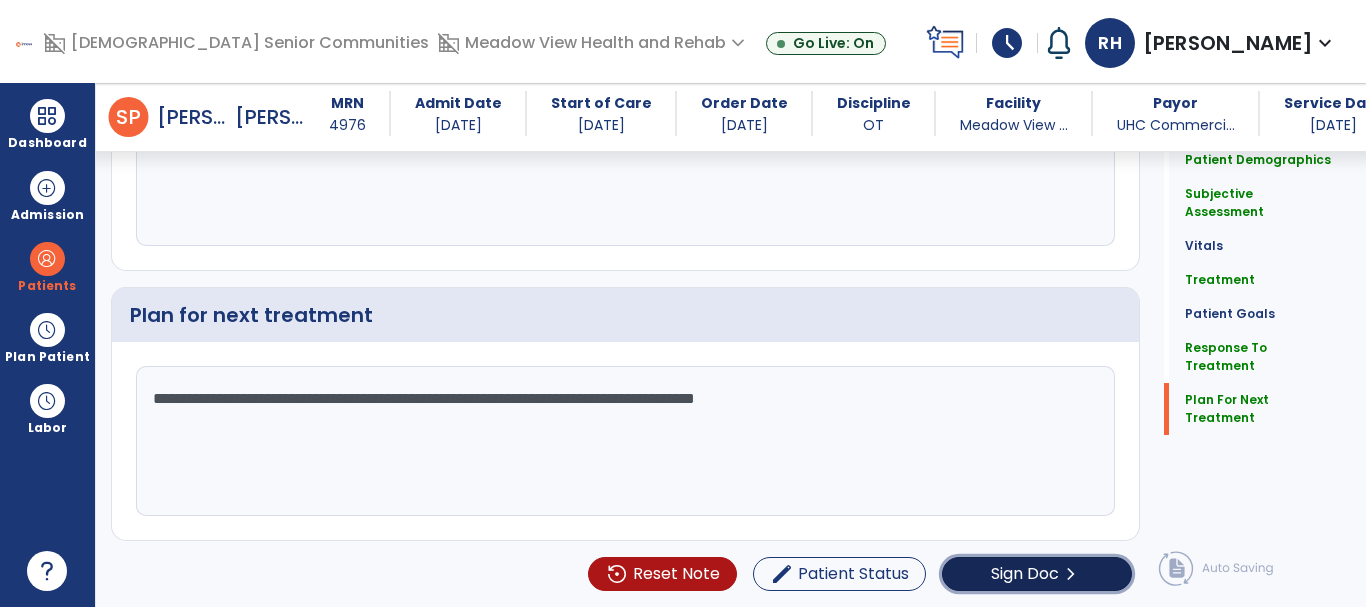 click on "Sign Doc" 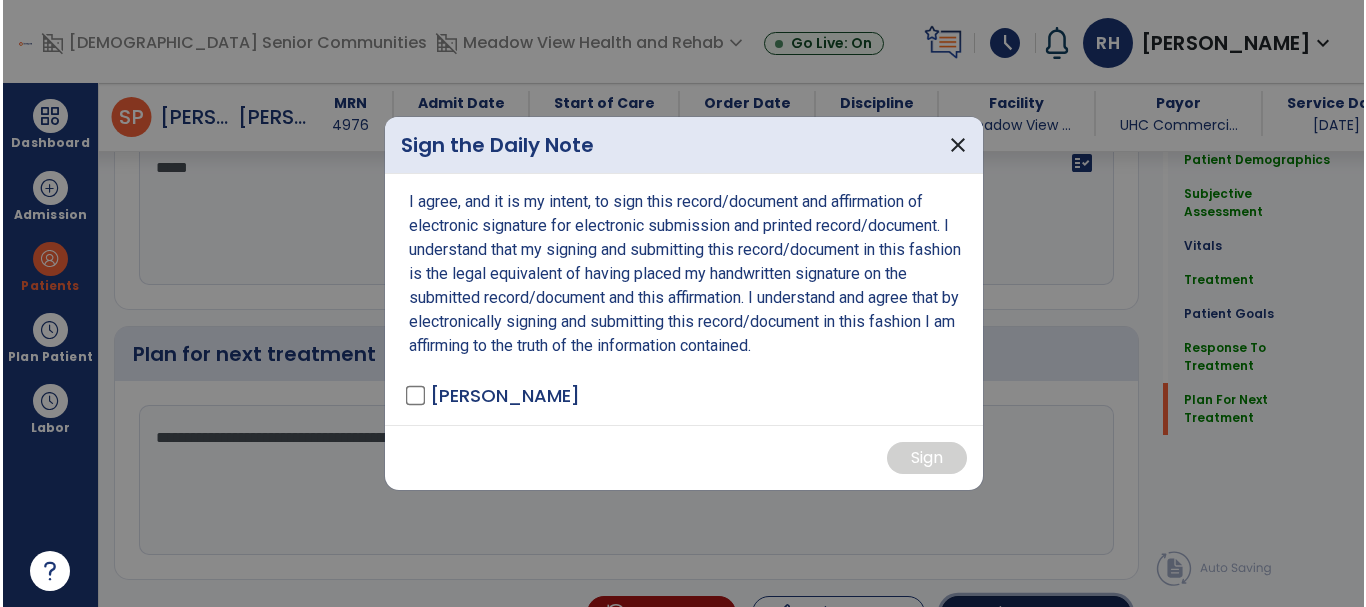 scroll, scrollTop: 2720, scrollLeft: 0, axis: vertical 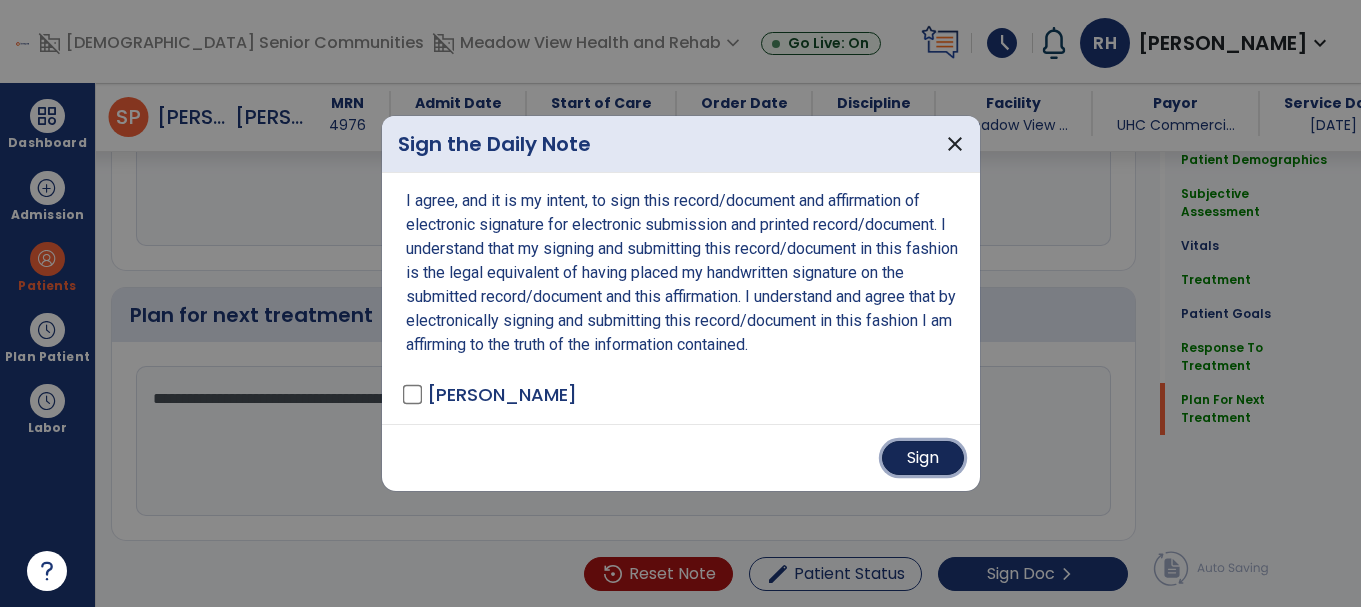 click on "Sign" at bounding box center [923, 458] 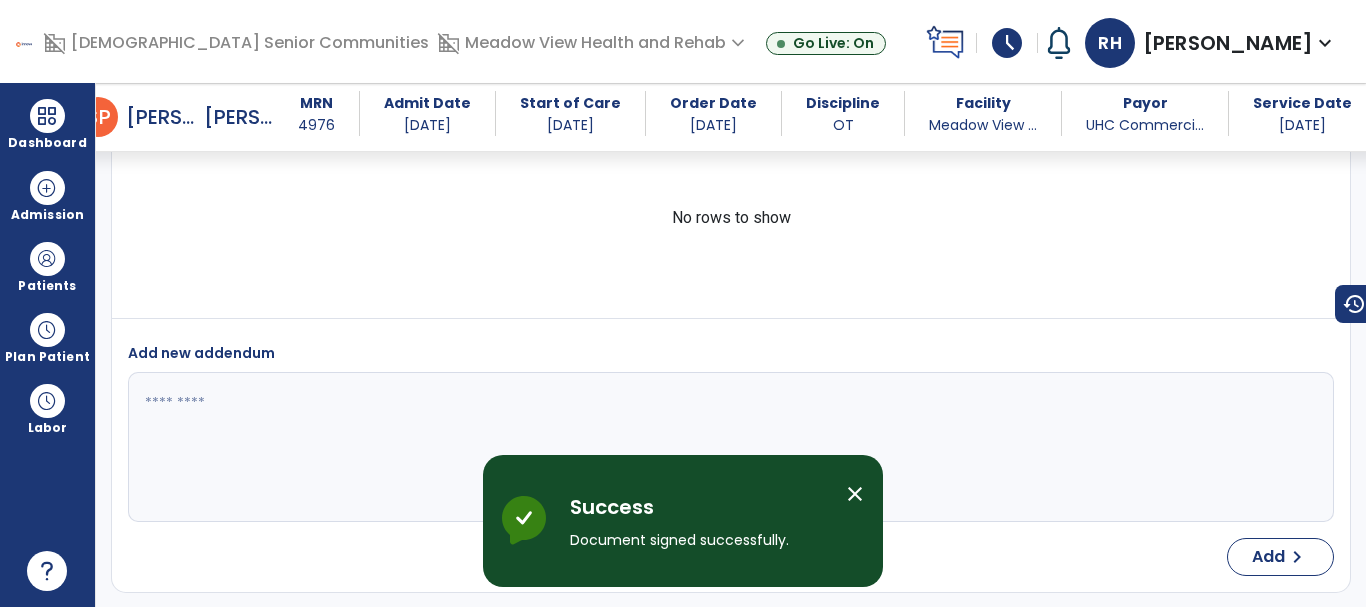 scroll, scrollTop: 3521, scrollLeft: 0, axis: vertical 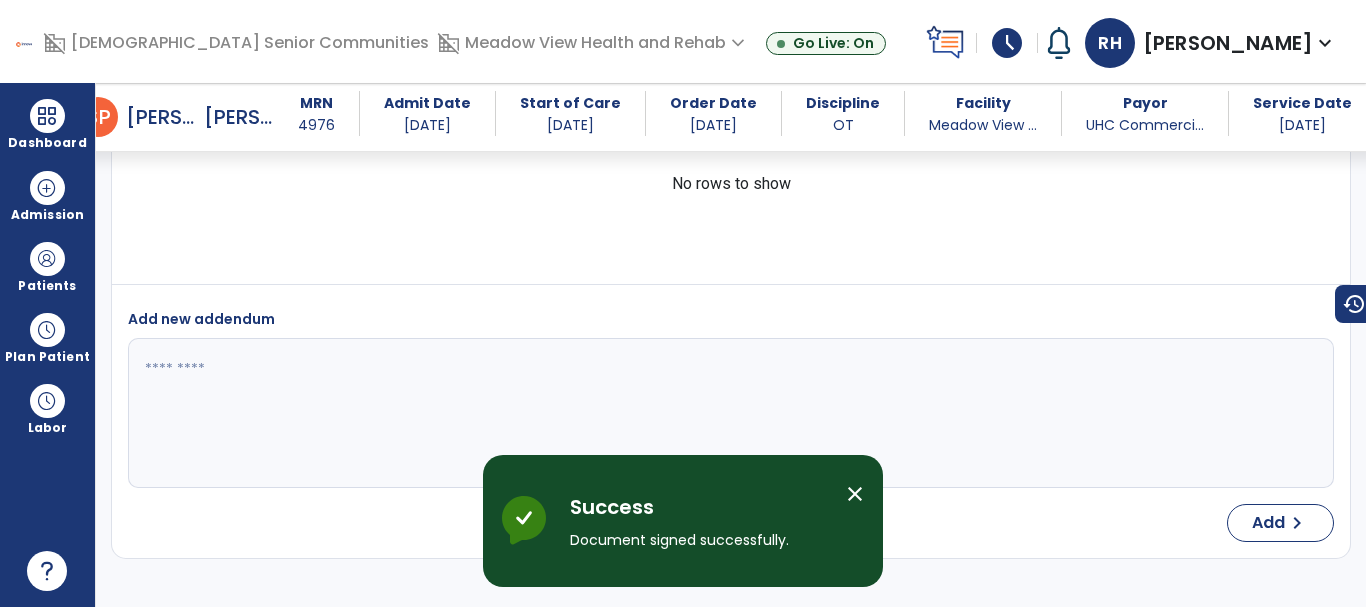 click on "close" at bounding box center [855, 494] 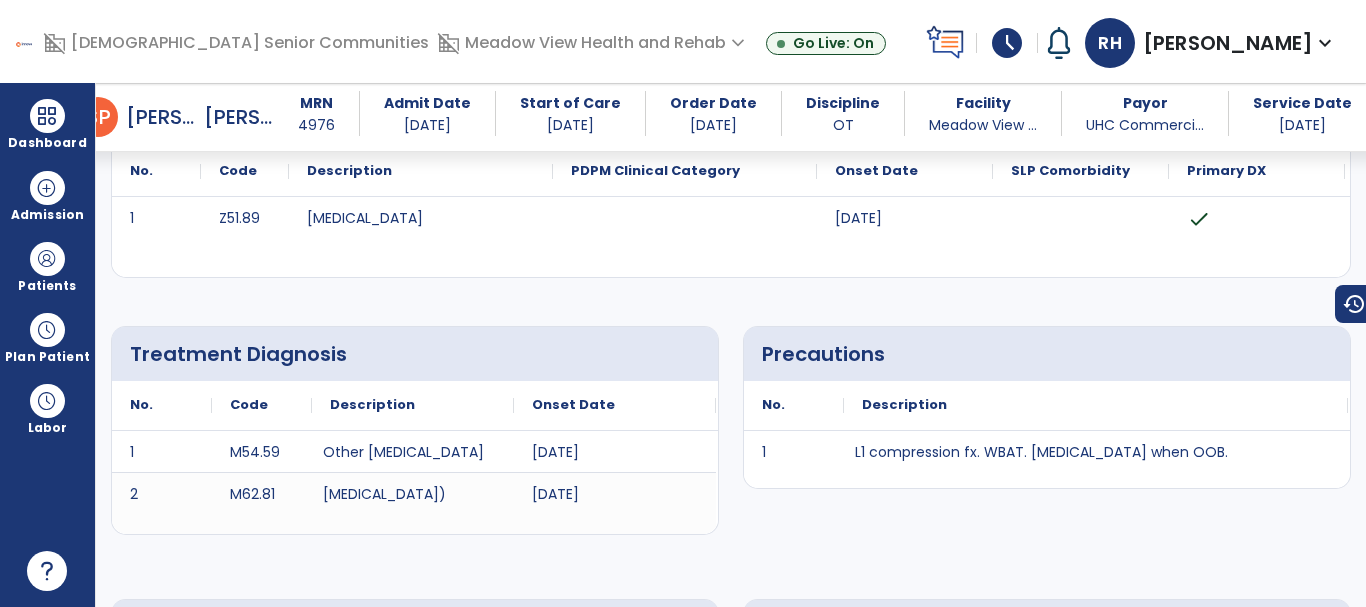 scroll, scrollTop: 0, scrollLeft: 0, axis: both 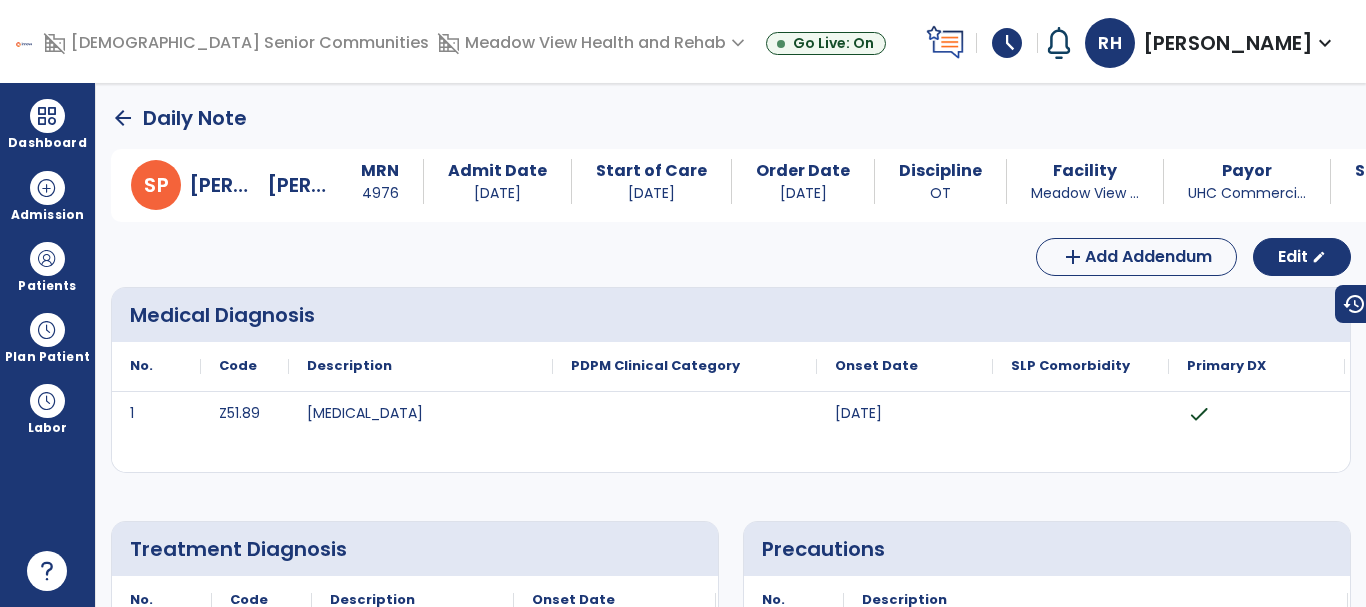 click on "arrow_back" 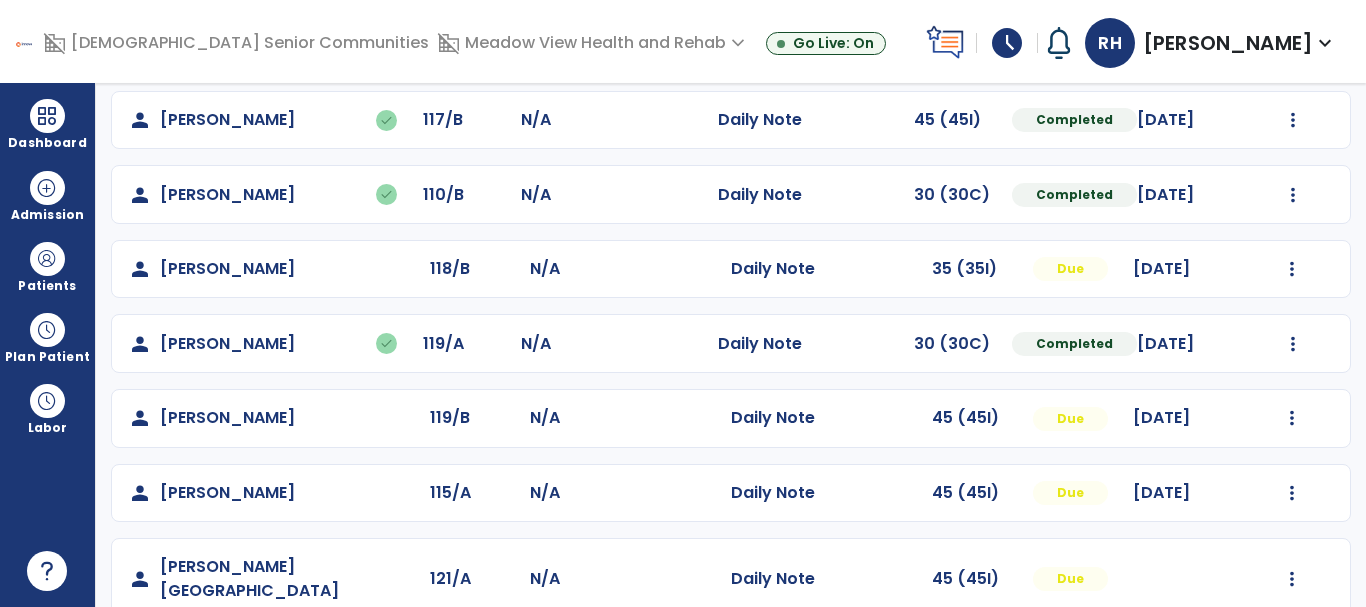 scroll, scrollTop: 200, scrollLeft: 0, axis: vertical 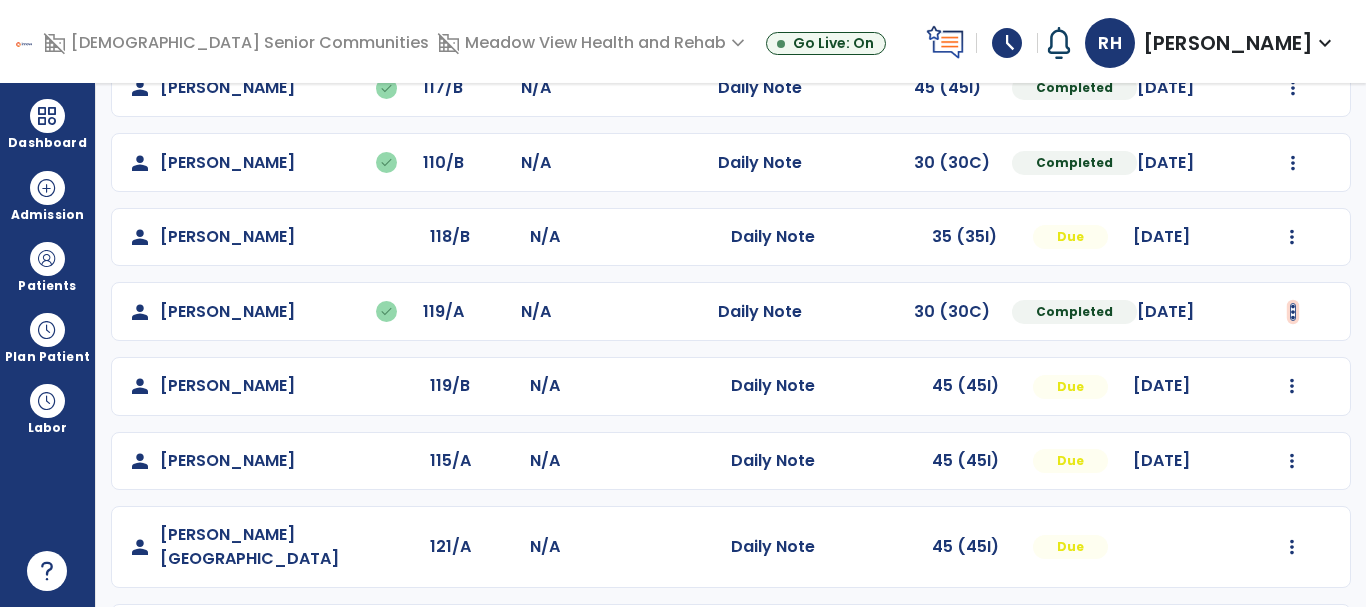 click at bounding box center [1293, 88] 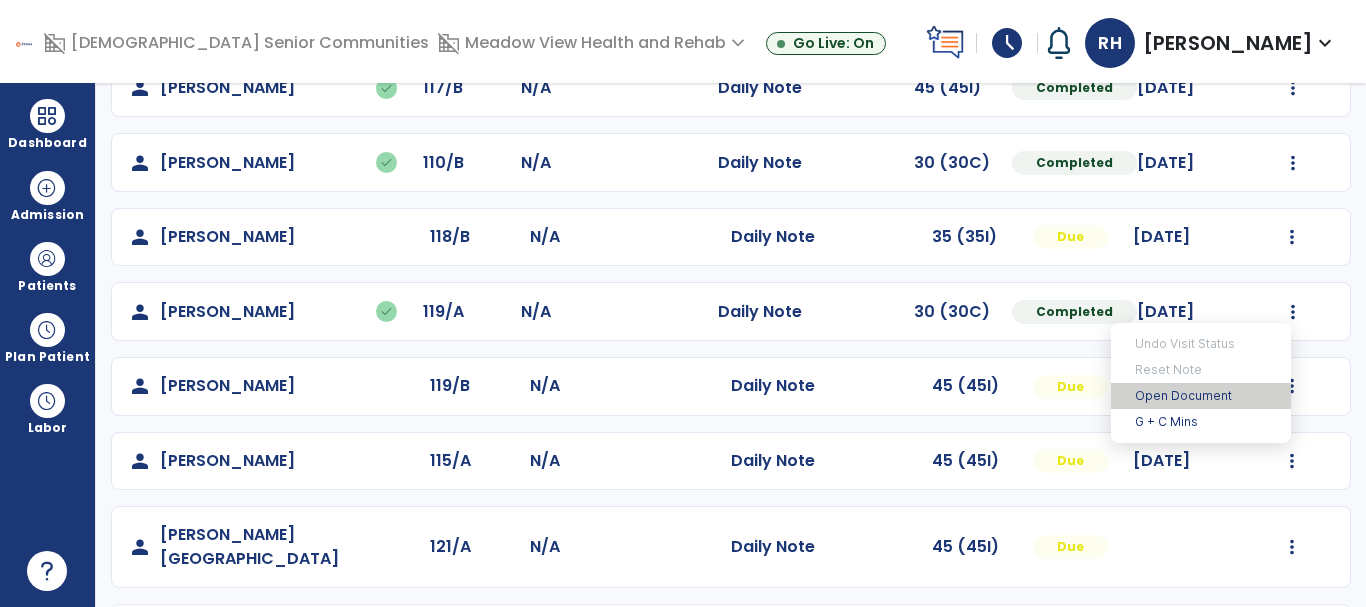 click on "Open Document" at bounding box center (1201, 396) 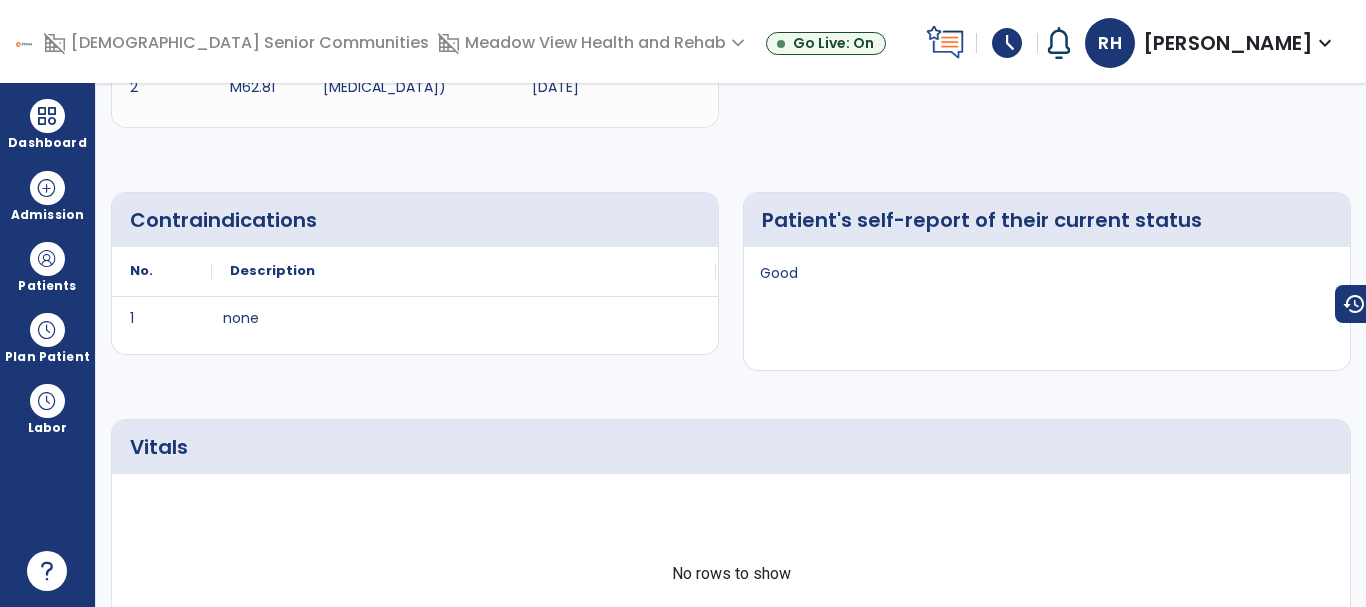 scroll, scrollTop: 0, scrollLeft: 0, axis: both 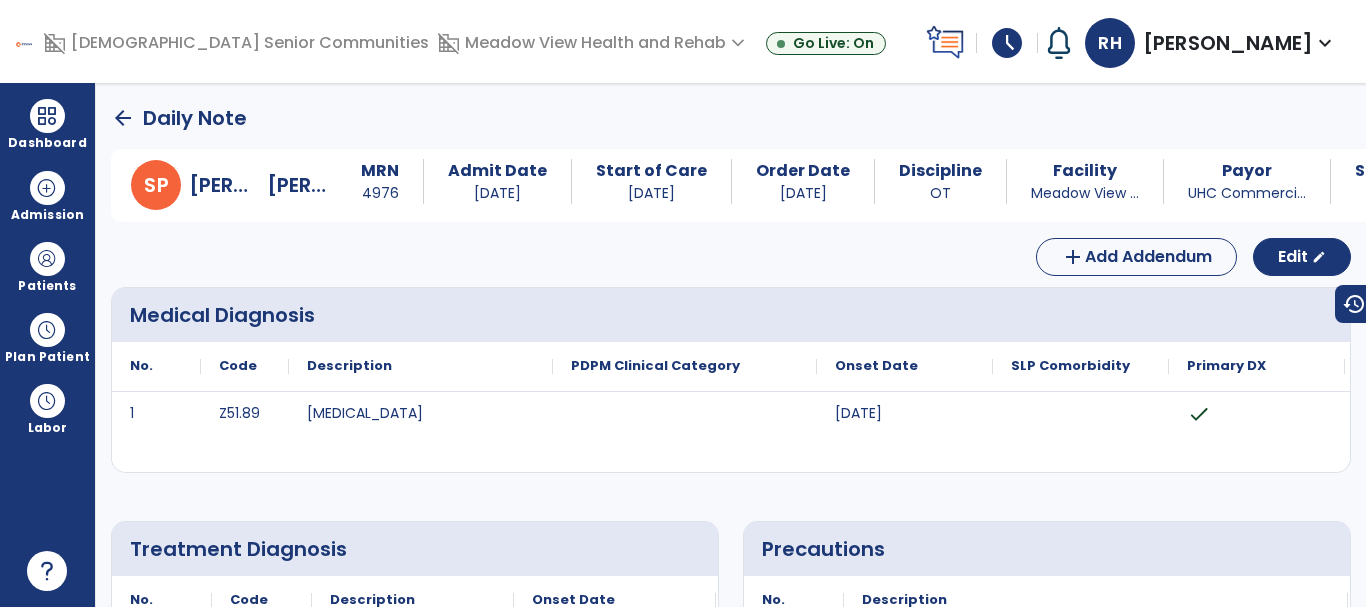 click on "arrow_back" 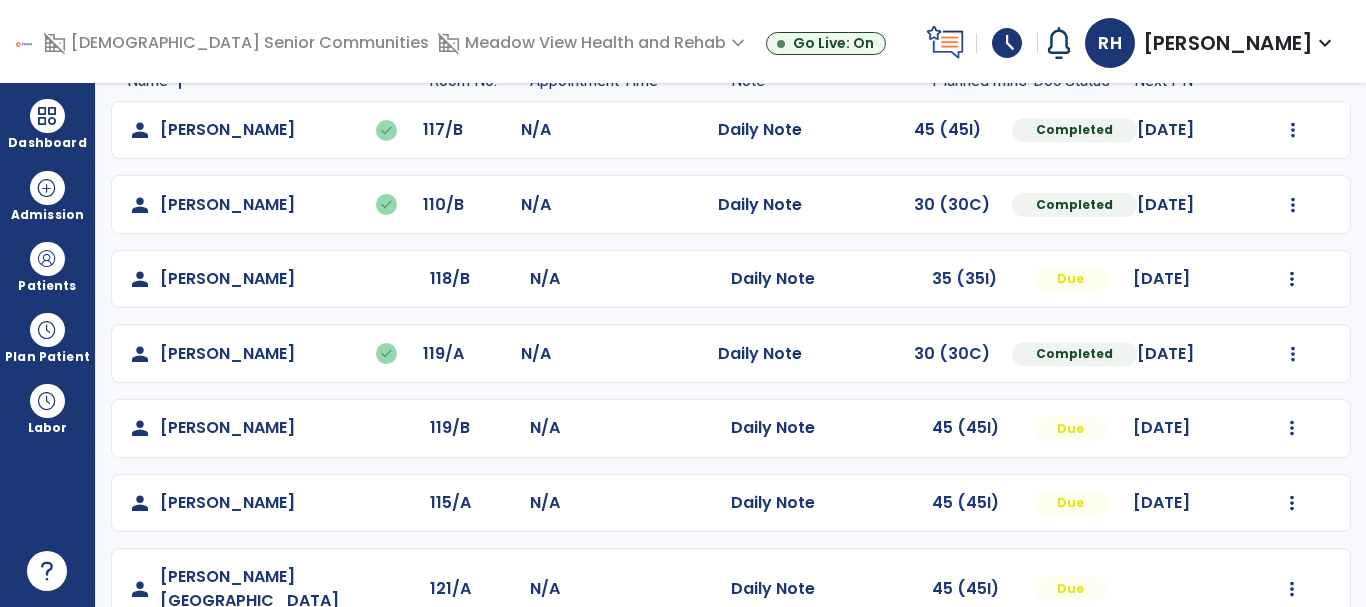 scroll, scrollTop: 200, scrollLeft: 0, axis: vertical 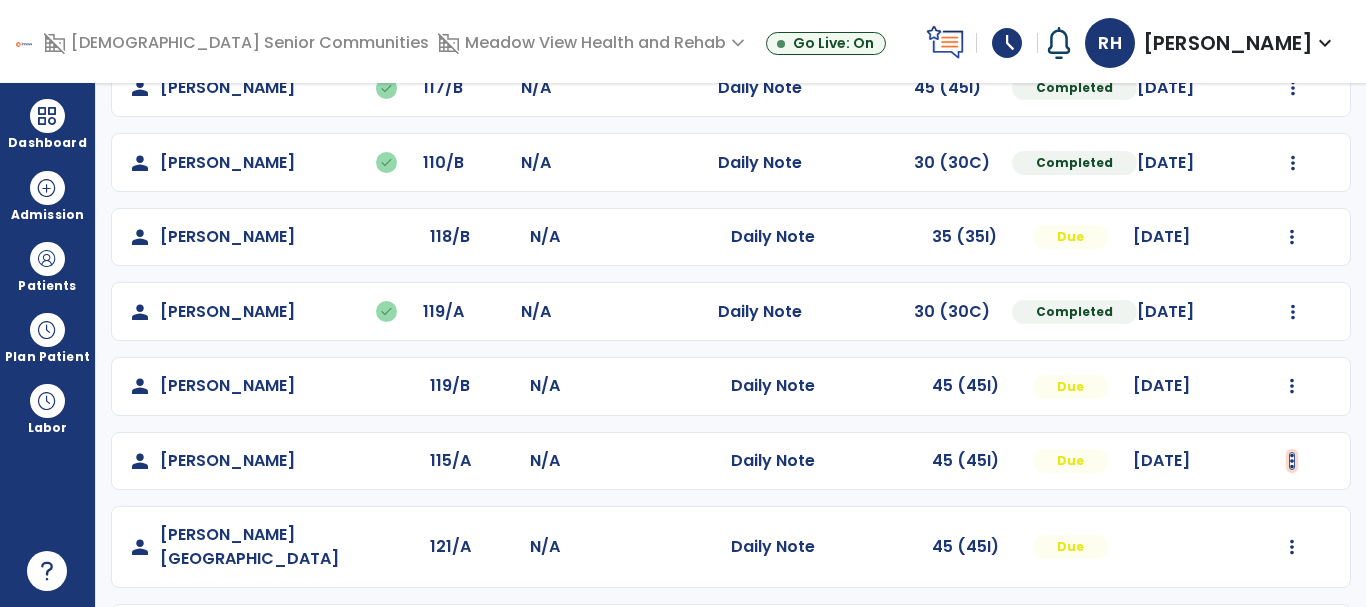 click at bounding box center [1293, 88] 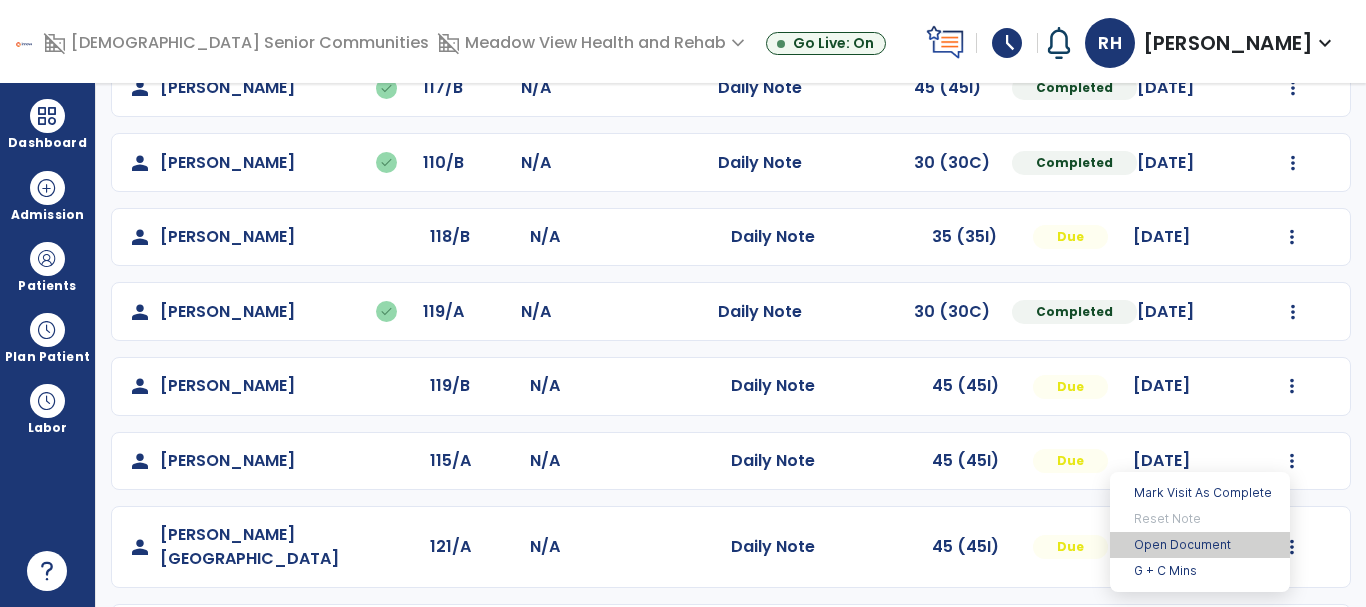 click on "Open Document" at bounding box center (1200, 545) 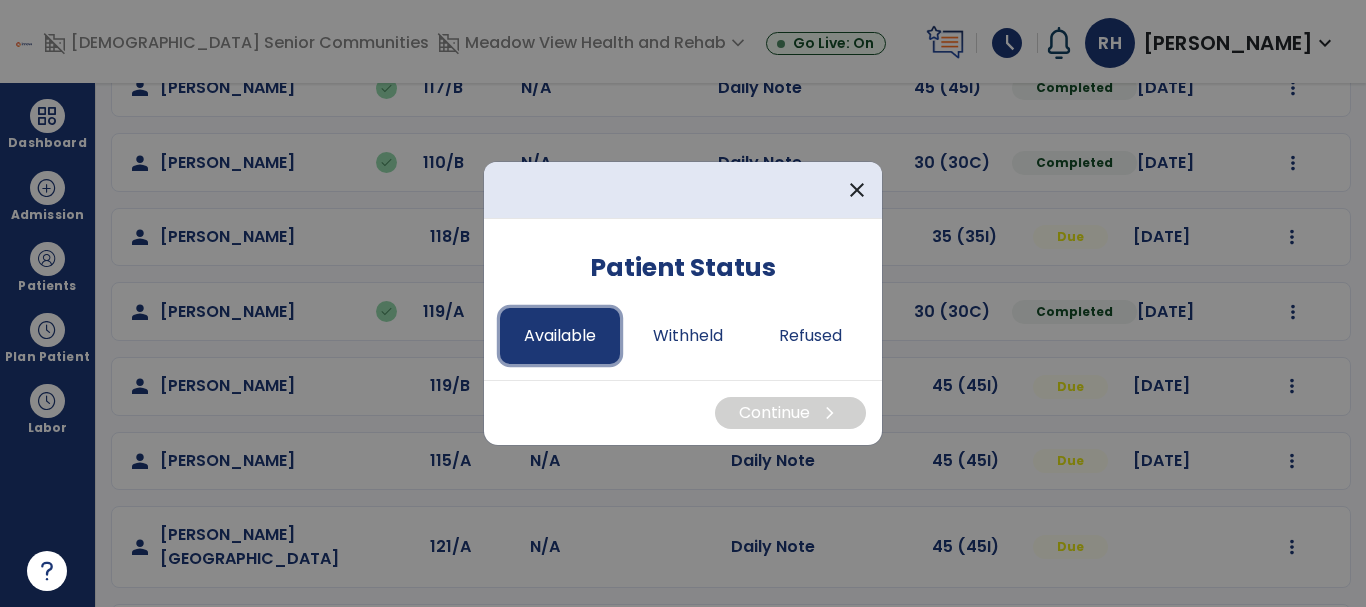 click on "Available" at bounding box center (560, 336) 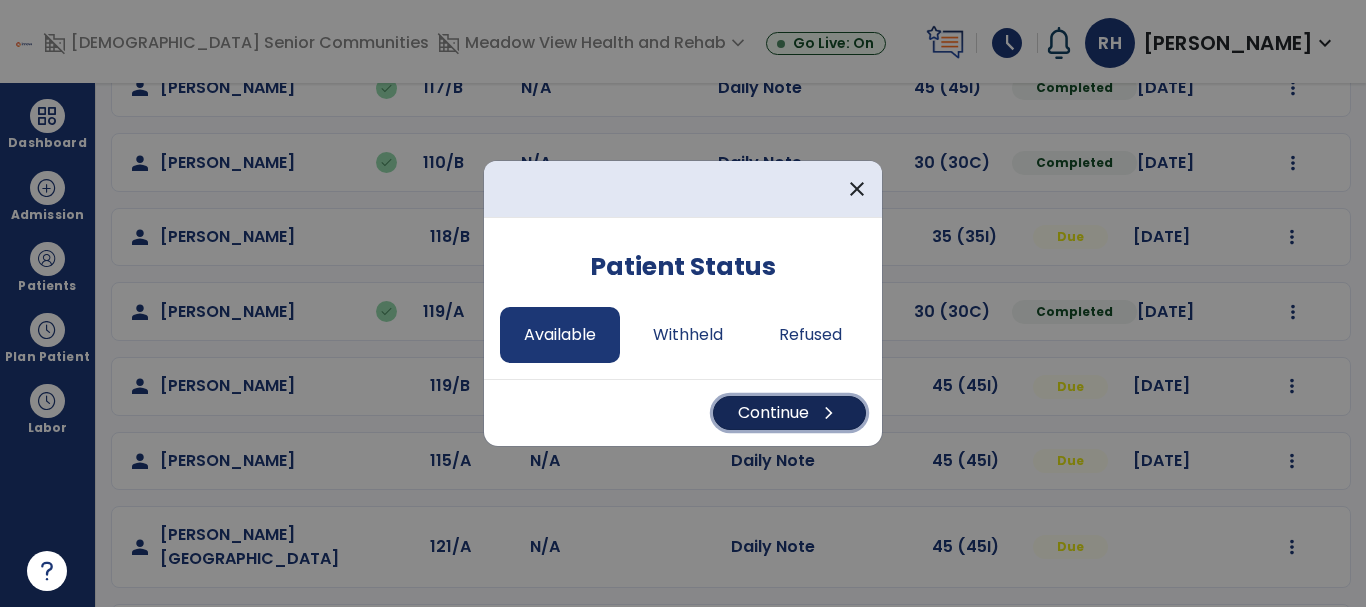 click on "Continue   chevron_right" at bounding box center [789, 413] 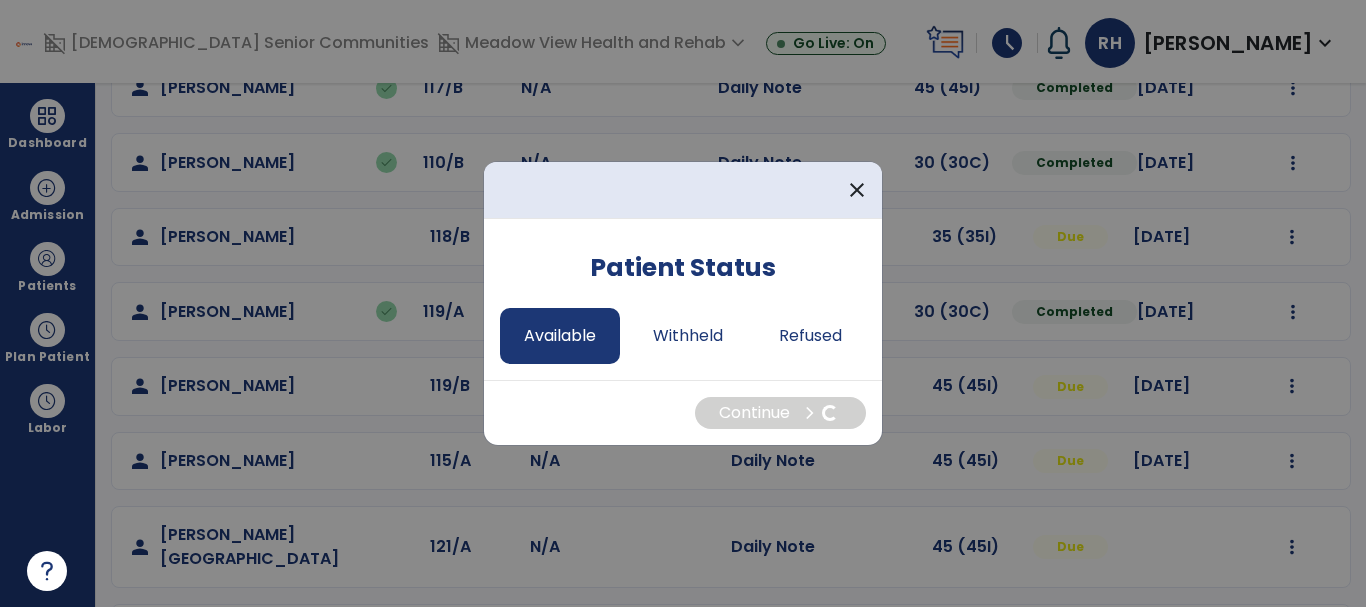 select on "*" 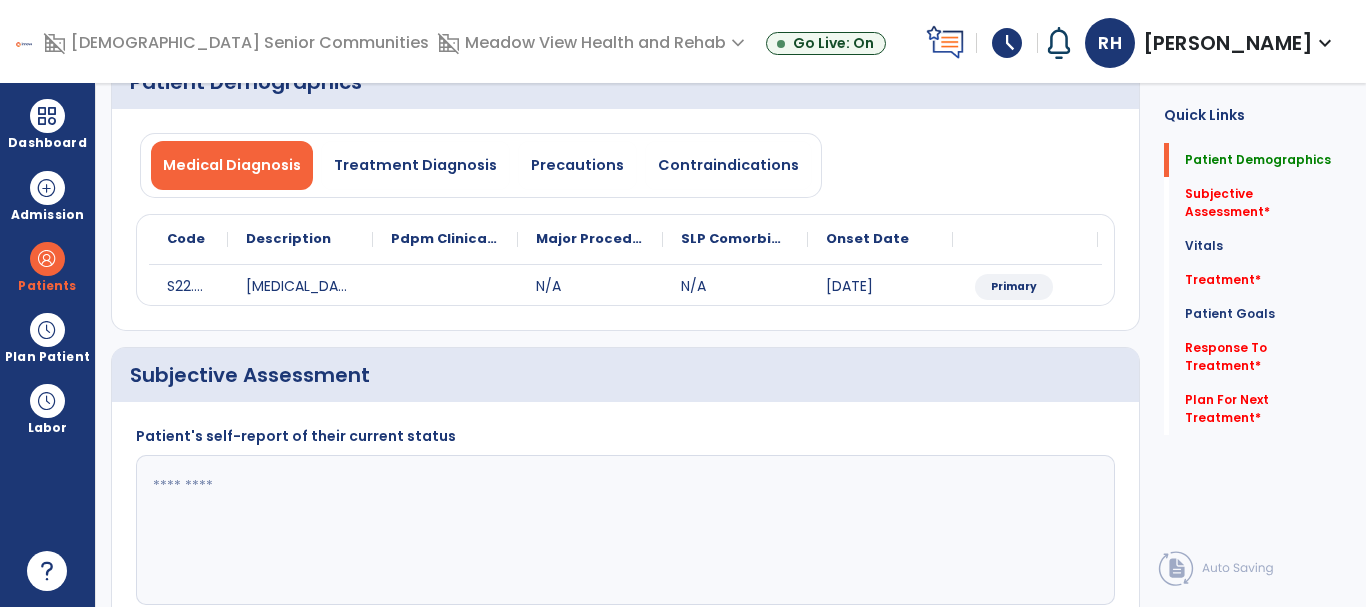 scroll, scrollTop: 400, scrollLeft: 0, axis: vertical 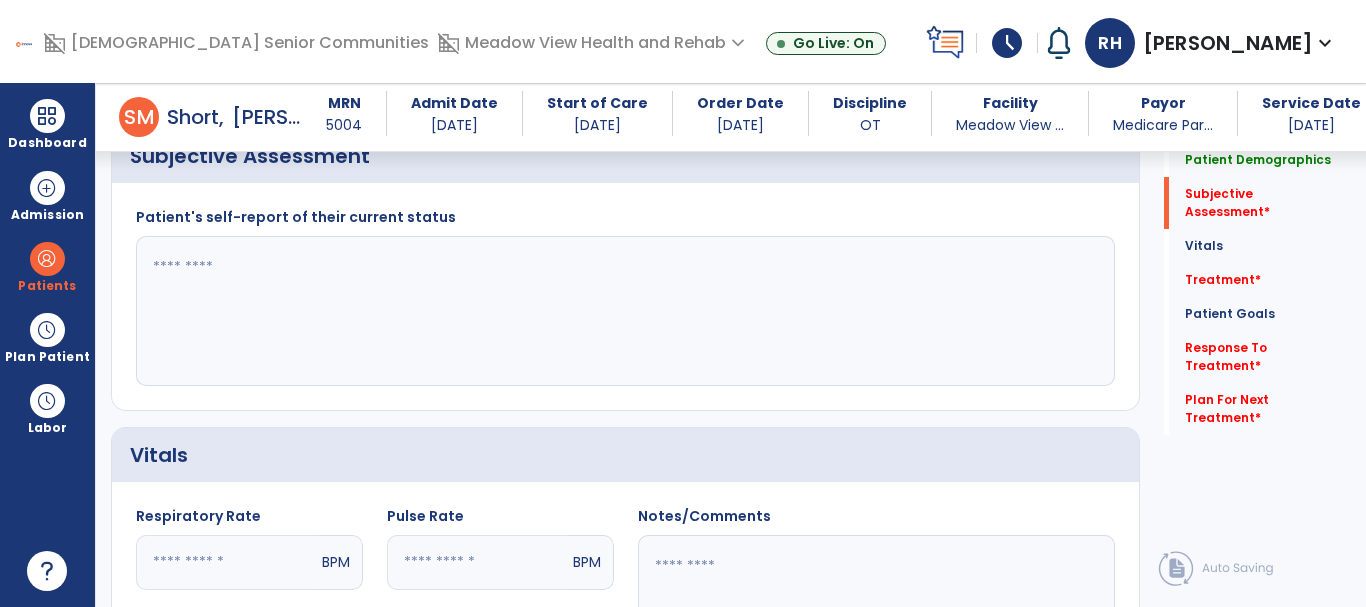 click 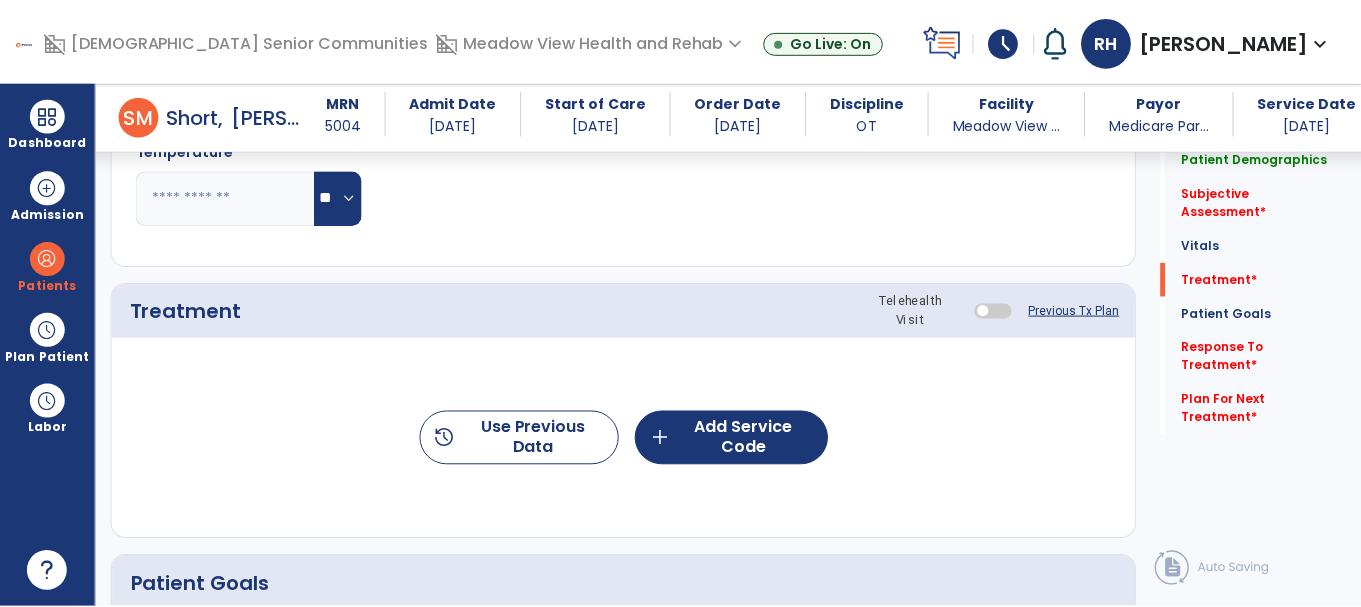 scroll, scrollTop: 1000, scrollLeft: 0, axis: vertical 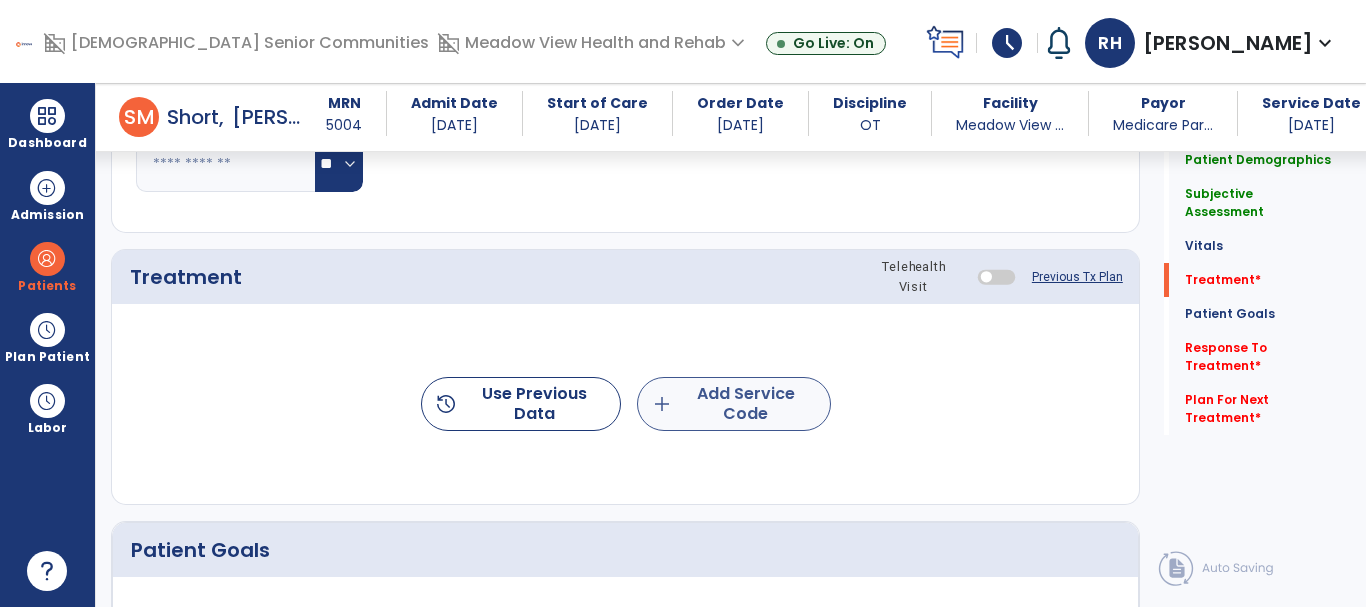 type on "****" 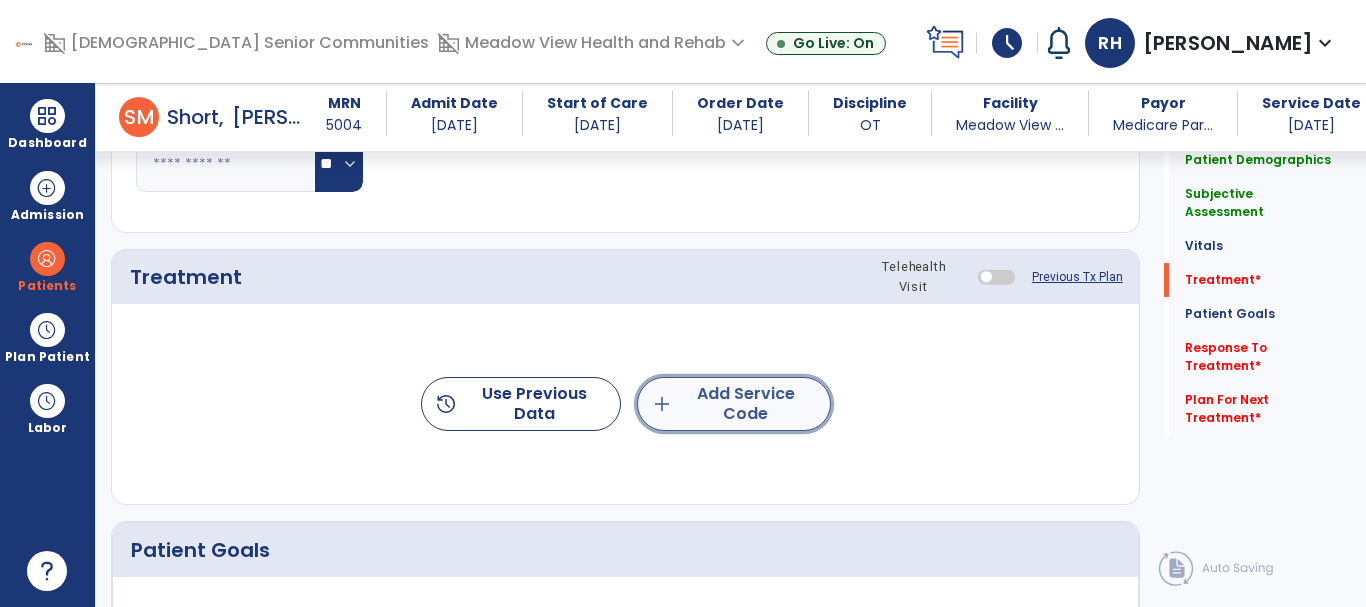click on "add" 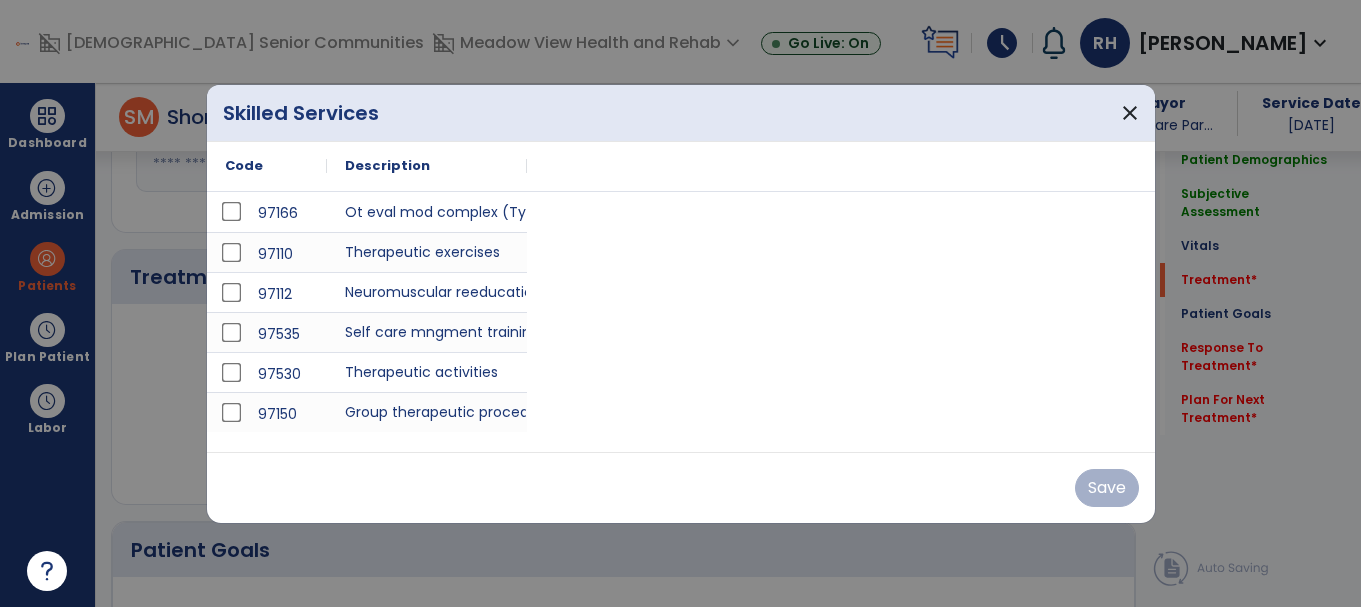 scroll, scrollTop: 1000, scrollLeft: 0, axis: vertical 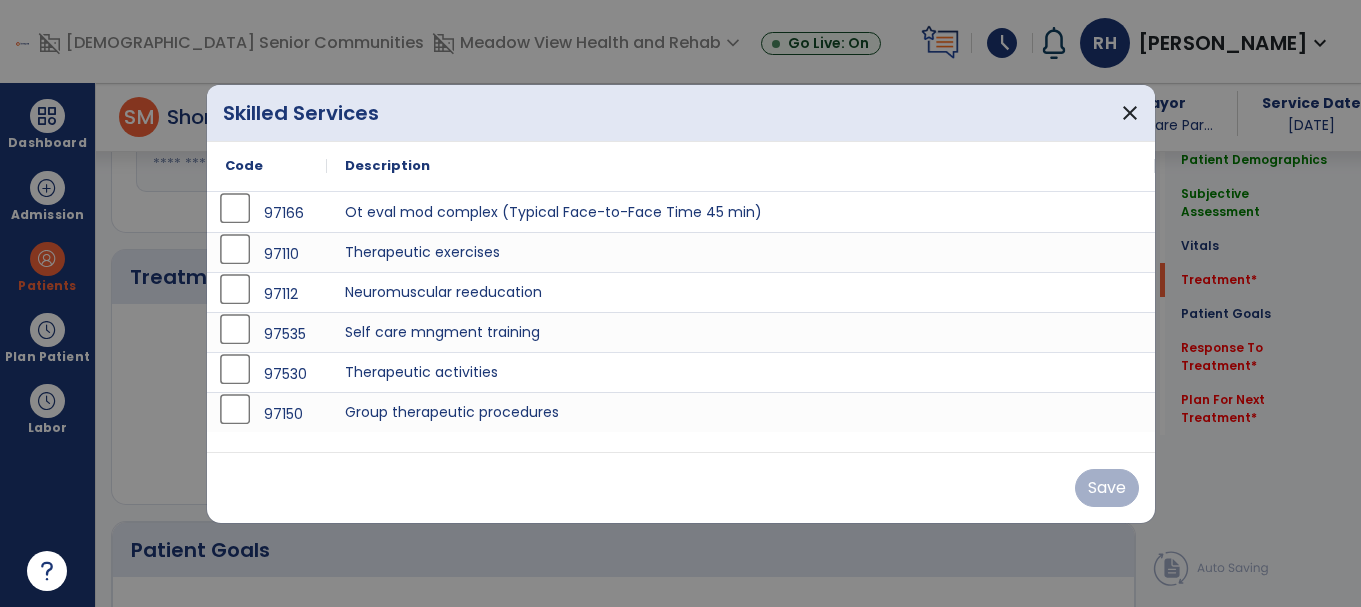 drag, startPoint x: 502, startPoint y: 103, endPoint x: 497, endPoint y: 134, distance: 31.400637 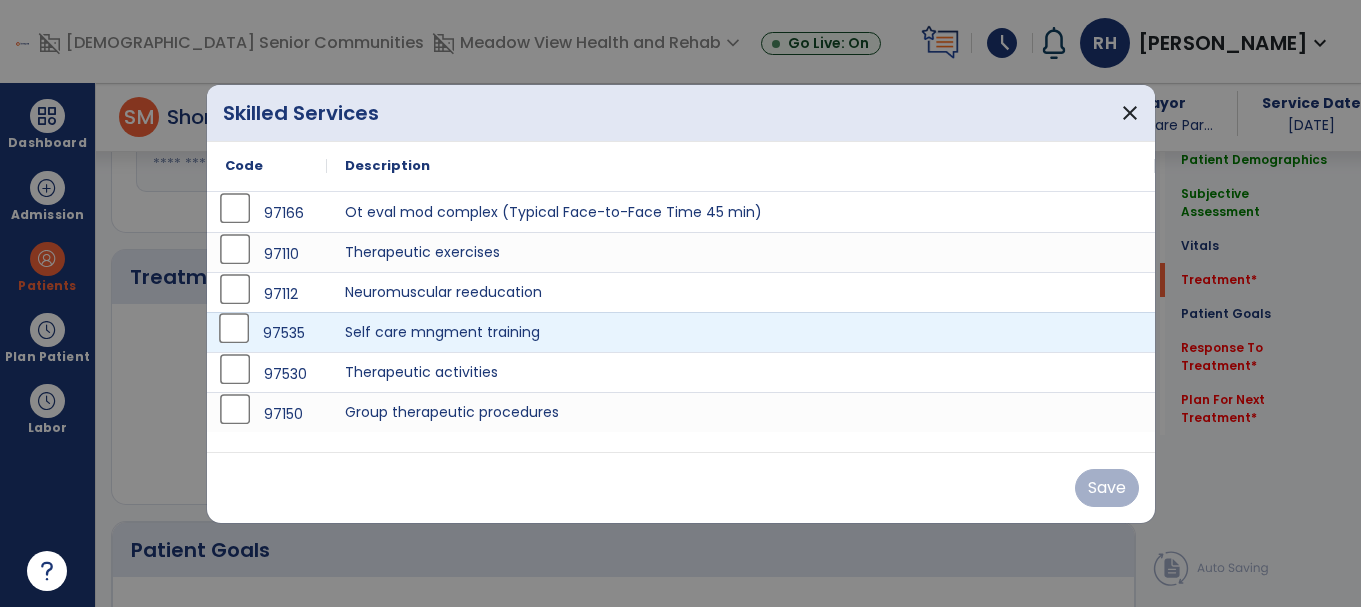 click on "97535" at bounding box center (267, 333) 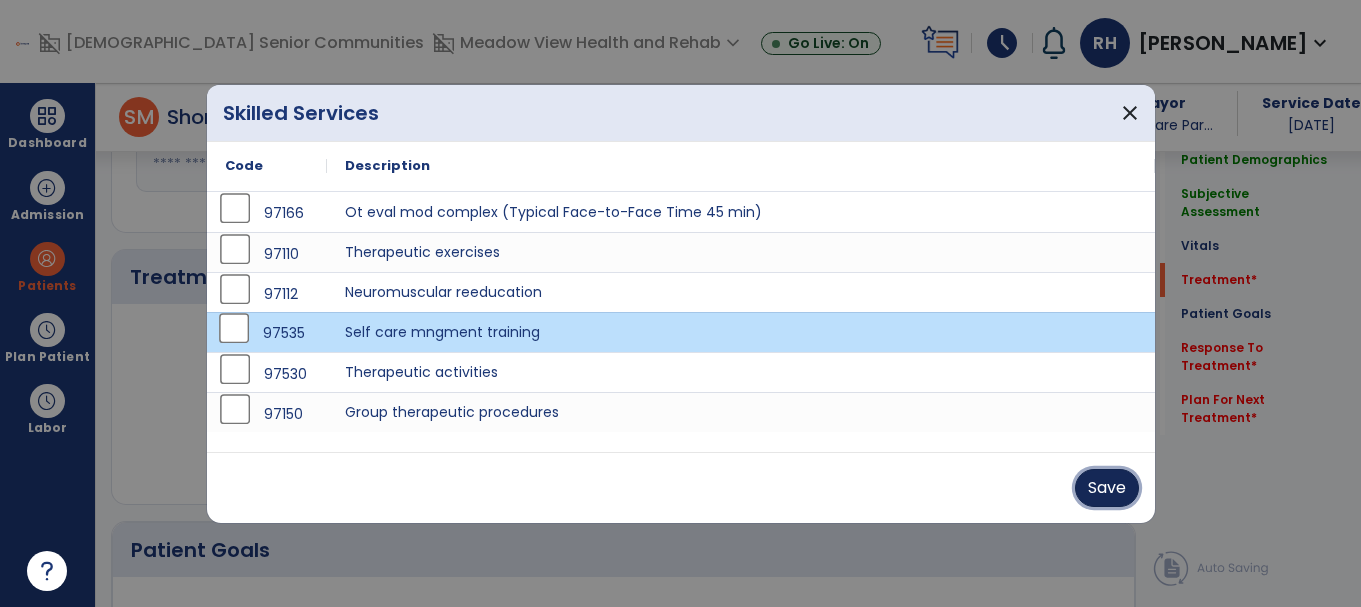 click on "Save" at bounding box center [1107, 488] 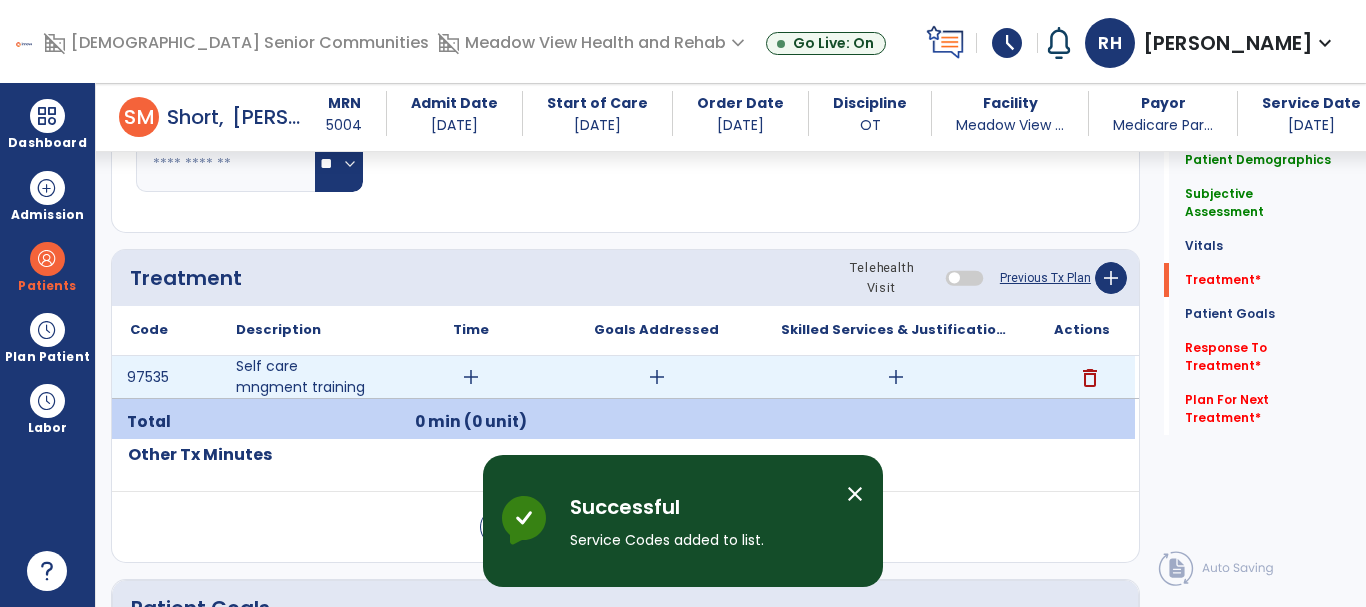 click on "add" at bounding box center (471, 377) 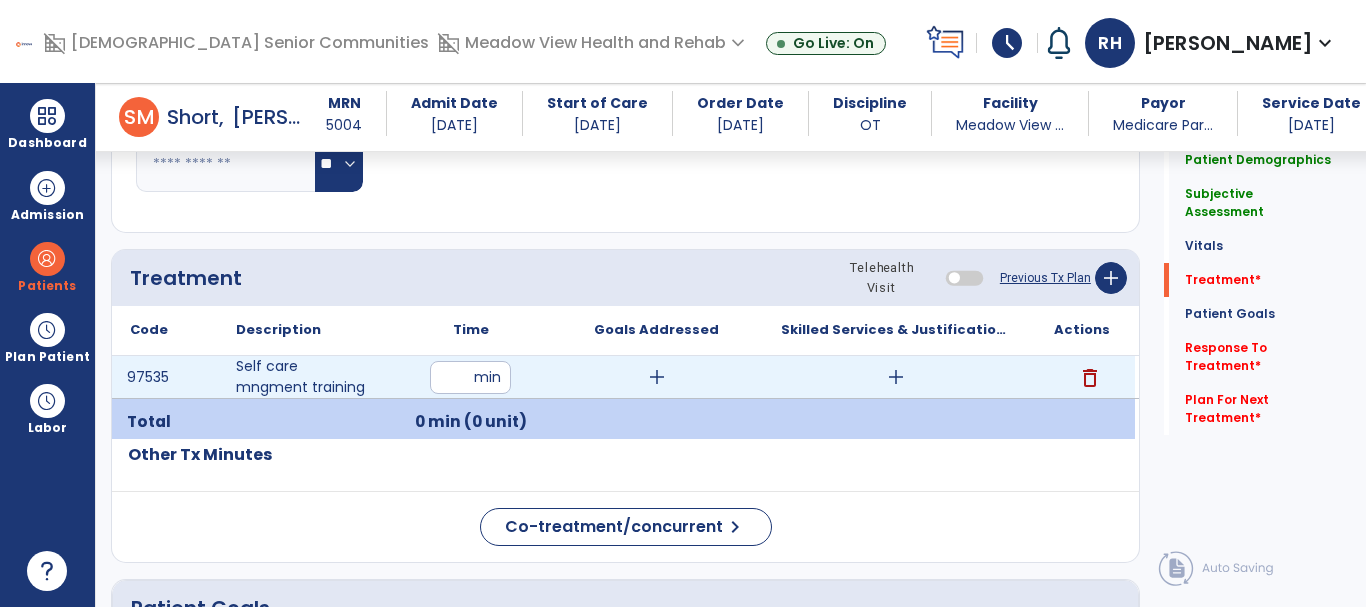 type on "**" 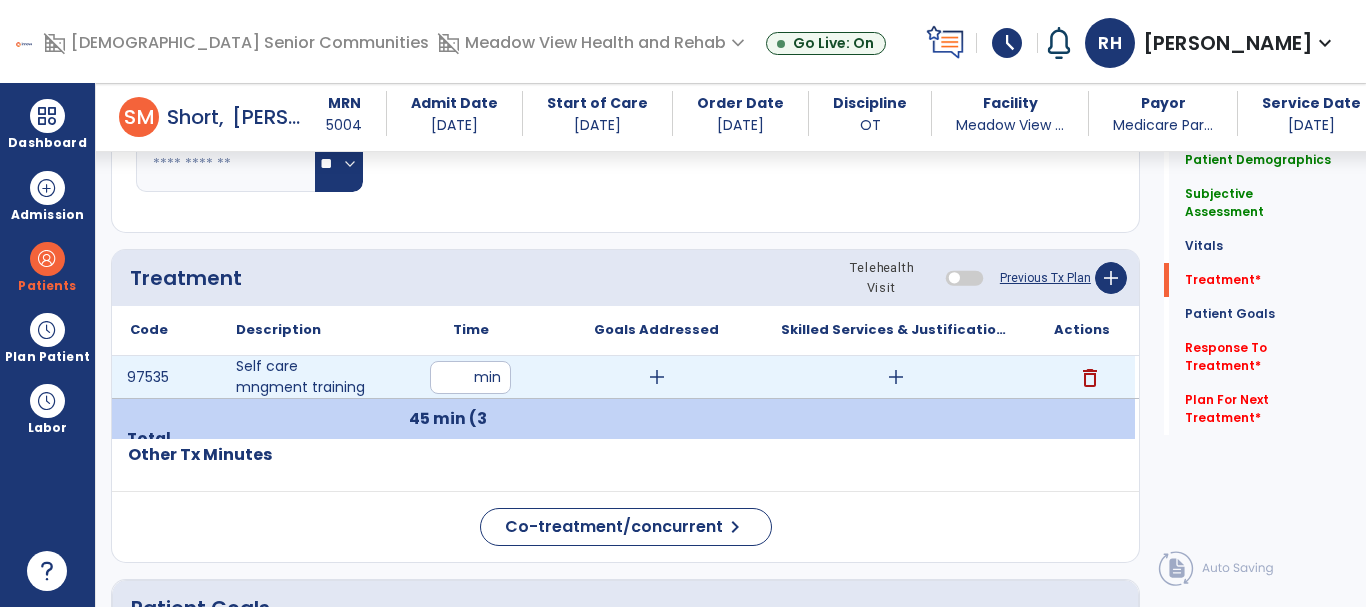 click on "add" at bounding box center [896, 377] 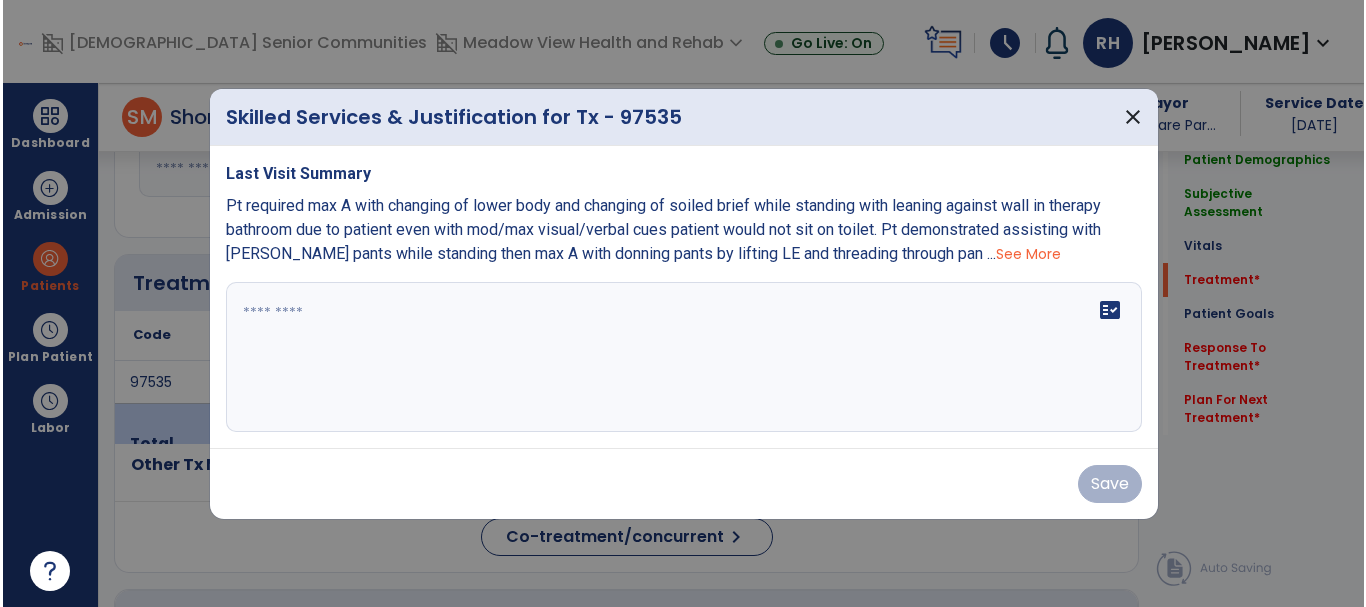scroll, scrollTop: 1000, scrollLeft: 0, axis: vertical 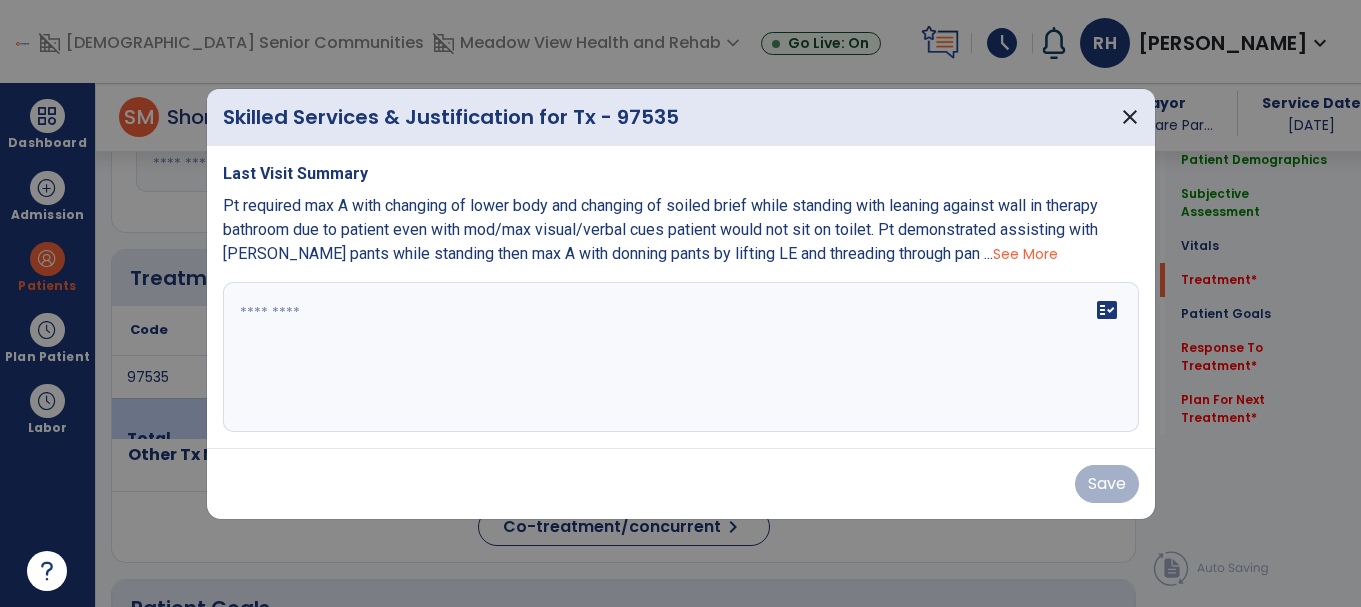 click on "fact_check" at bounding box center [681, 357] 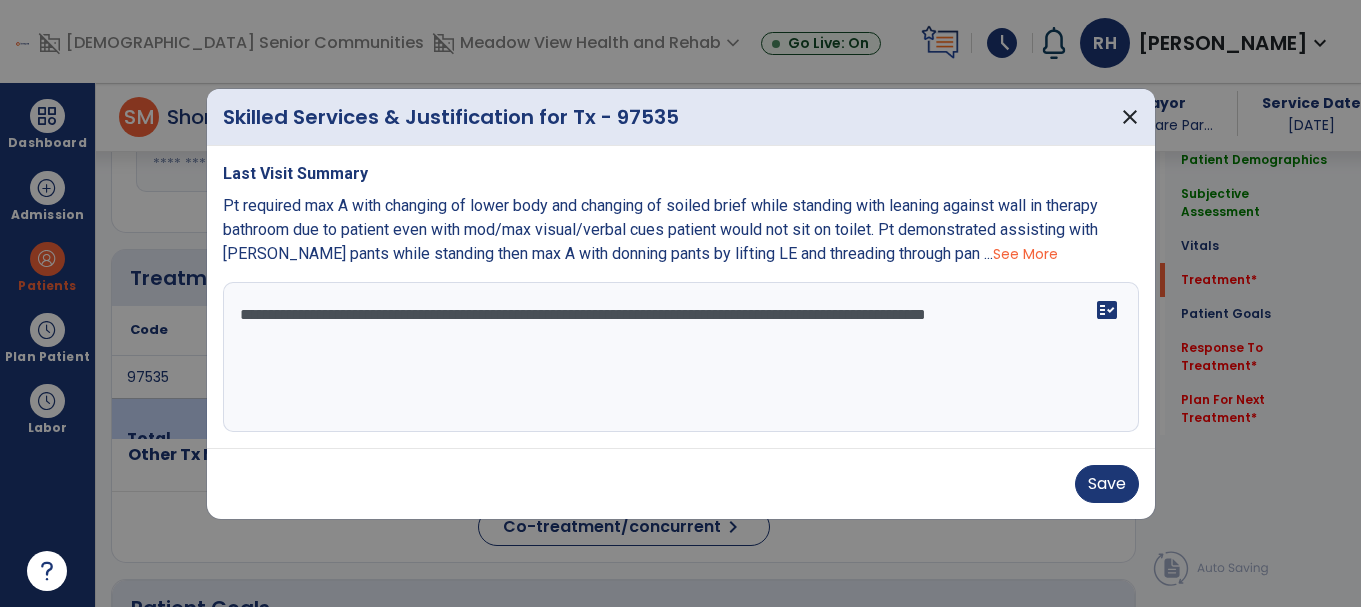 click on "**********" at bounding box center [681, 357] 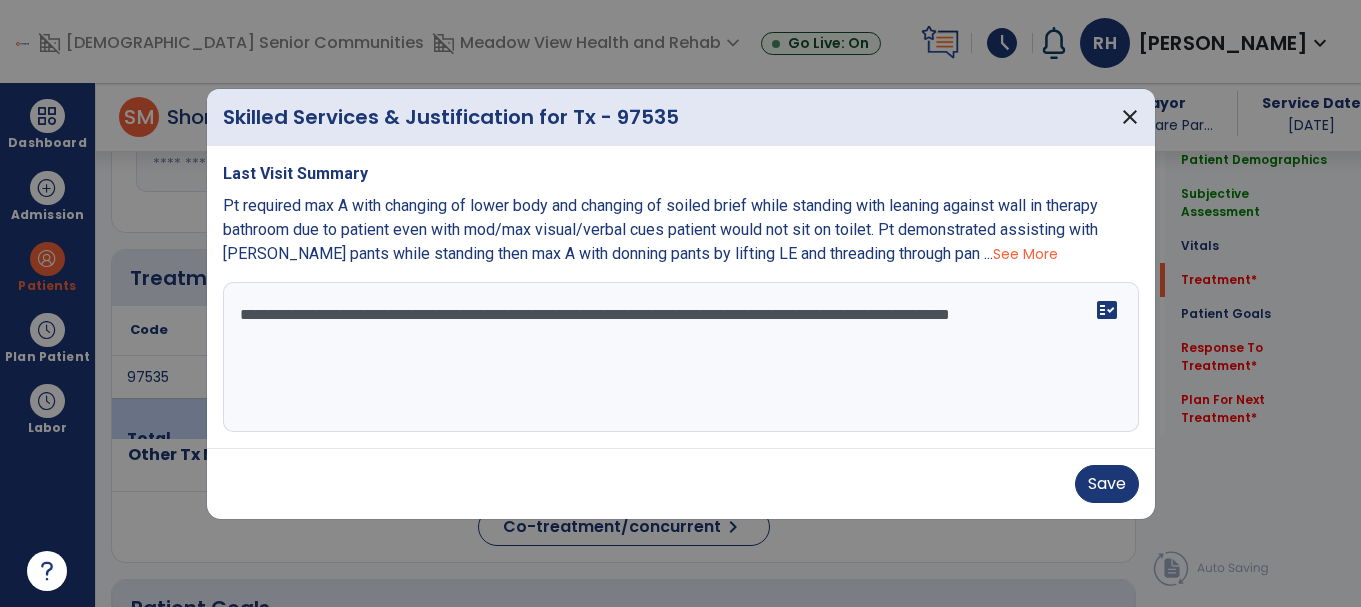 click on "**********" at bounding box center [681, 357] 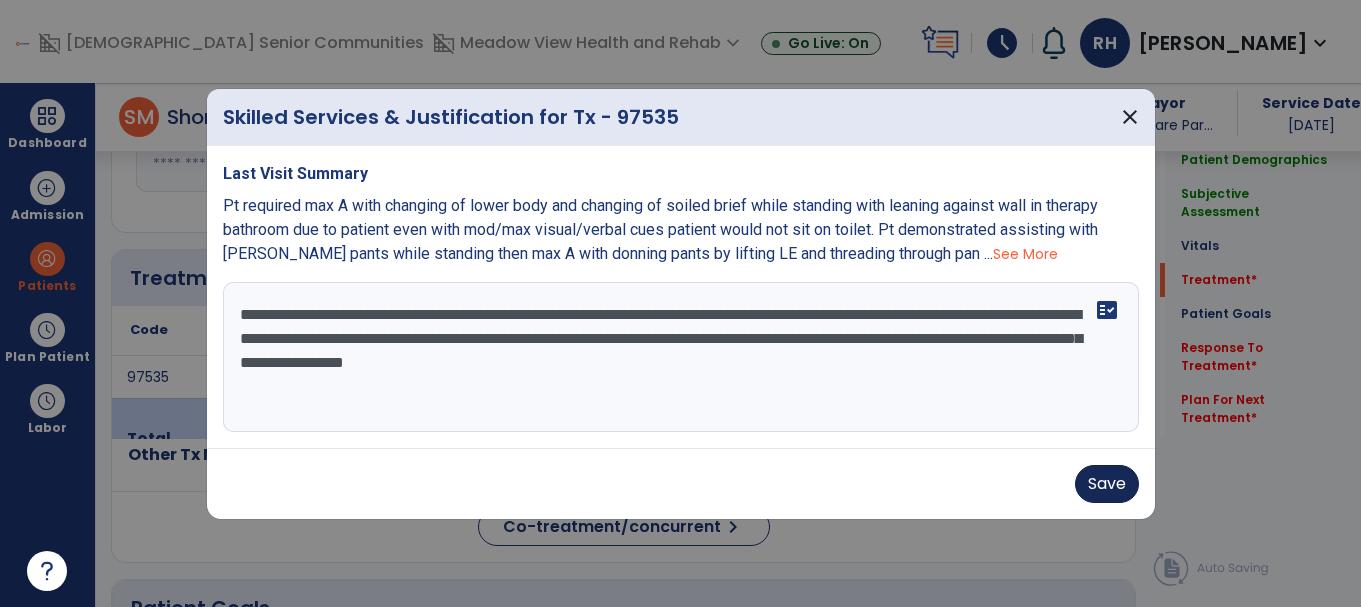 type on "**********" 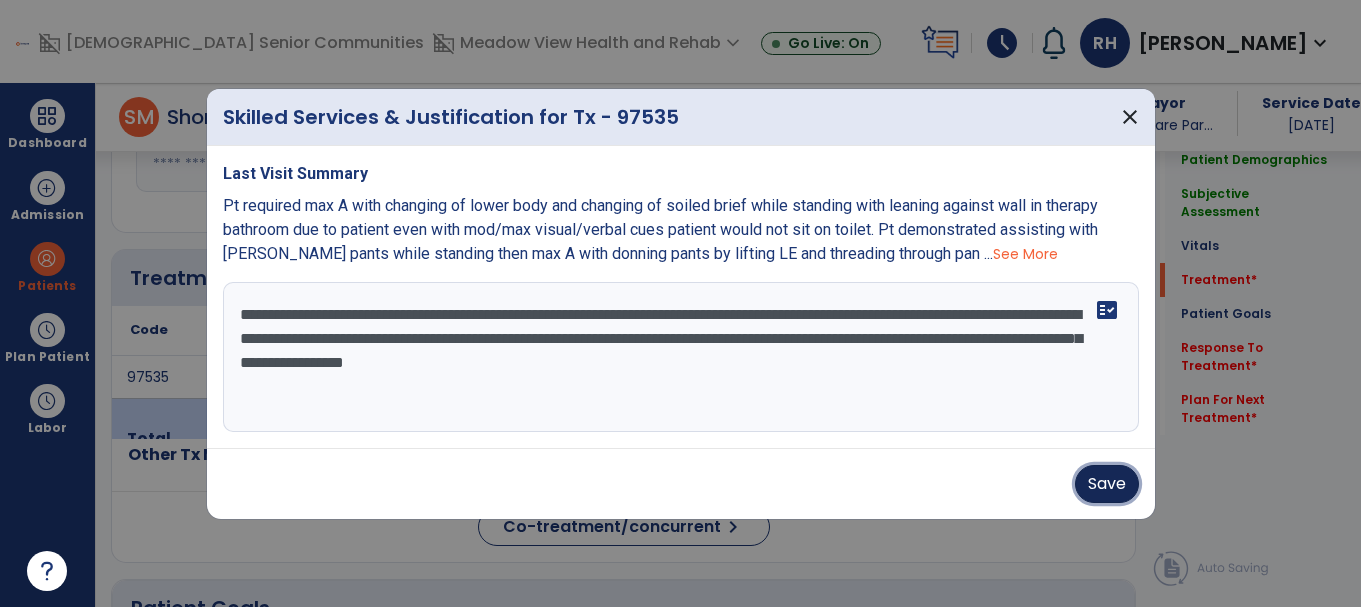 click on "Save" at bounding box center (1107, 484) 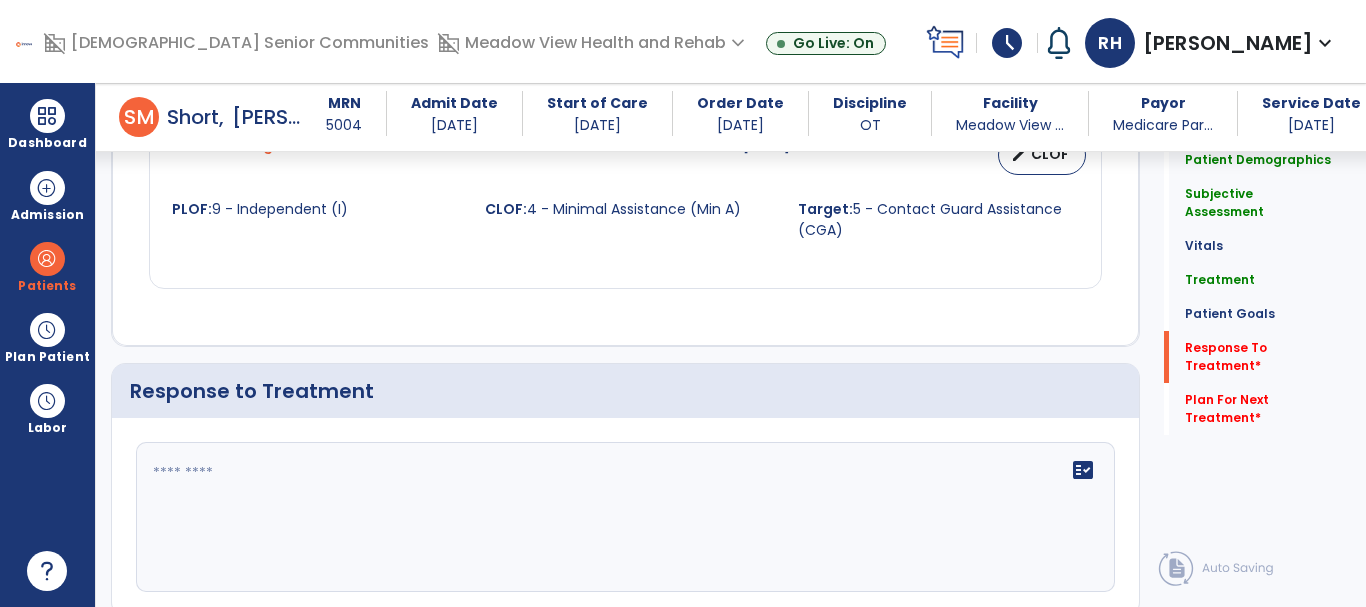 scroll, scrollTop: 2600, scrollLeft: 0, axis: vertical 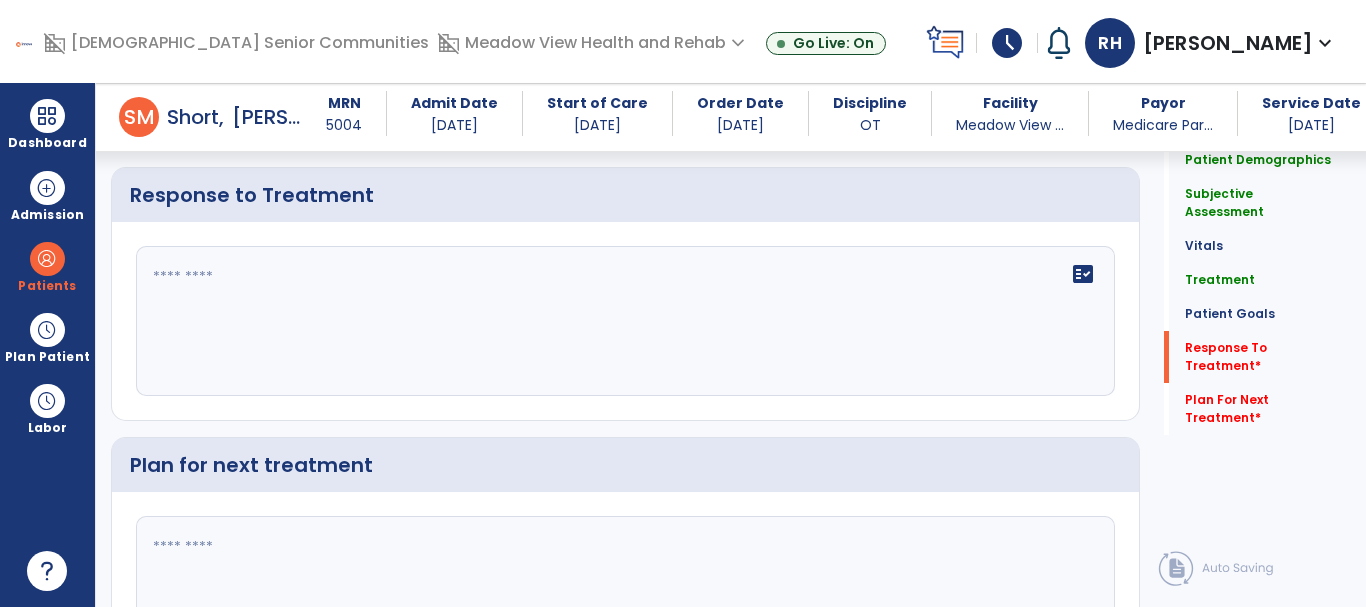 click 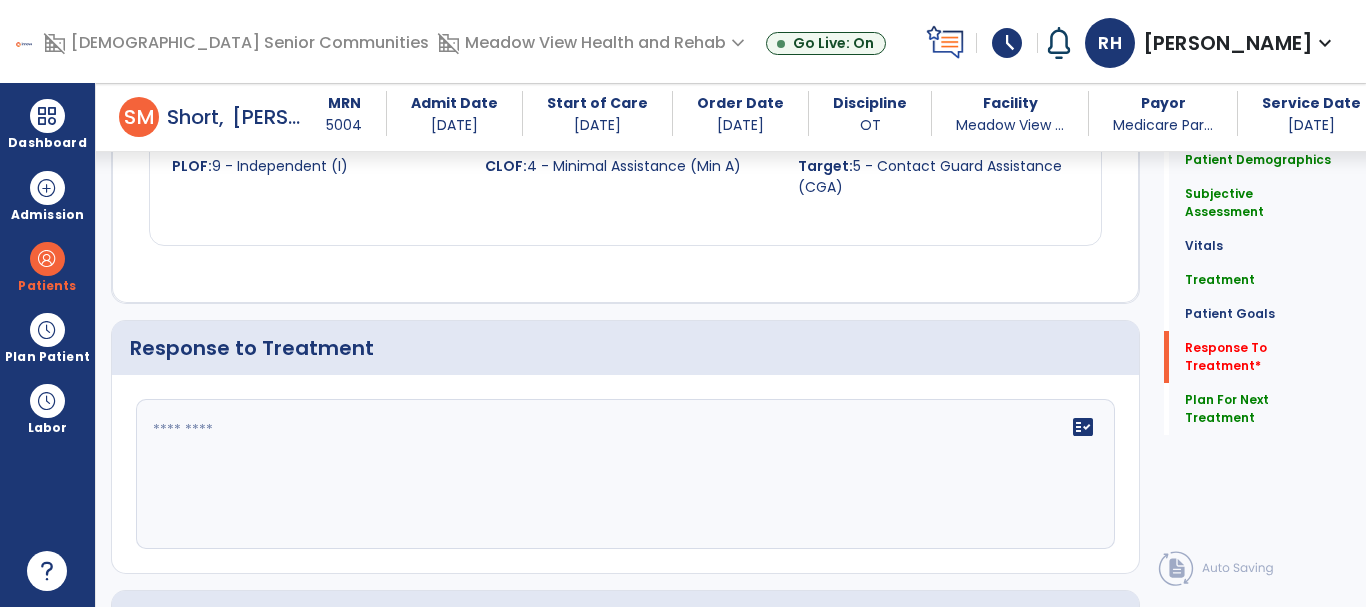 scroll, scrollTop: 2500, scrollLeft: 0, axis: vertical 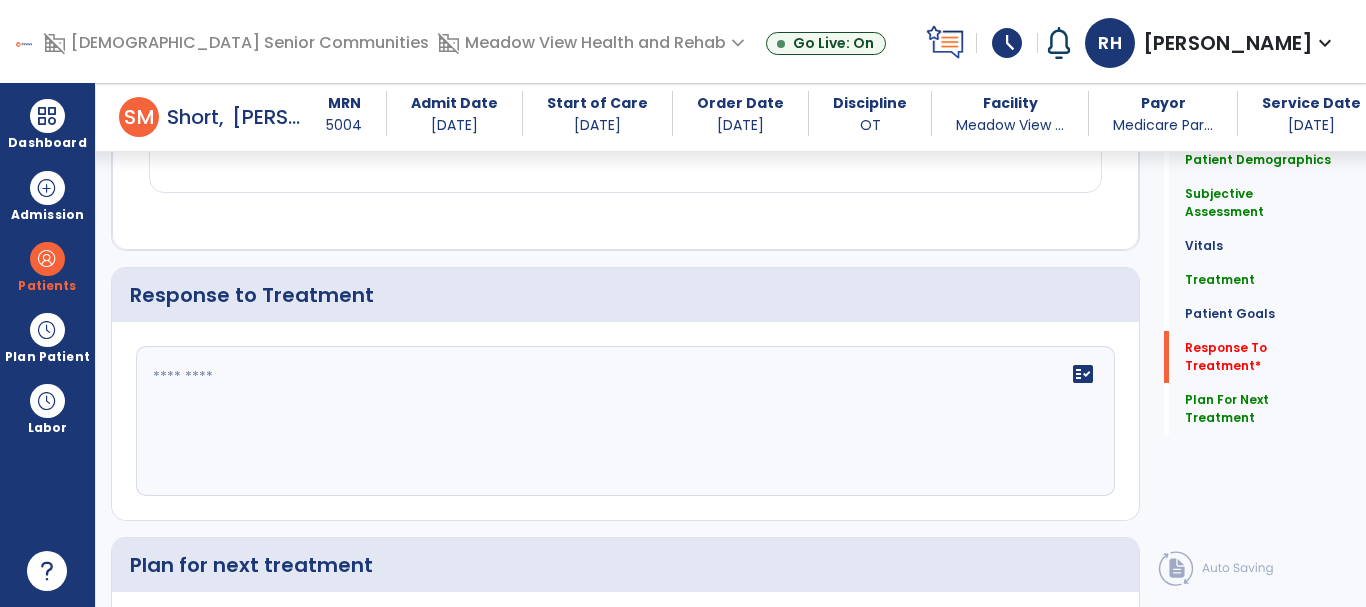 type on "**********" 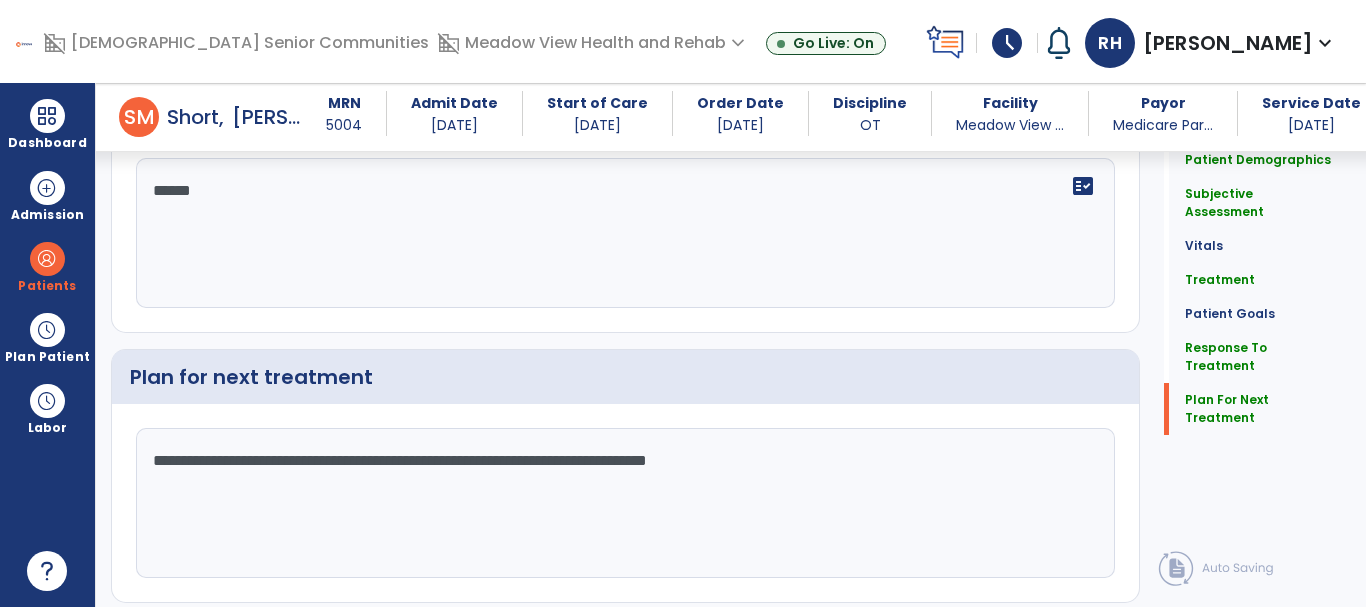 scroll, scrollTop: 2688, scrollLeft: 0, axis: vertical 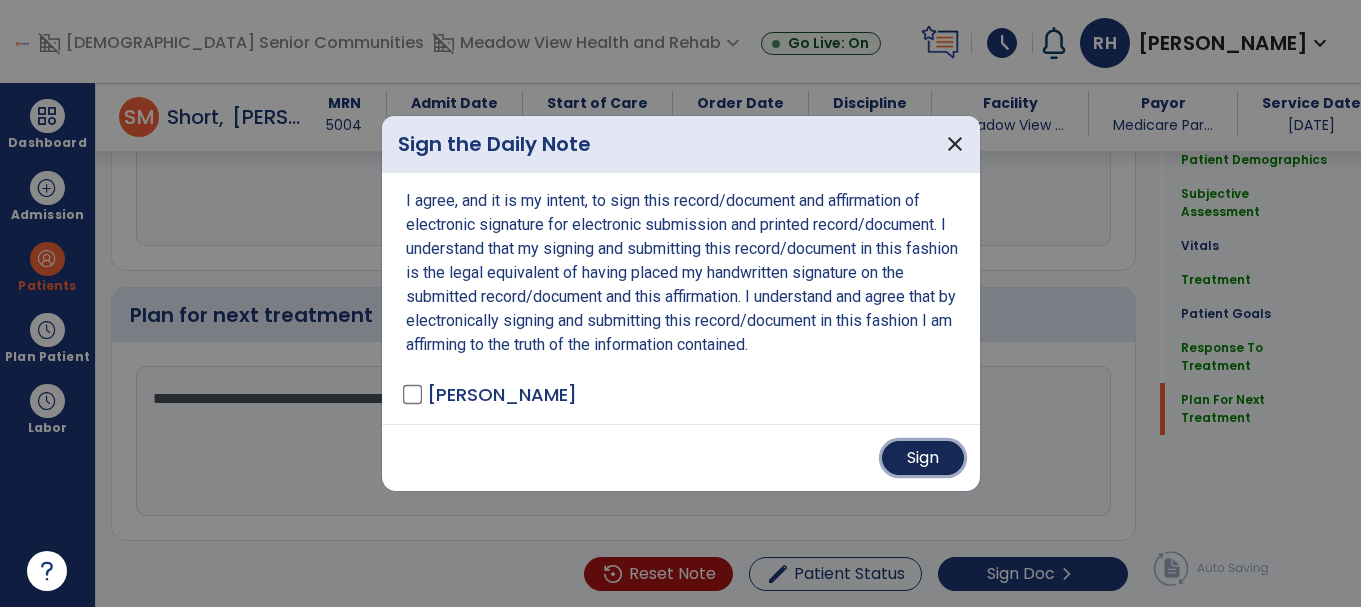 click on "Sign" at bounding box center [923, 458] 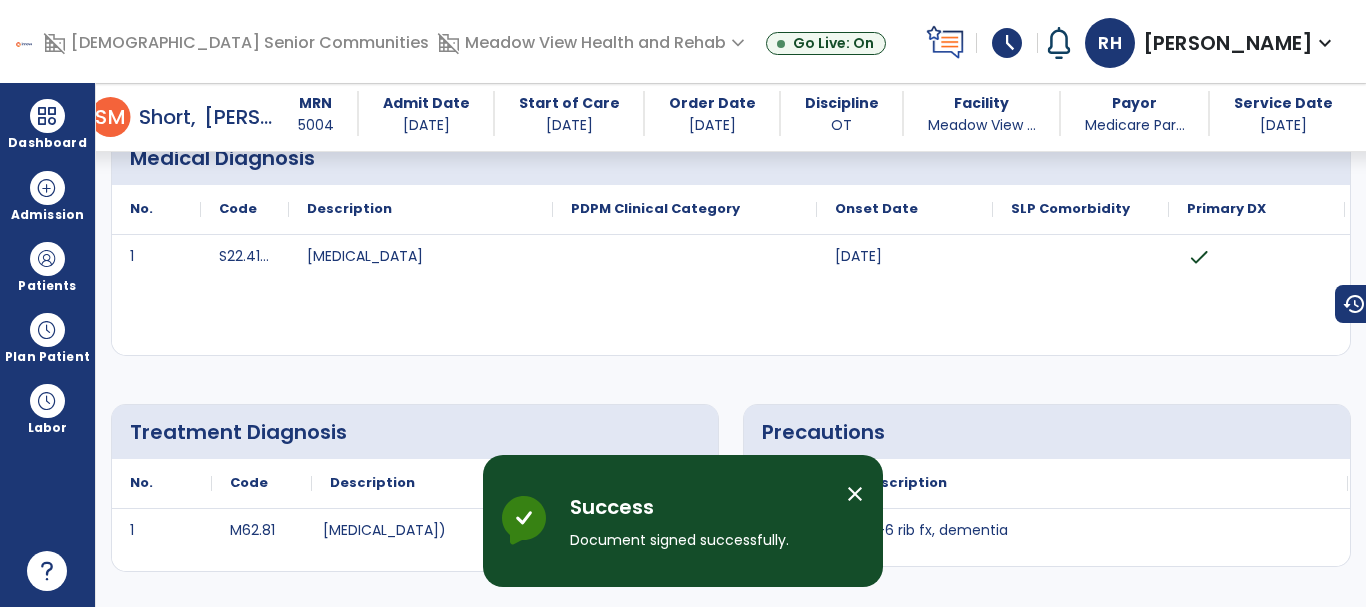 scroll, scrollTop: 0, scrollLeft: 0, axis: both 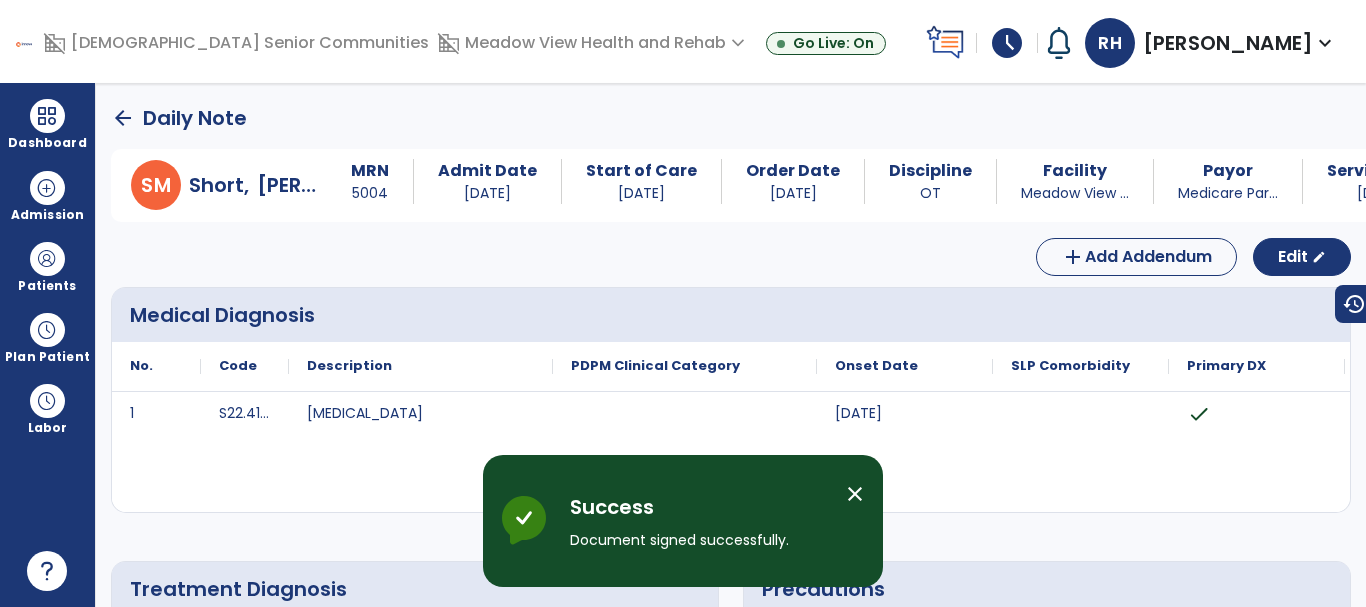 click on "arrow_back" 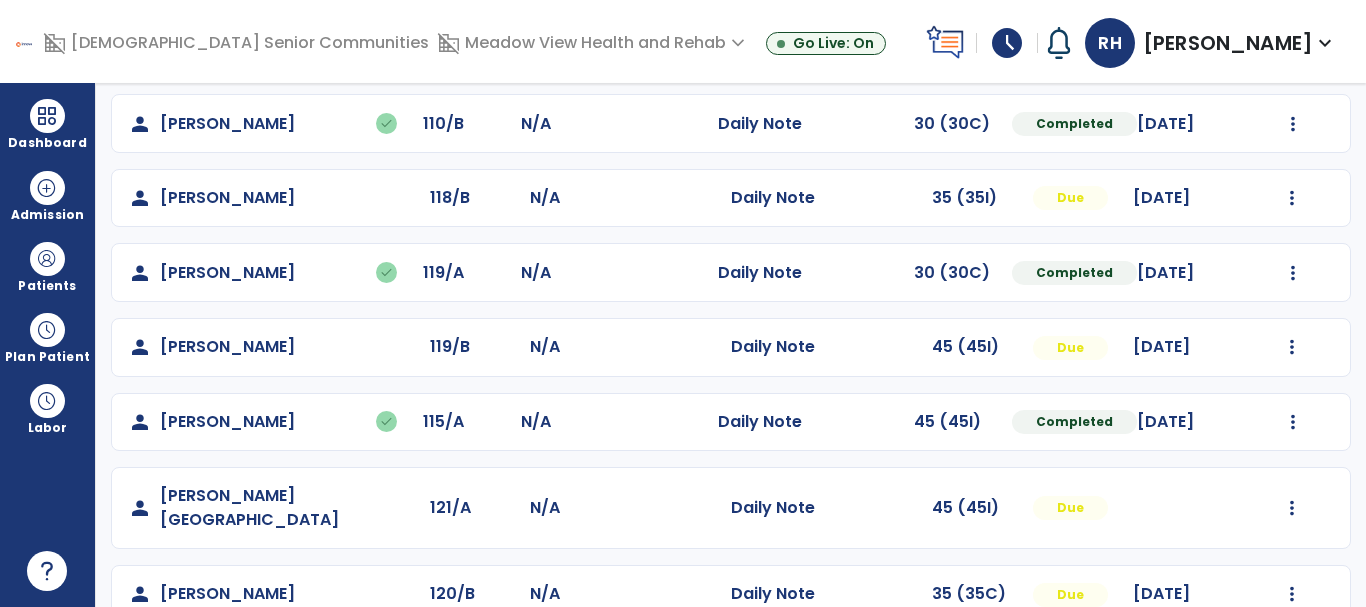 scroll, scrollTop: 256, scrollLeft: 0, axis: vertical 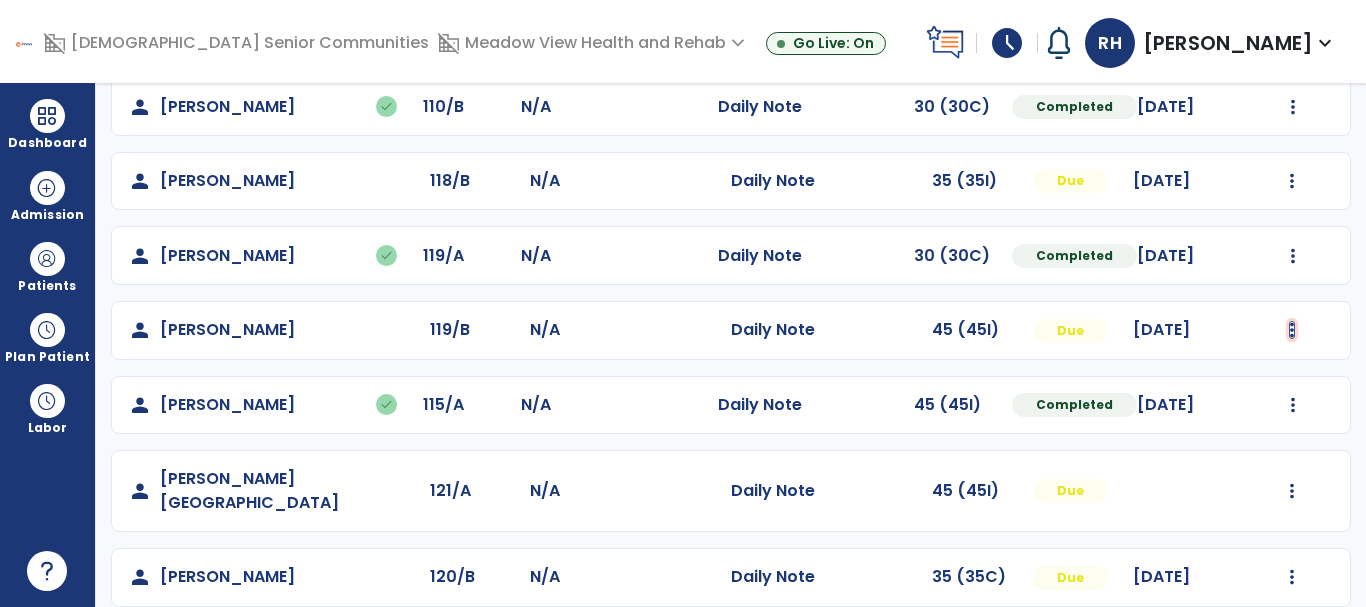 click at bounding box center (1293, 32) 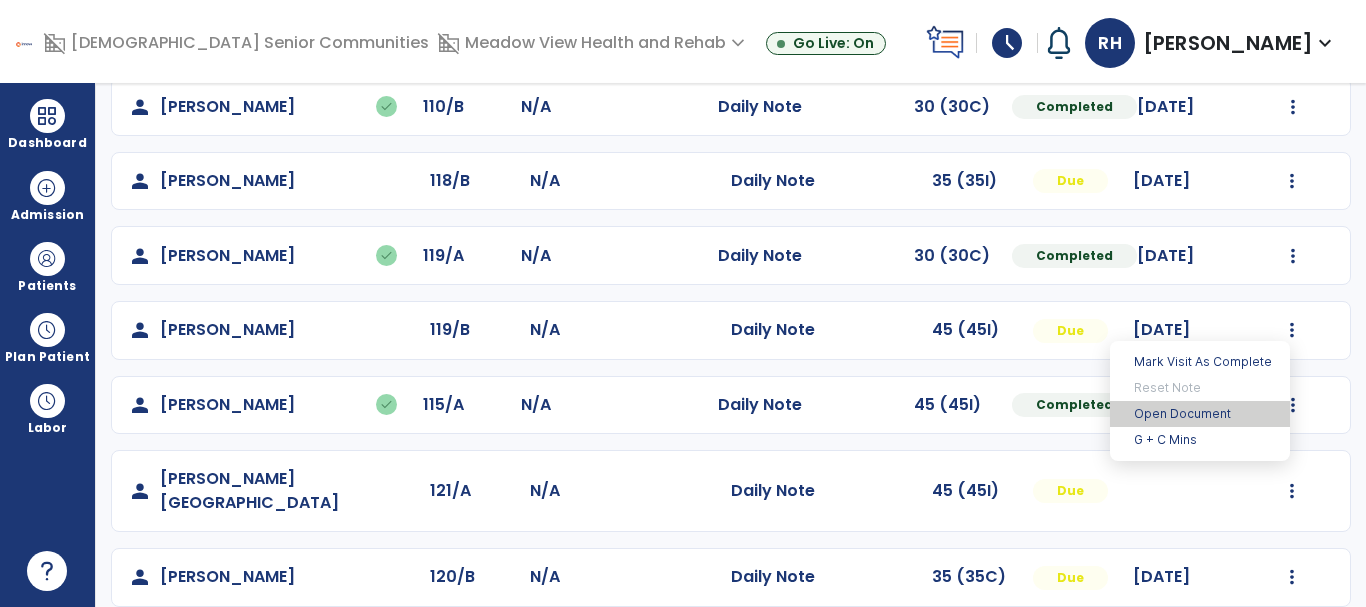 click on "Open Document" at bounding box center (1200, 414) 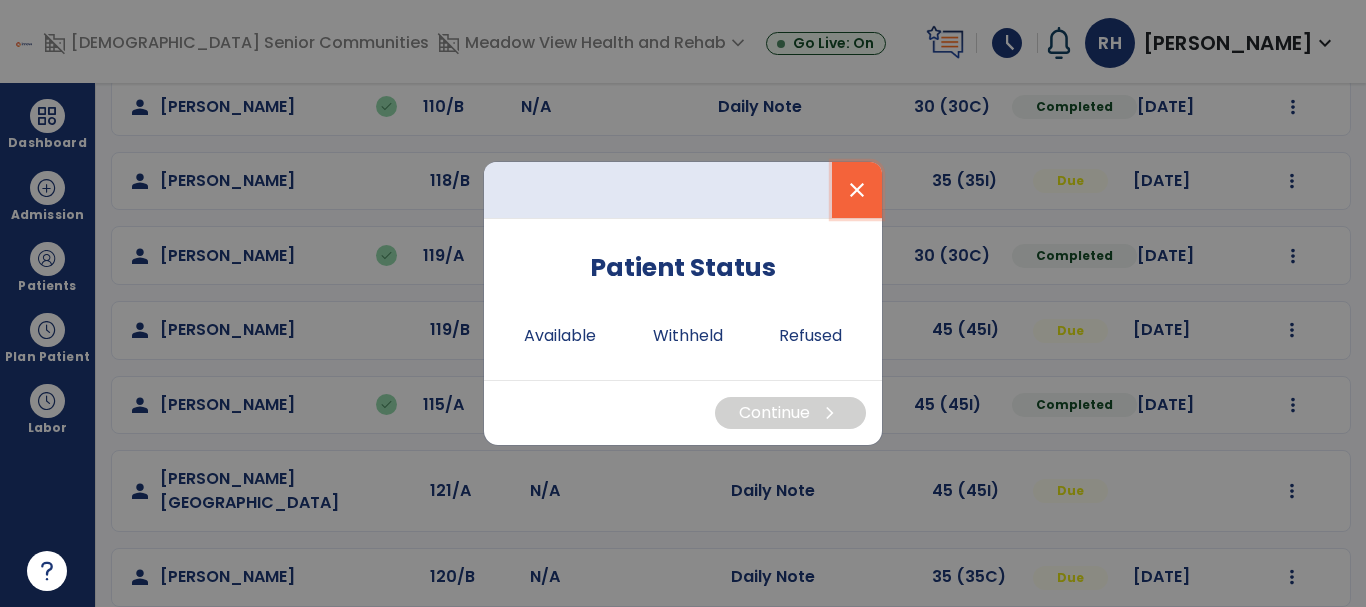 click on "close" at bounding box center (857, 190) 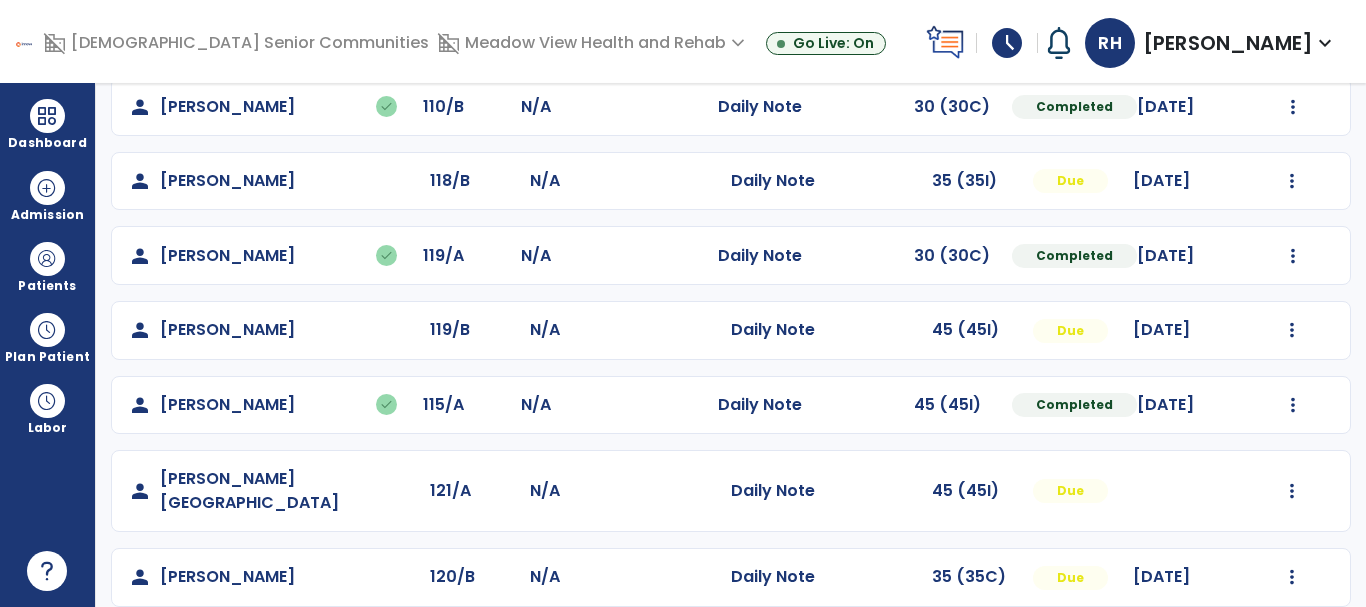 scroll, scrollTop: 0, scrollLeft: 0, axis: both 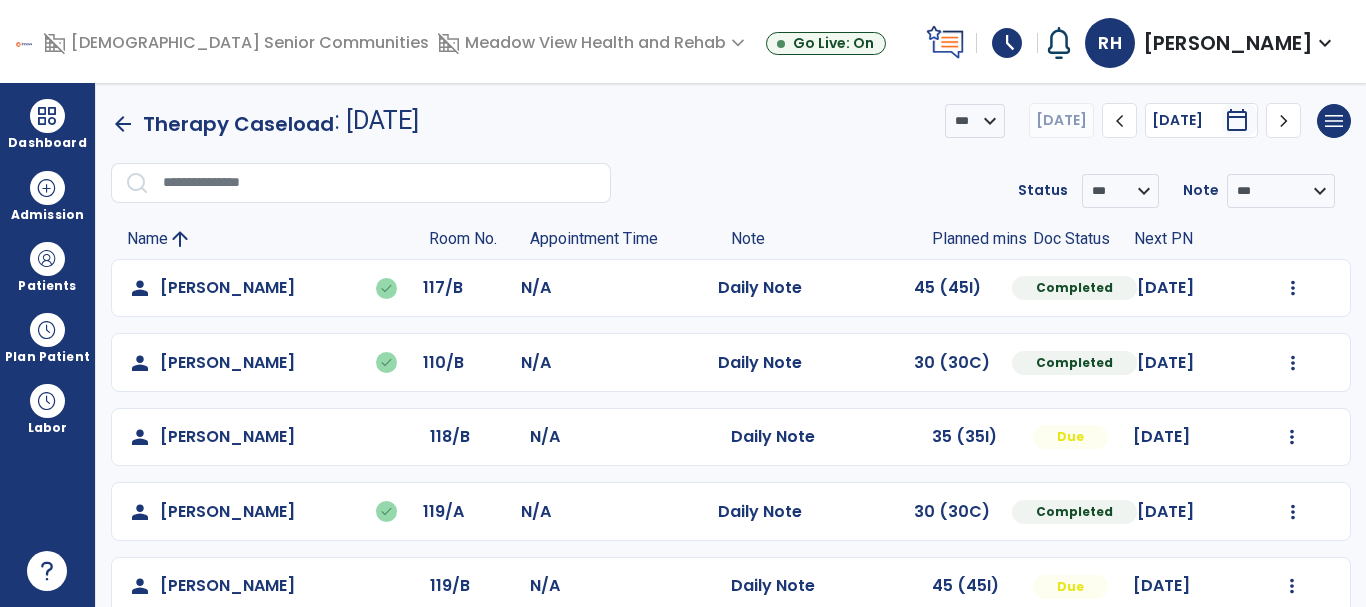 click on "arrow_back" 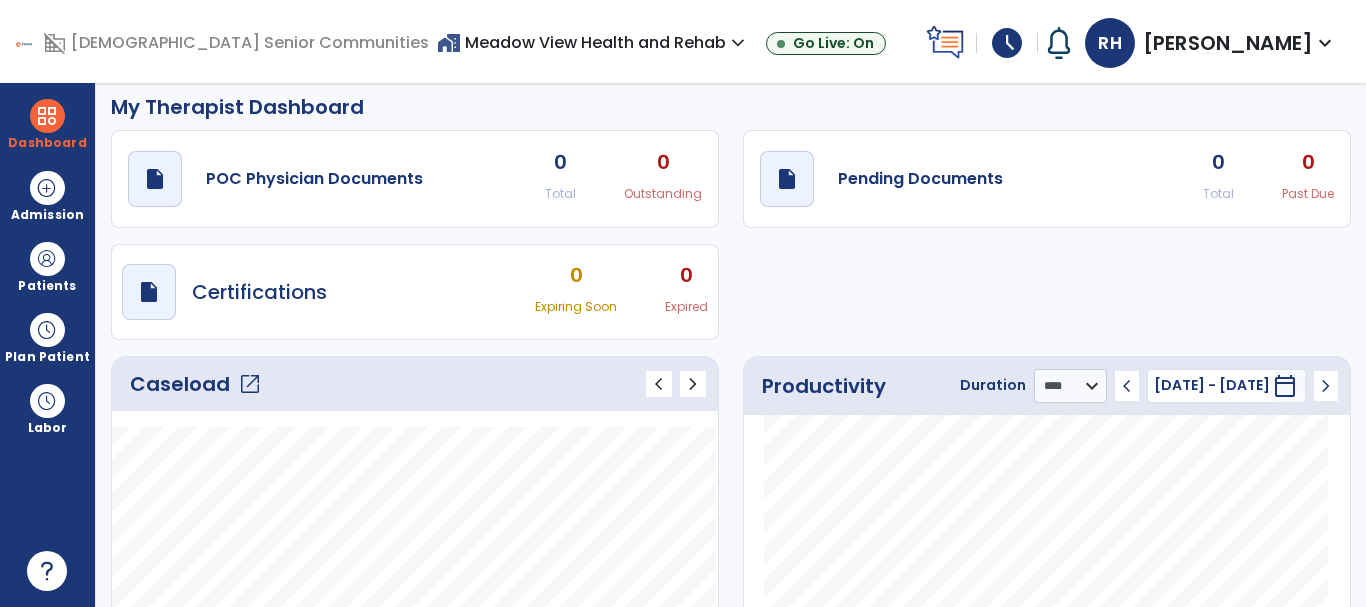scroll, scrollTop: 0, scrollLeft: 0, axis: both 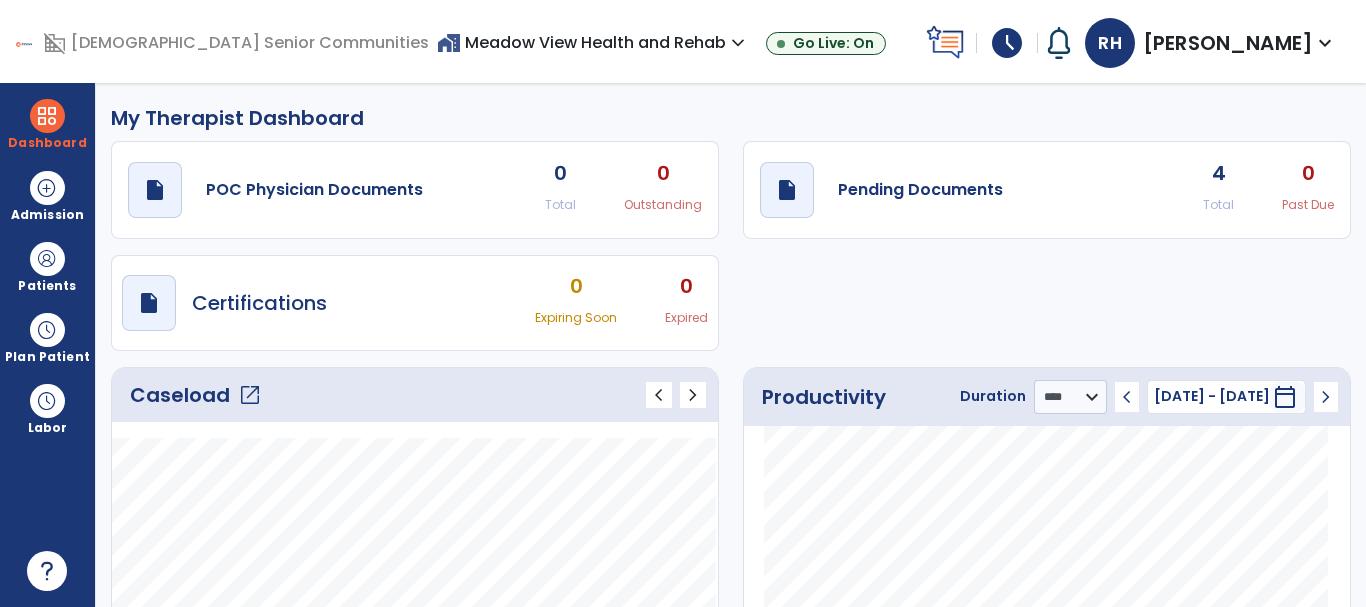 click on "open_in_new" 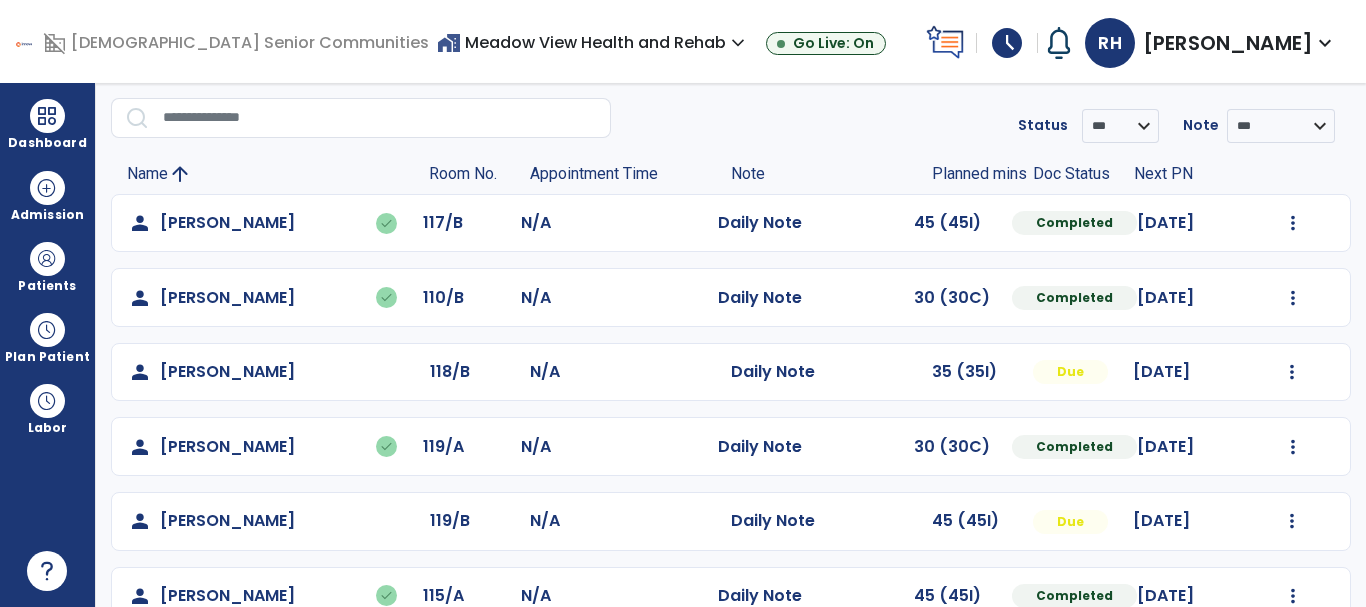 scroll, scrollTop: 100, scrollLeft: 0, axis: vertical 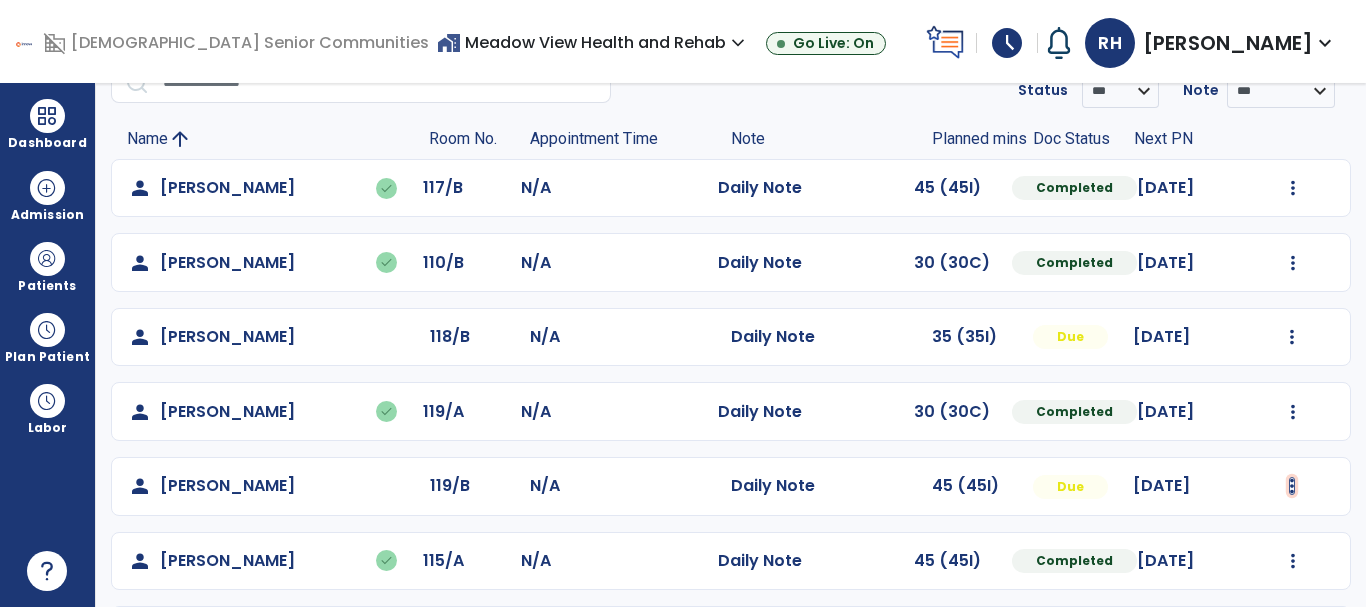 click at bounding box center (1293, 188) 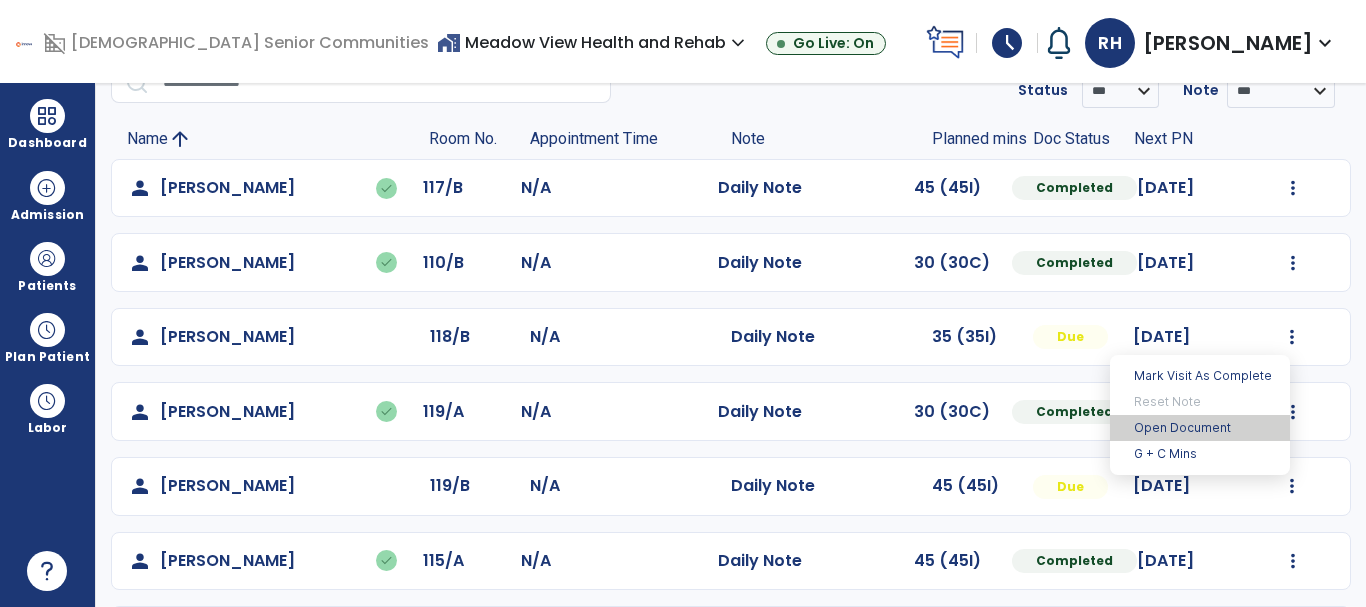 click on "Open Document" at bounding box center (1200, 428) 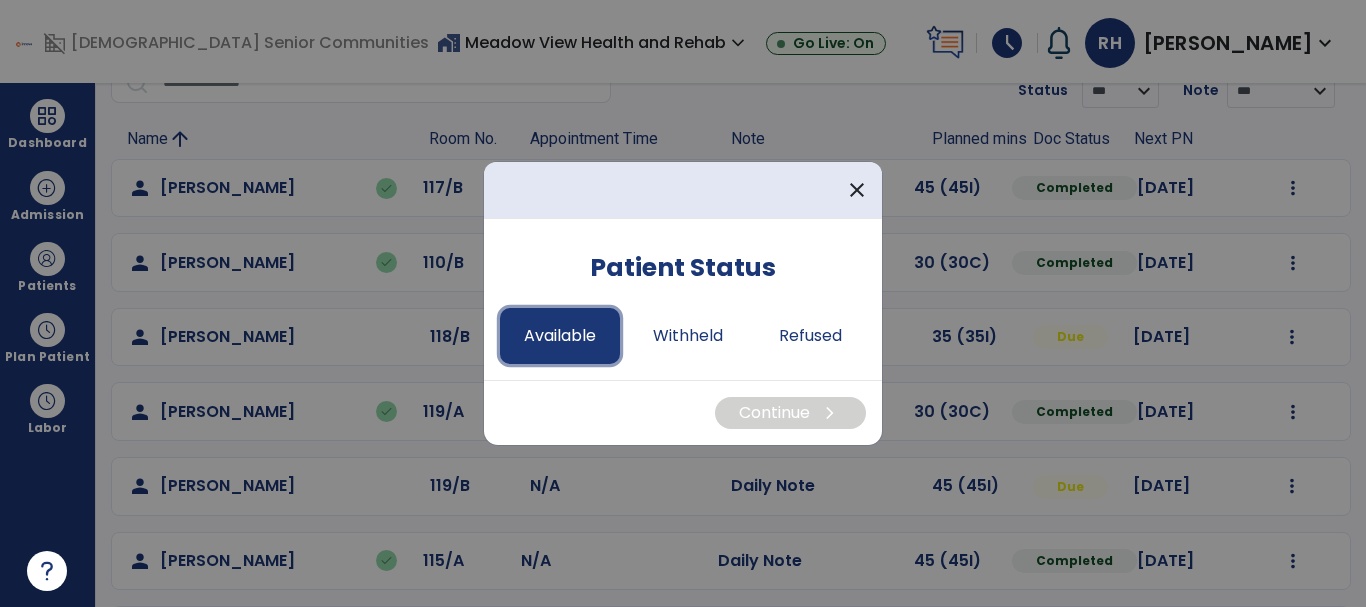 click on "Available" at bounding box center [560, 336] 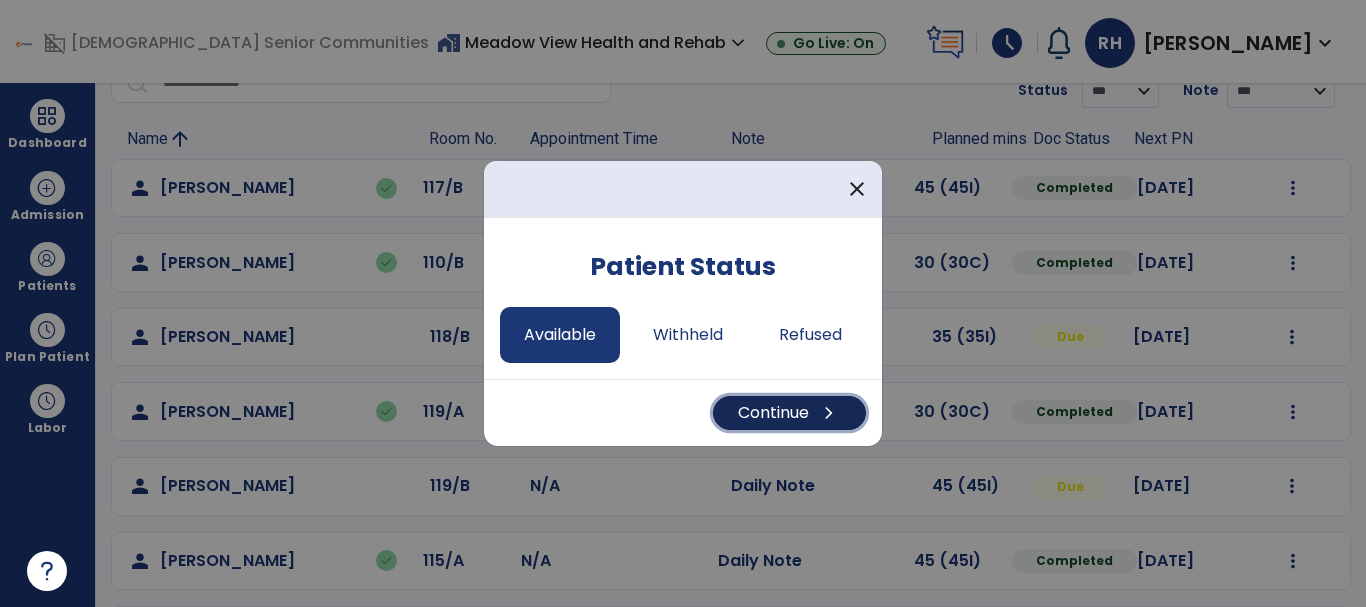 click on "Continue   chevron_right" at bounding box center [789, 413] 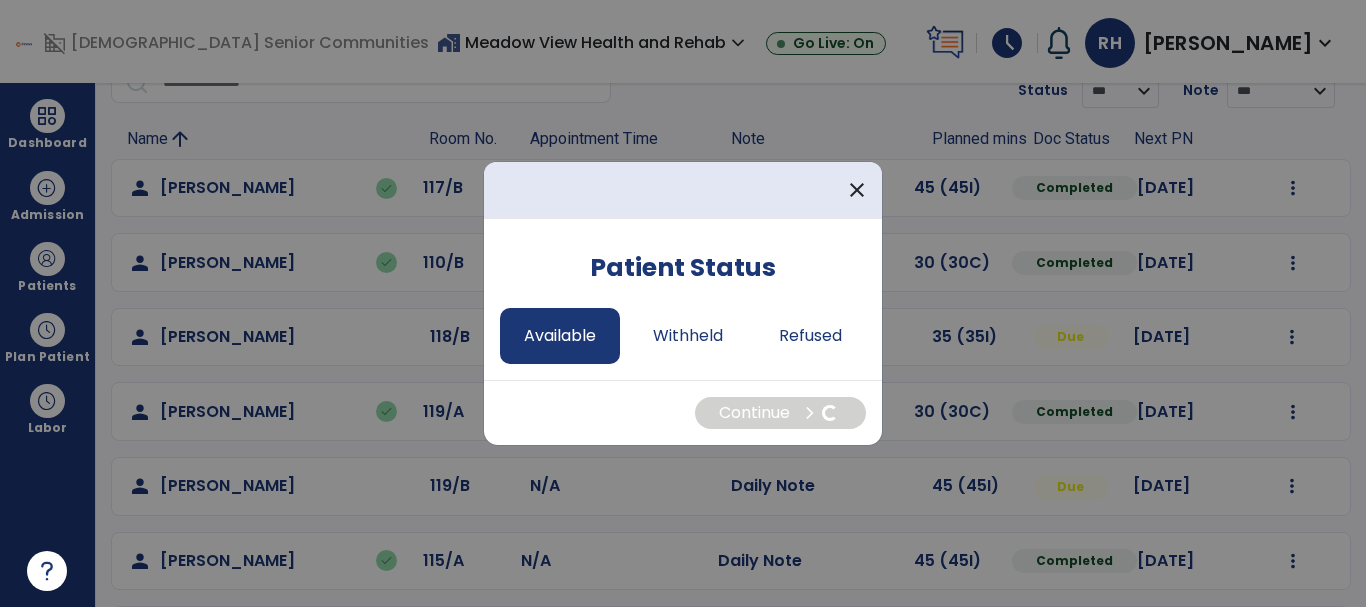 select on "*" 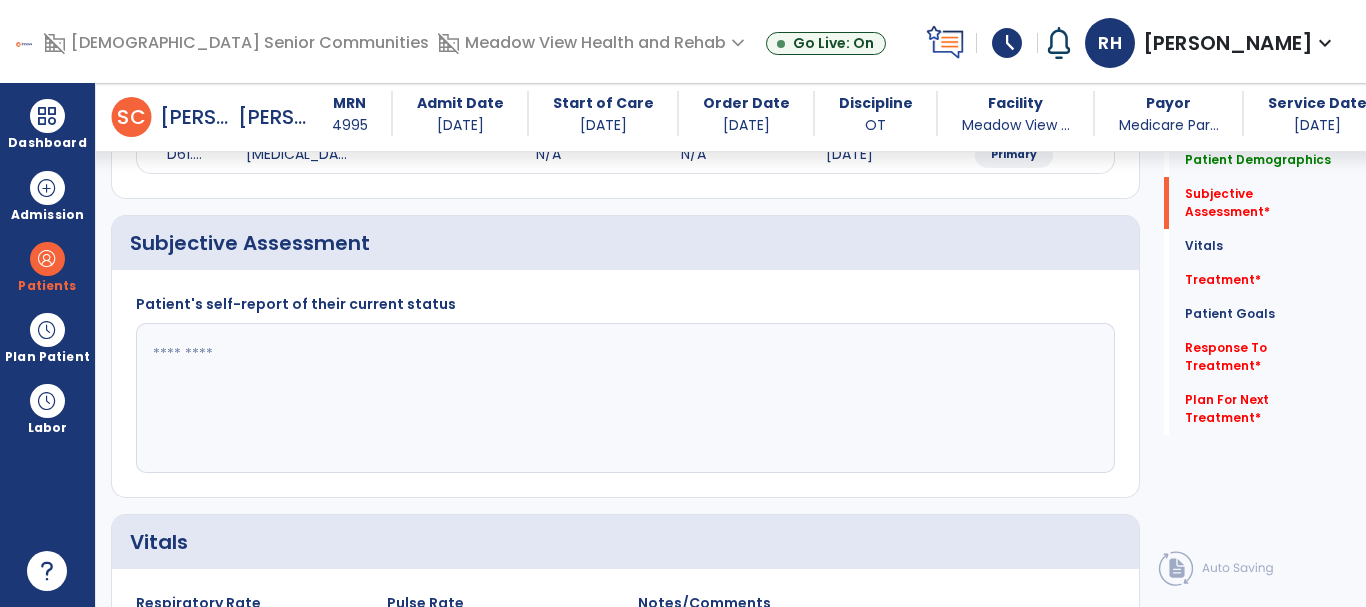 scroll, scrollTop: 400, scrollLeft: 0, axis: vertical 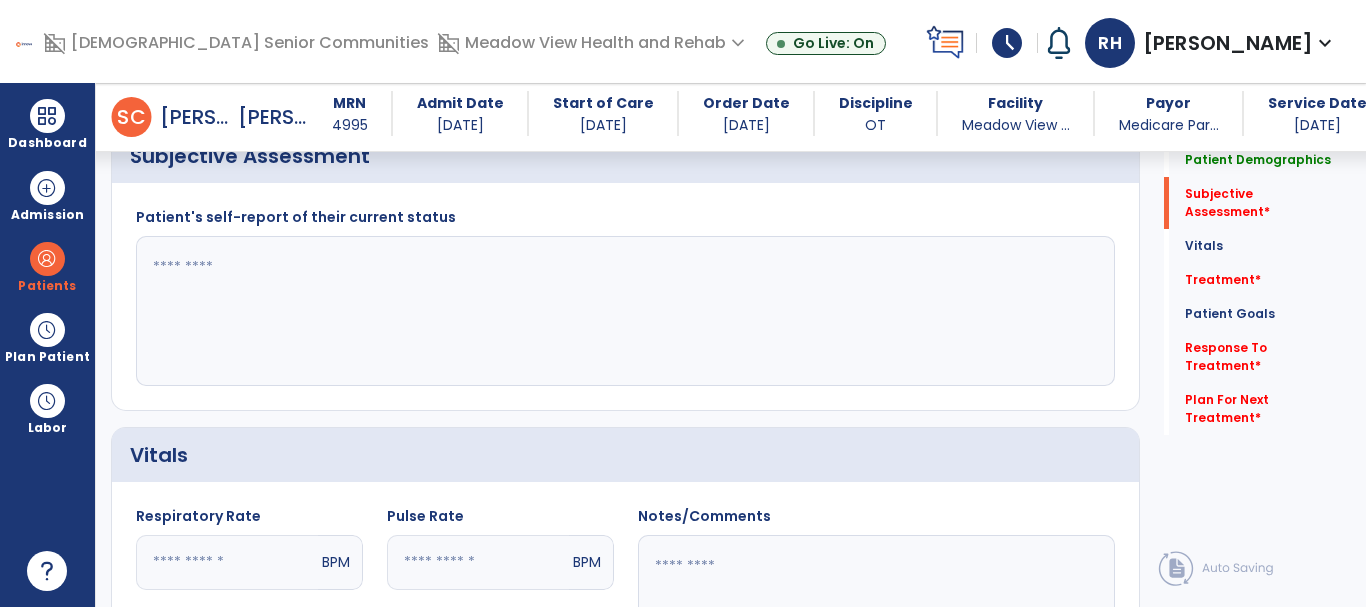 click 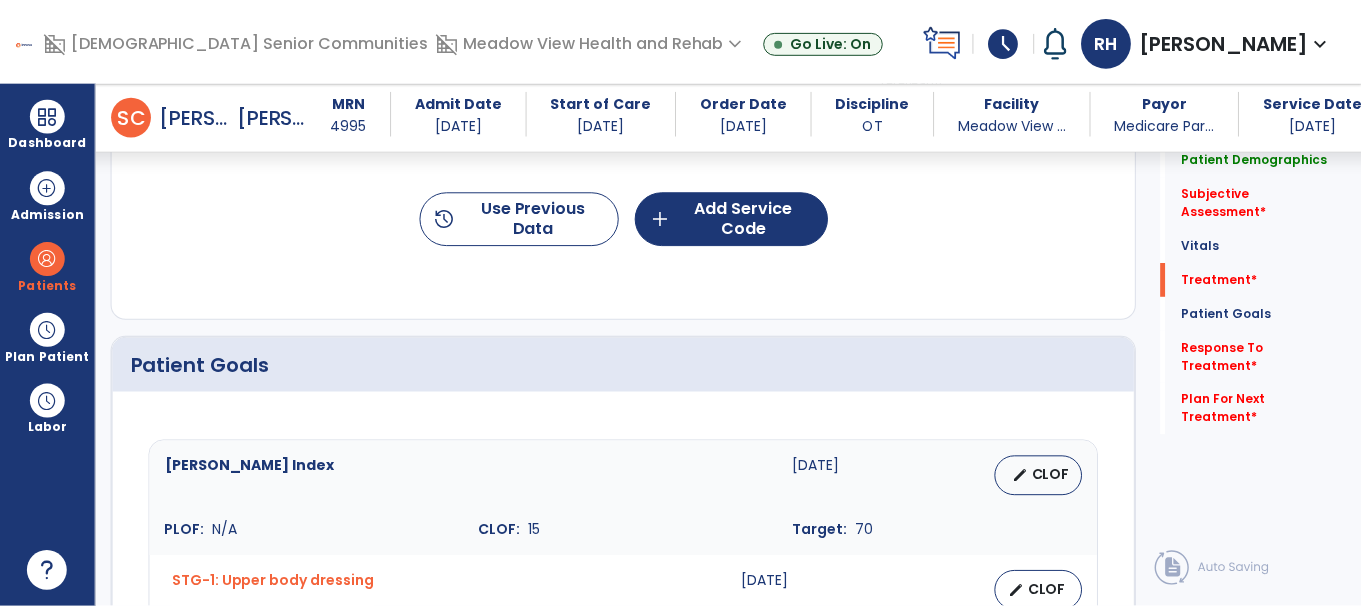 scroll, scrollTop: 1200, scrollLeft: 0, axis: vertical 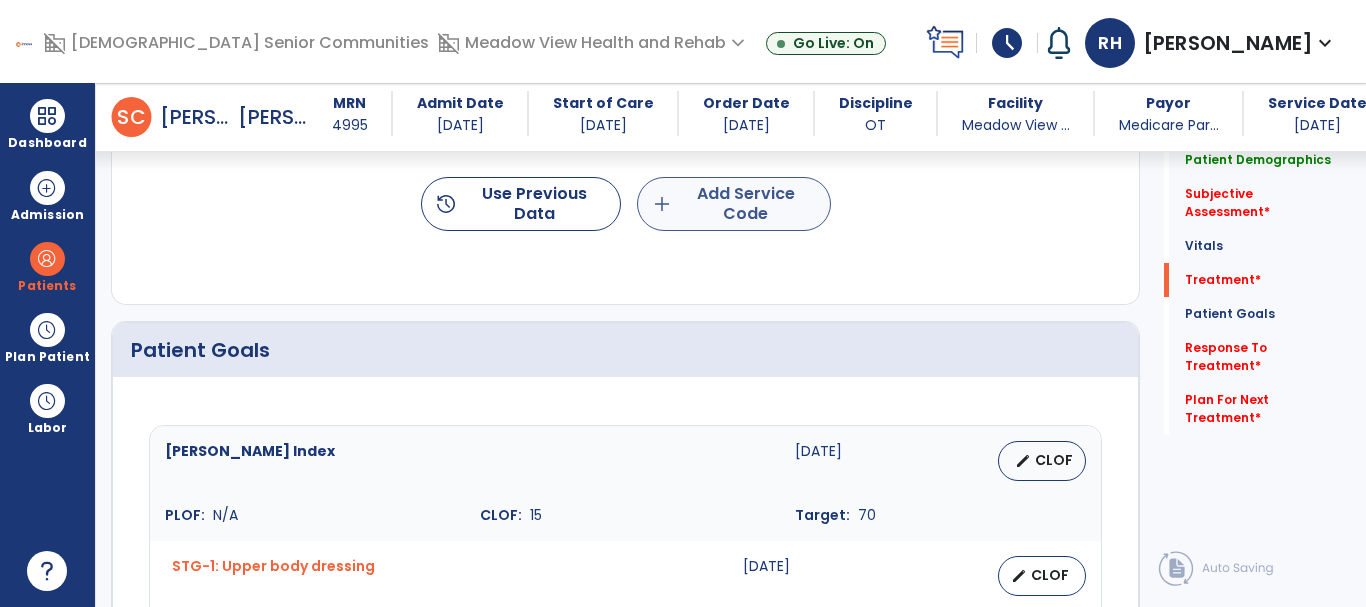 type on "****" 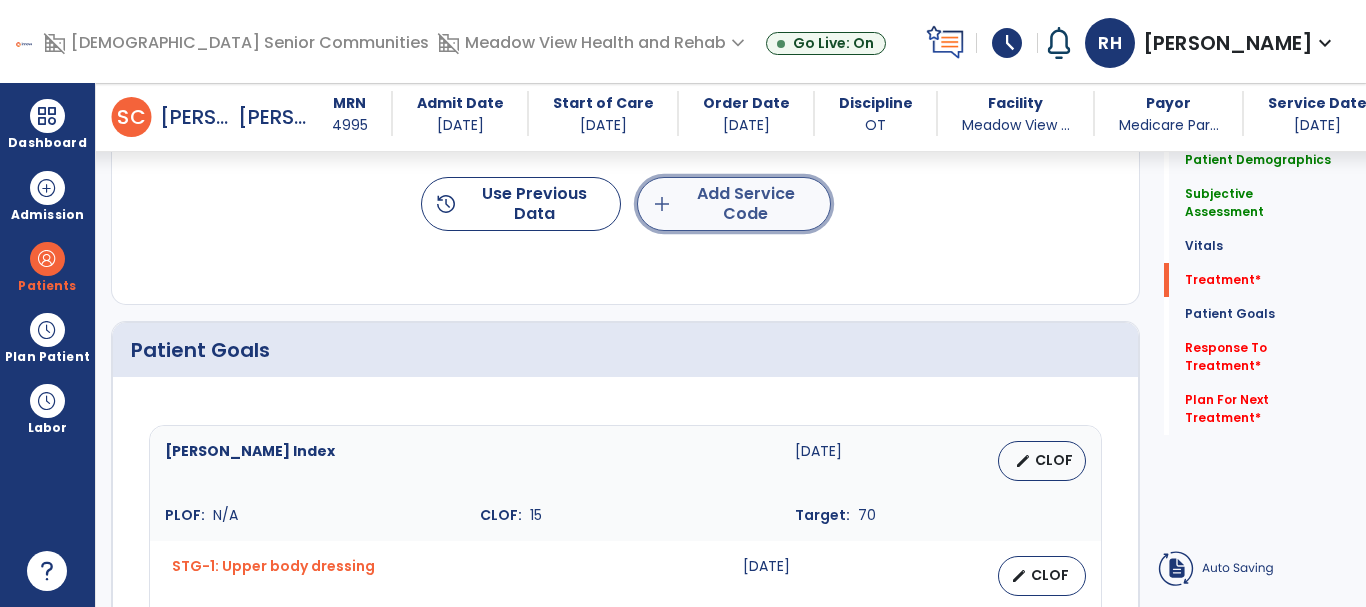 click on "add" 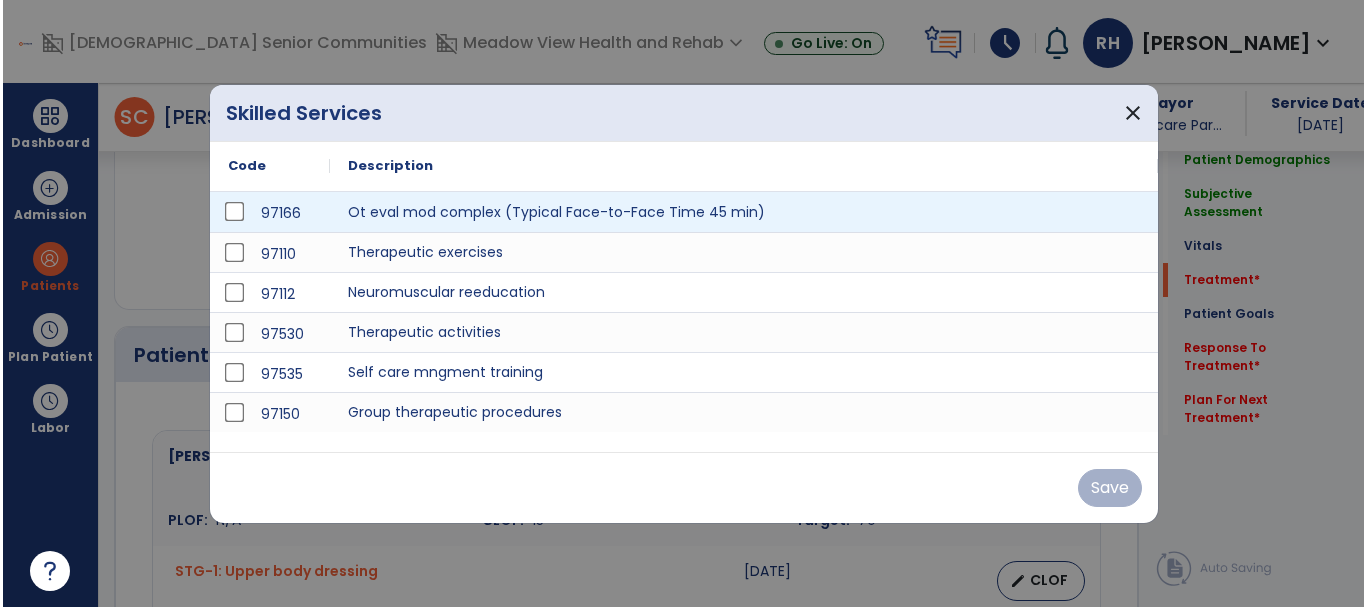 scroll, scrollTop: 1200, scrollLeft: 0, axis: vertical 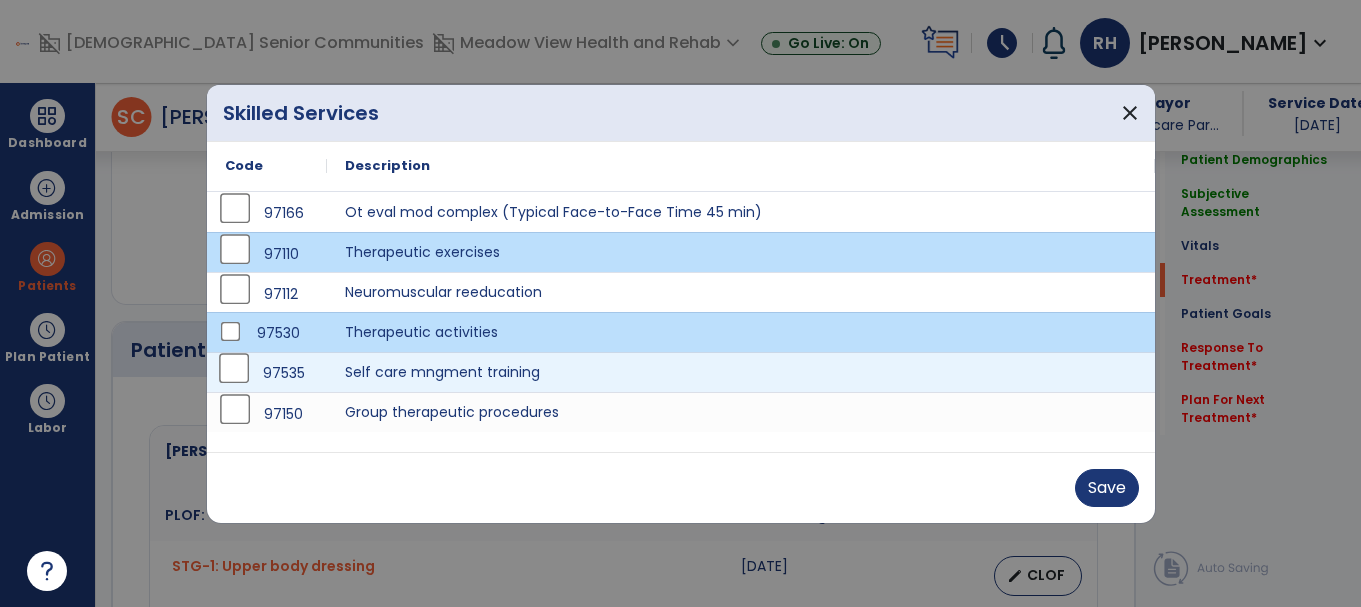 click on "97535" at bounding box center [267, 373] 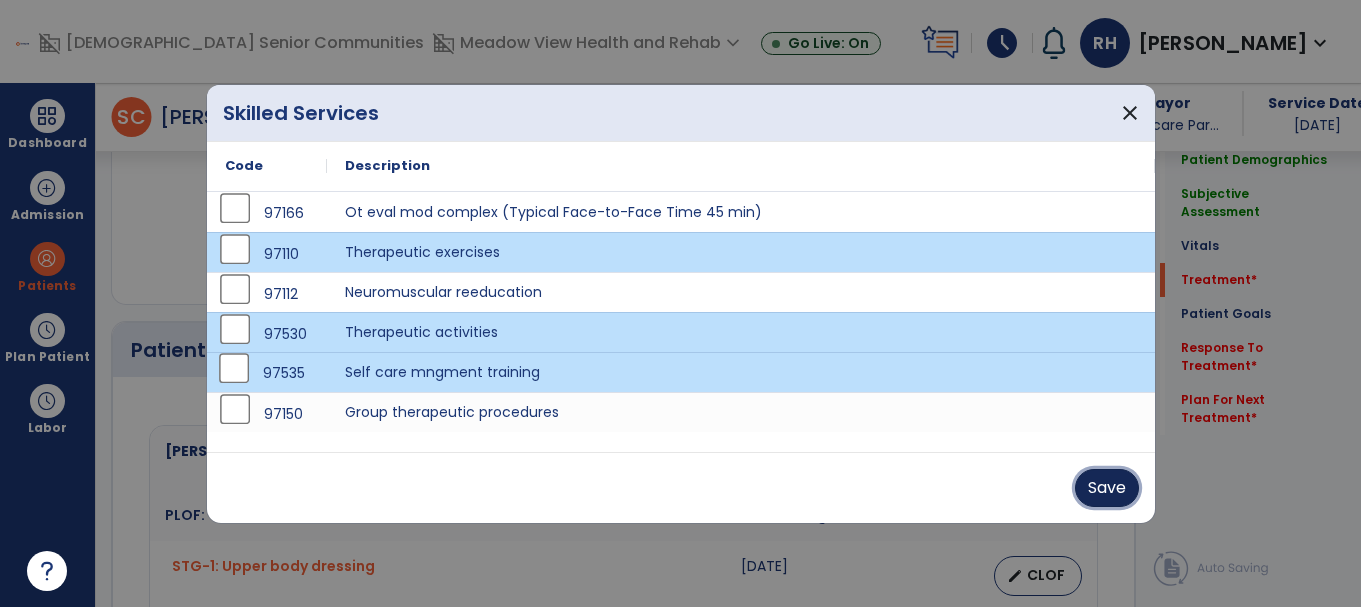 click on "Save" at bounding box center (1107, 488) 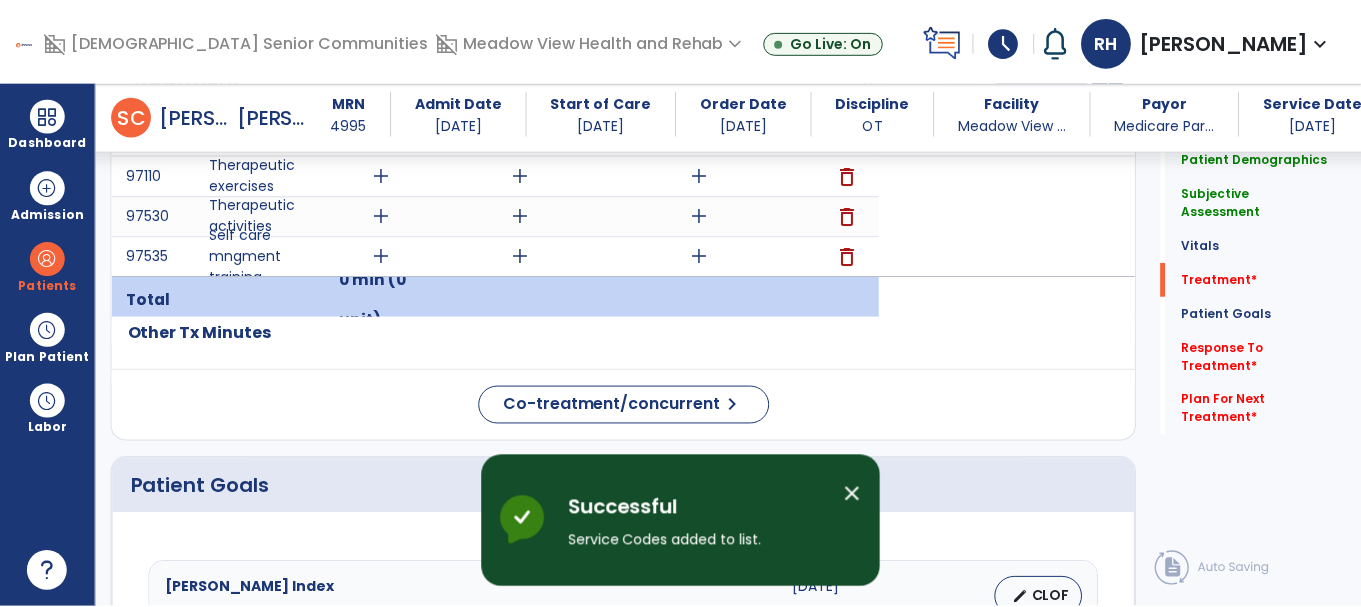 scroll, scrollTop: 1201, scrollLeft: 0, axis: vertical 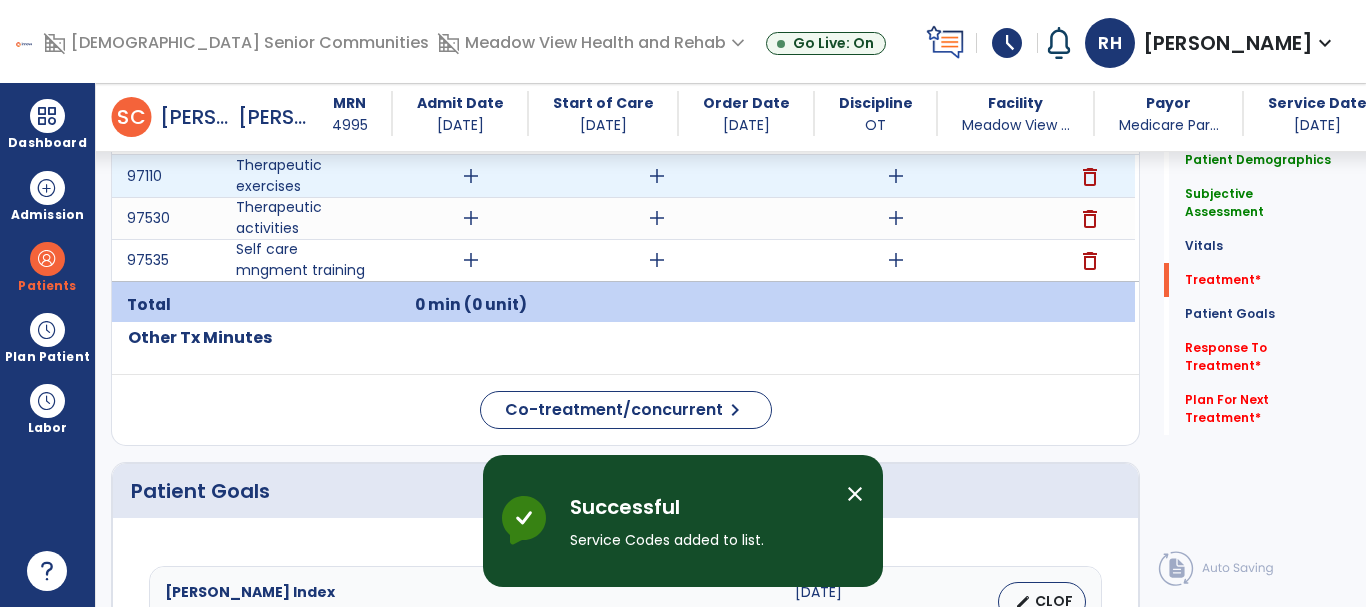 click on "add" at bounding box center [470, 176] 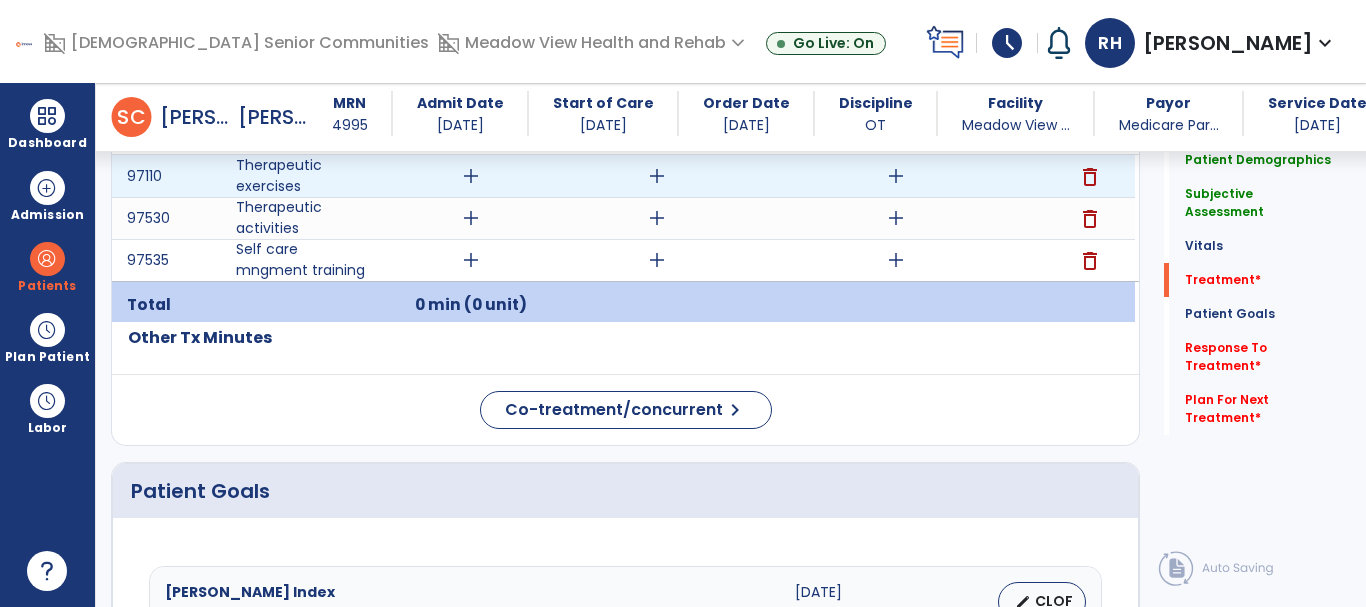 click on "add" at bounding box center (471, 176) 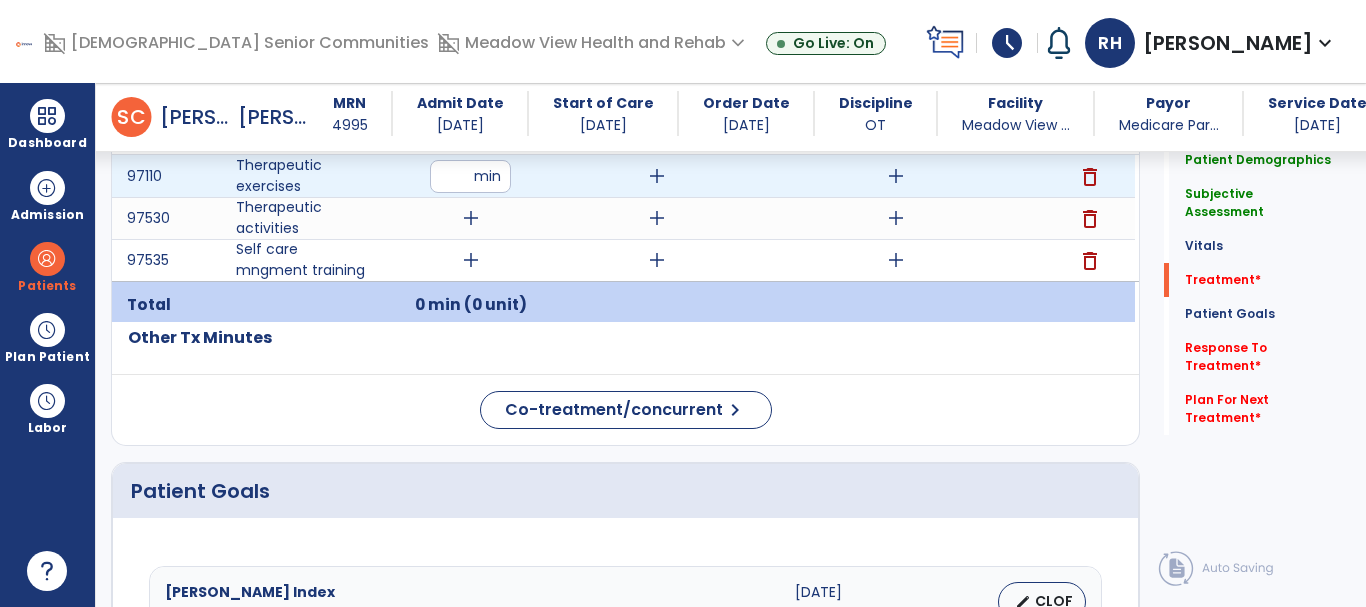 type on "**" 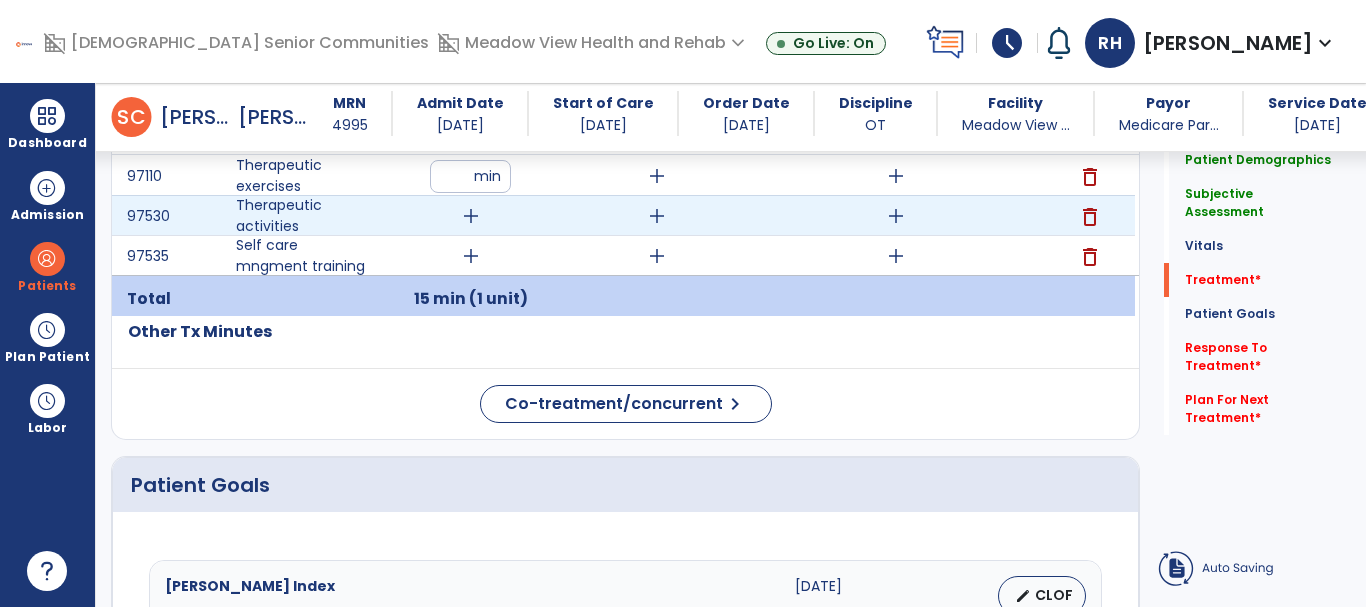 click on "add" at bounding box center (471, 216) 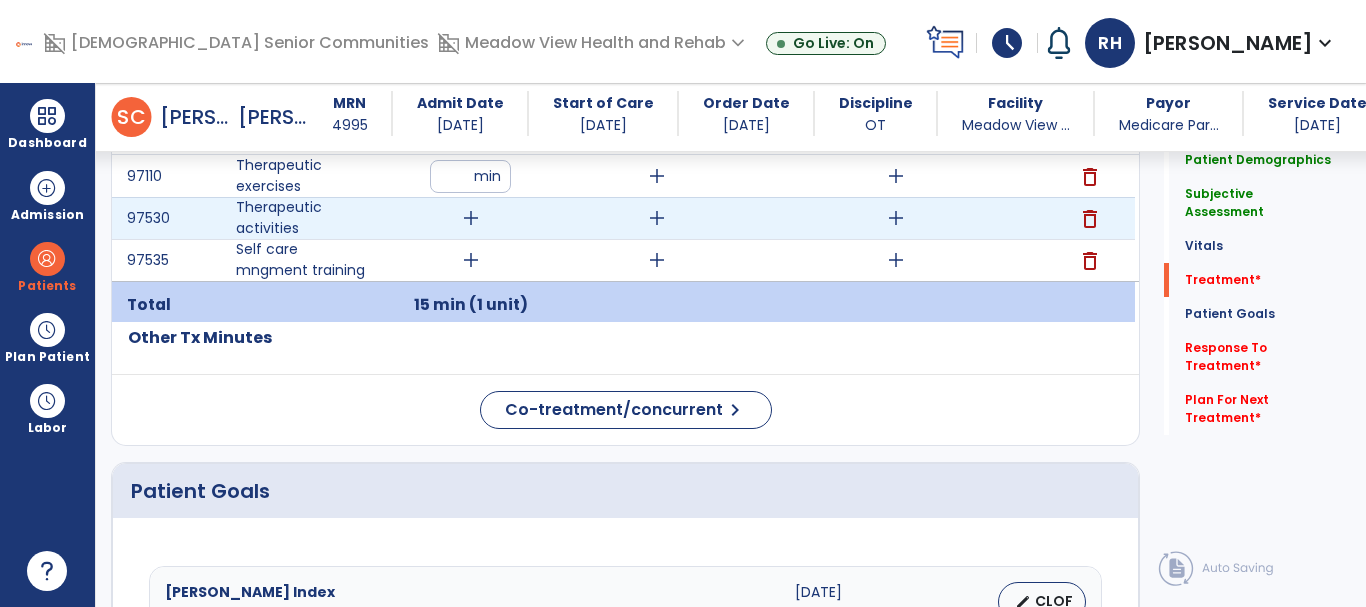 click on "add" at bounding box center [471, 218] 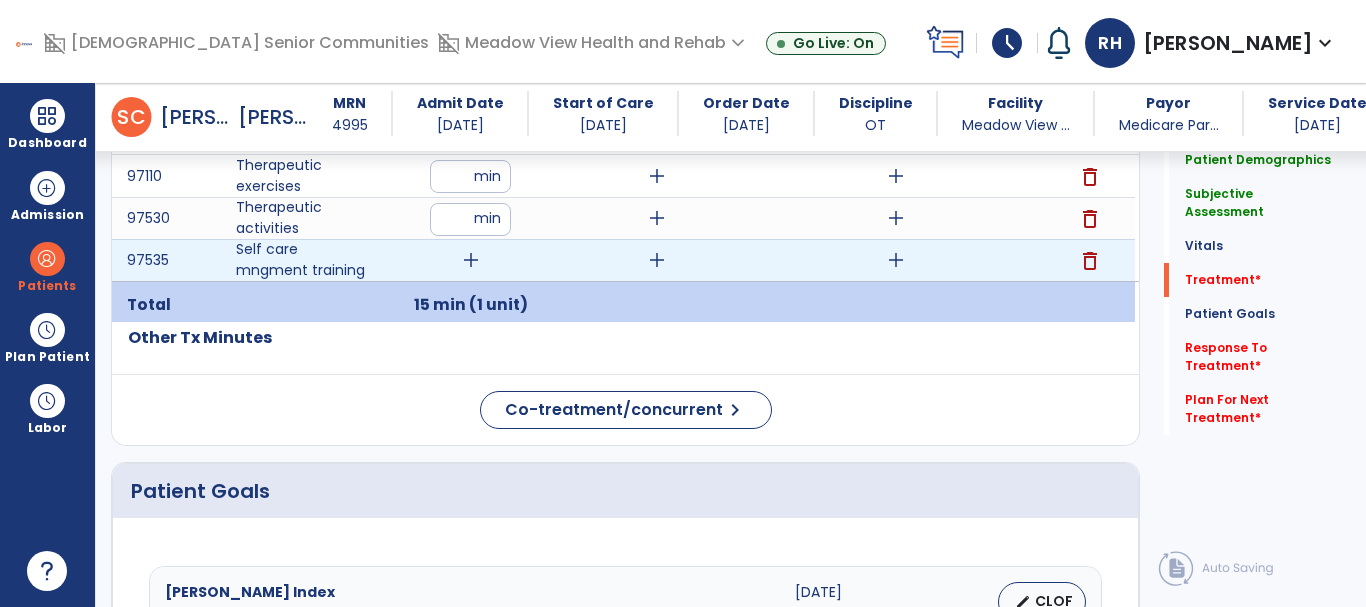 type on "**" 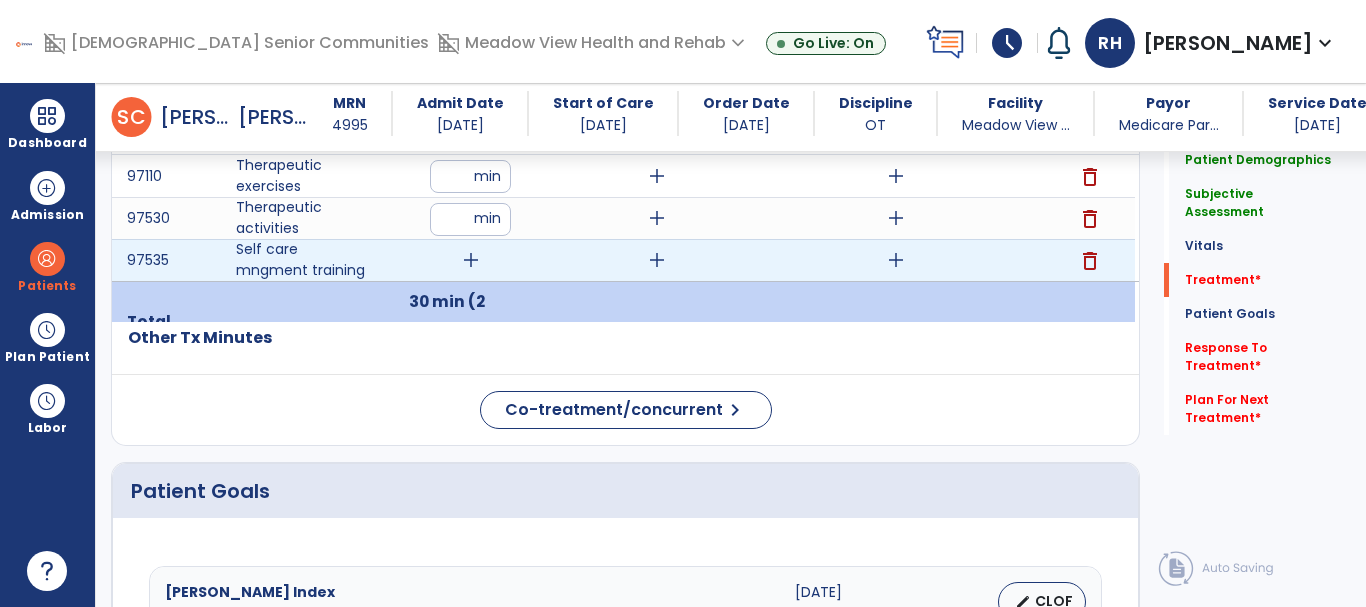 click on "add" at bounding box center (471, 260) 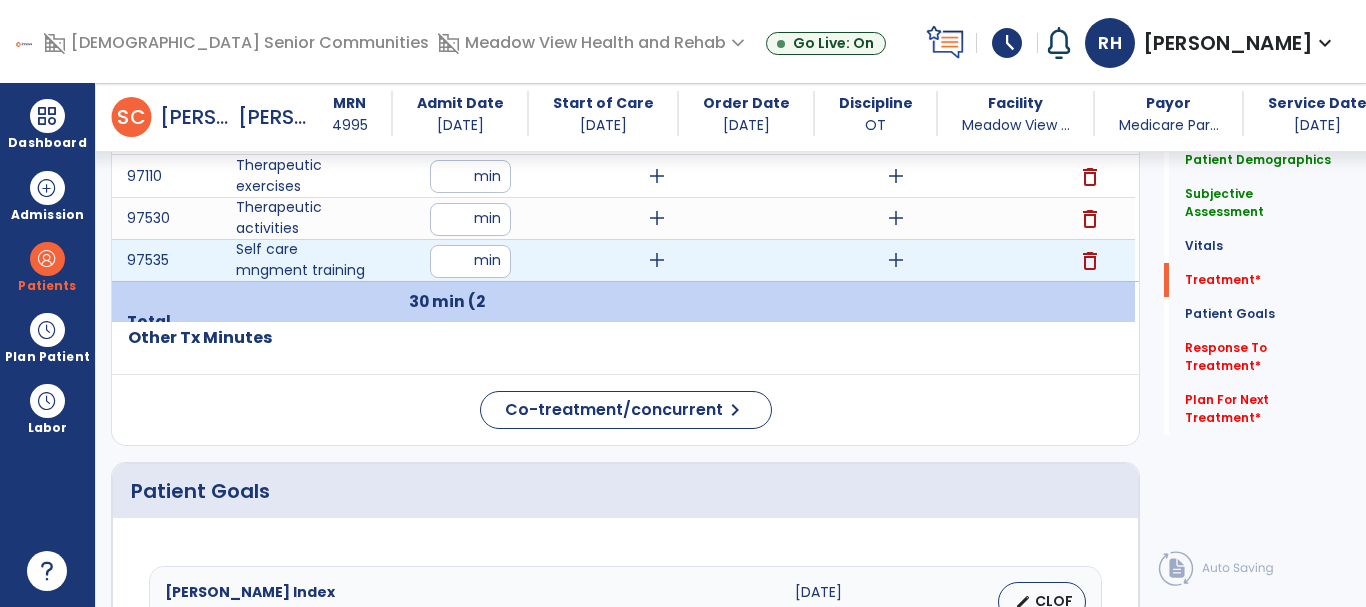 type on "**" 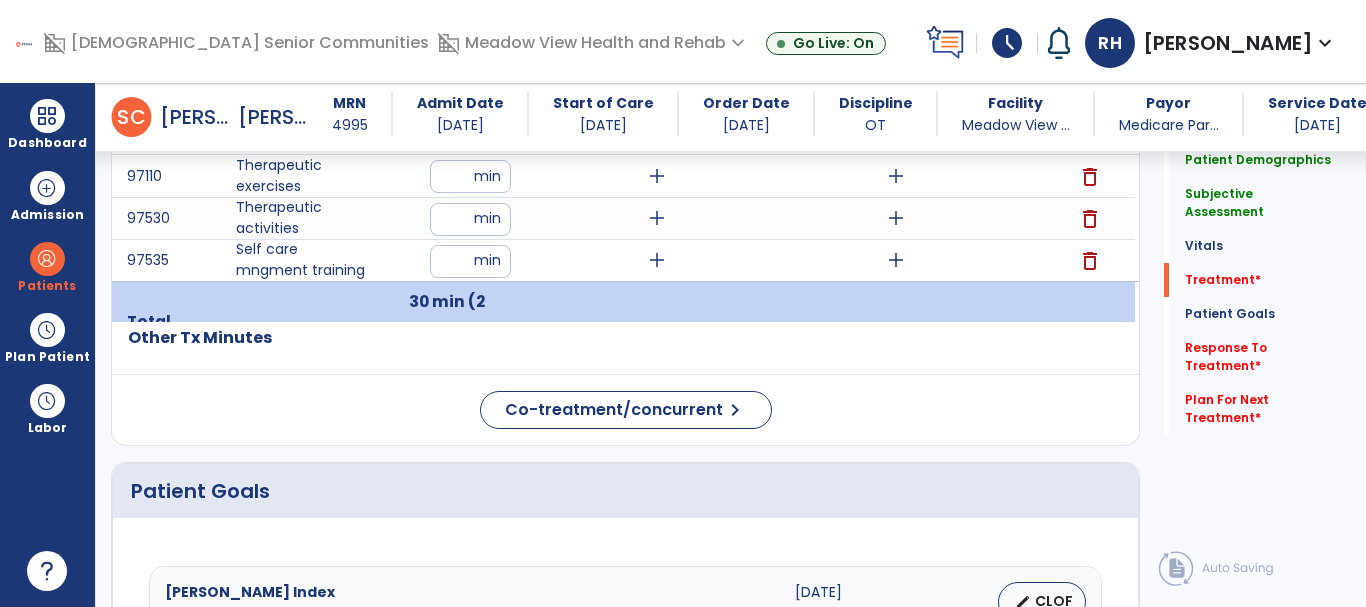 click on "Code
Description
Time" 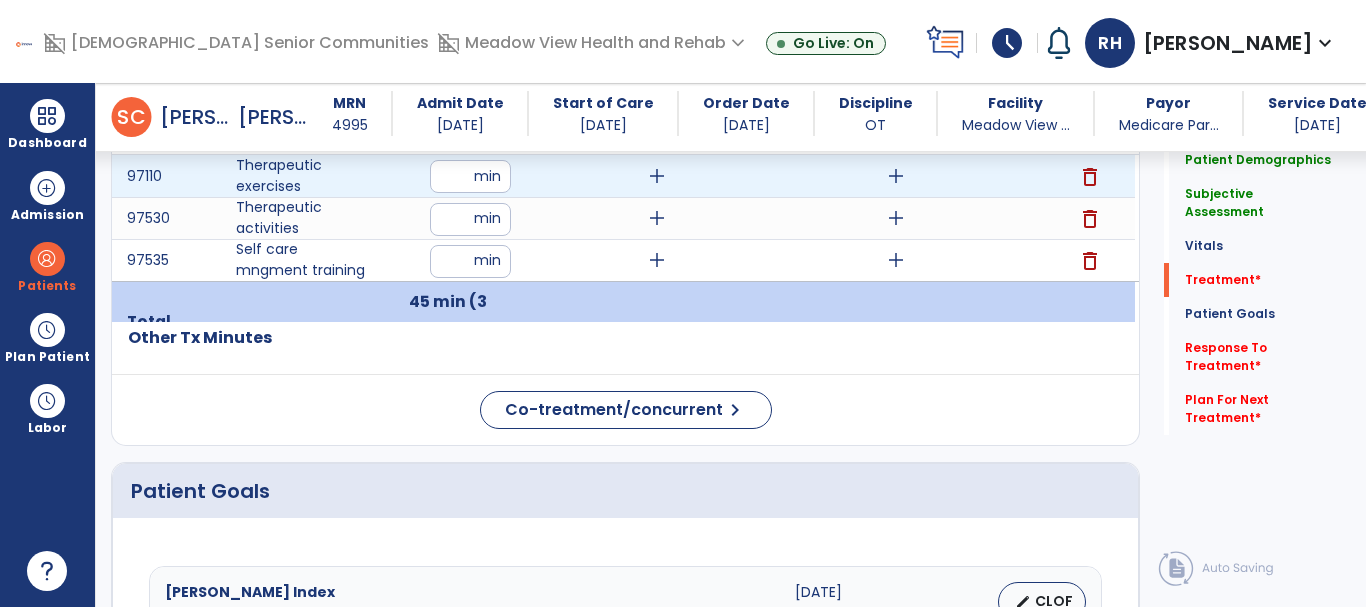 click on "add" at bounding box center [896, 176] 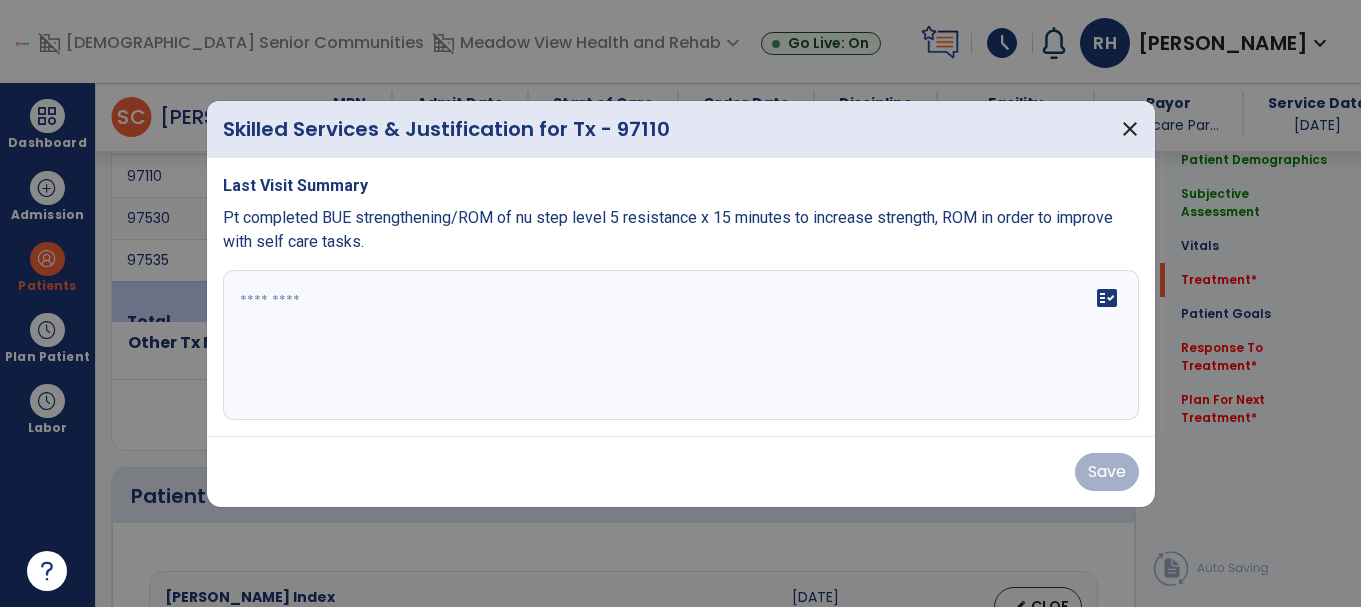 scroll, scrollTop: 1201, scrollLeft: 0, axis: vertical 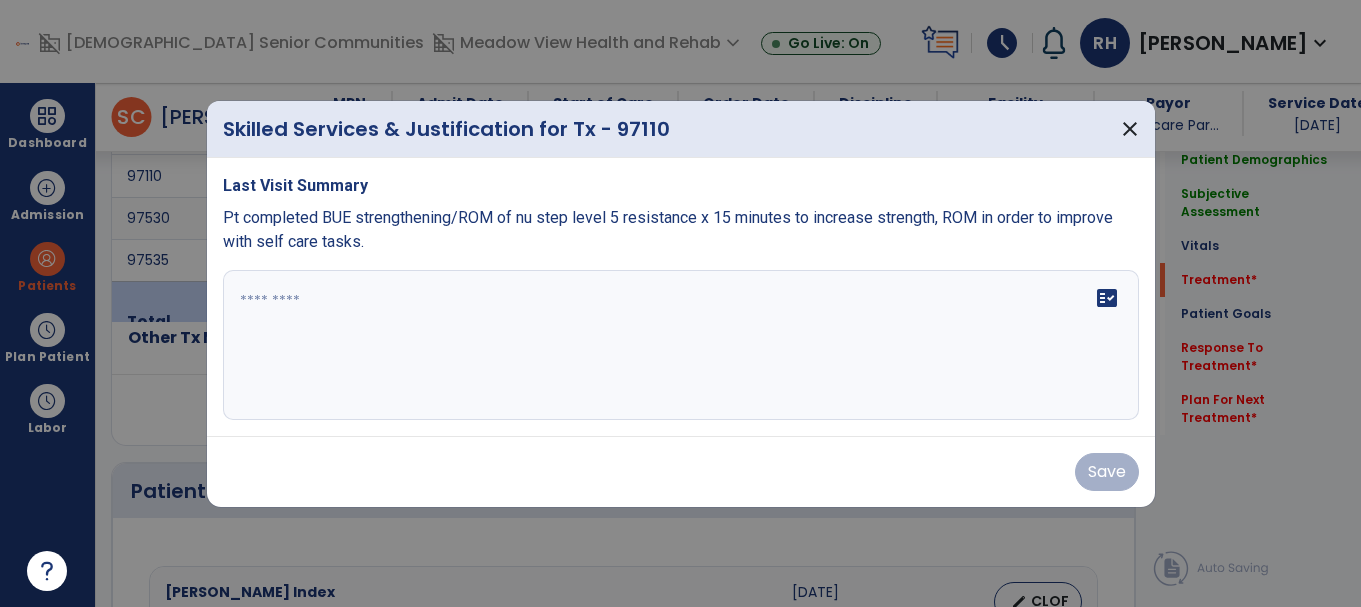 drag, startPoint x: 388, startPoint y: 249, endPoint x: 261, endPoint y: 267, distance: 128.26924 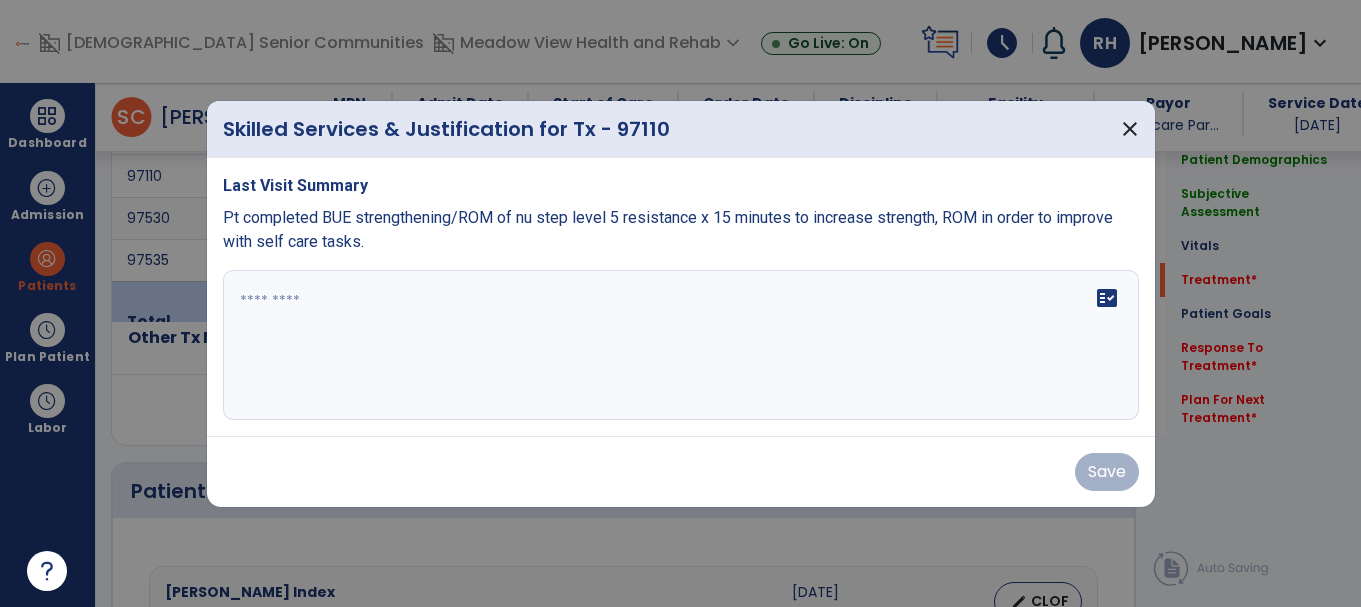 click on "Last Visit Summary Pt completed BUE strengthening/ROM of nu step level 5 resistance x 15 minutes  to increase strength, ROM in order to improve with self care tasks.   fact_check" at bounding box center [681, 297] 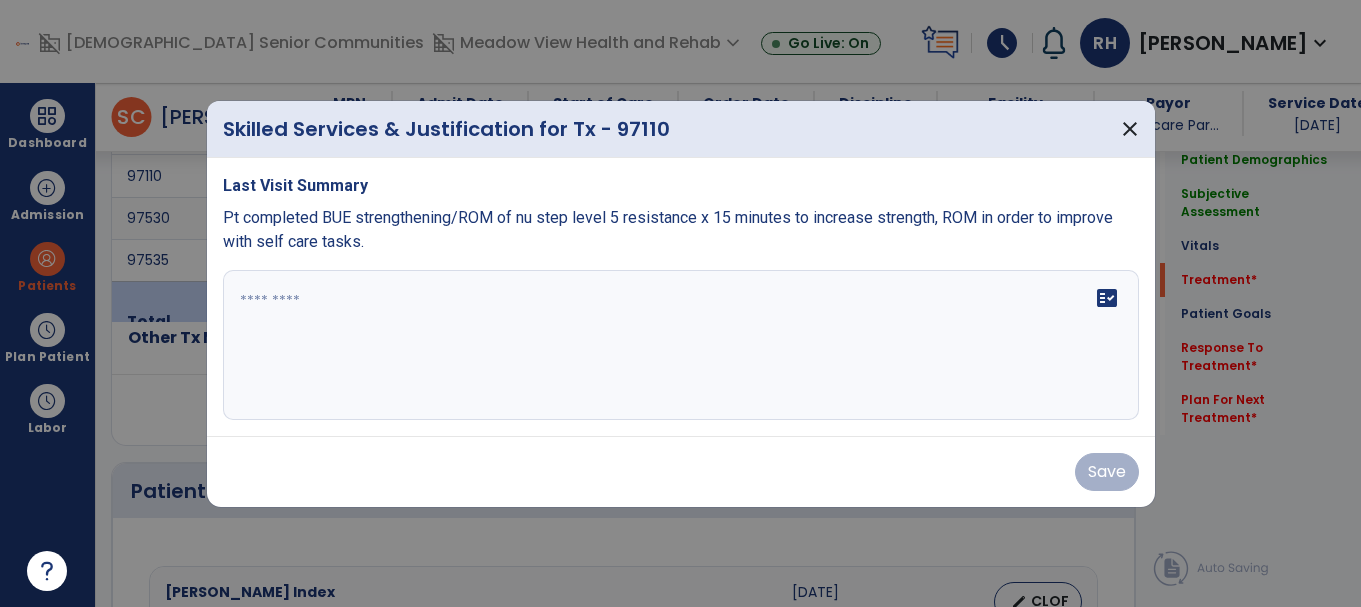 click on "Pt completed BUE strengthening/ROM of nu step level 5 resistance x 15 minutes  to increase strength, ROM in order to improve with self care tasks." at bounding box center [681, 230] 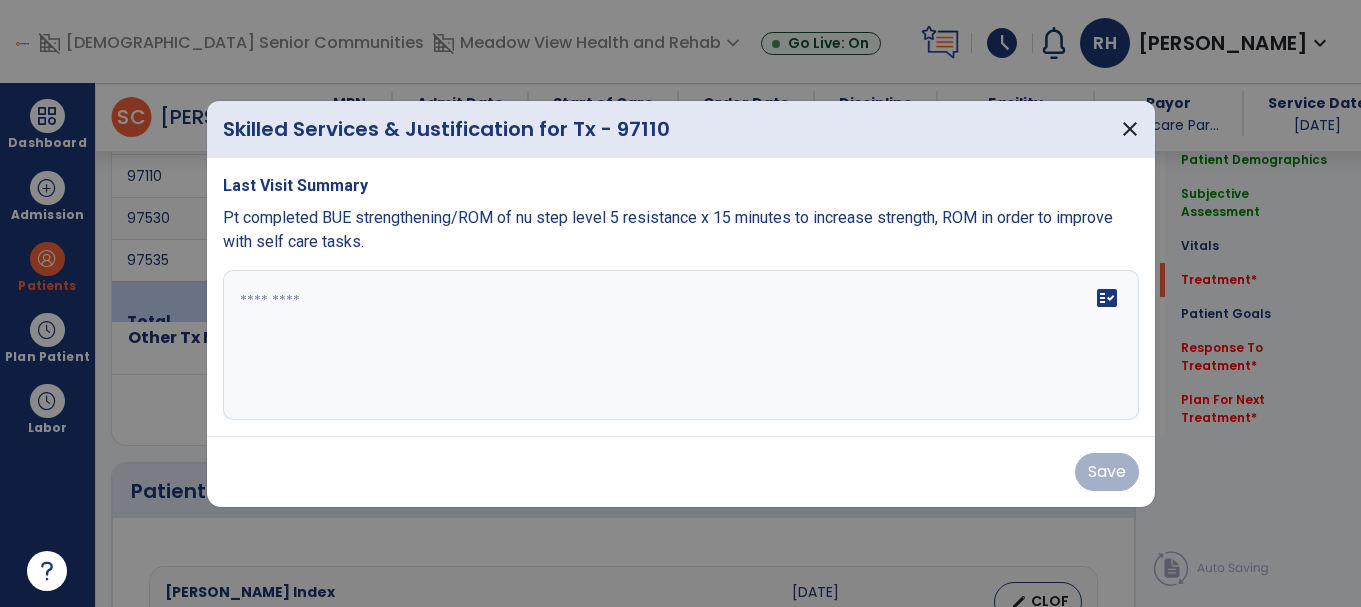 click on "Pt completed BUE strengthening/ROM of nu step level 5 resistance x 15 minutes  to increase strength, ROM in order to improve with self care tasks." at bounding box center (681, 230) 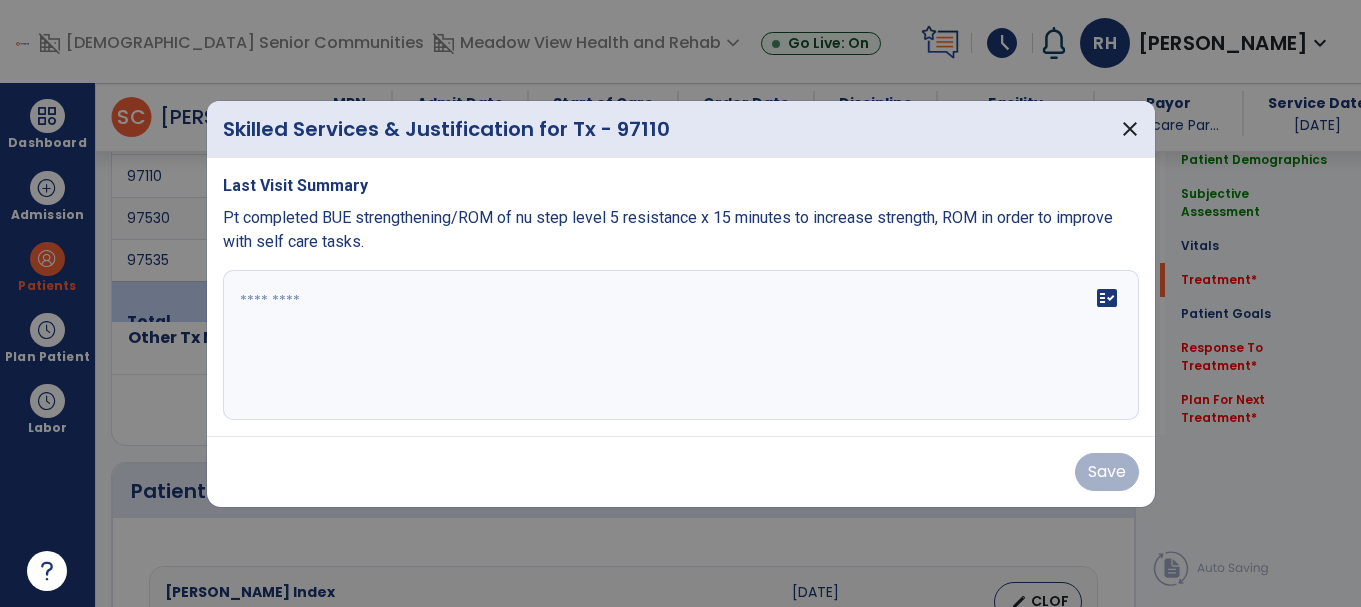 drag, startPoint x: 393, startPoint y: 244, endPoint x: 388, endPoint y: 232, distance: 13 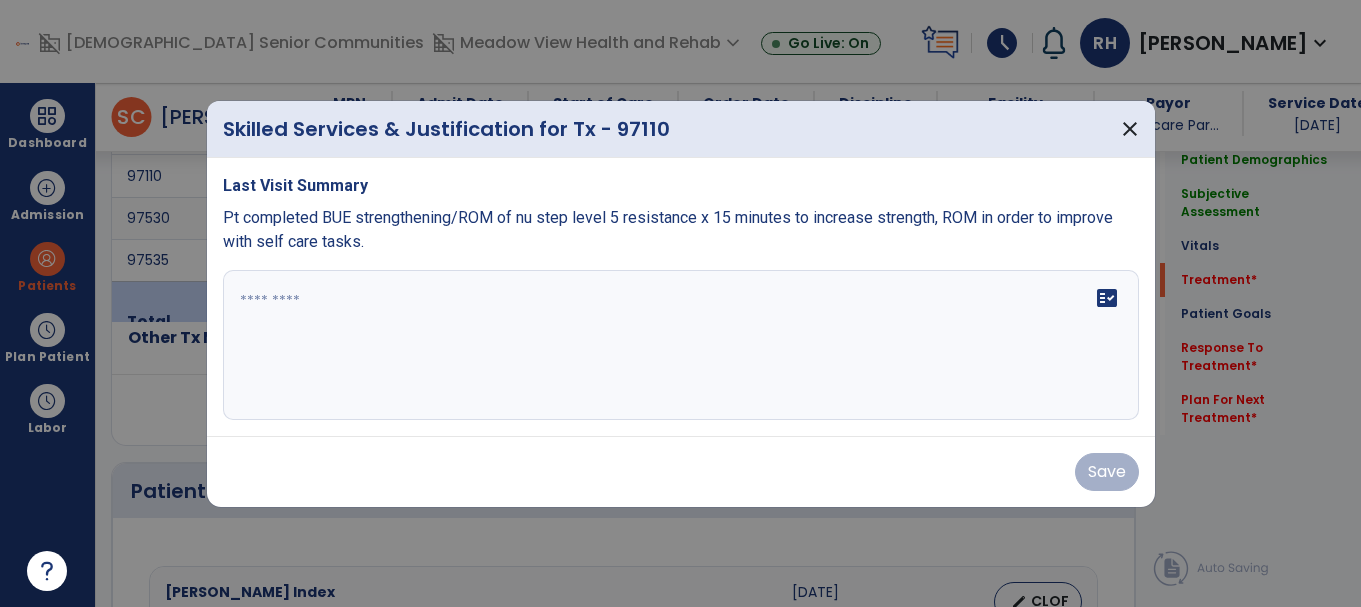 click on "Pt completed BUE strengthening/ROM of nu step level 5 resistance x 15 minutes  to increase strength, ROM in order to improve with self care tasks." at bounding box center (681, 230) 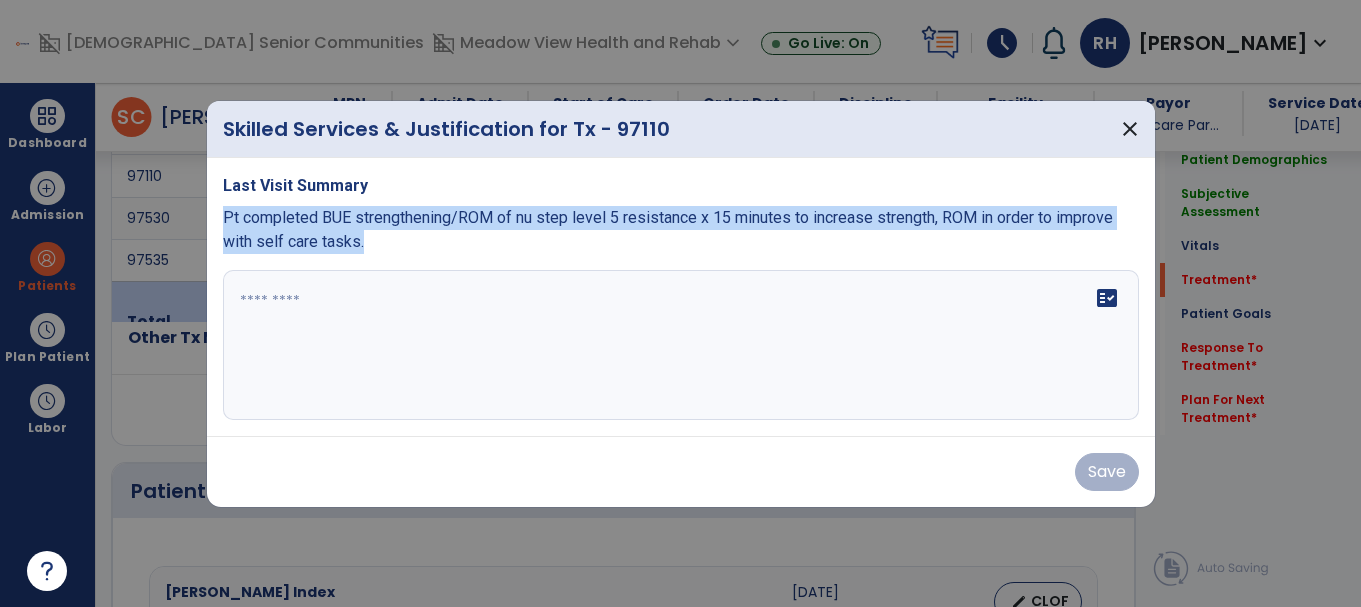 drag, startPoint x: 358, startPoint y: 245, endPoint x: 224, endPoint y: 220, distance: 136.31215 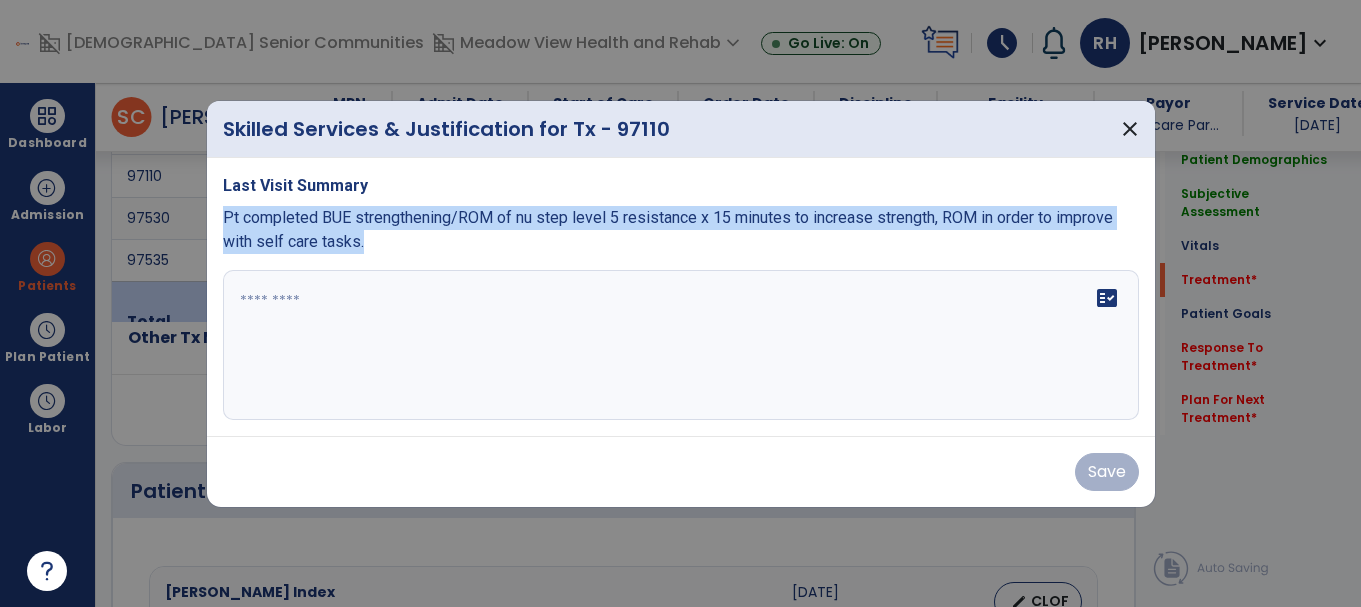 click on "Pt completed BUE strengthening/ROM of nu step level 5 resistance x 15 minutes  to increase strength, ROM in order to improve with self care tasks." at bounding box center [681, 230] 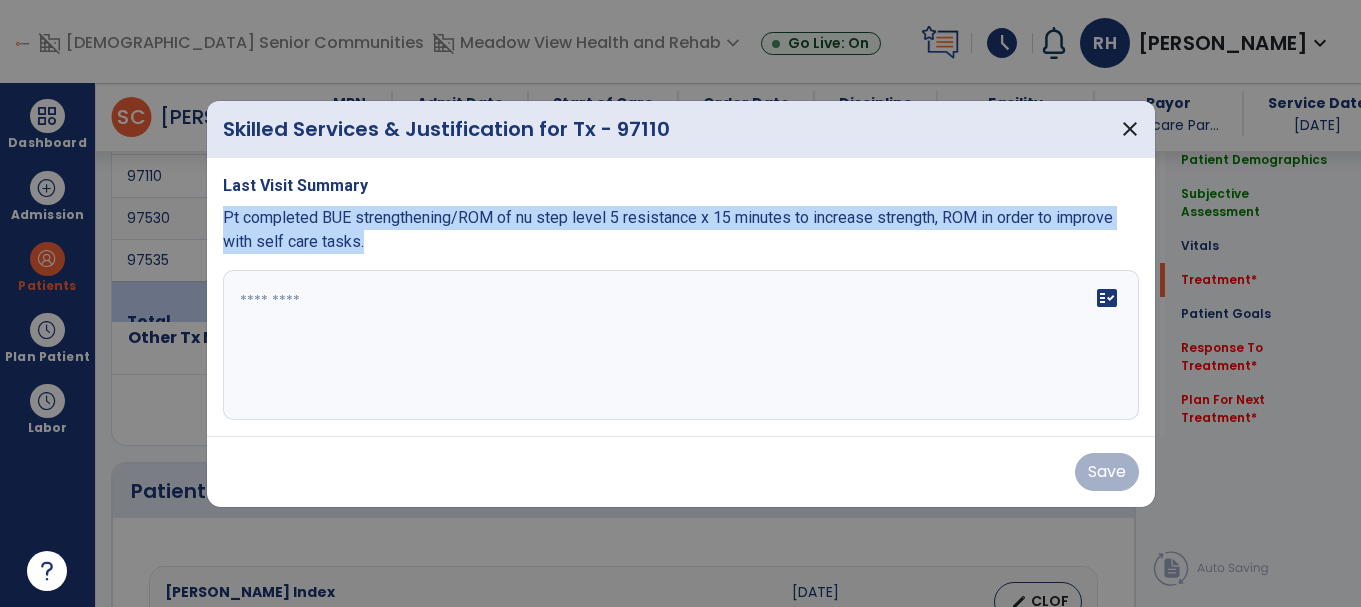 copy on "Pt completed BUE strengthening/ROM of nu step level 5 resistance x 15 minutes  to increase strength, ROM in order to improve with self care tasks." 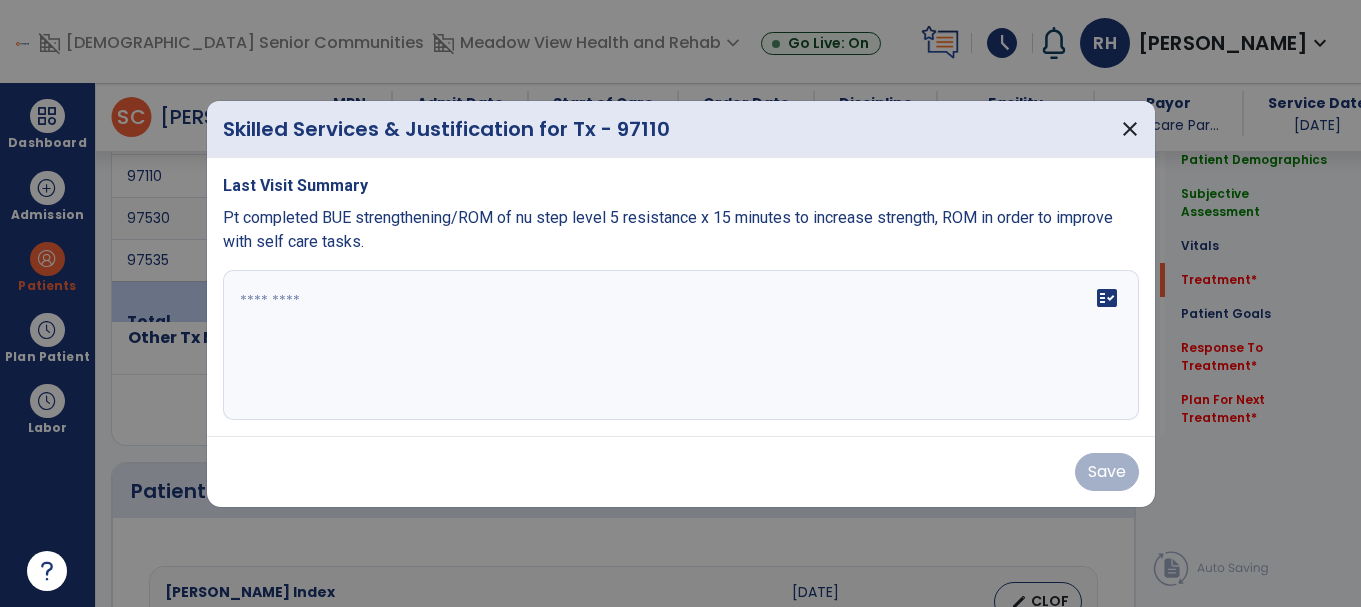 click at bounding box center (681, 345) 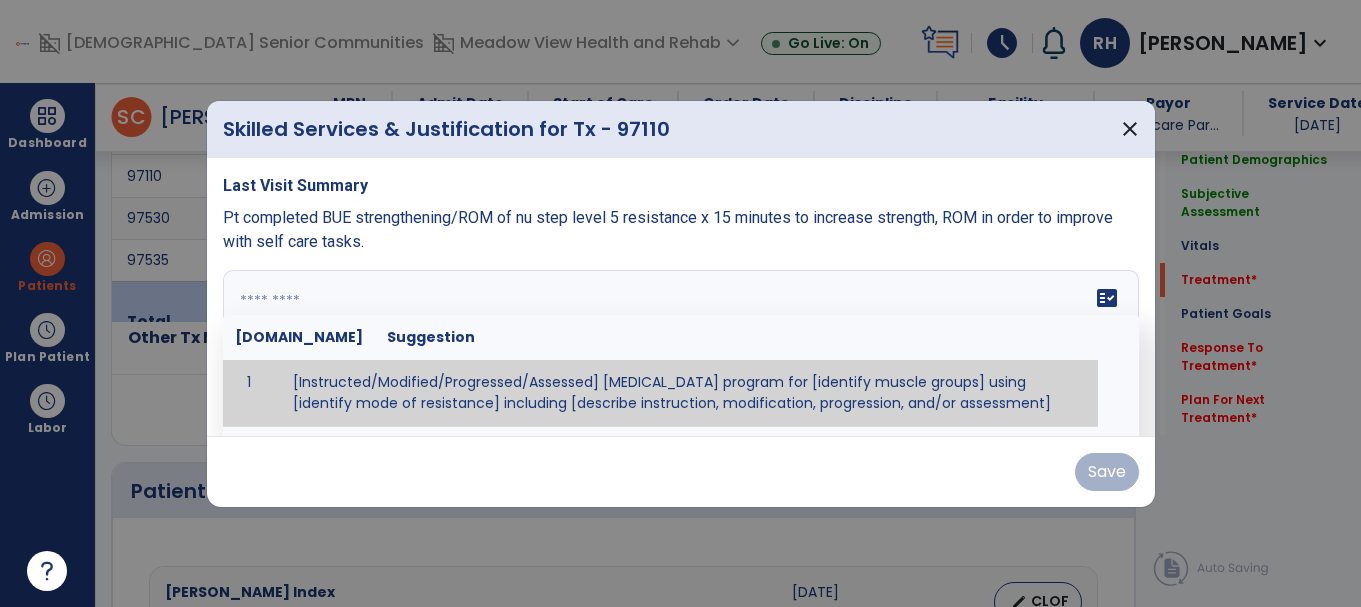 paste on "**********" 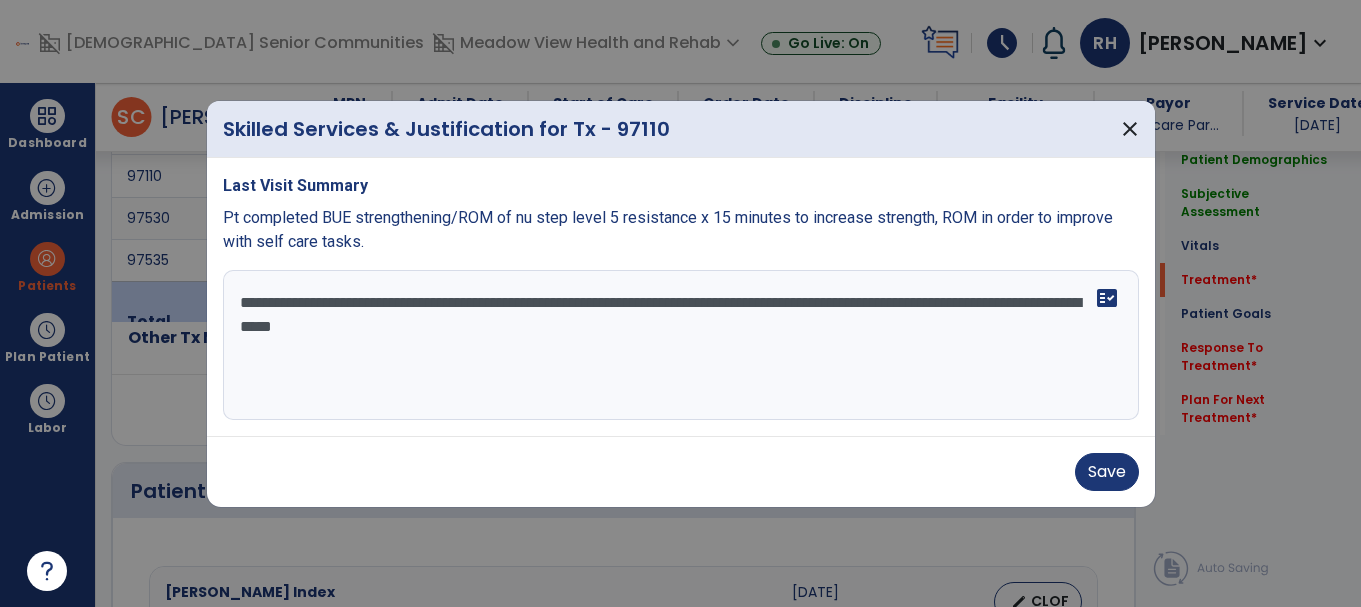click on "**********" at bounding box center (681, 345) 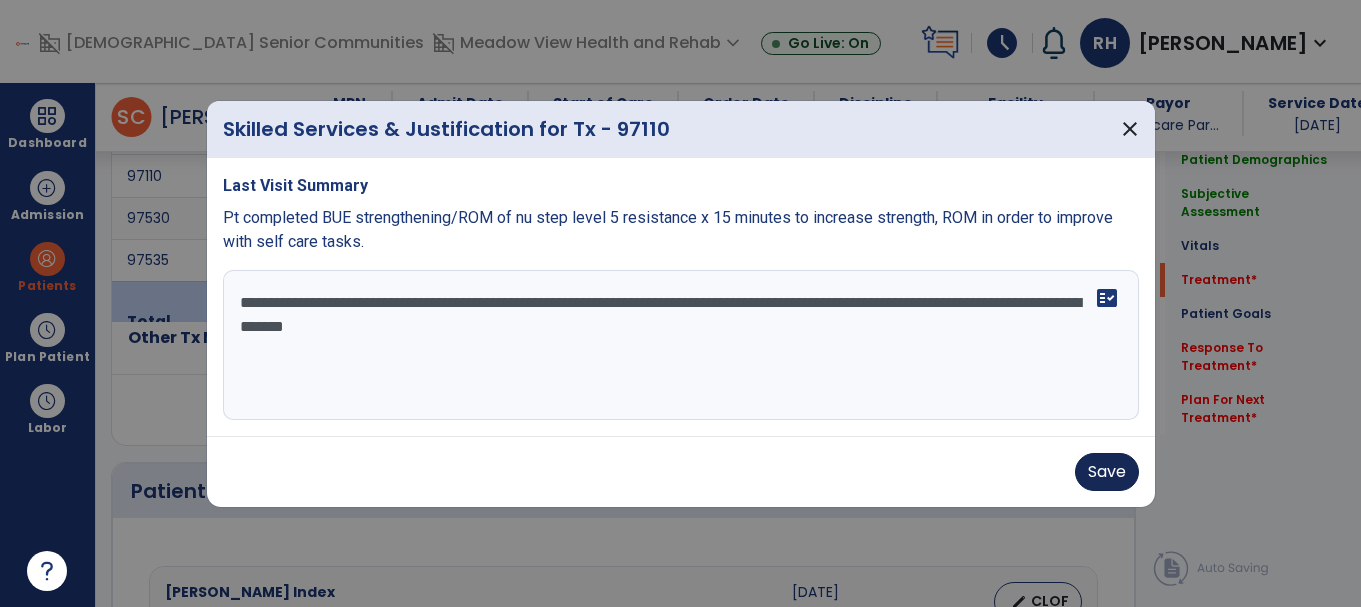 type on "**********" 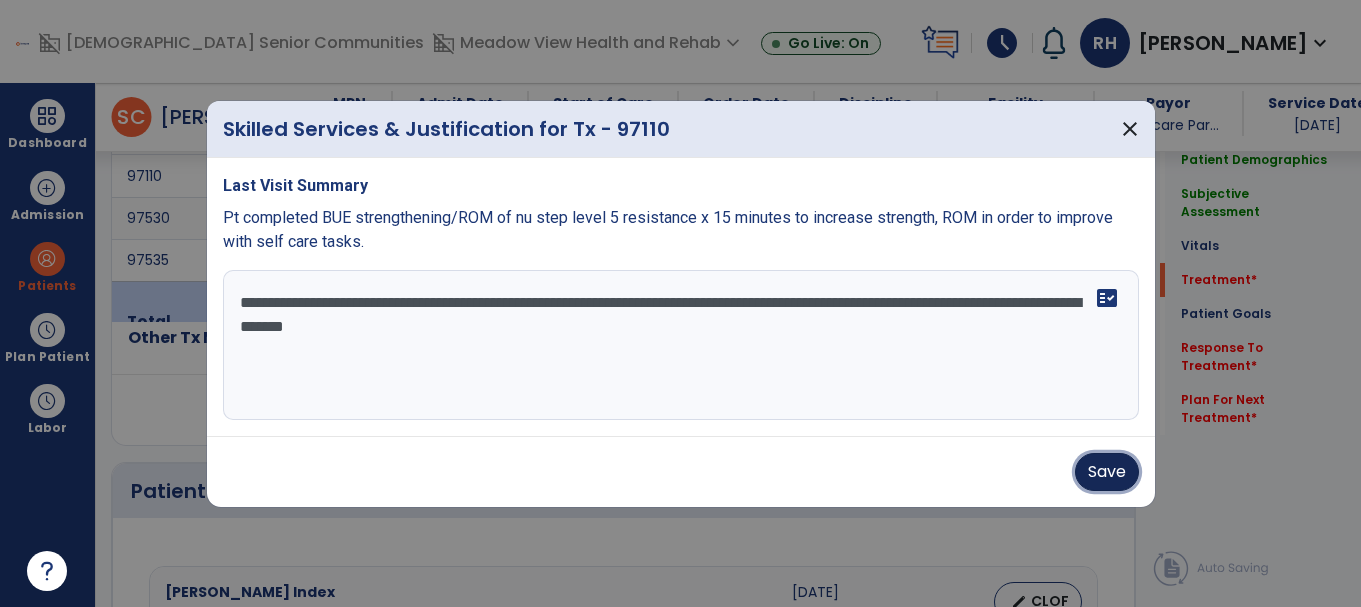click on "Save" at bounding box center [1107, 472] 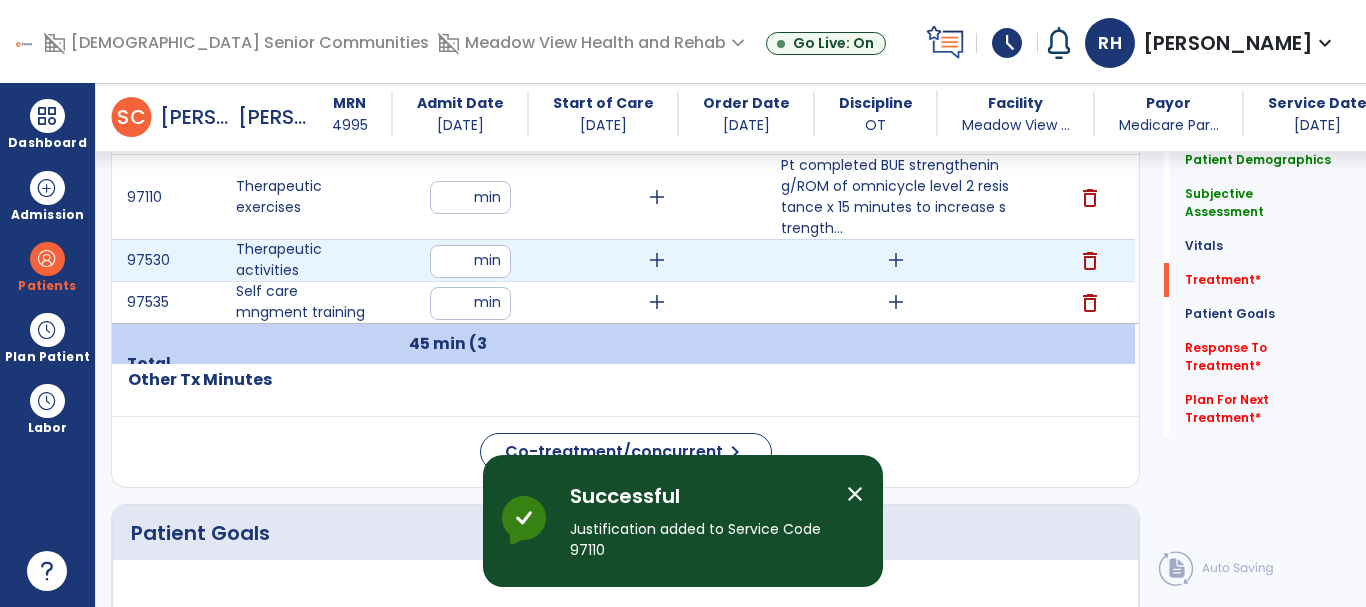 click on "add" at bounding box center [896, 260] 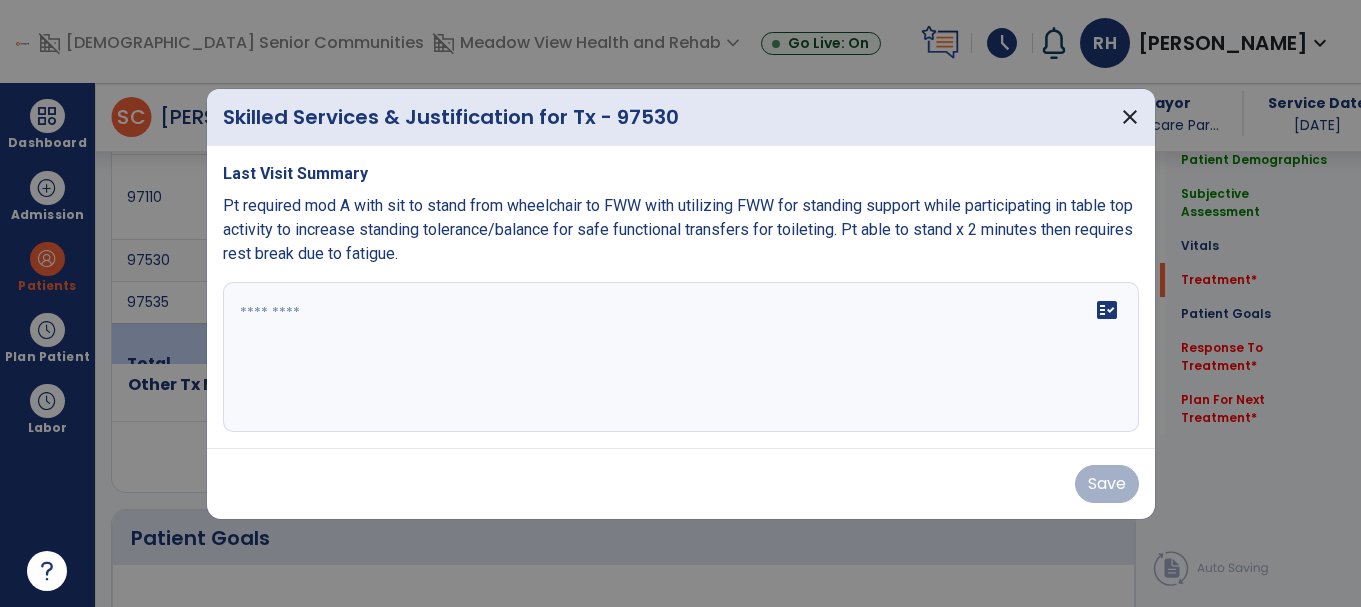 scroll, scrollTop: 1201, scrollLeft: 0, axis: vertical 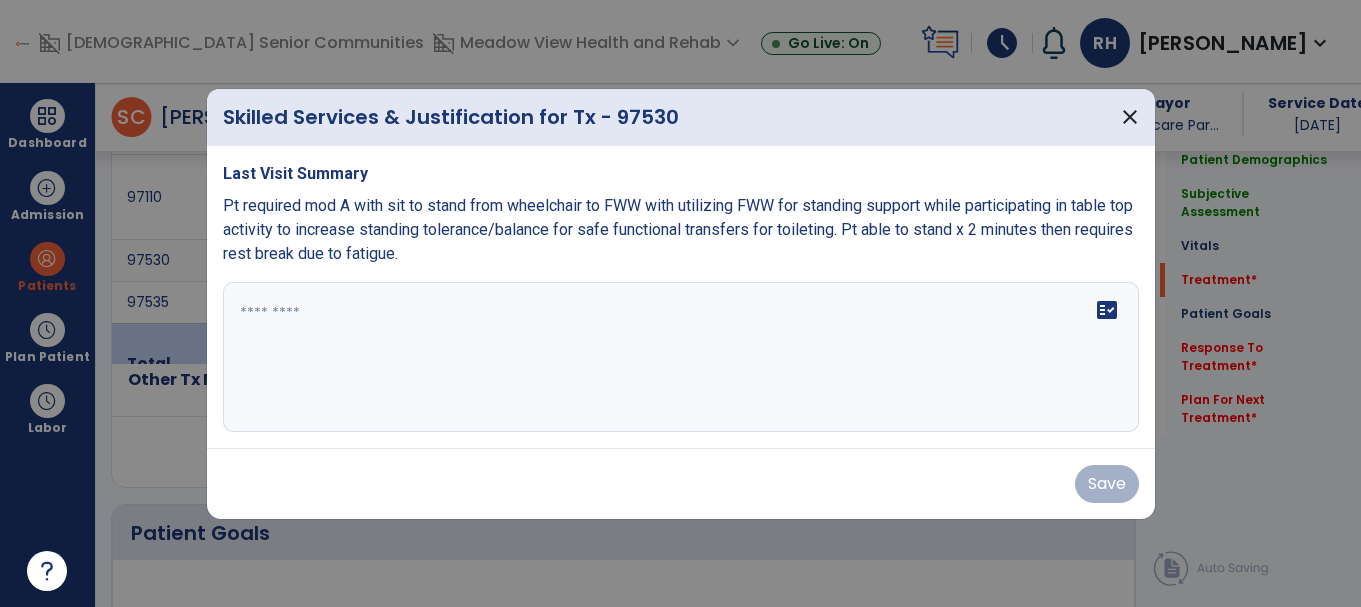 click on "fact_check" at bounding box center [681, 357] 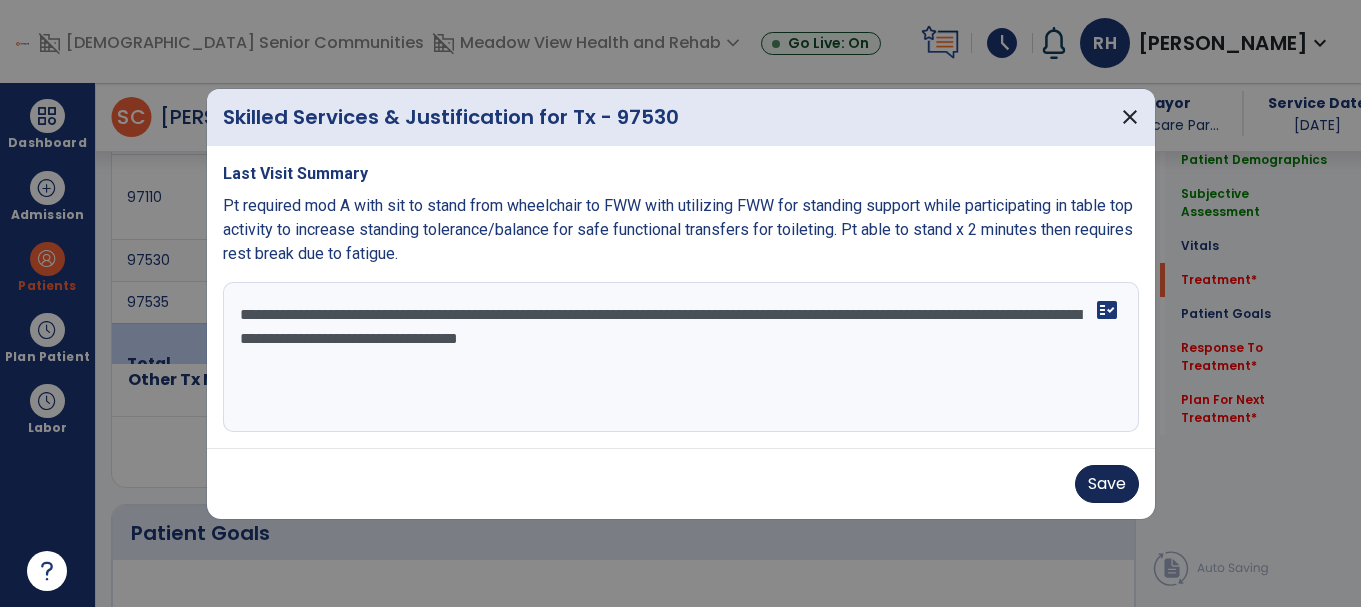 type on "**********" 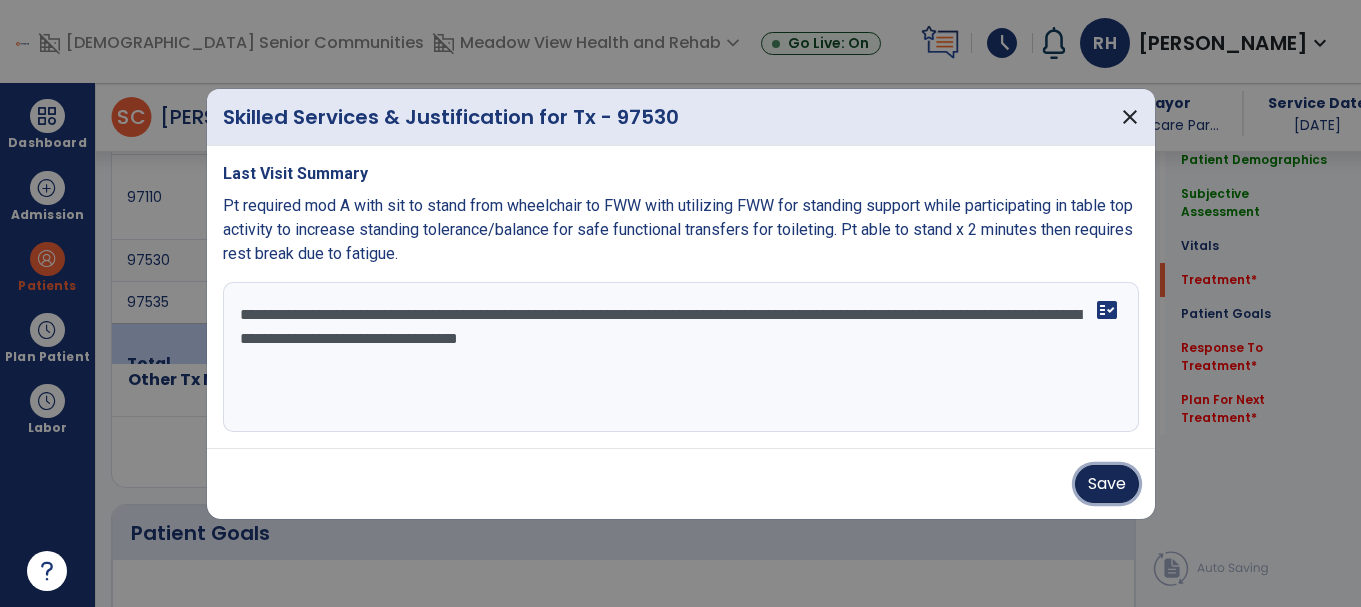 click on "Save" at bounding box center [1107, 484] 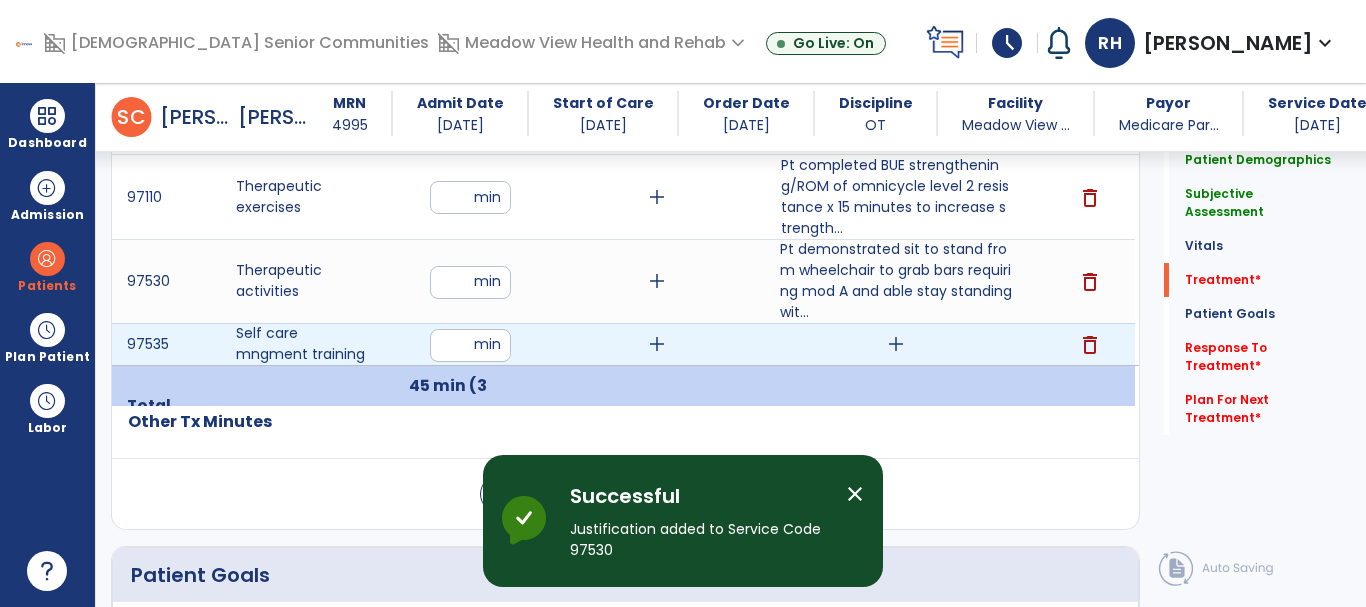 click on "add" at bounding box center [896, 344] 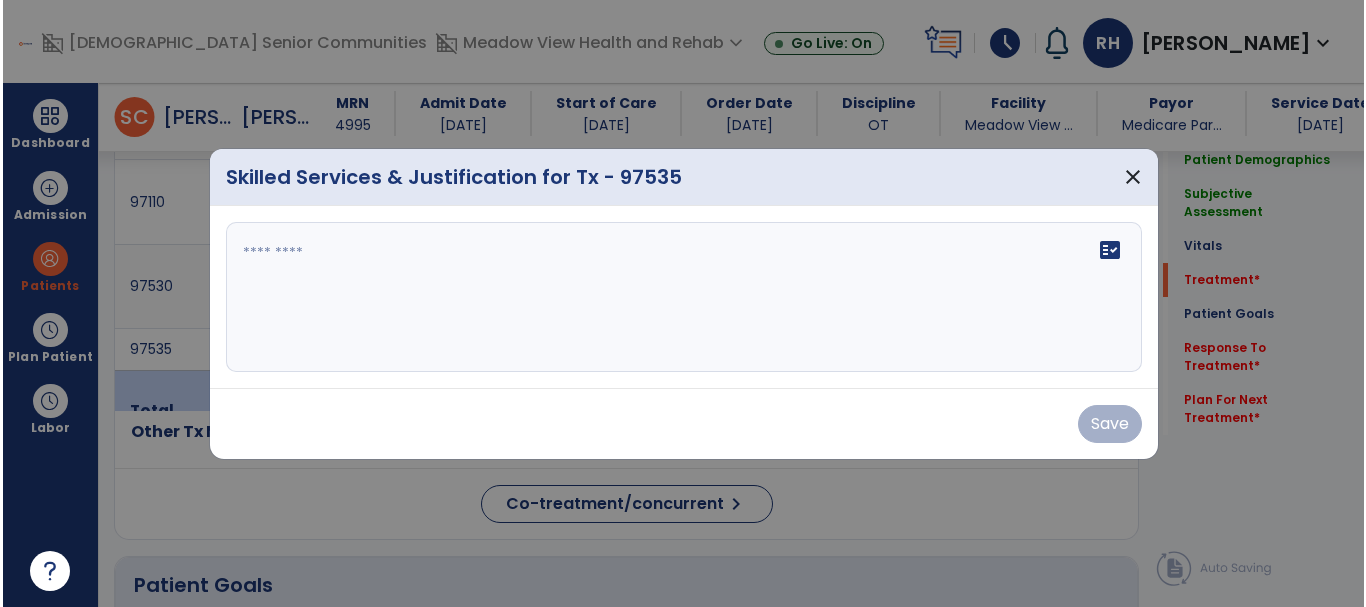 scroll, scrollTop: 1201, scrollLeft: 0, axis: vertical 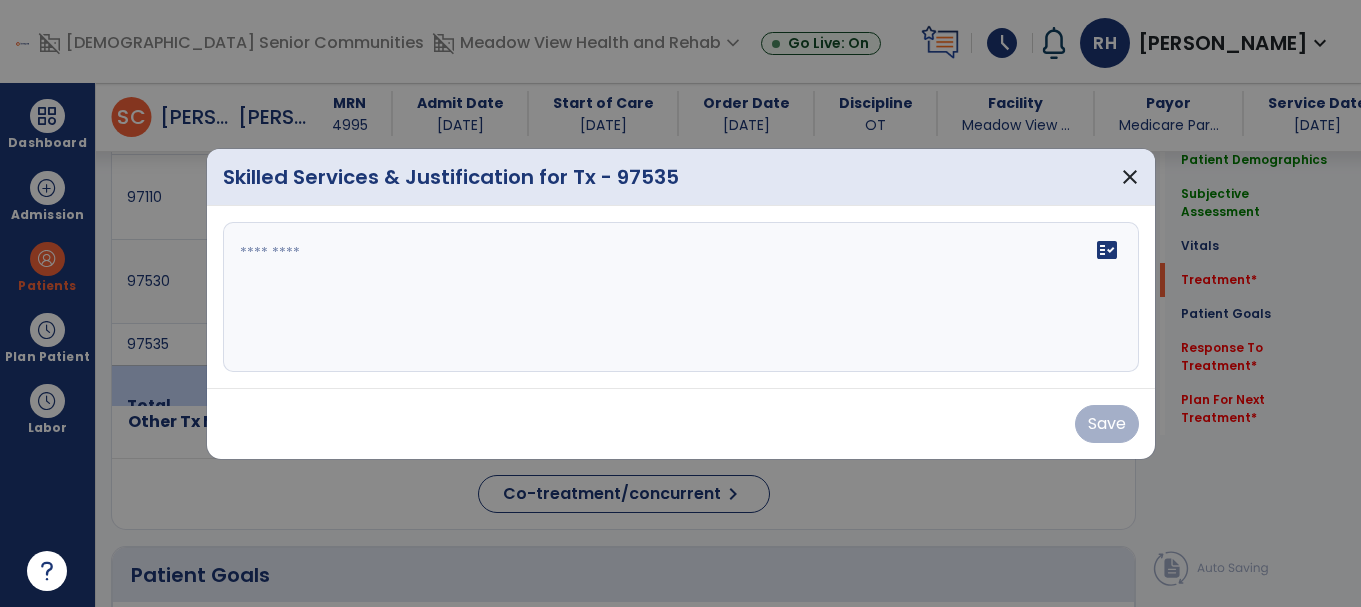 click on "fact_check" at bounding box center (681, 297) 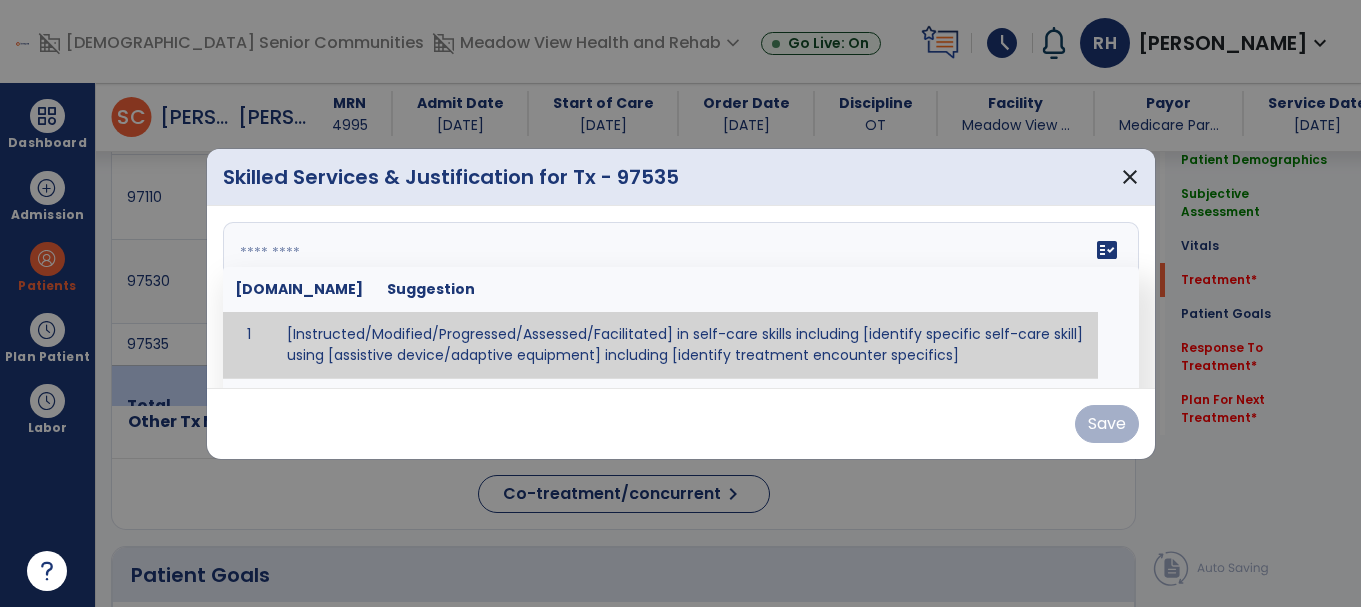 click at bounding box center (678, 297) 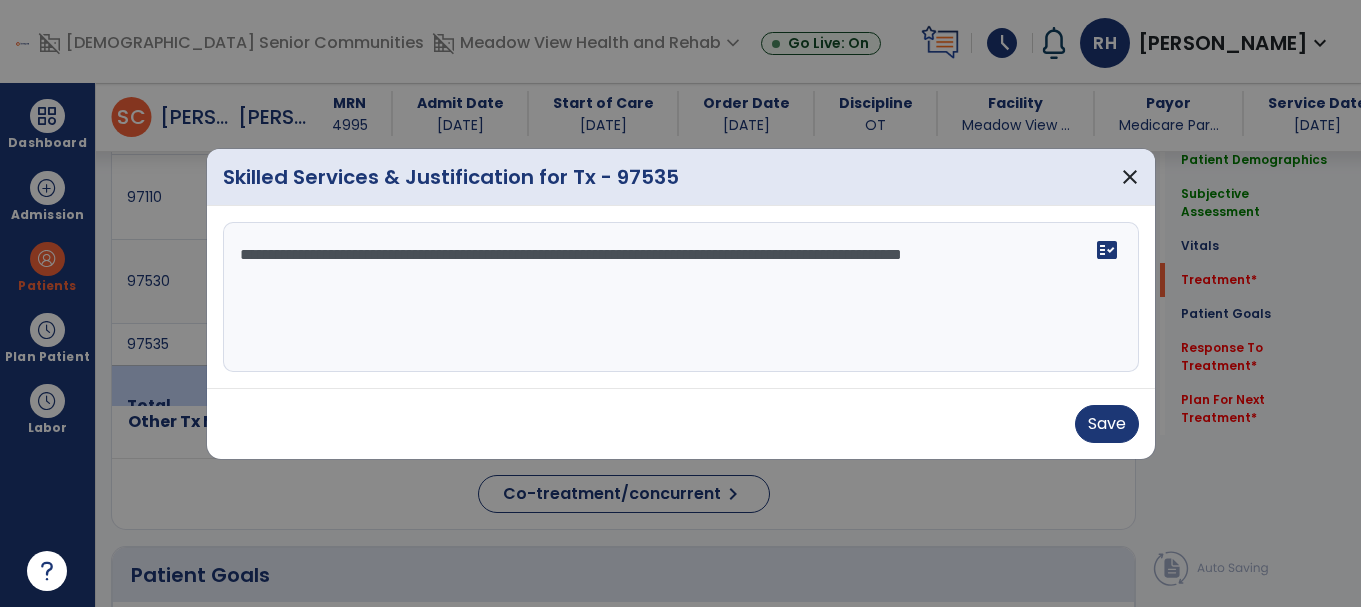 drag, startPoint x: 855, startPoint y: 267, endPoint x: 778, endPoint y: 322, distance: 94.62558 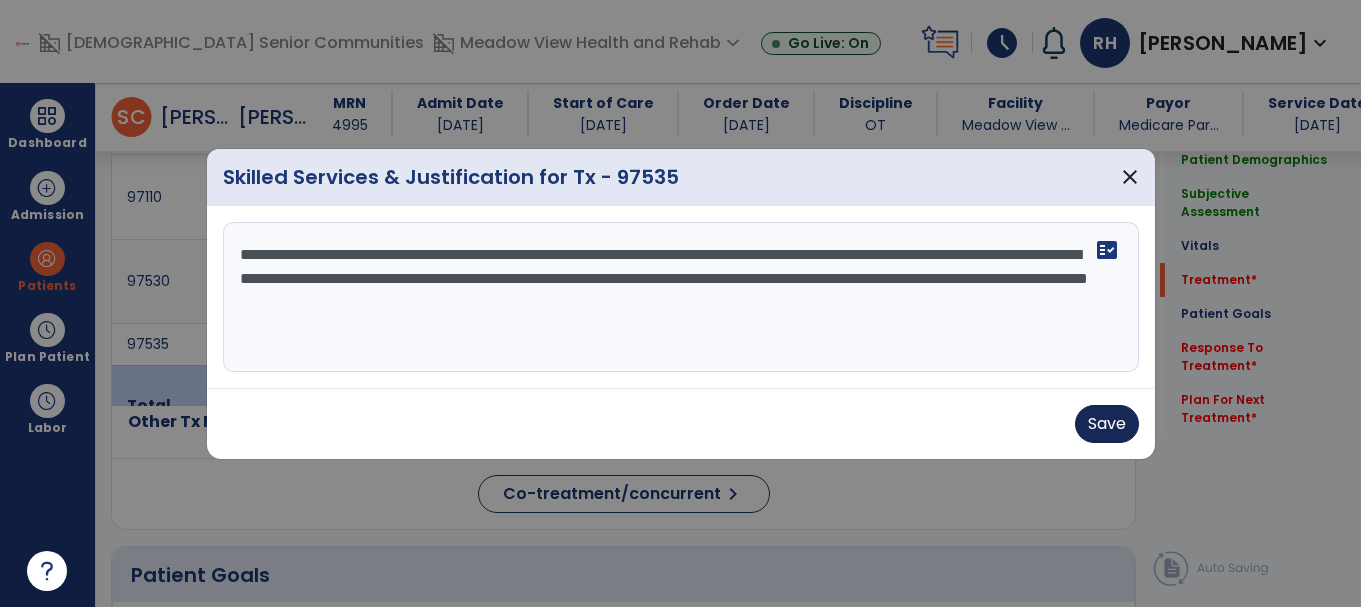 type on "**********" 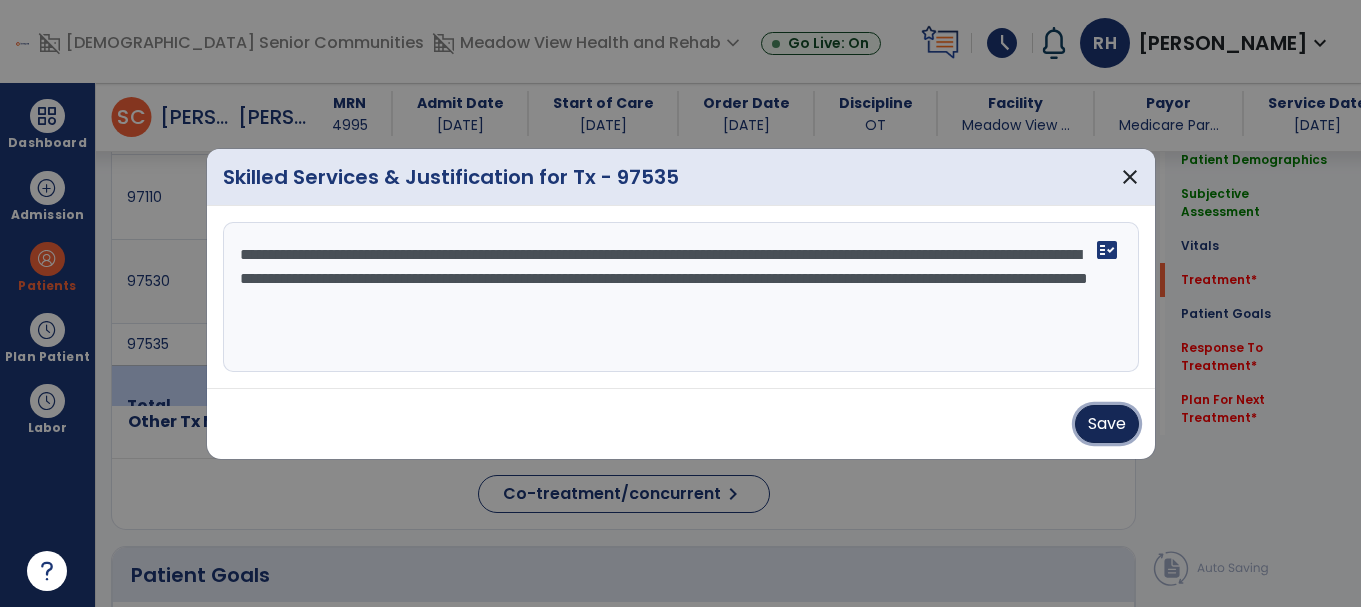 click on "Save" at bounding box center (1107, 424) 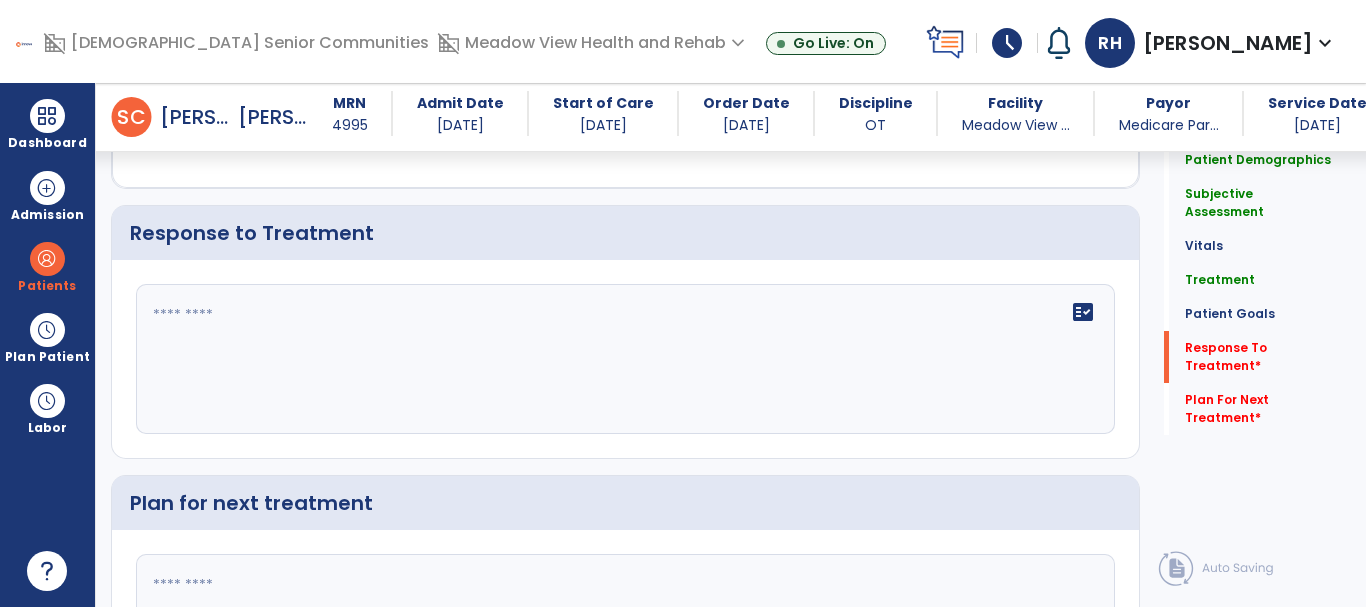 scroll, scrollTop: 2501, scrollLeft: 0, axis: vertical 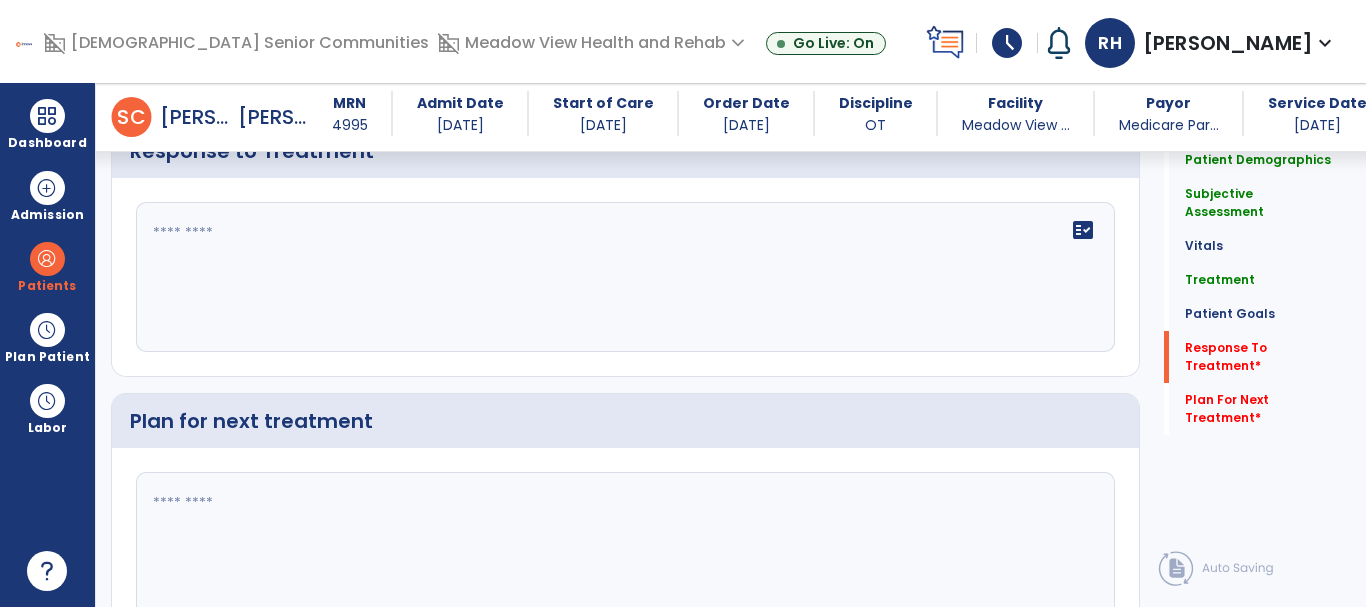 click 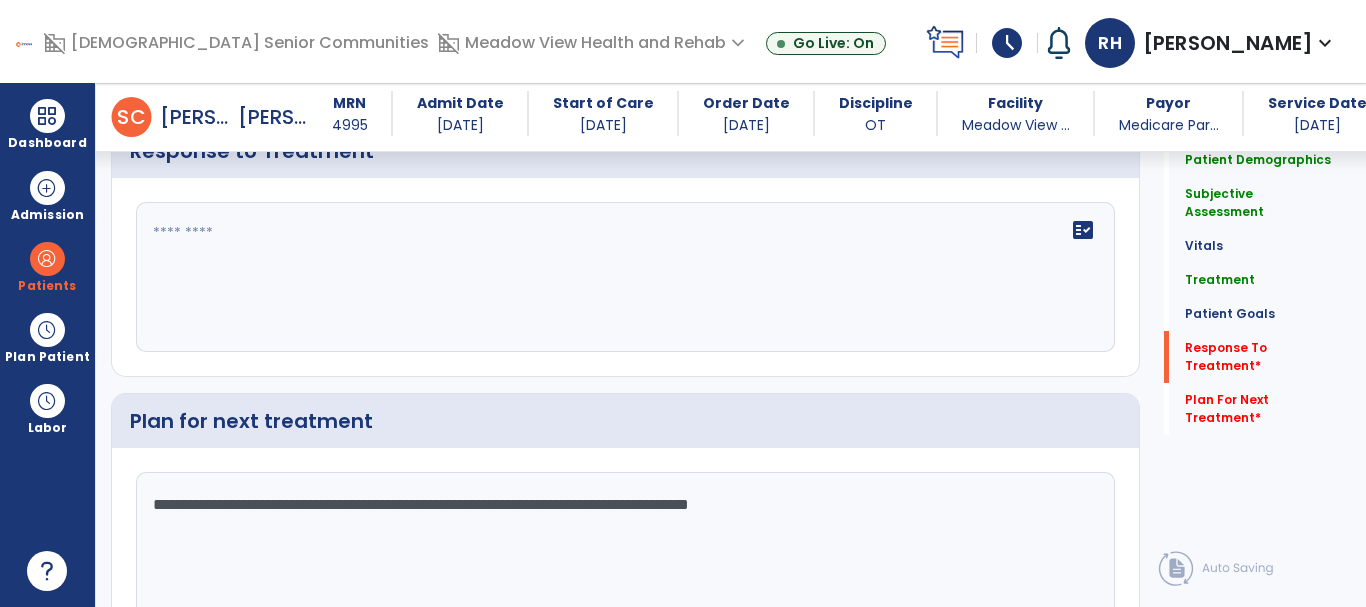 type on "**********" 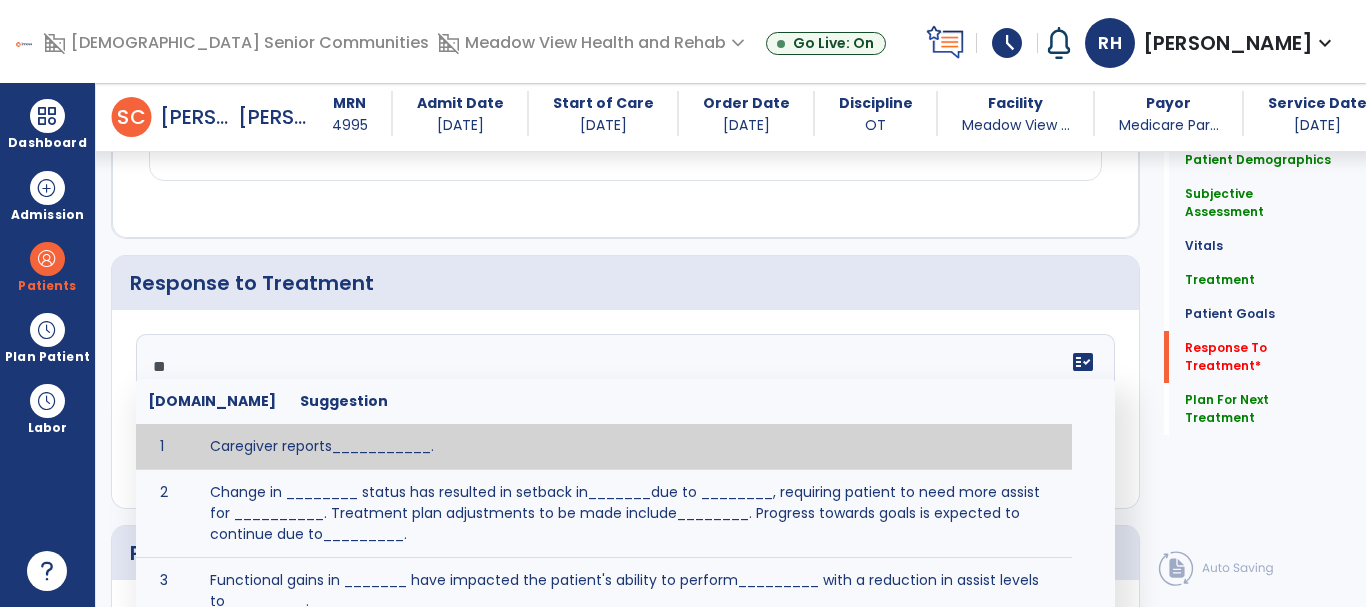 scroll, scrollTop: 2501, scrollLeft: 0, axis: vertical 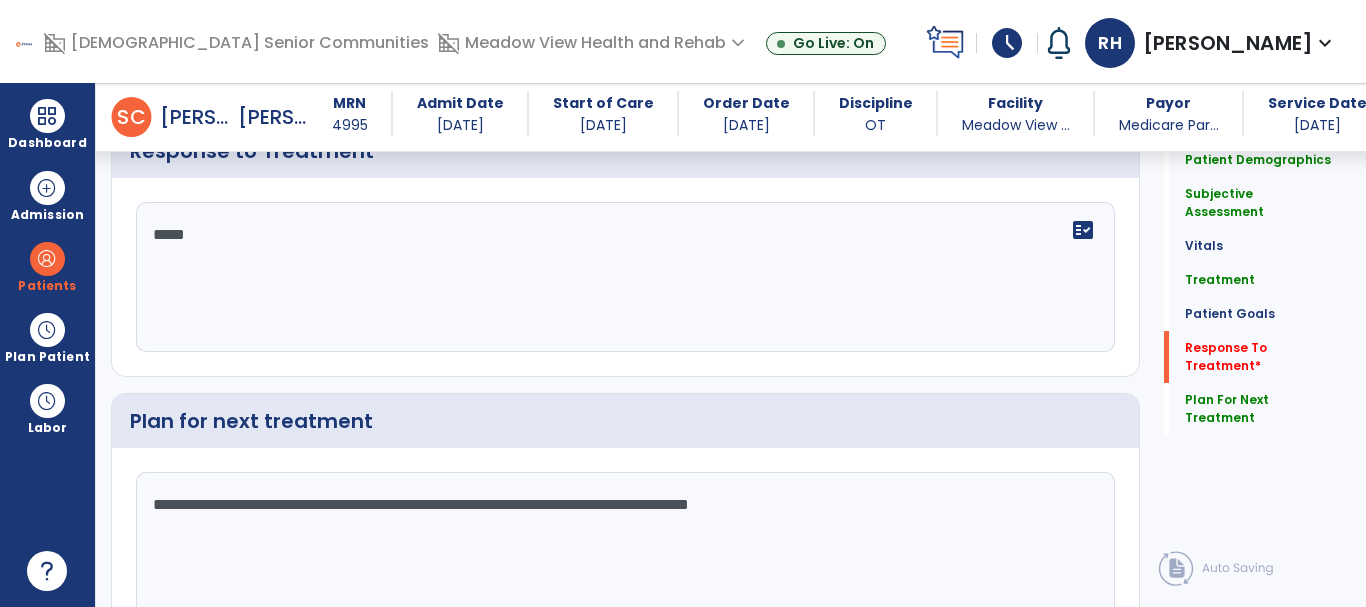 type on "****" 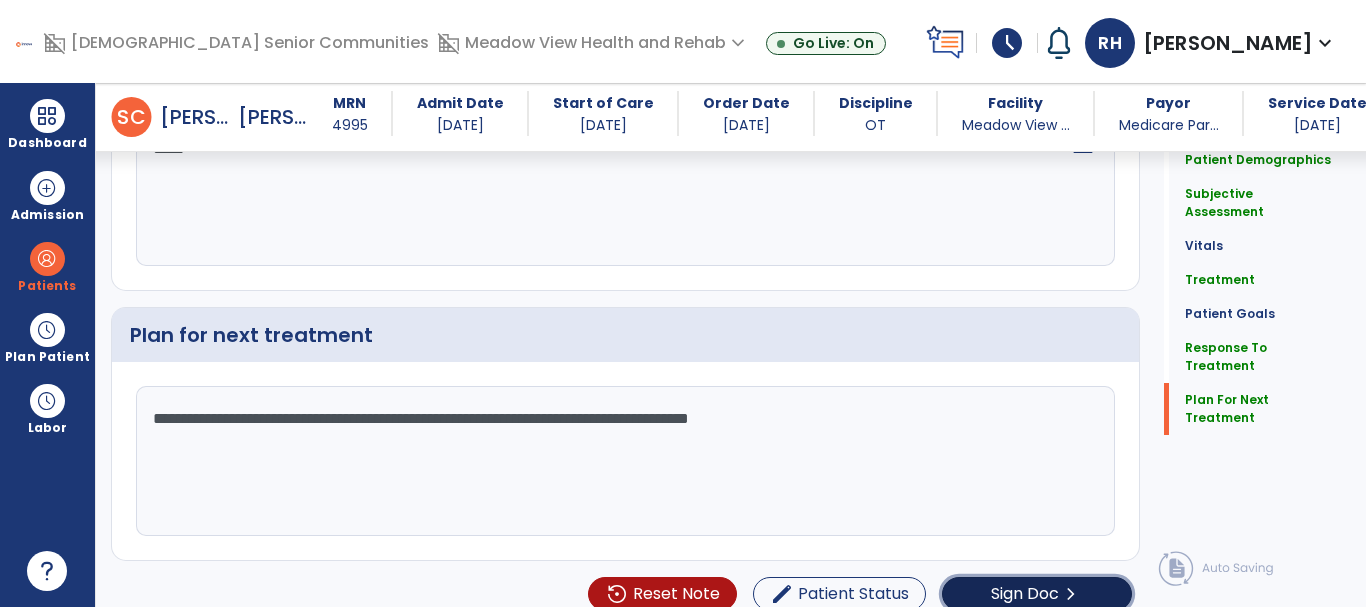 click on "Sign Doc" 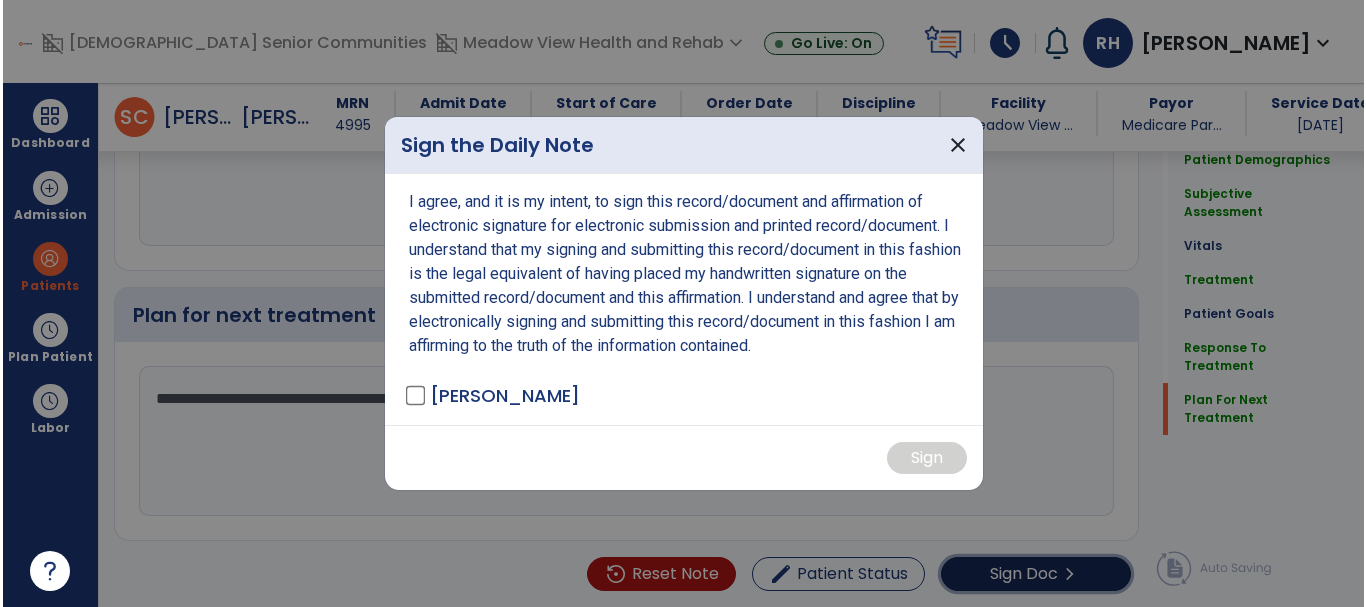 scroll, scrollTop: 2608, scrollLeft: 0, axis: vertical 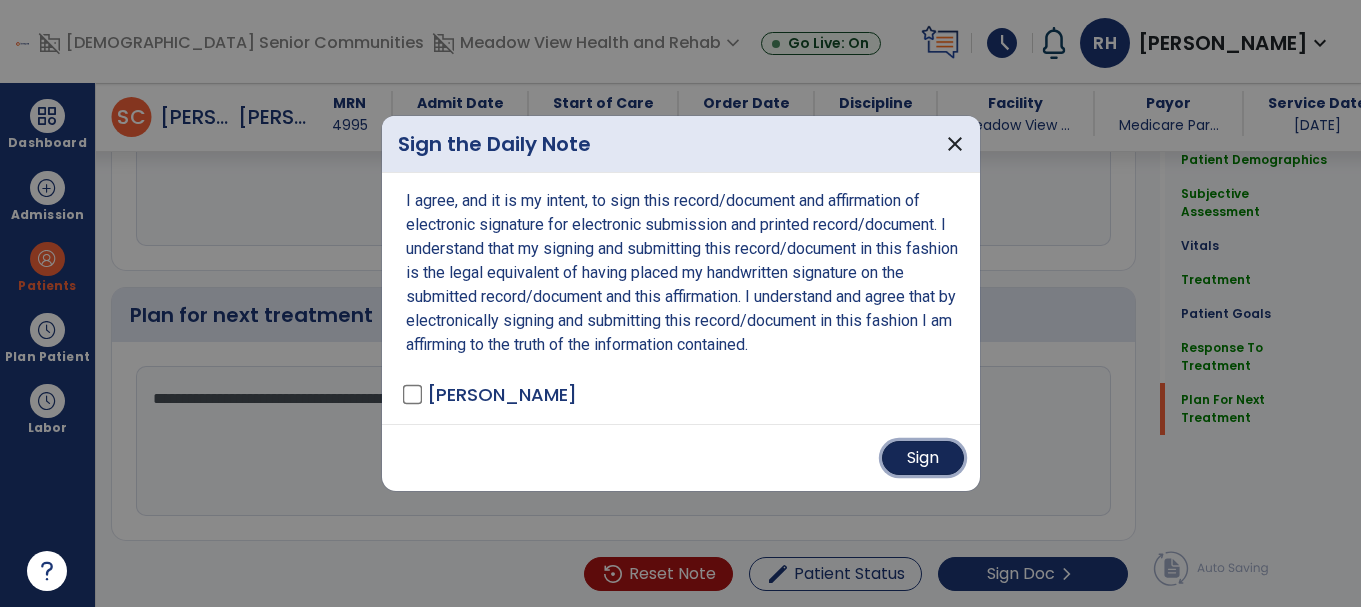 click on "Sign" at bounding box center (923, 458) 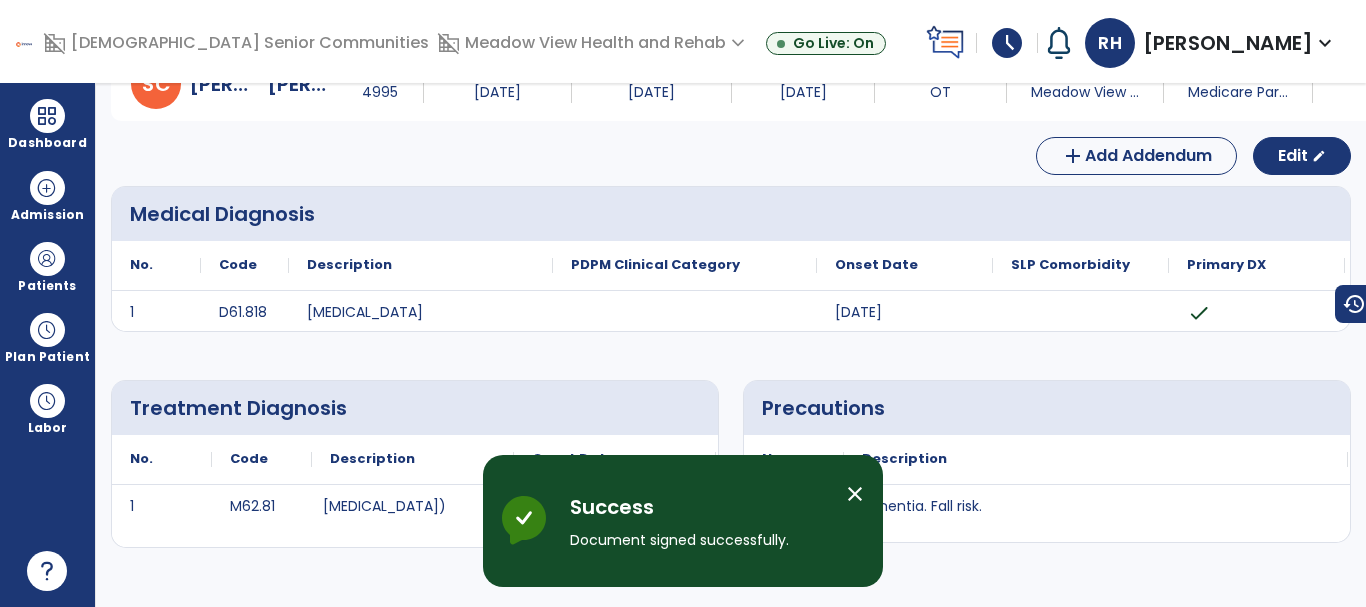 scroll, scrollTop: 0, scrollLeft: 0, axis: both 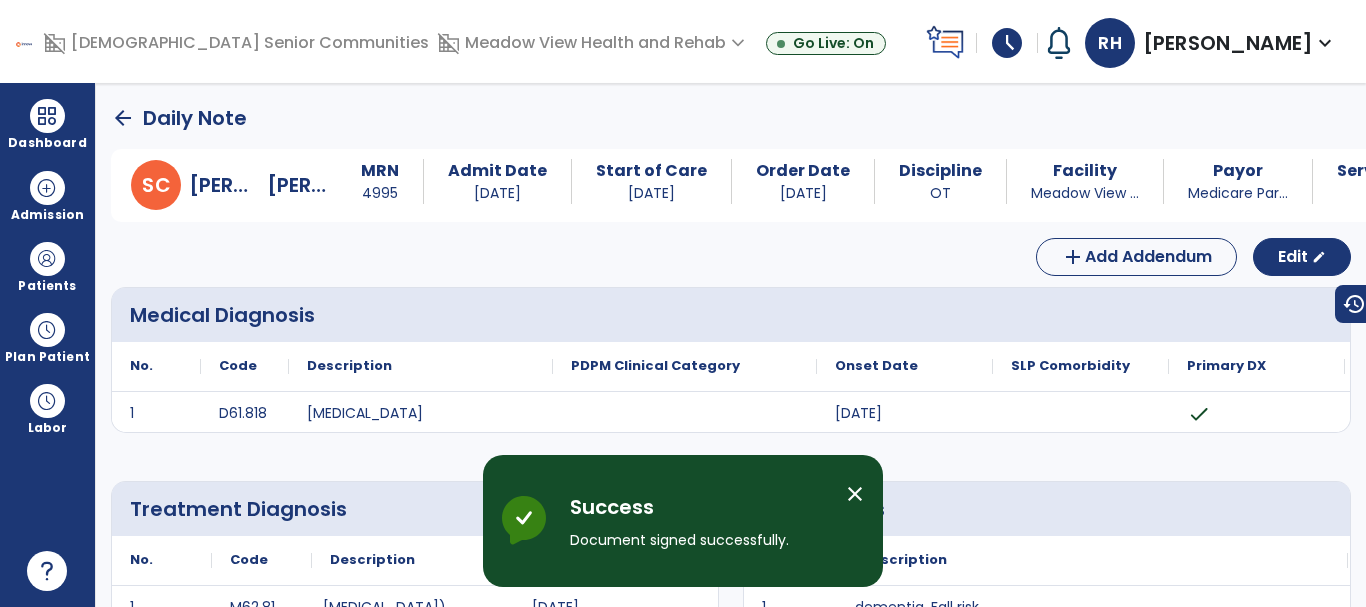 click on "arrow_back" 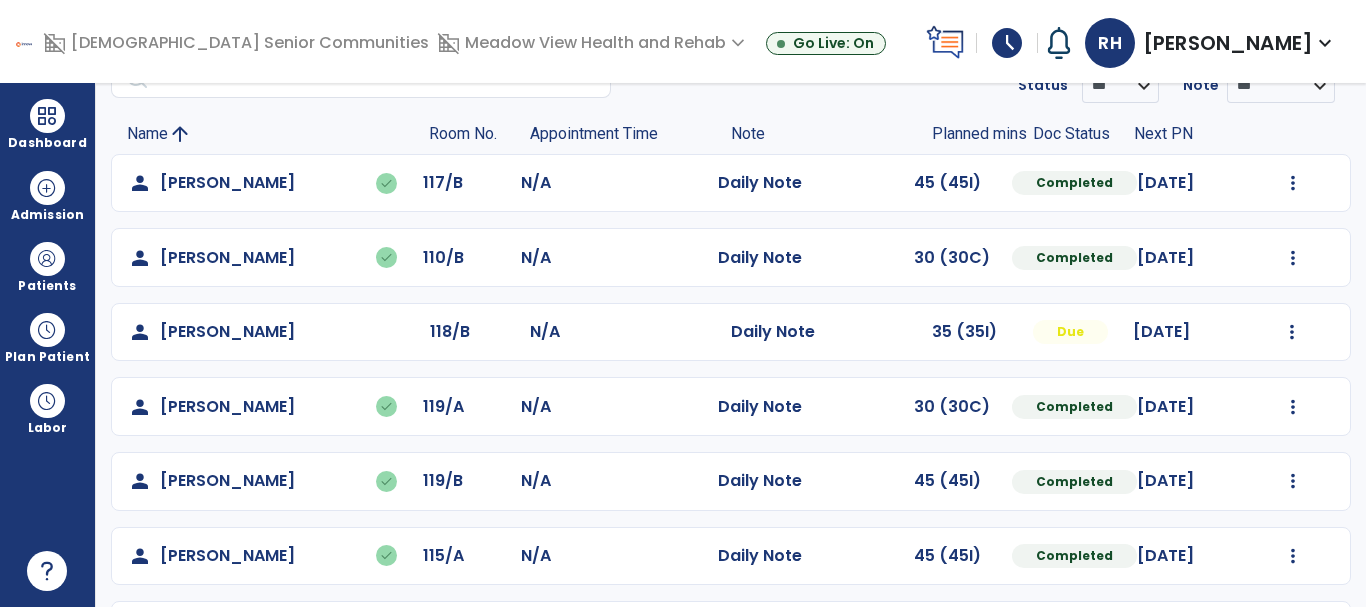 scroll, scrollTop: 0, scrollLeft: 0, axis: both 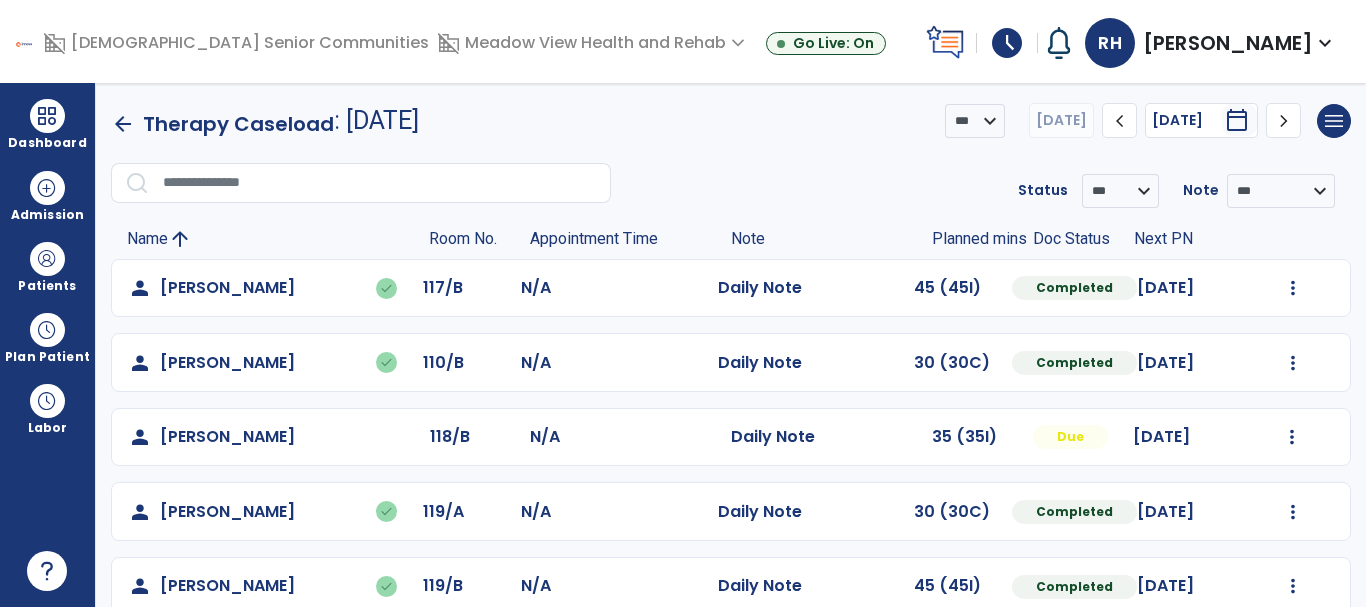 click on "arrow_back" 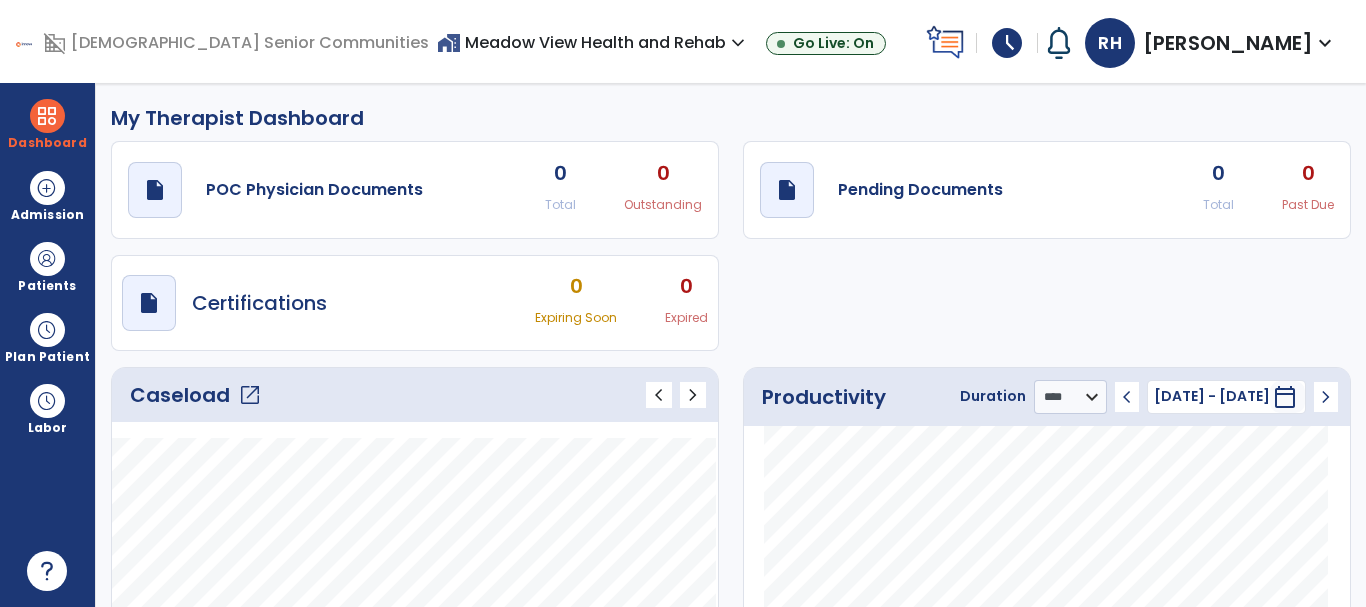 click on "home_work   Meadow View Health and Rehab   expand_more" at bounding box center [593, 42] 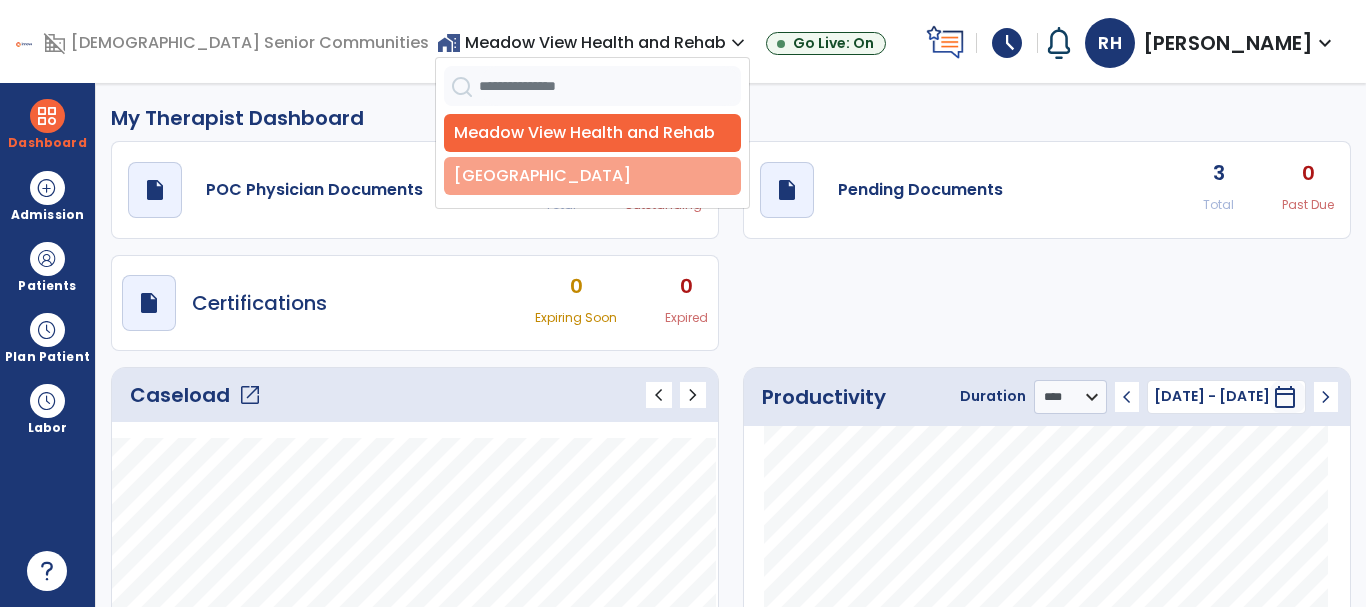 click on "[GEOGRAPHIC_DATA]" at bounding box center [592, 176] 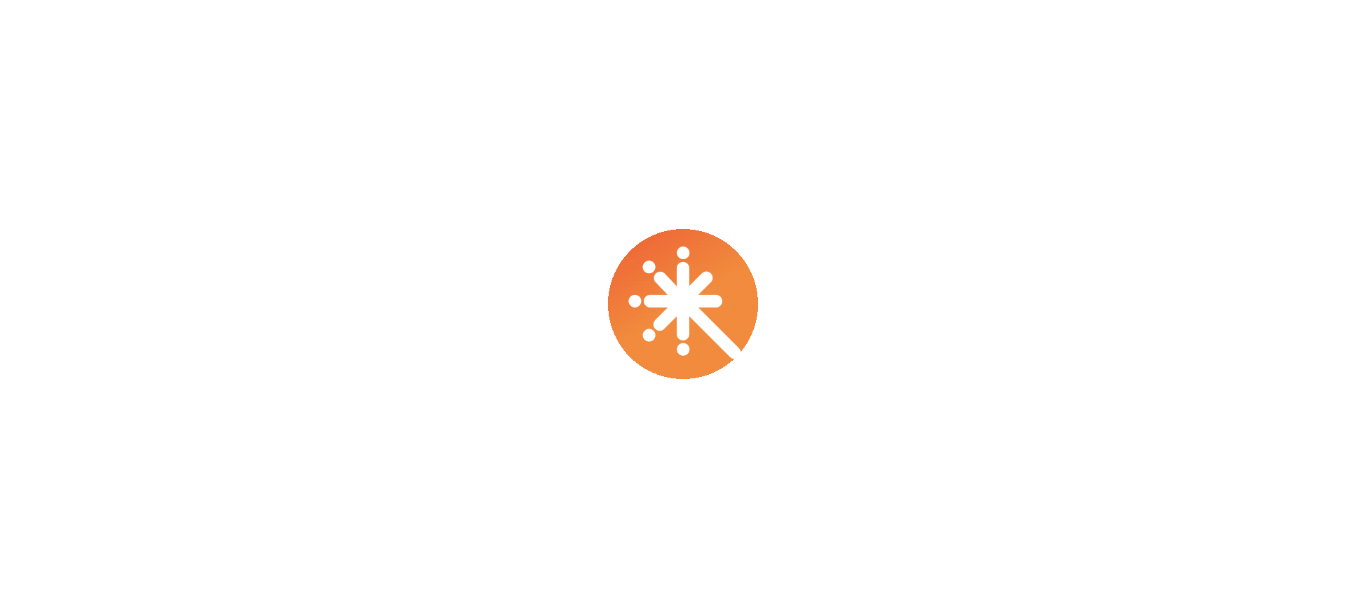 scroll, scrollTop: 0, scrollLeft: 0, axis: both 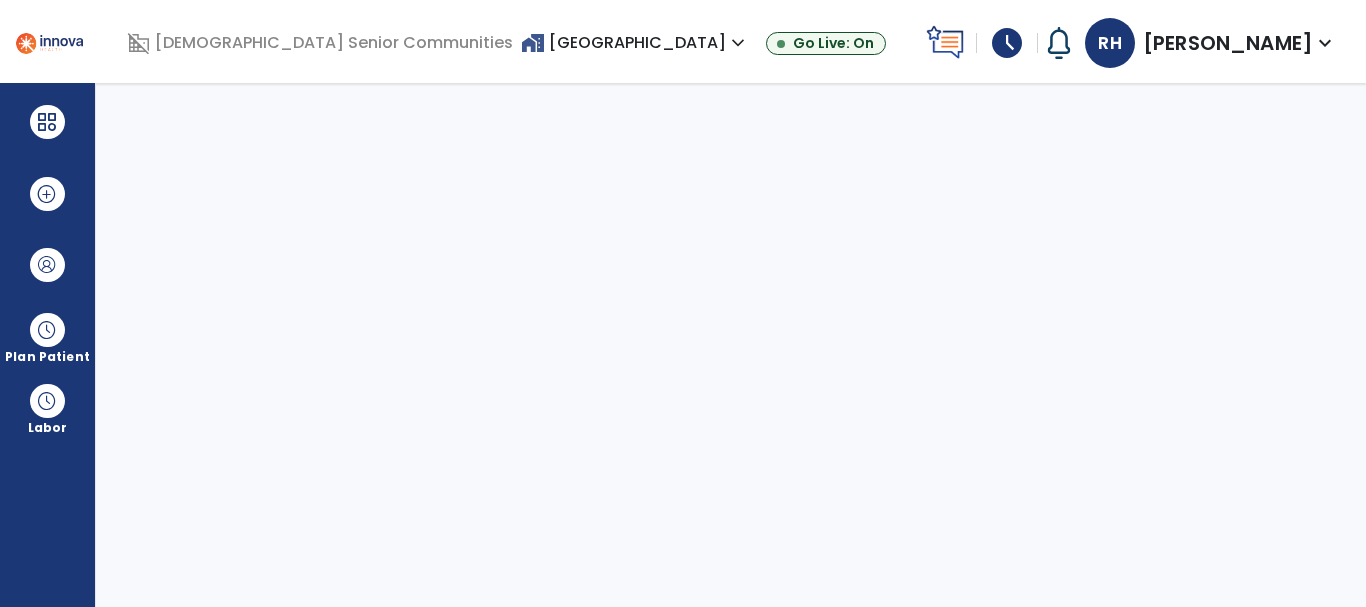 select on "****" 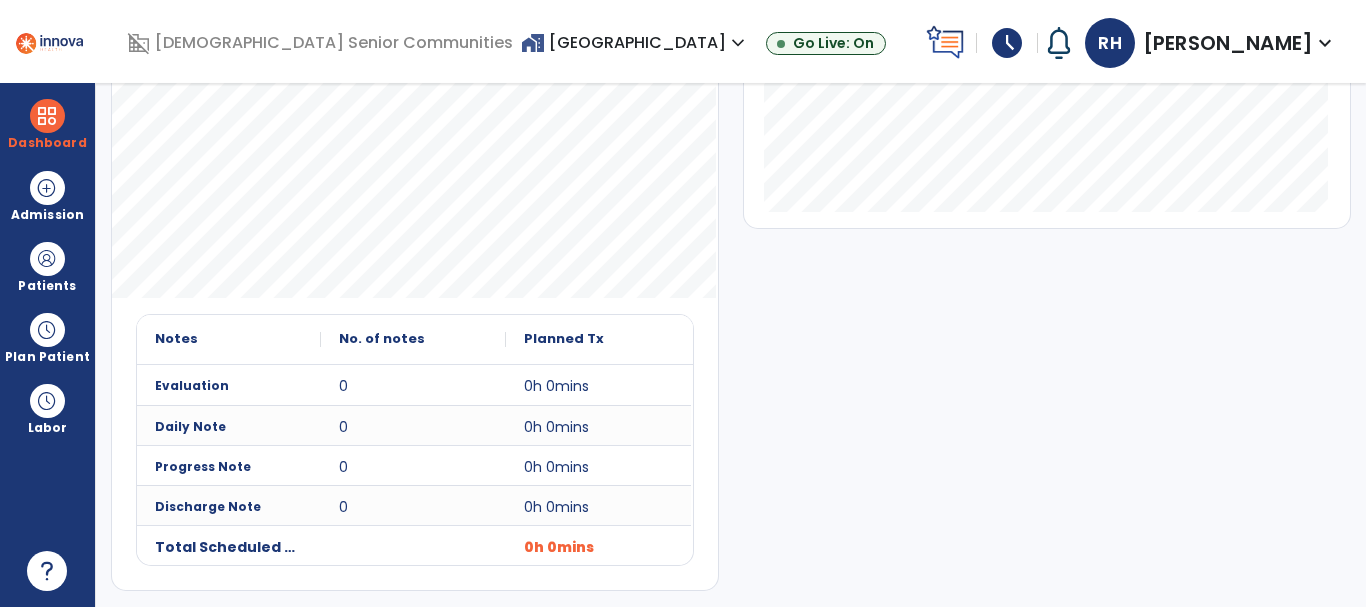scroll, scrollTop: 0, scrollLeft: 0, axis: both 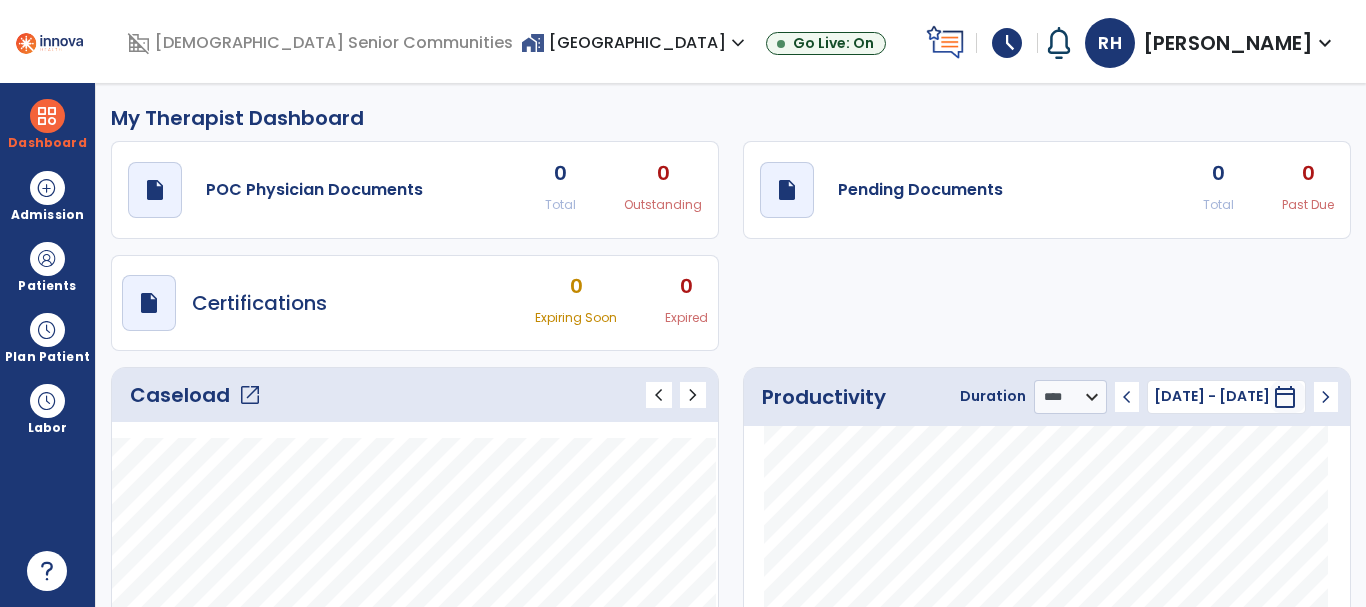 click on "home_work   Salem Crossing   expand_more" at bounding box center (635, 42) 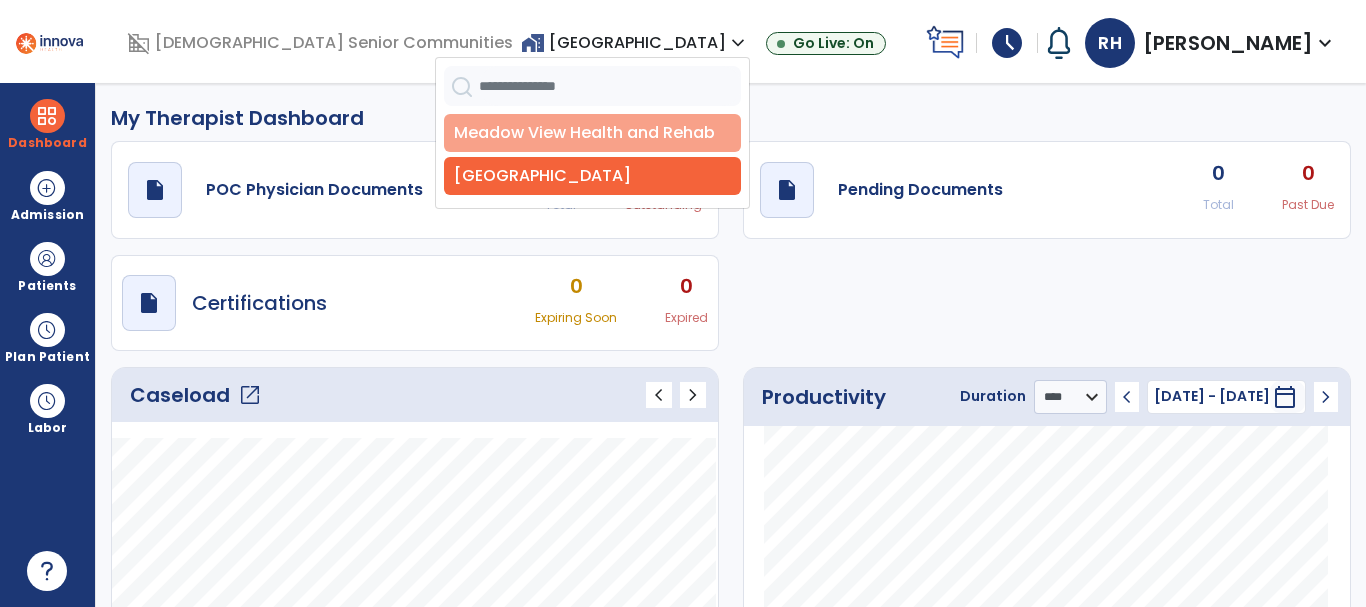 click on "Meadow View Health and Rehab" at bounding box center [592, 133] 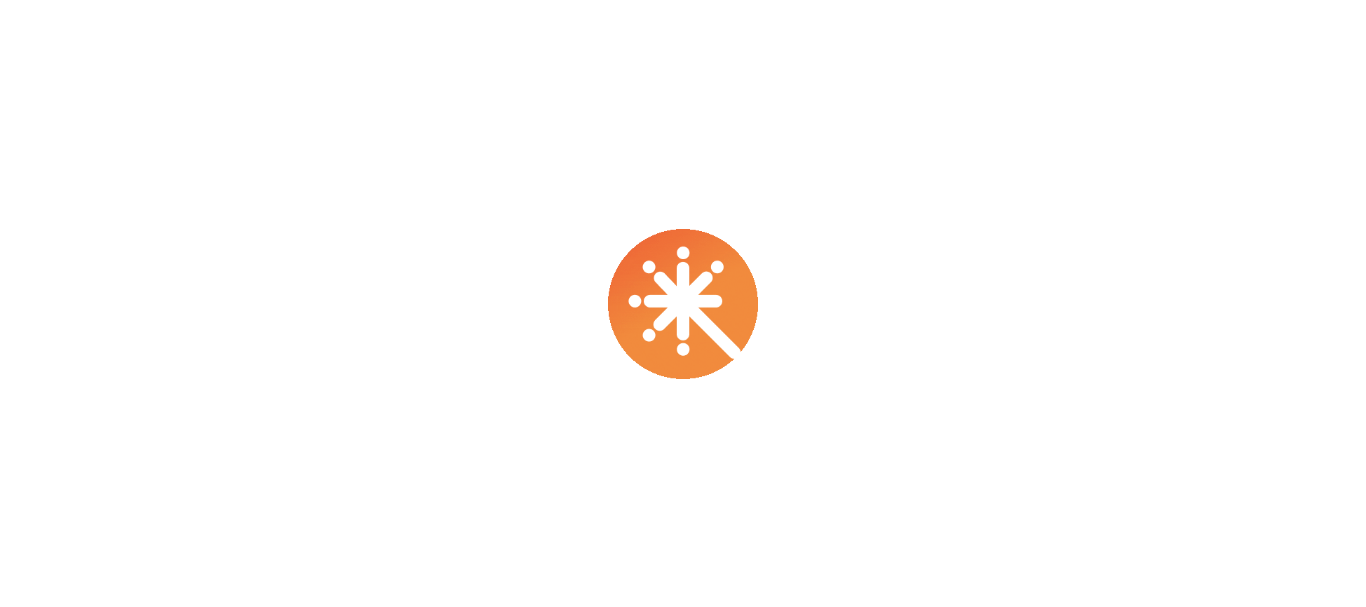 scroll, scrollTop: 0, scrollLeft: 0, axis: both 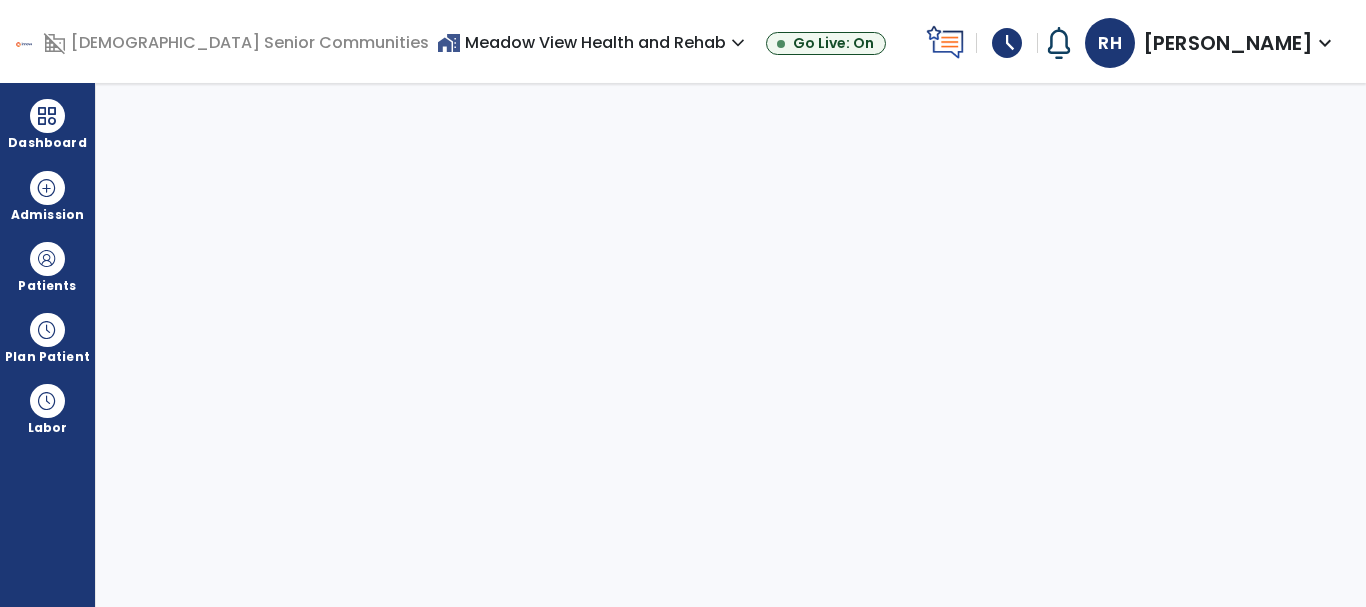 select on "****" 